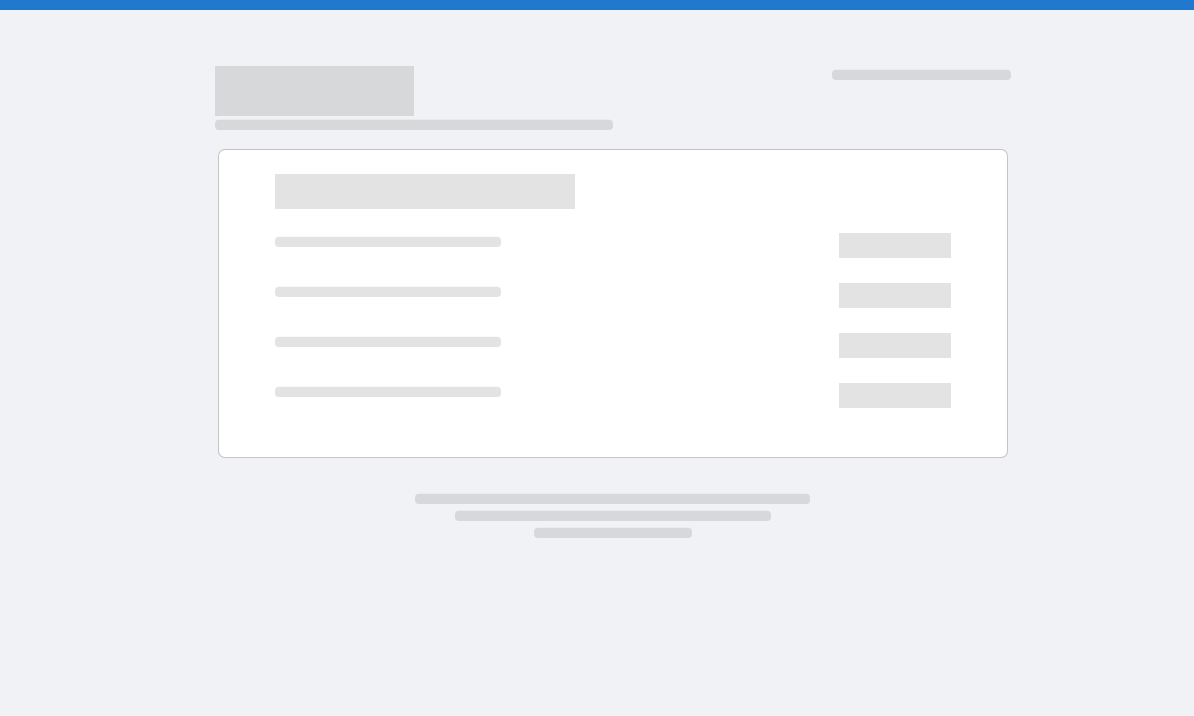 scroll, scrollTop: 72, scrollLeft: 0, axis: vertical 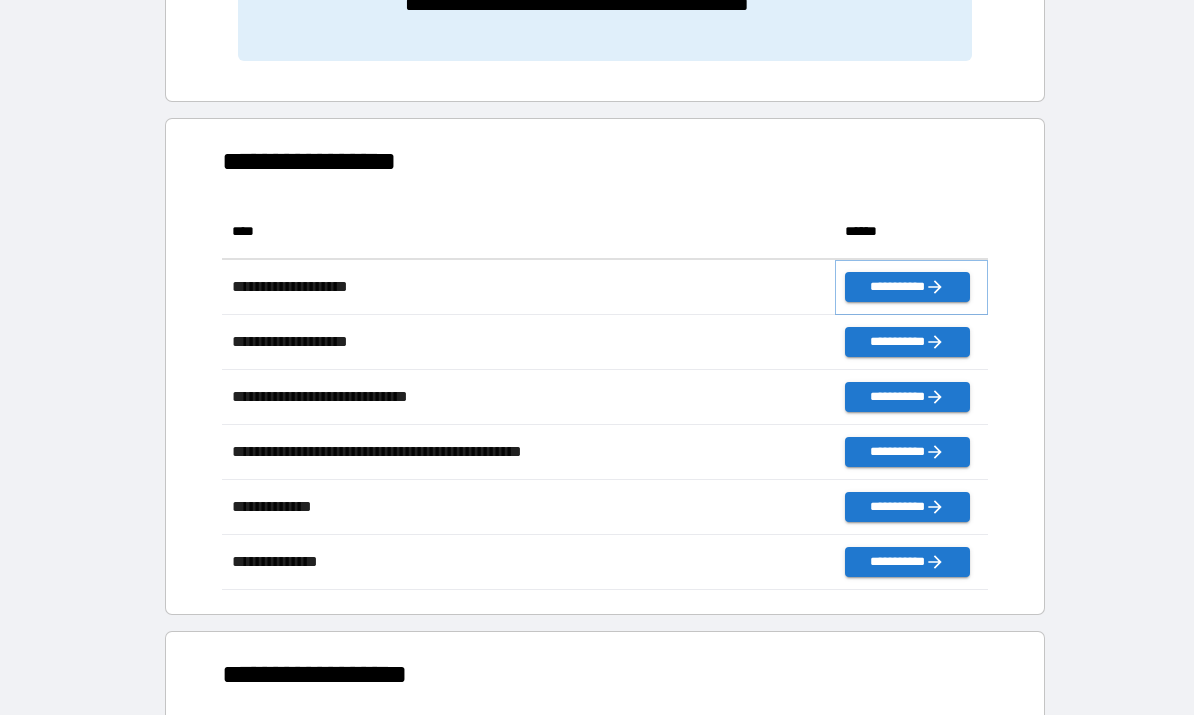 click on "**********" at bounding box center [907, 288] 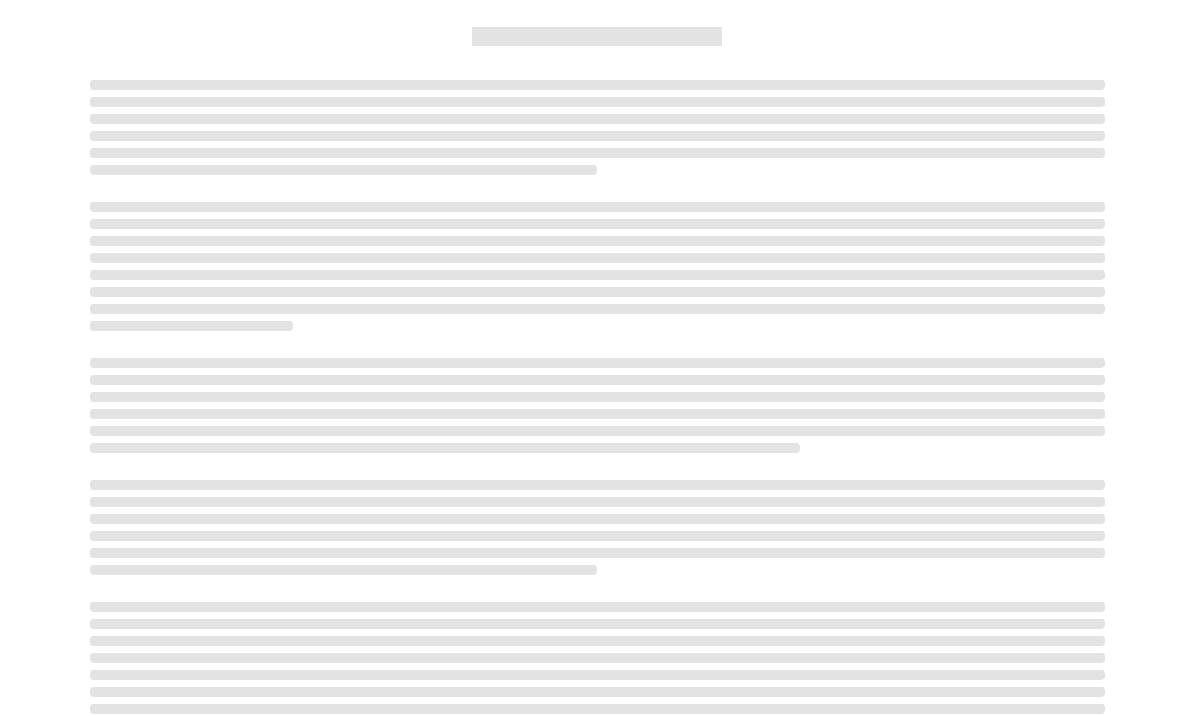 scroll, scrollTop: 69, scrollLeft: 0, axis: vertical 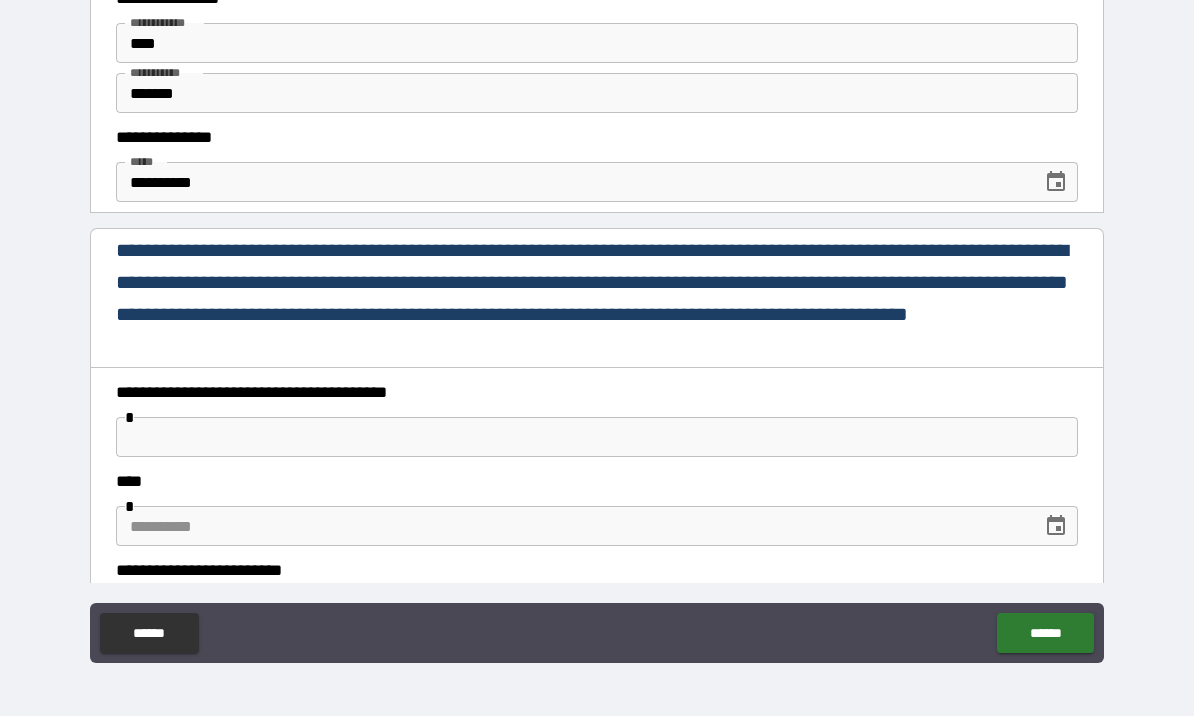 click at bounding box center [597, 437] 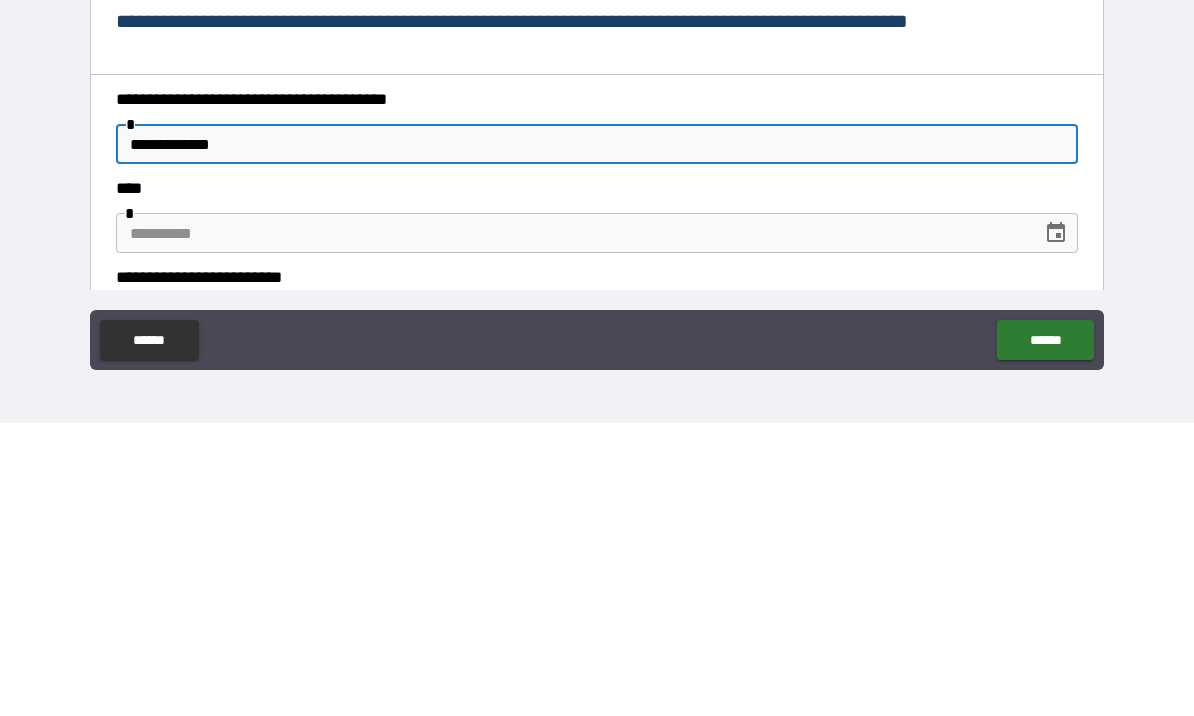 type on "**********" 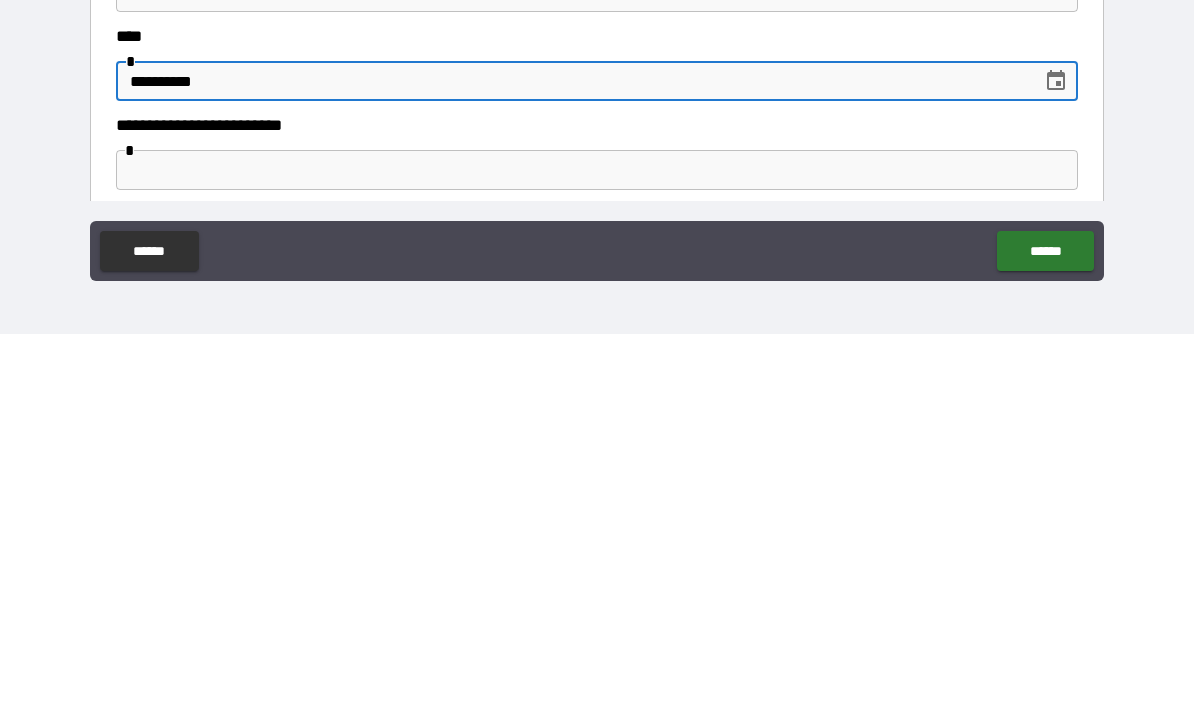 scroll, scrollTop: 123, scrollLeft: 0, axis: vertical 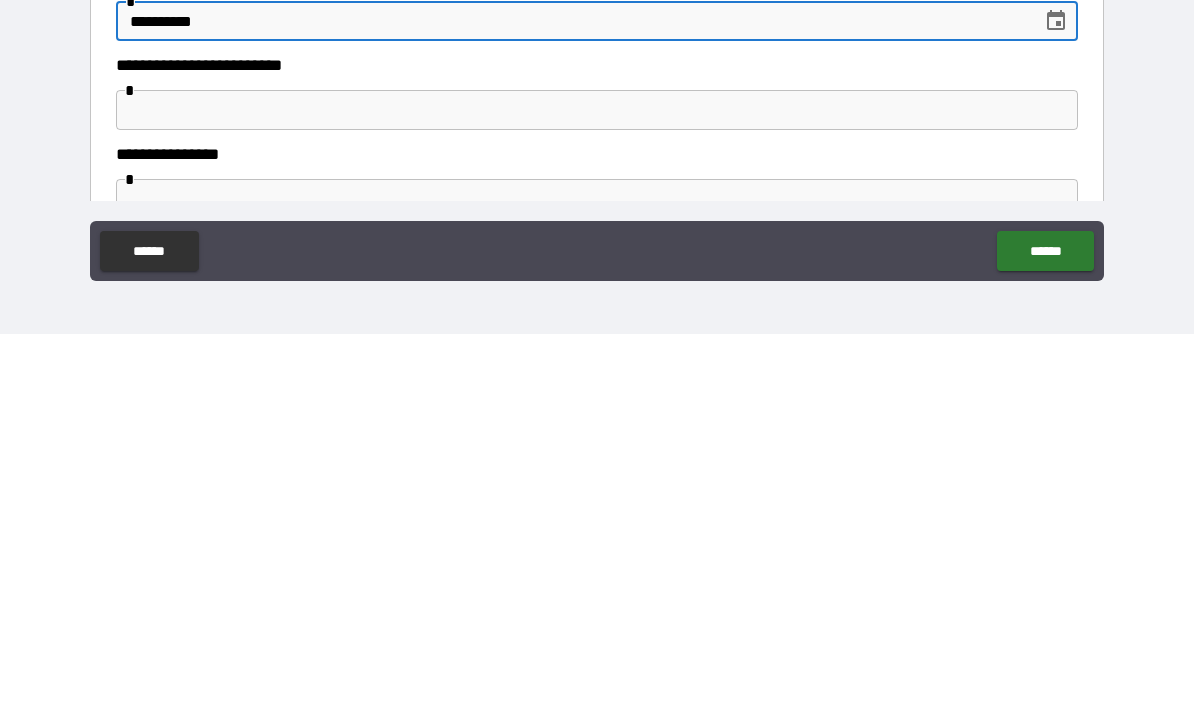 type on "**********" 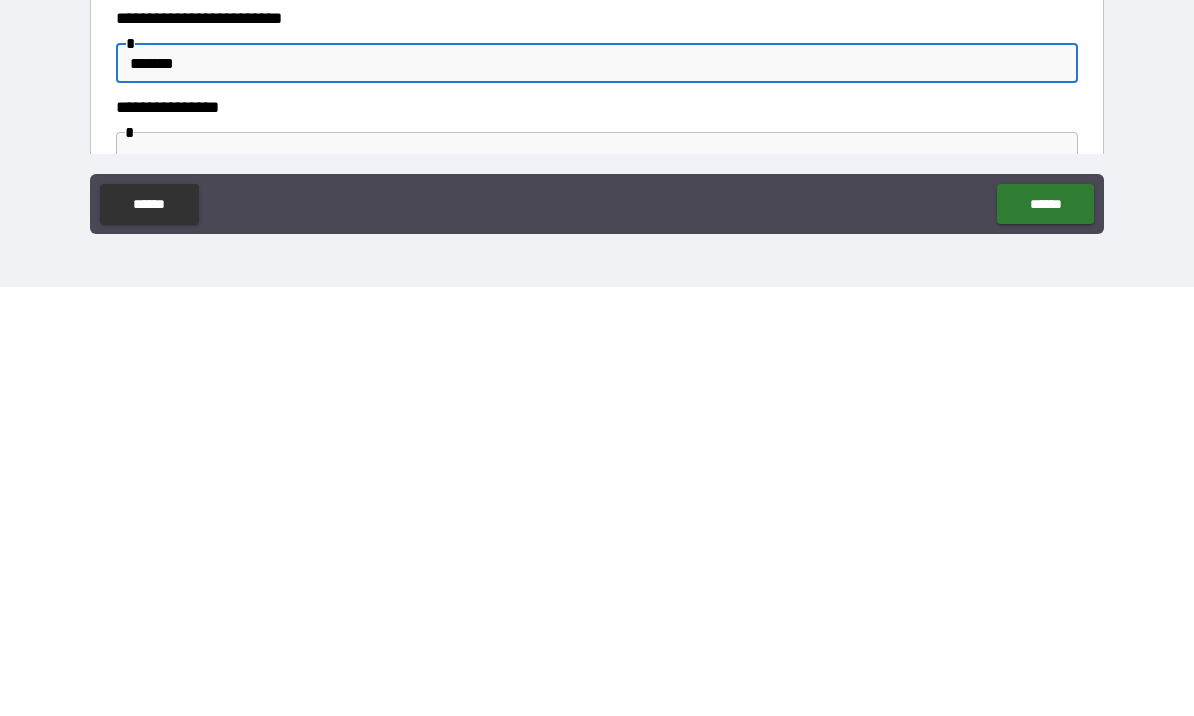 type on "******" 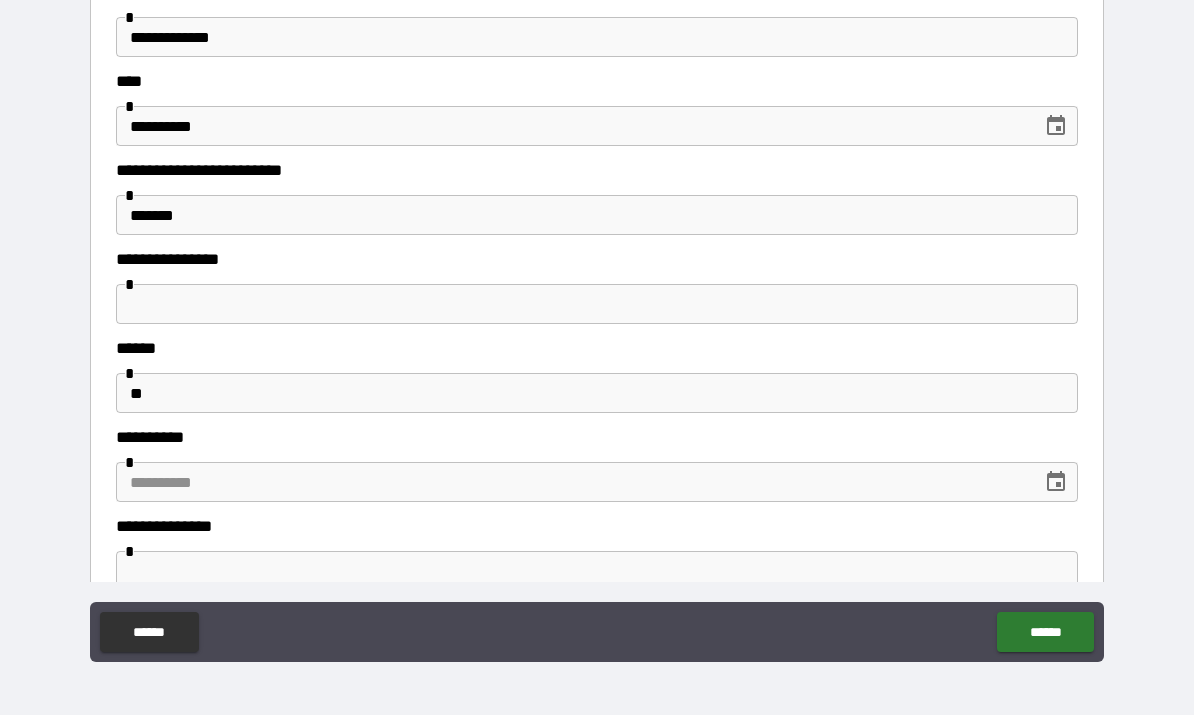 scroll, scrollTop: 431, scrollLeft: 0, axis: vertical 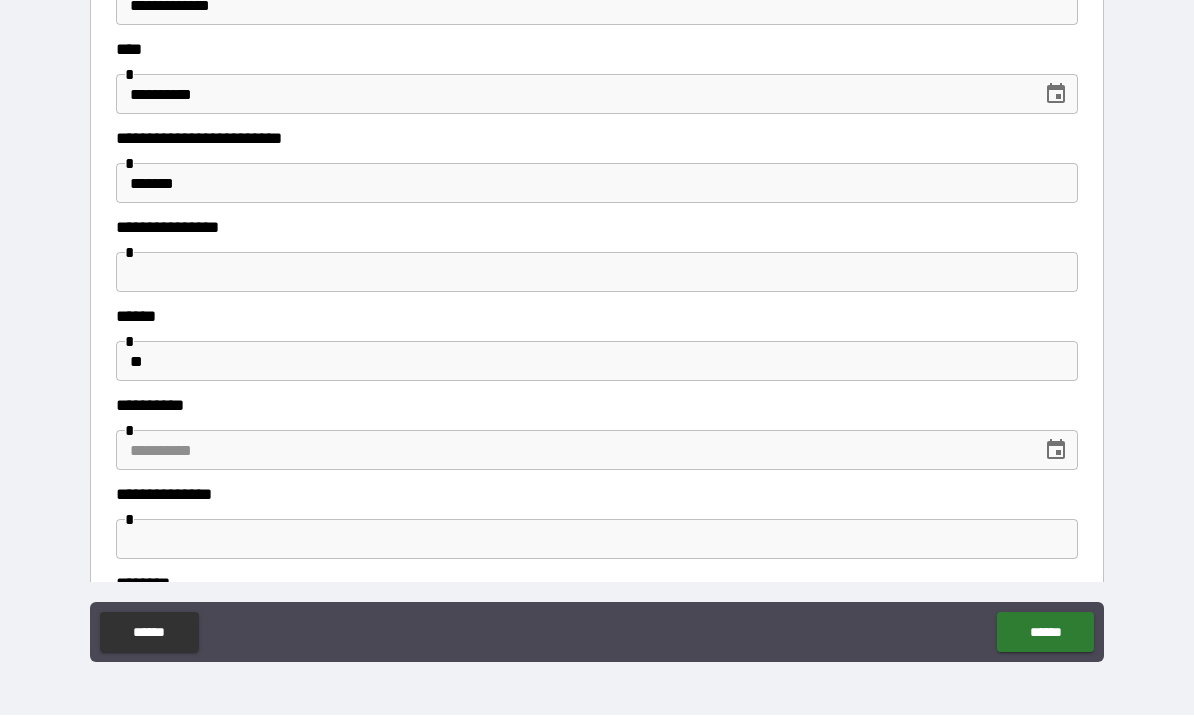 click at bounding box center (597, 273) 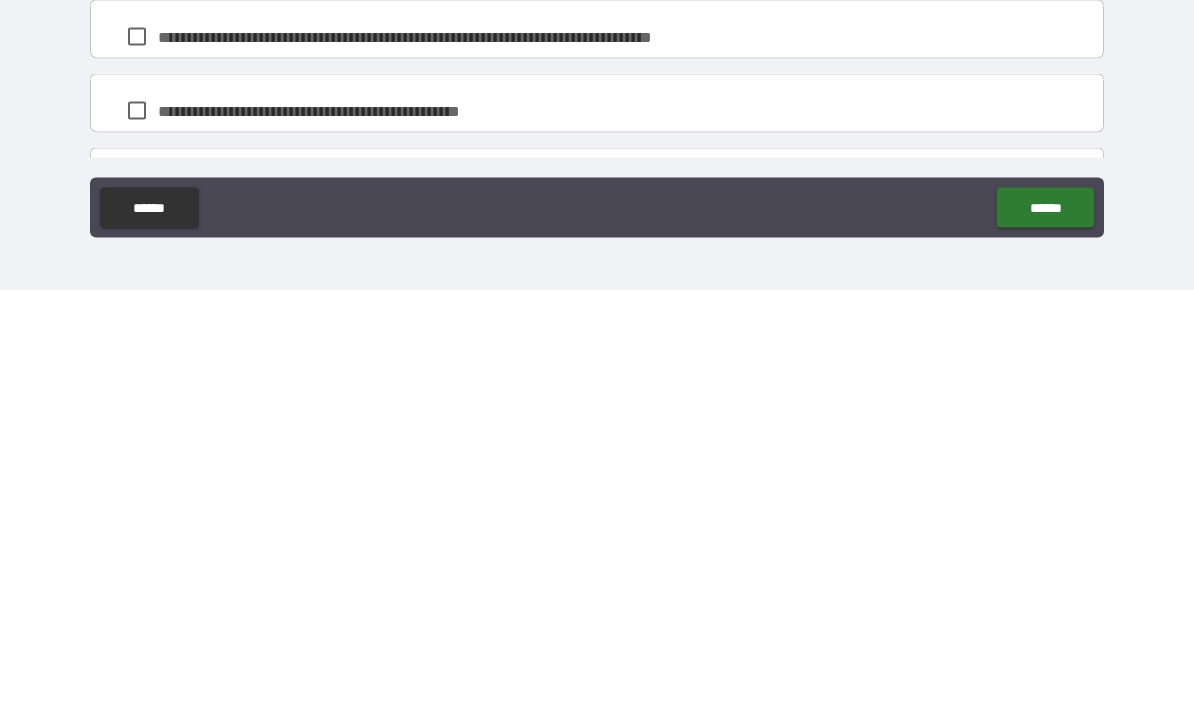 scroll, scrollTop: 1251, scrollLeft: 0, axis: vertical 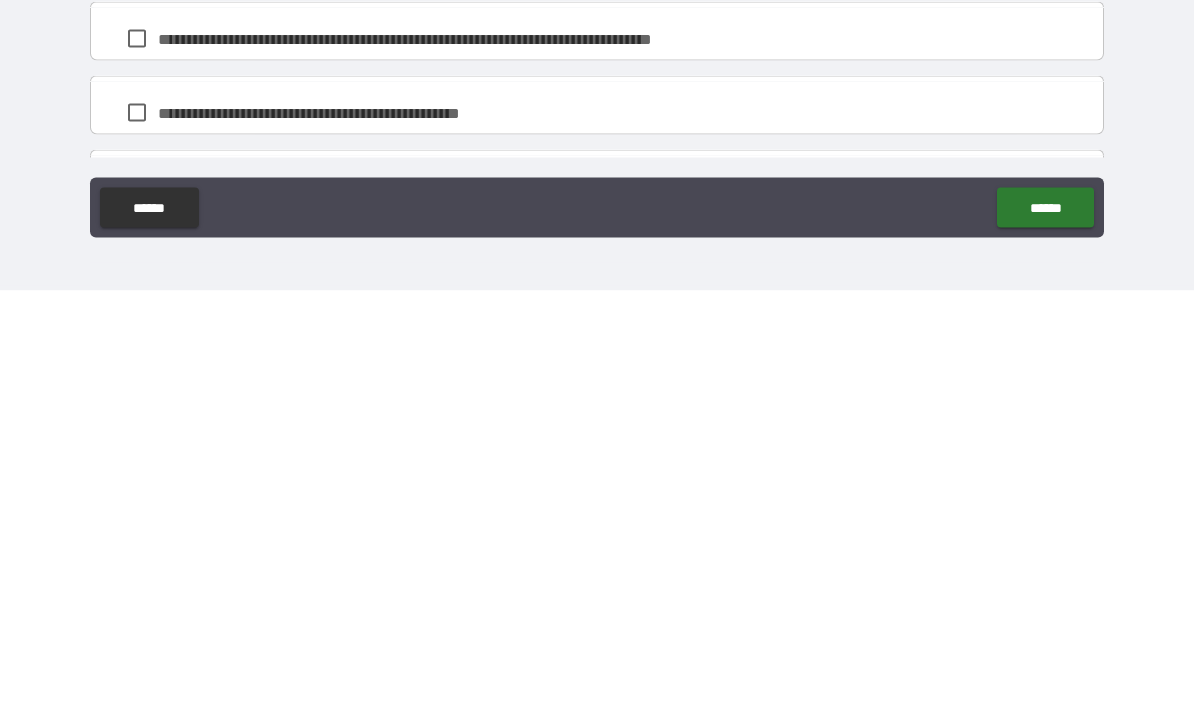 type on "********" 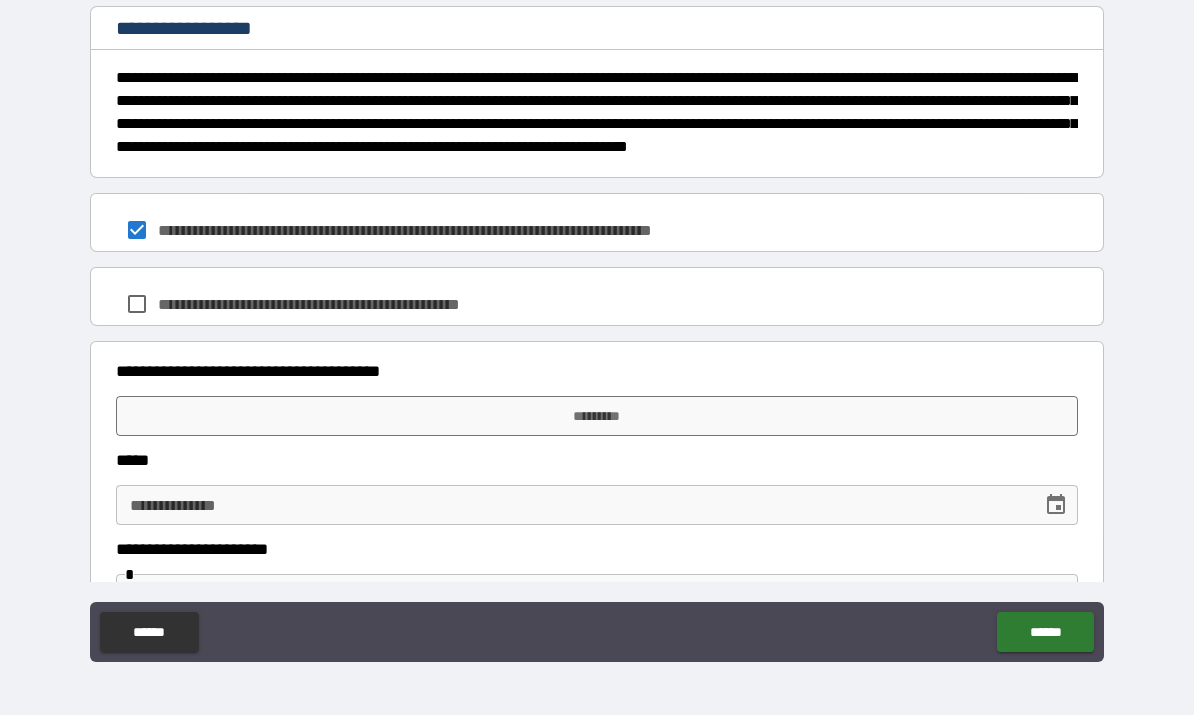 scroll, scrollTop: 1487, scrollLeft: 0, axis: vertical 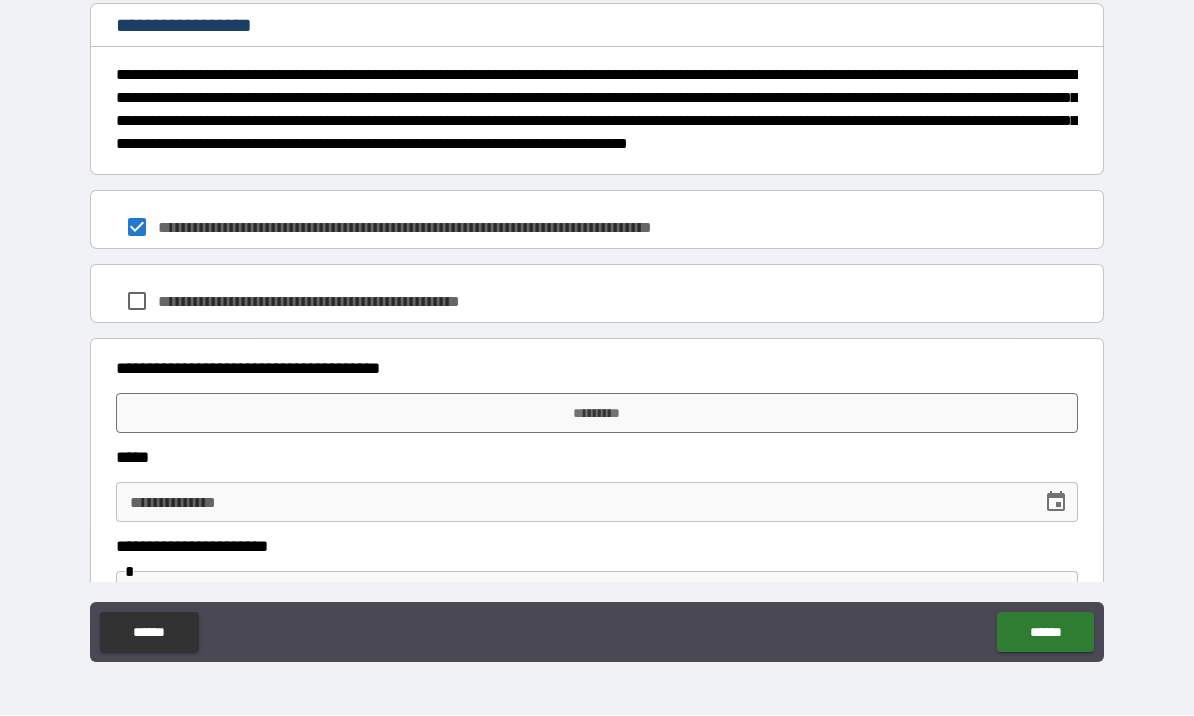 click on "*********" at bounding box center [597, 414] 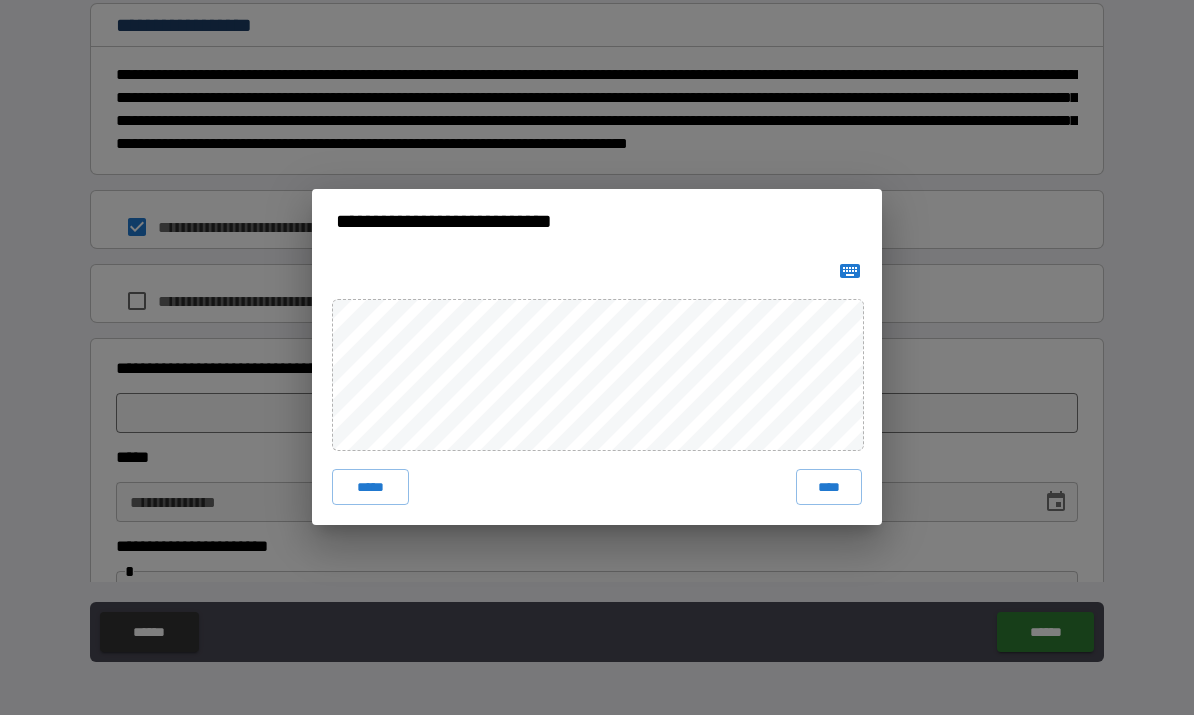 click on "****" at bounding box center [829, 488] 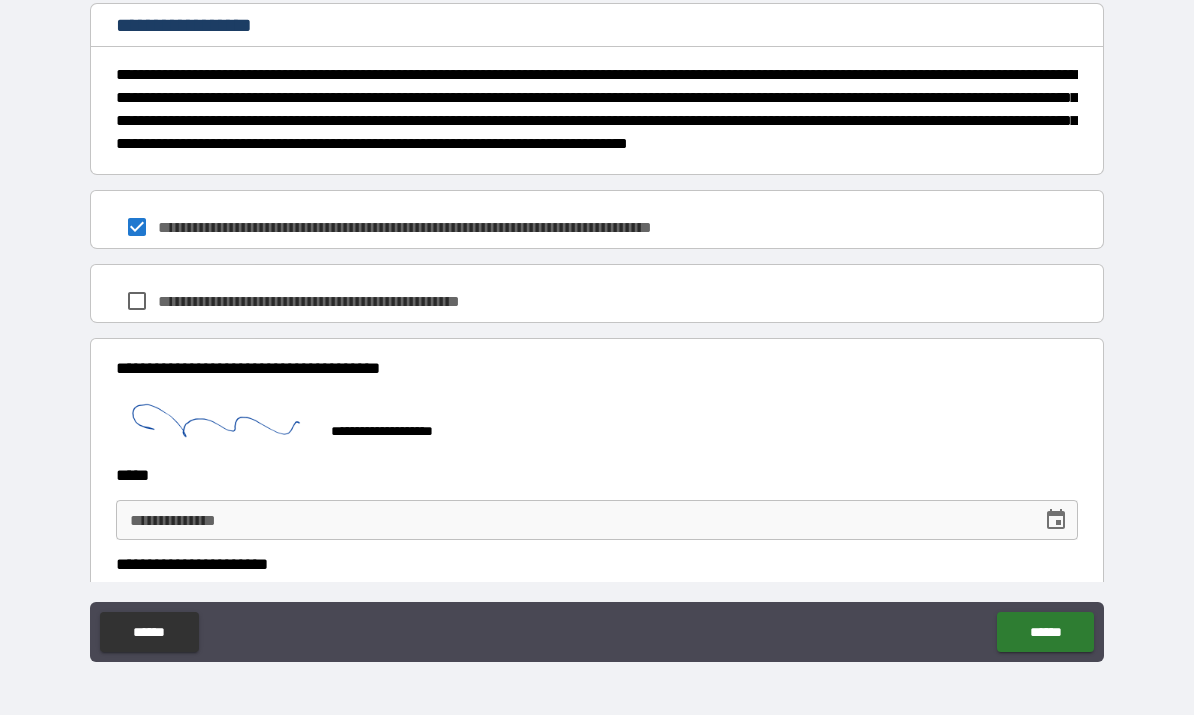 click 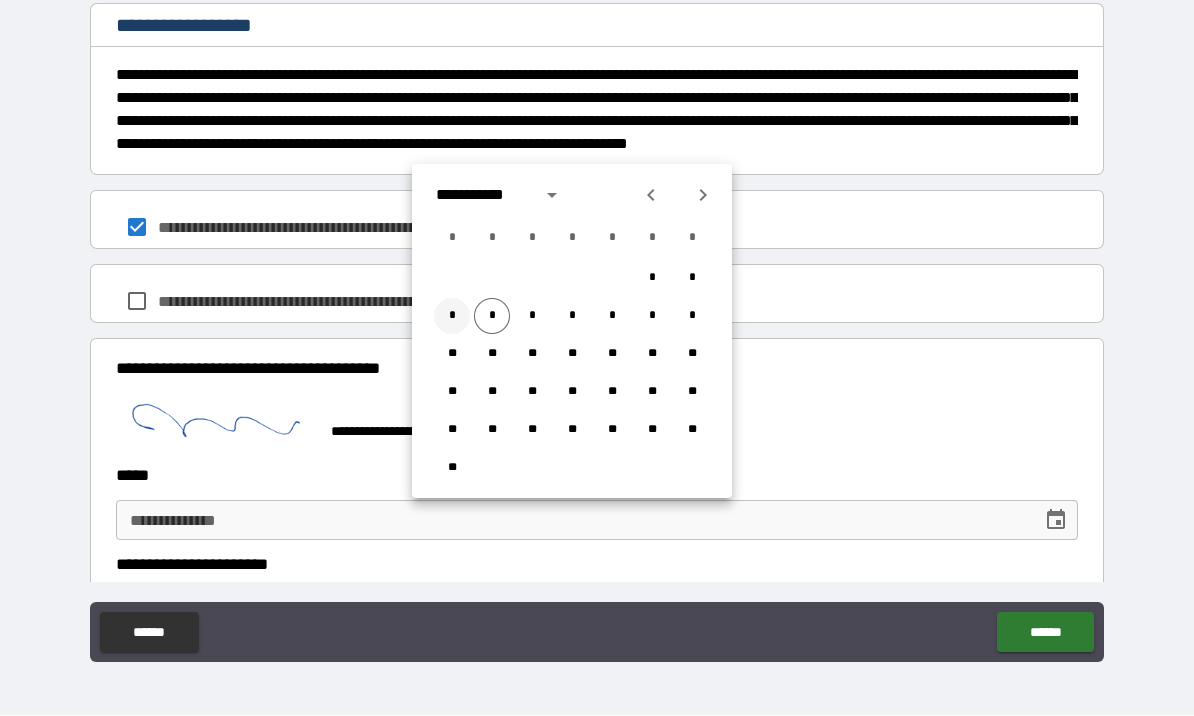 click on "*" at bounding box center [452, 317] 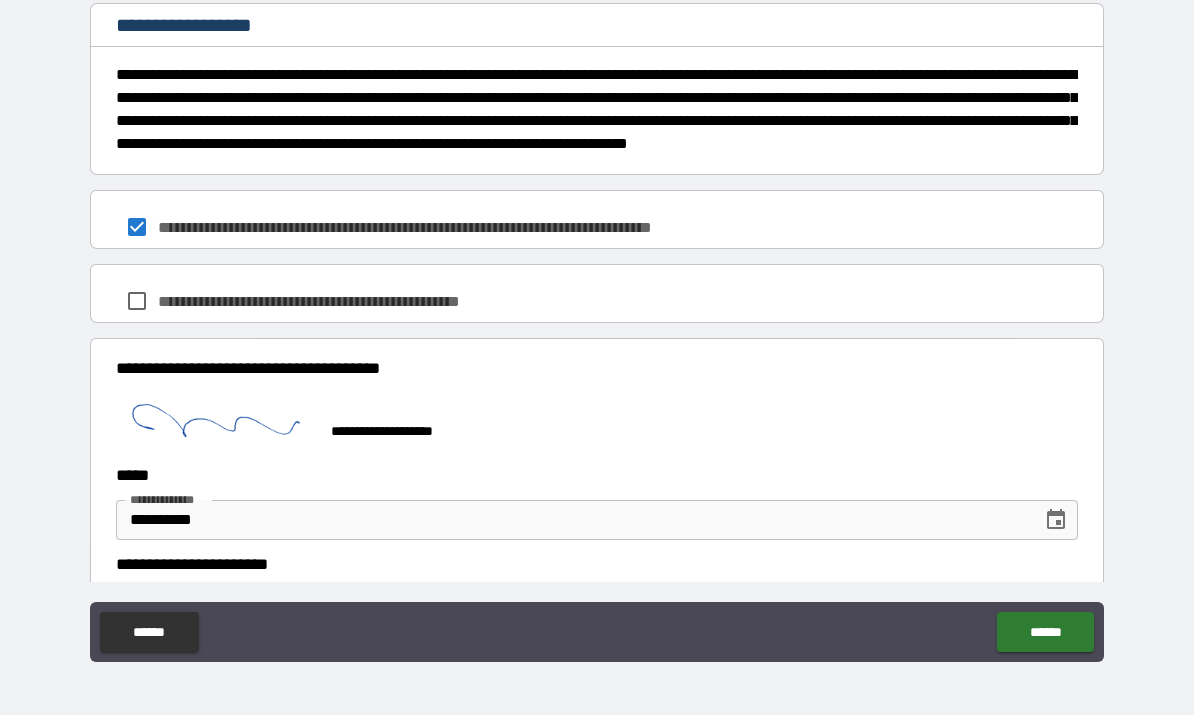 type on "**********" 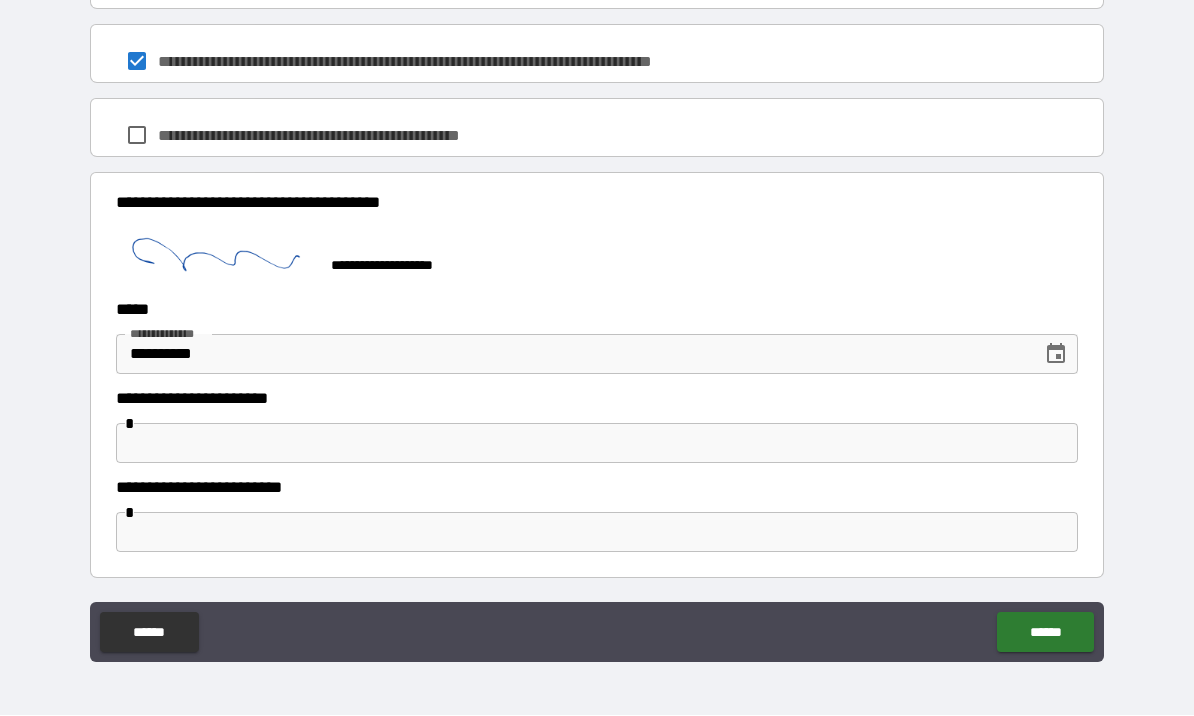 scroll, scrollTop: 1652, scrollLeft: 0, axis: vertical 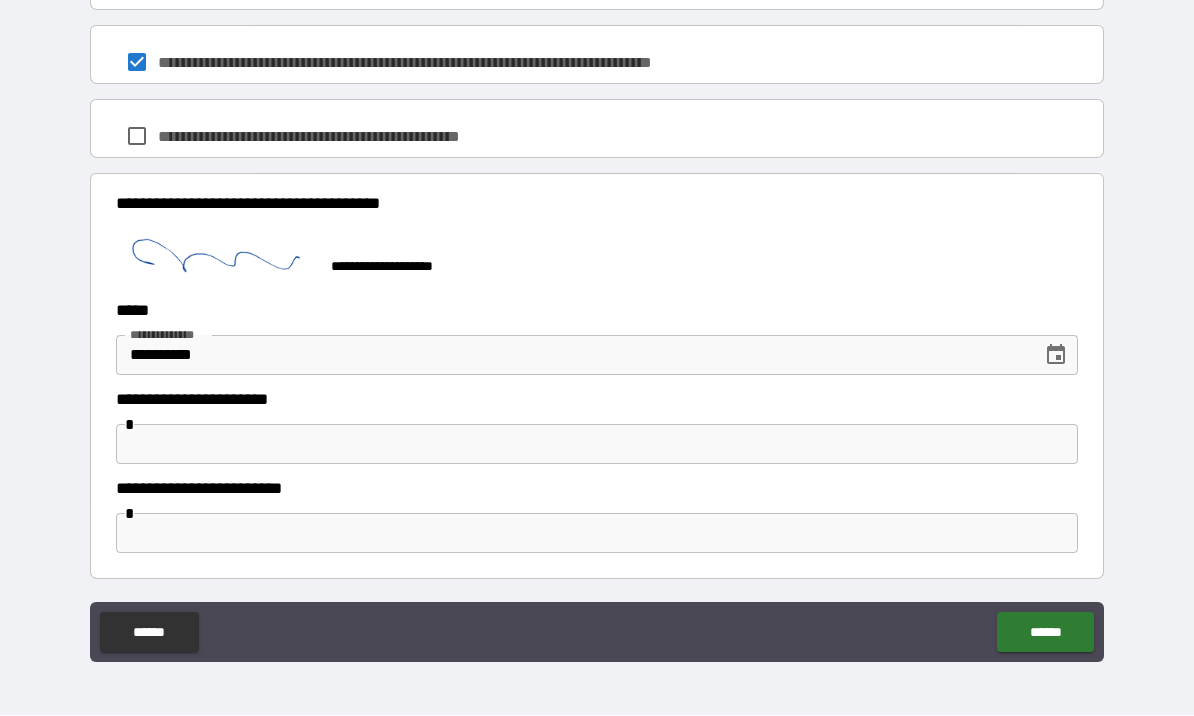 click at bounding box center [597, 445] 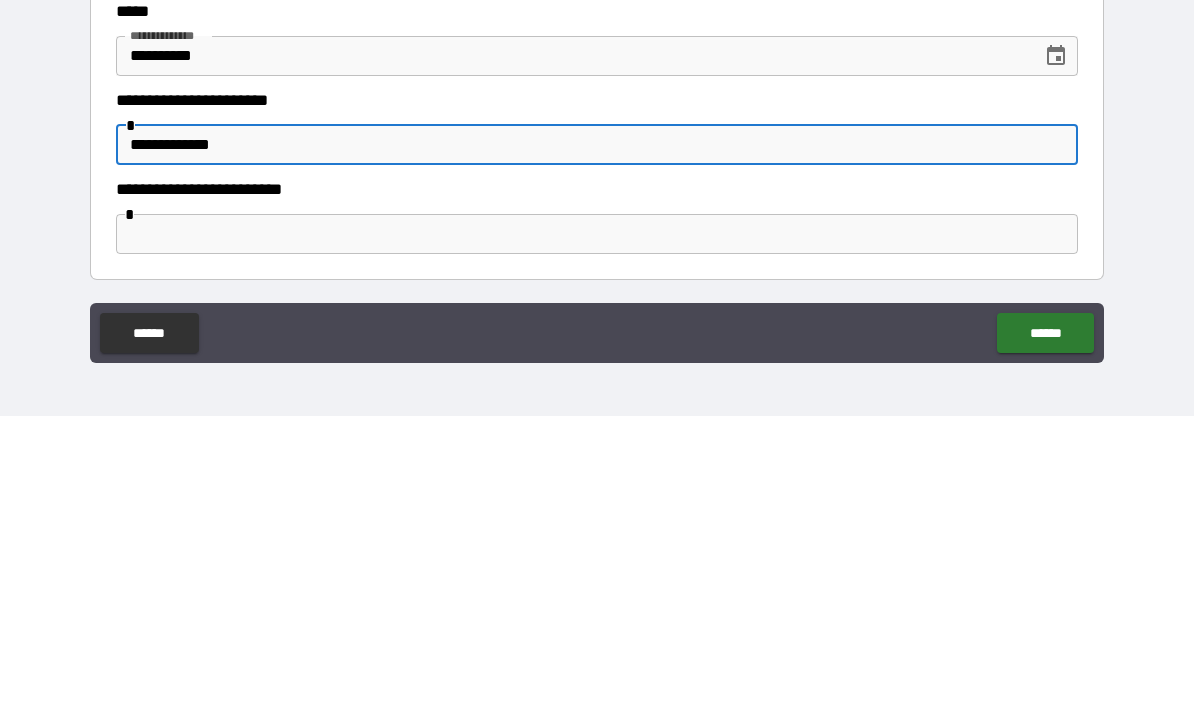 type on "**********" 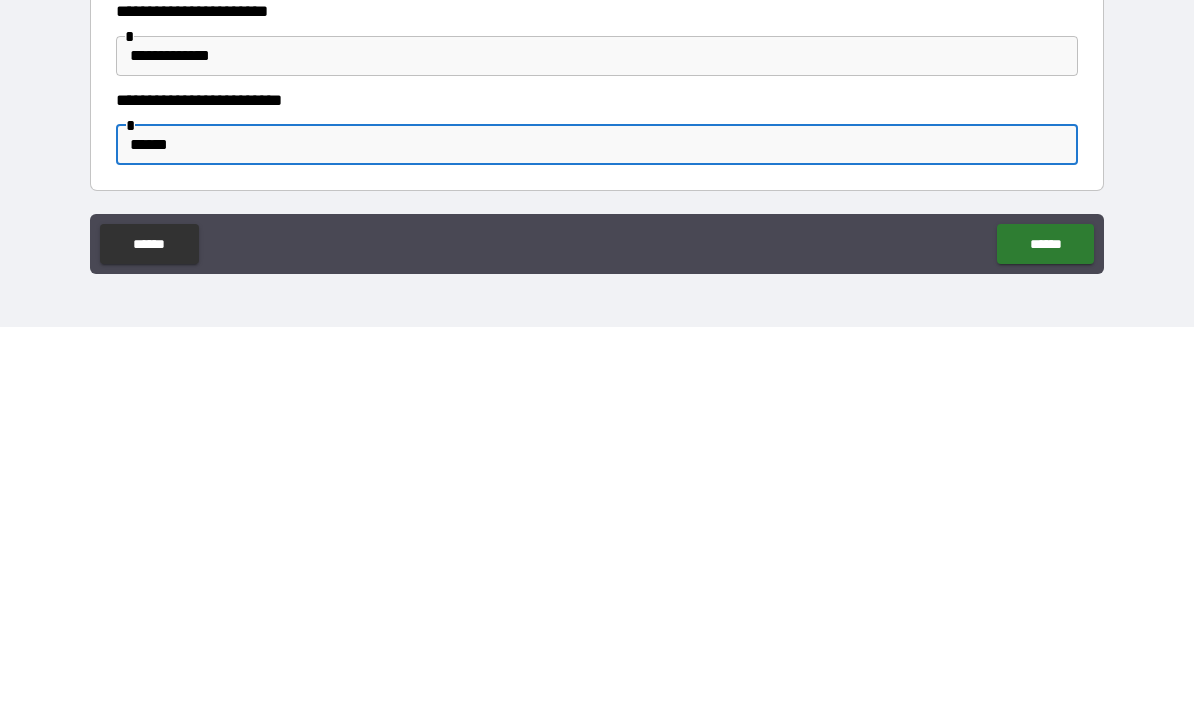 type on "******" 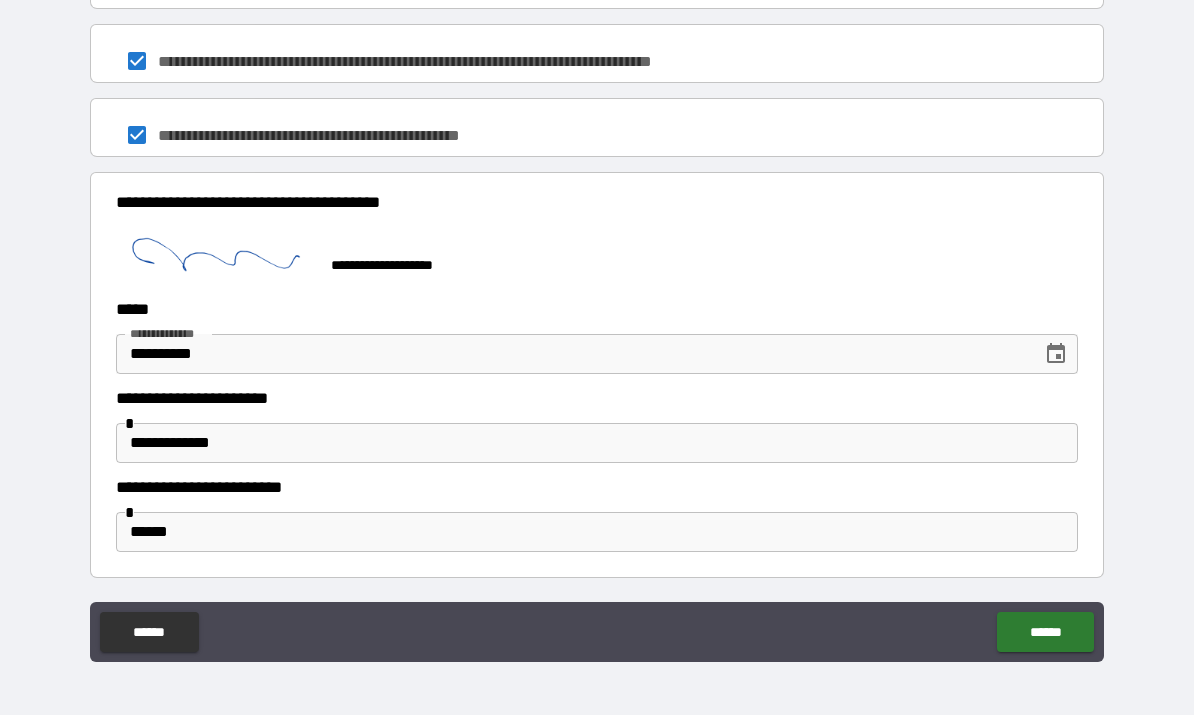 scroll, scrollTop: 1652, scrollLeft: 0, axis: vertical 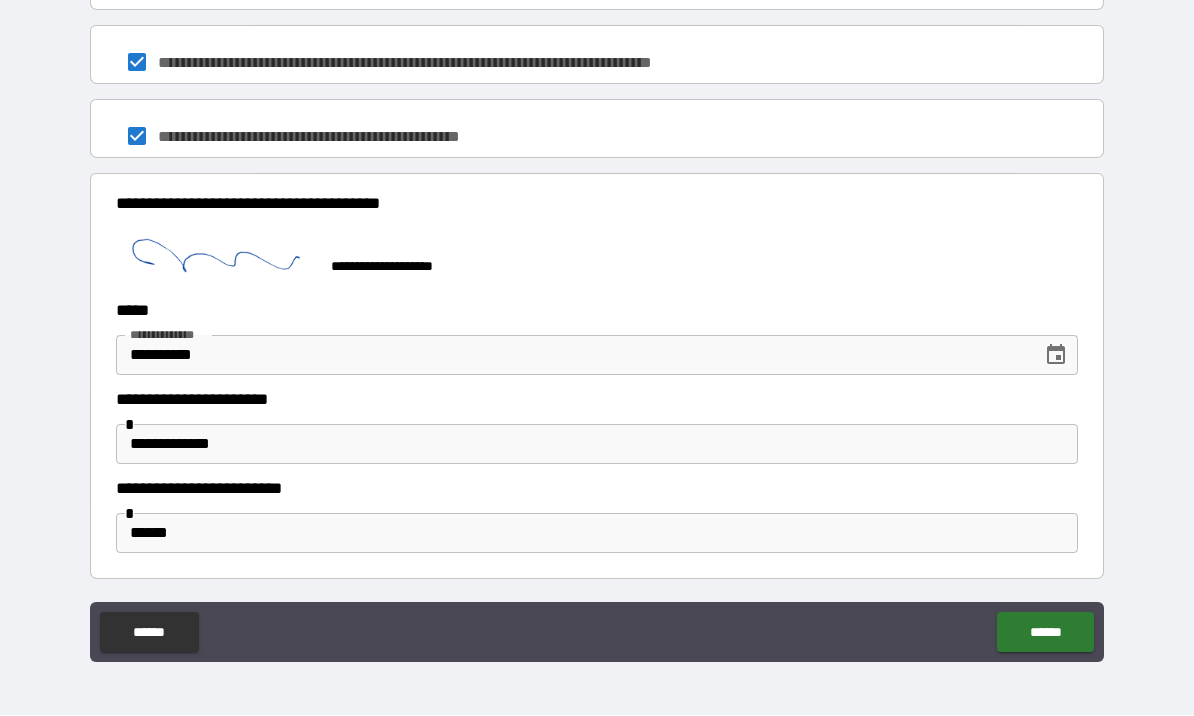 click on "******" at bounding box center (1045, 633) 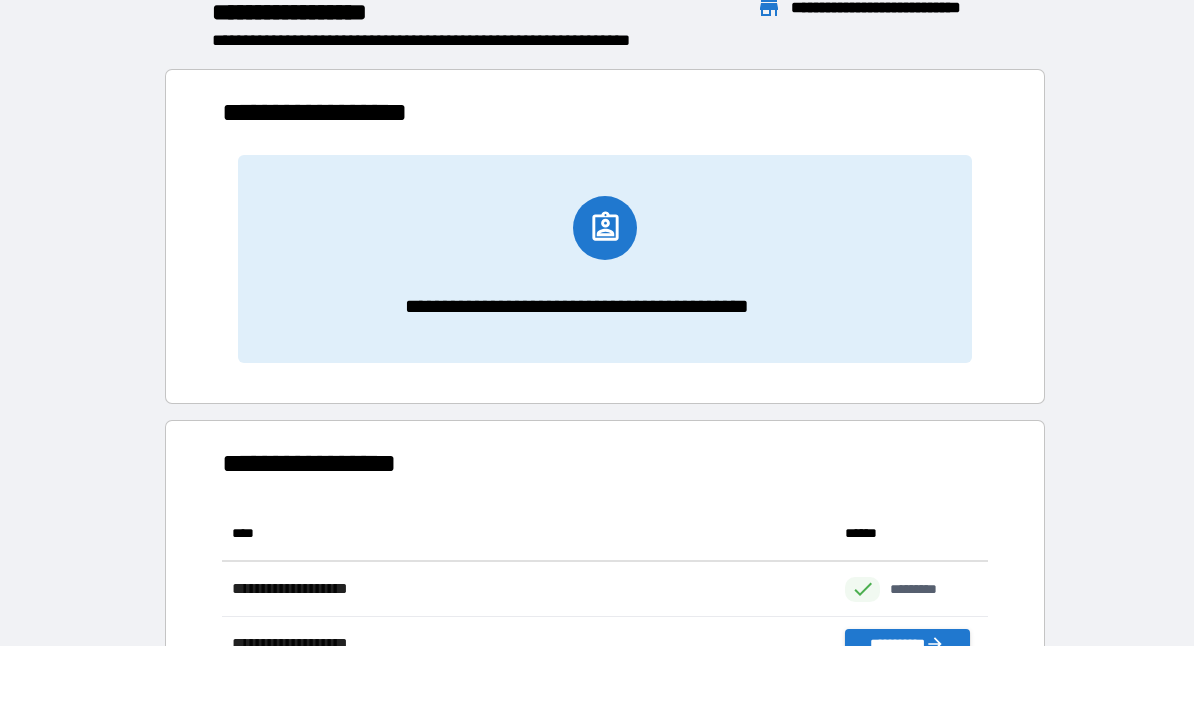 scroll, scrollTop: 386, scrollLeft: 765, axis: both 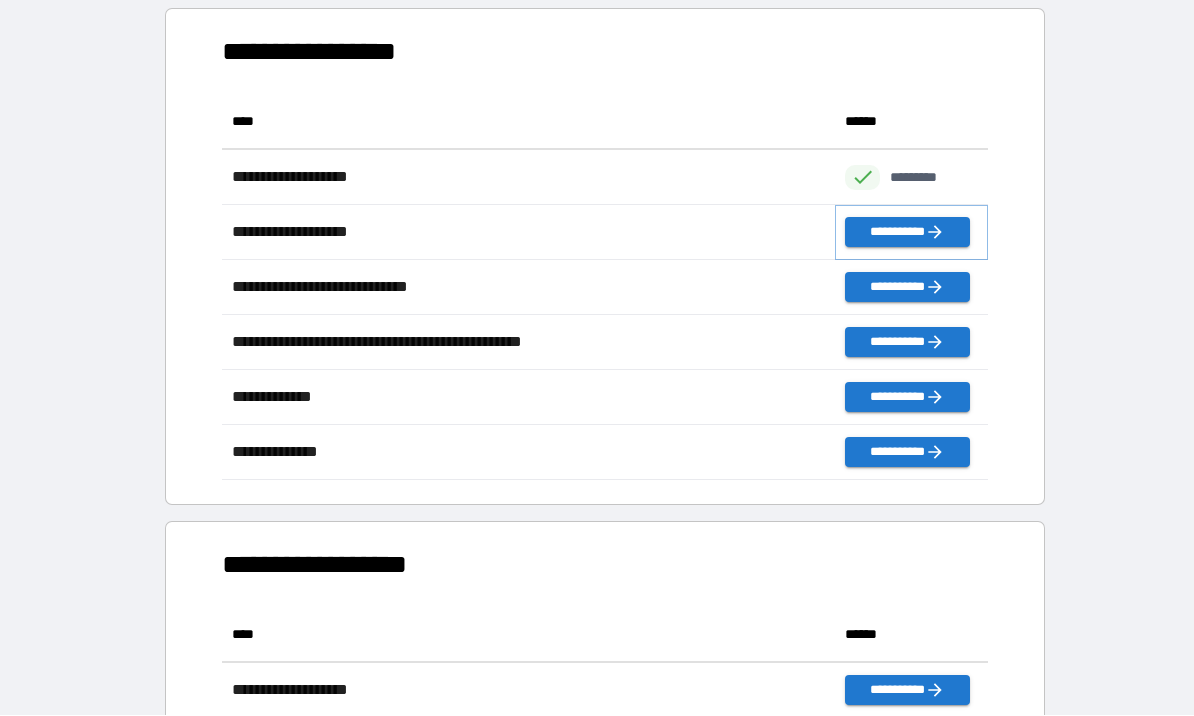 click on "**********" at bounding box center [907, 233] 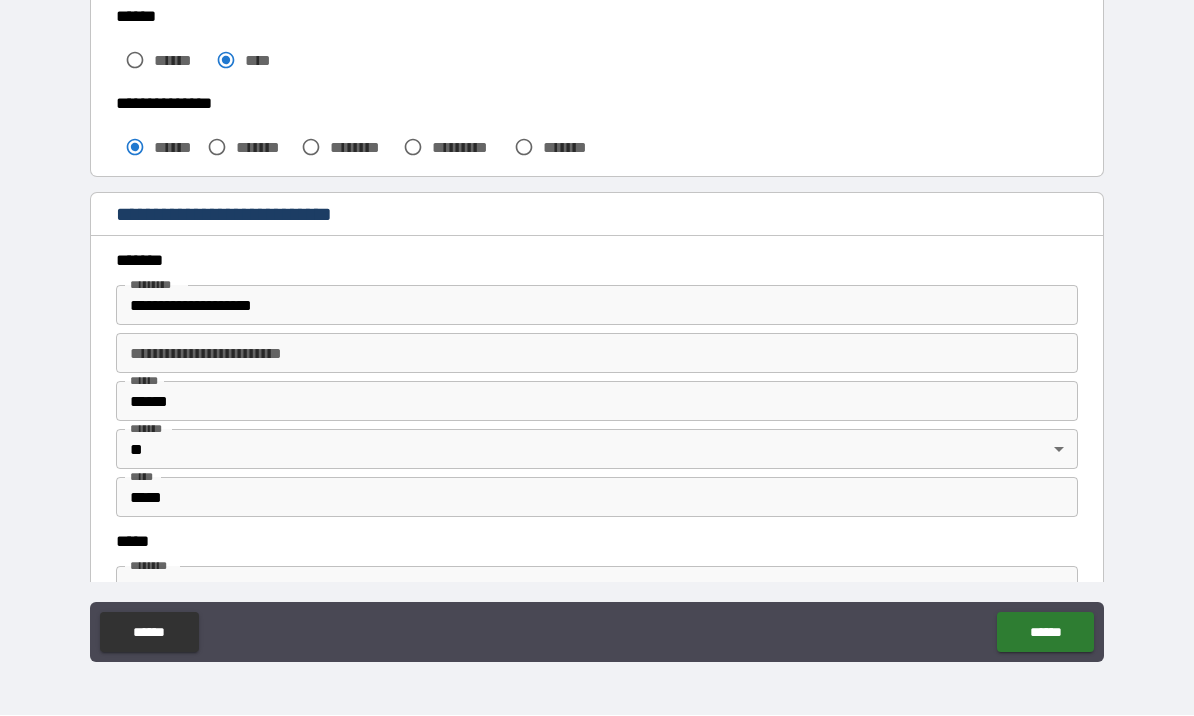scroll, scrollTop: 527, scrollLeft: 0, axis: vertical 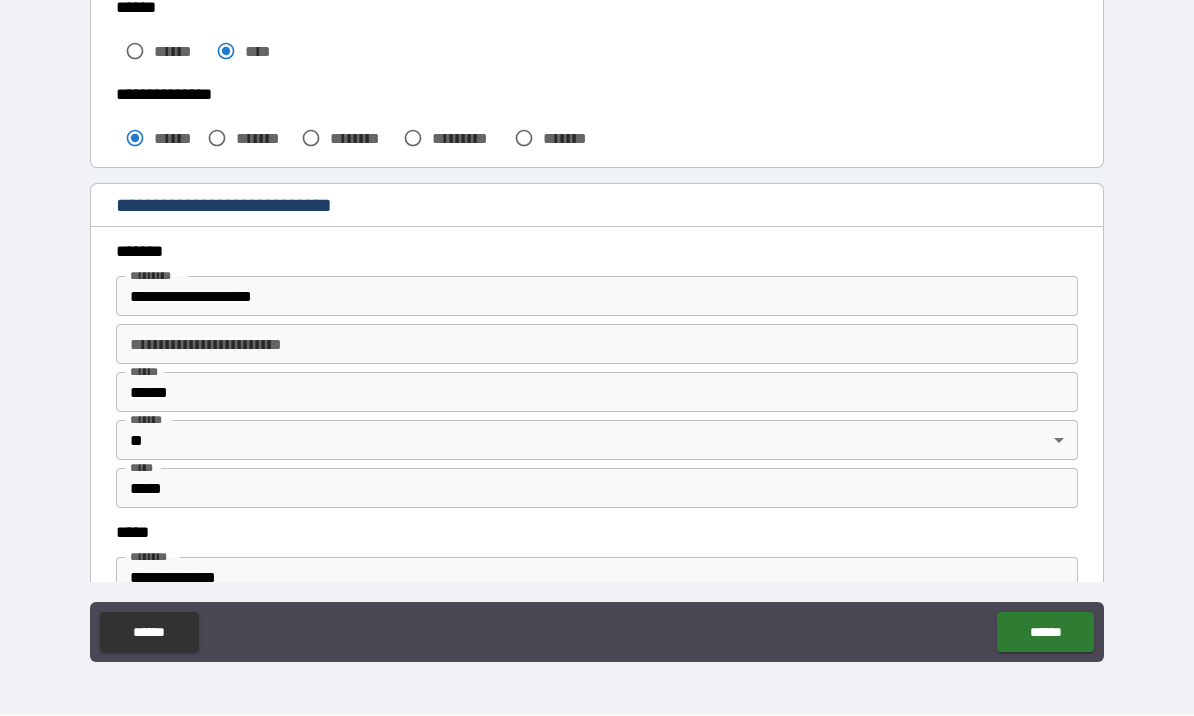 click on "**********" at bounding box center (597, 297) 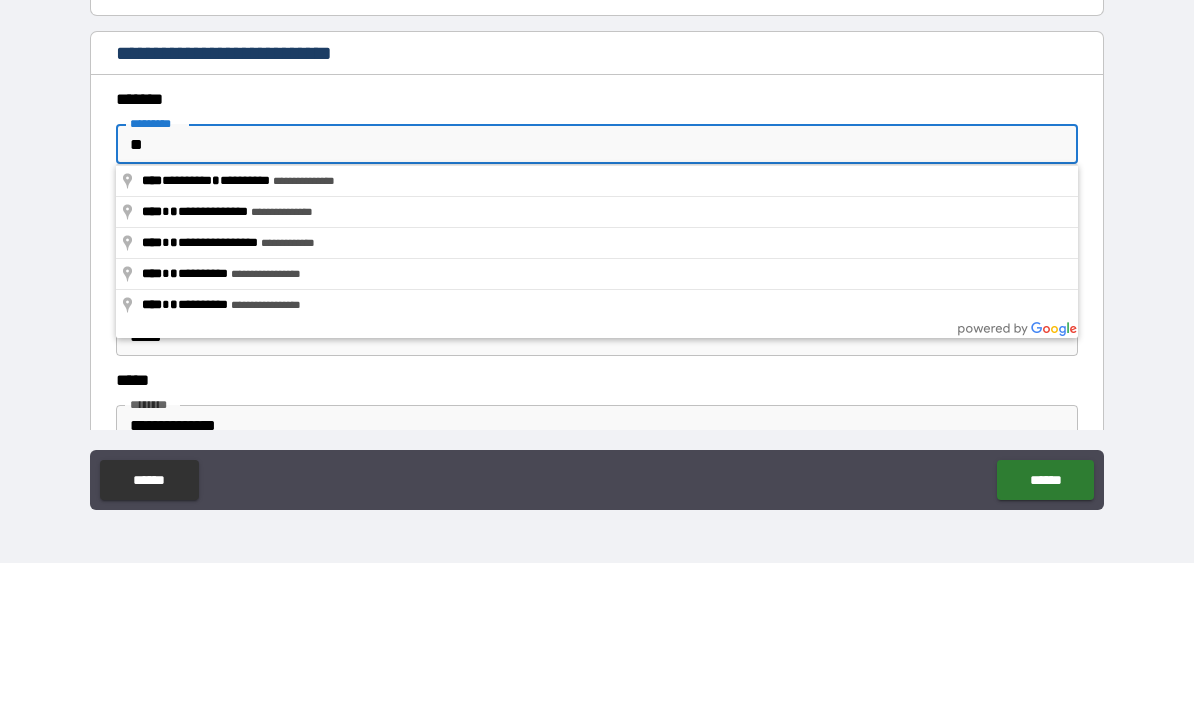 type on "*" 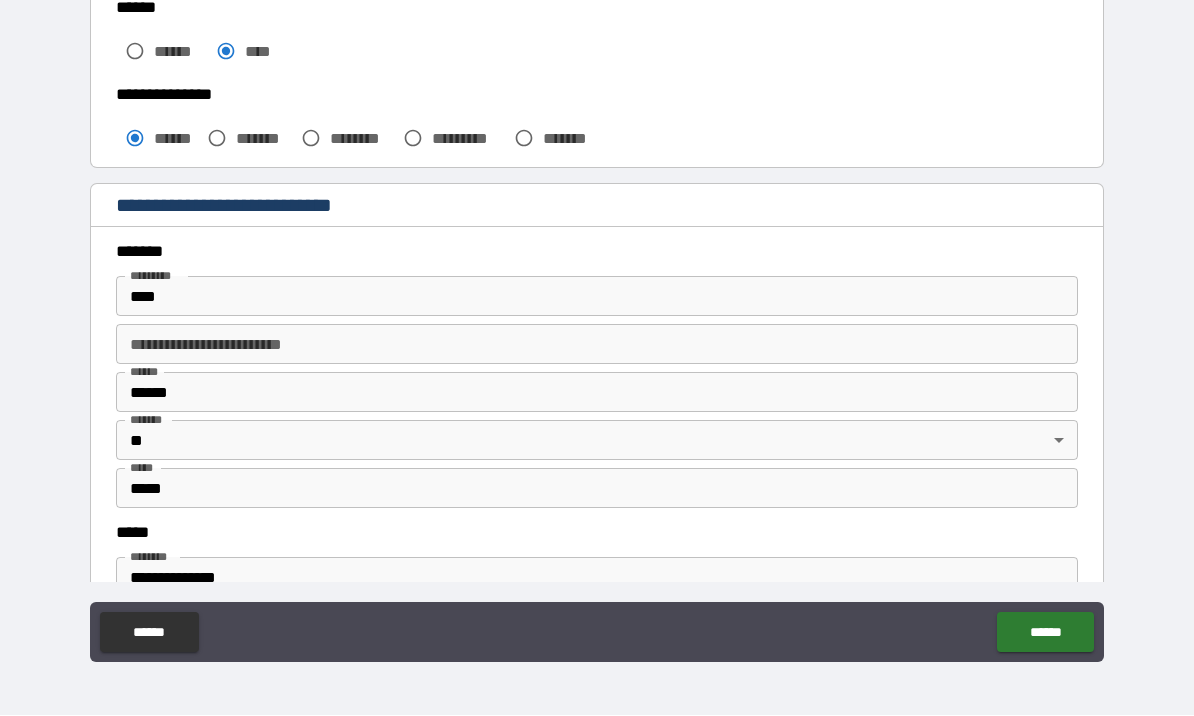 type on "**********" 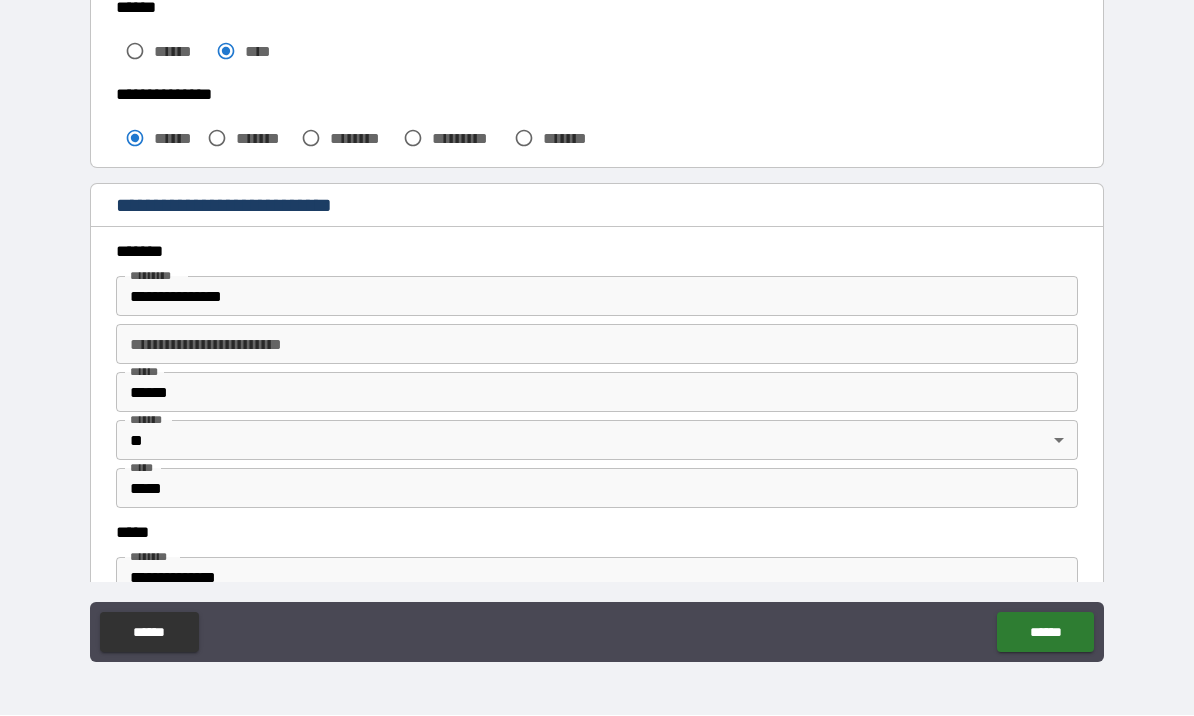 click on "**********" at bounding box center (597, 345) 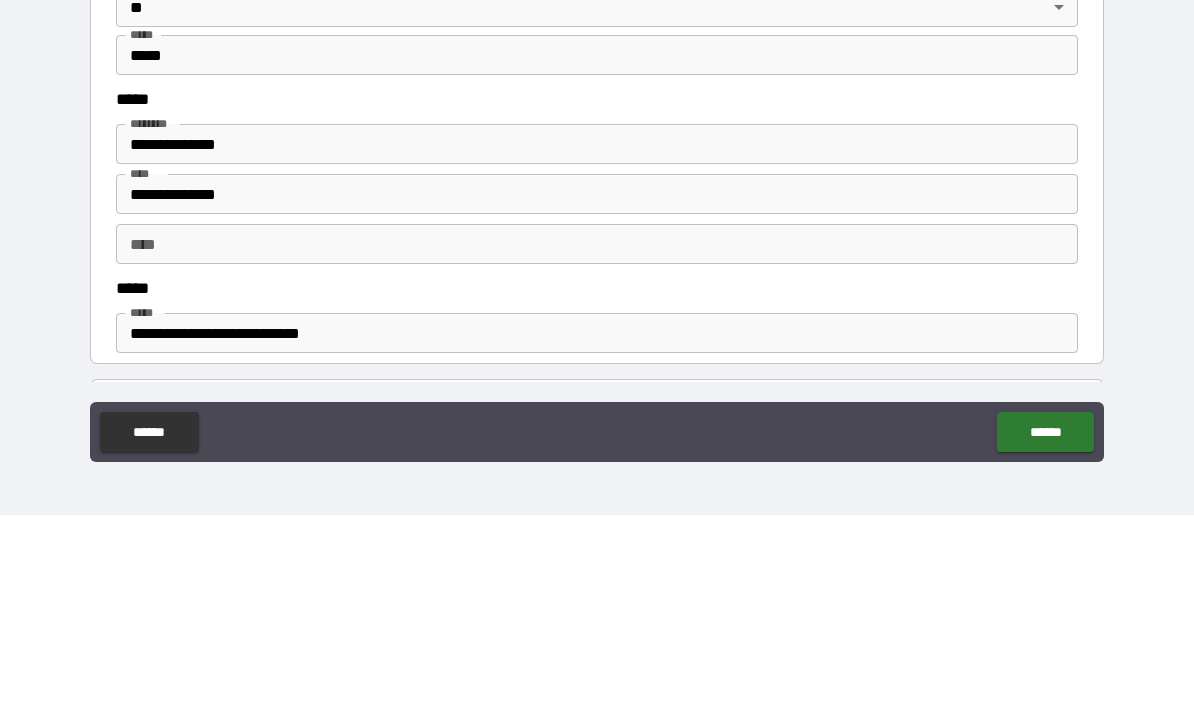scroll, scrollTop: 761, scrollLeft: 0, axis: vertical 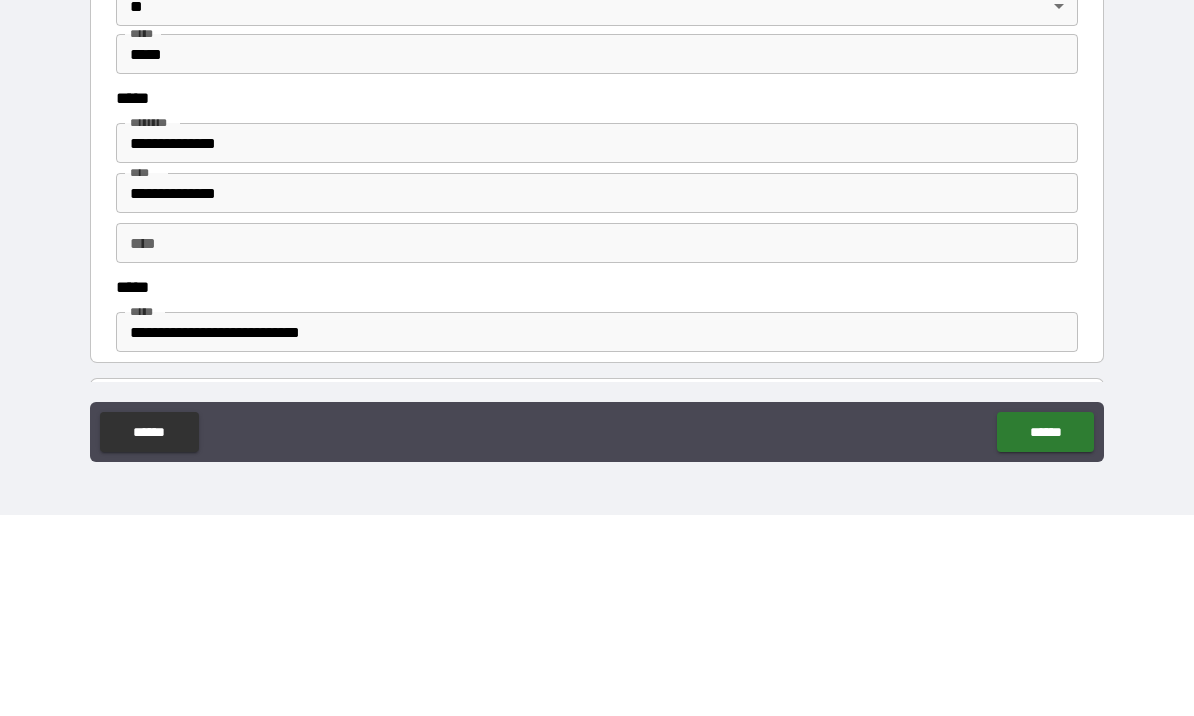 type on "***" 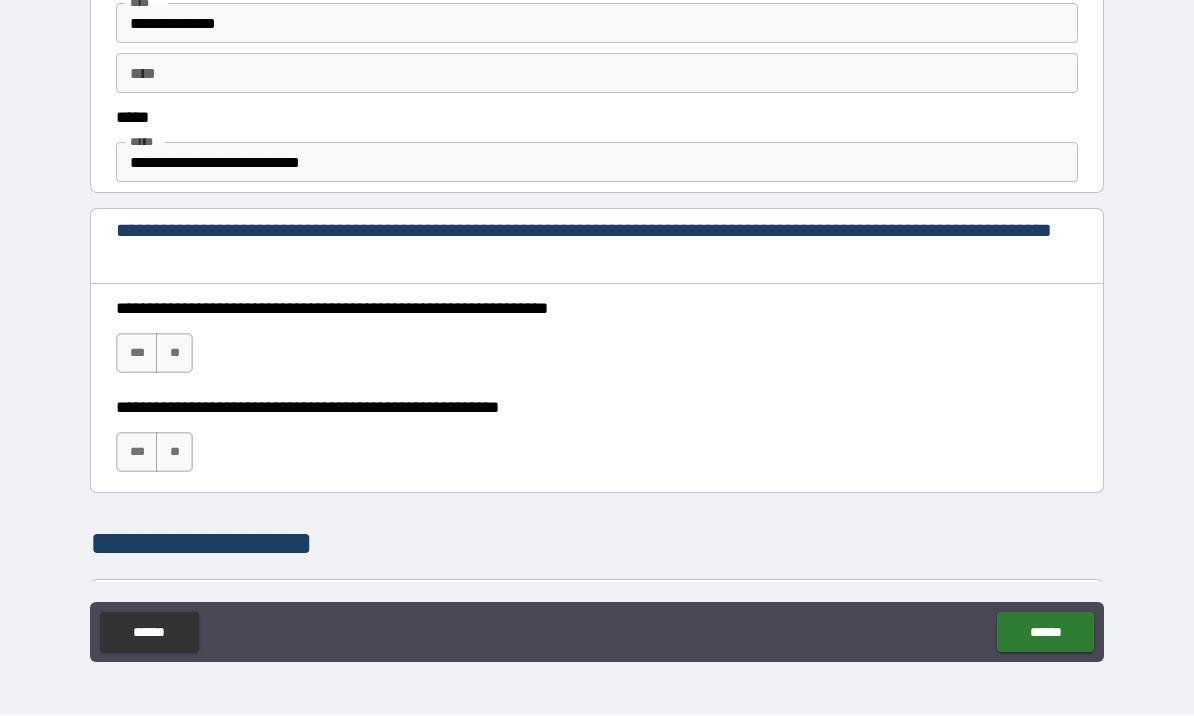 scroll, scrollTop: 1135, scrollLeft: 0, axis: vertical 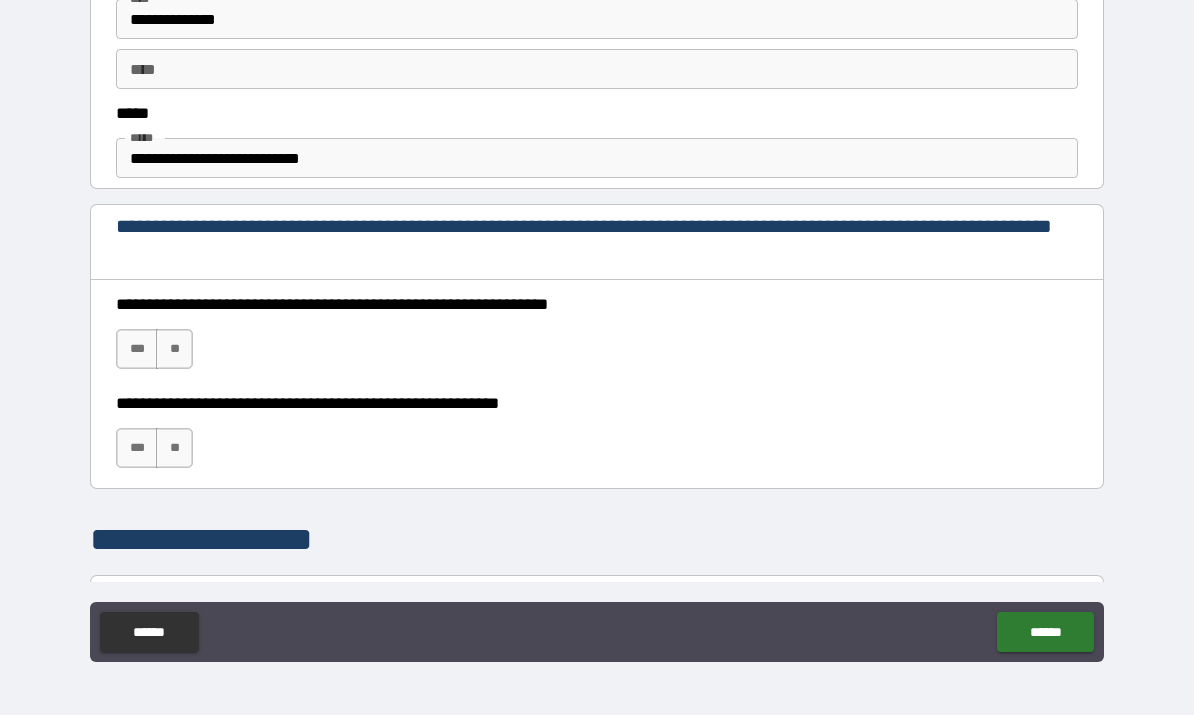 click on "***" at bounding box center (137, 350) 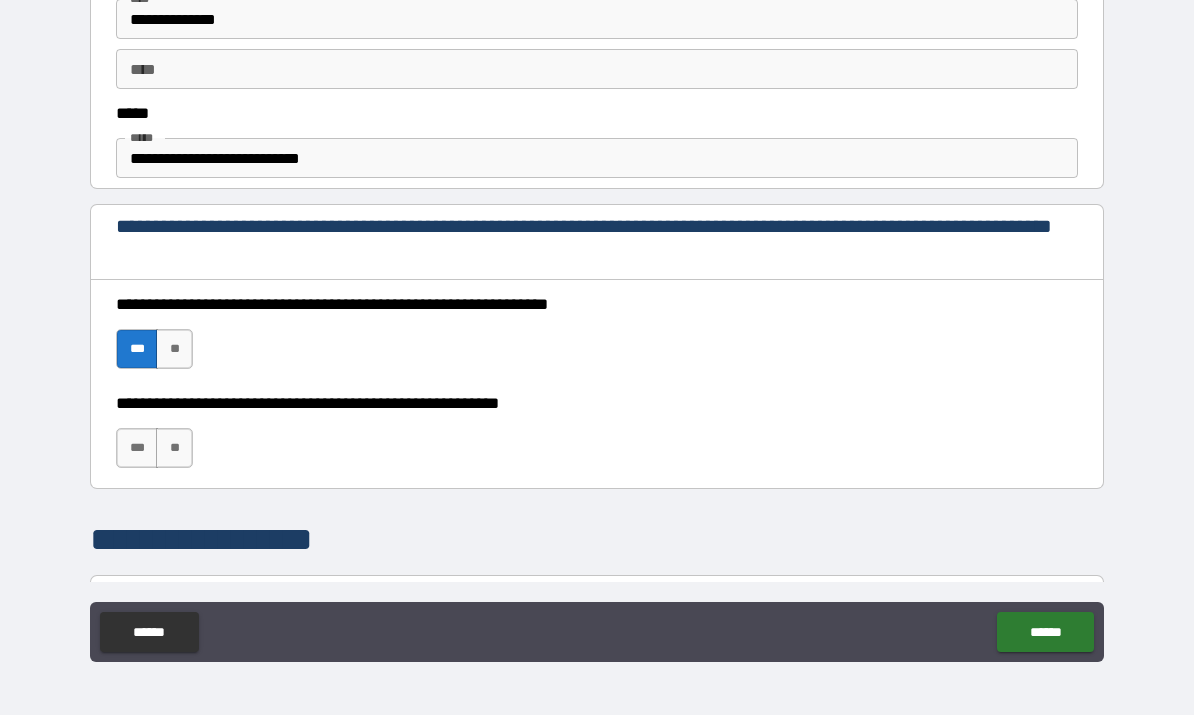 click on "***" at bounding box center [137, 449] 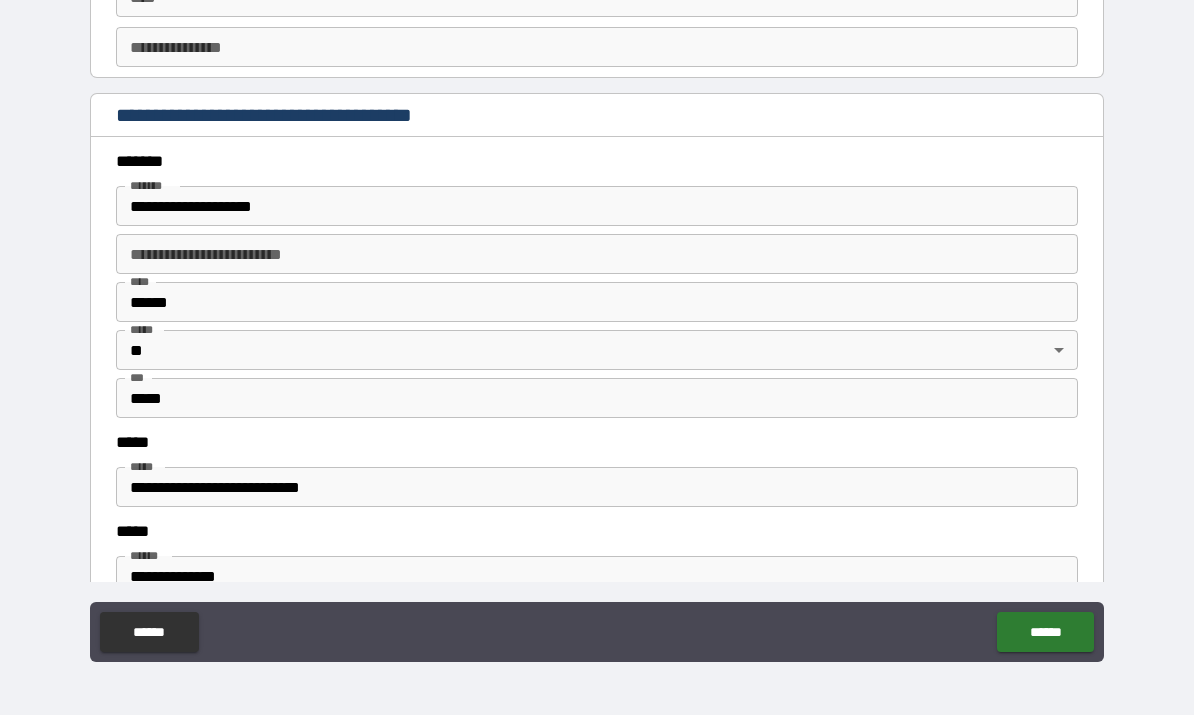 scroll, scrollTop: 2248, scrollLeft: 0, axis: vertical 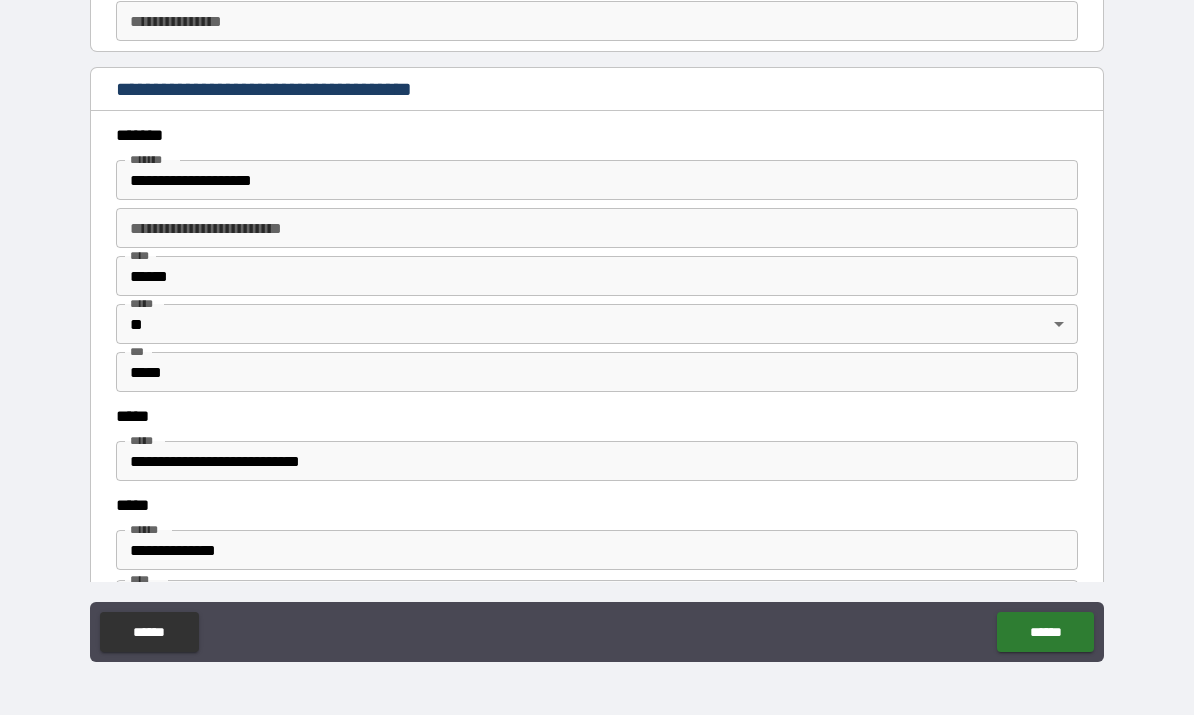 click on "**********" at bounding box center (597, 181) 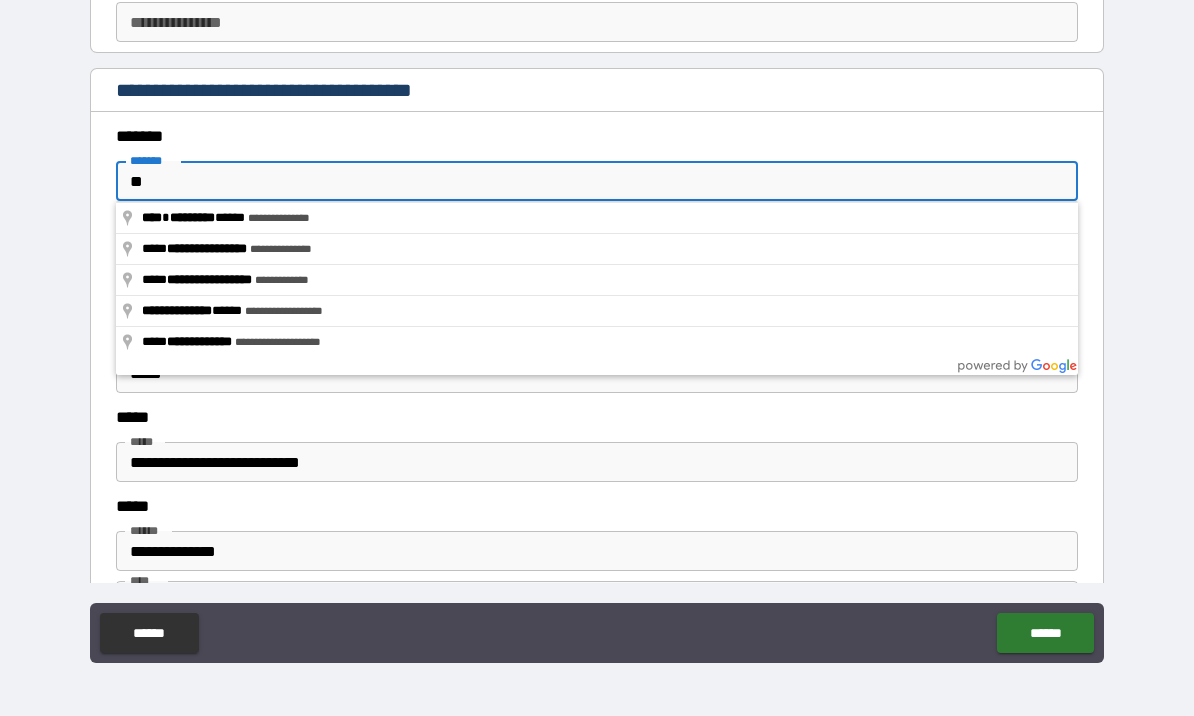 type on "*" 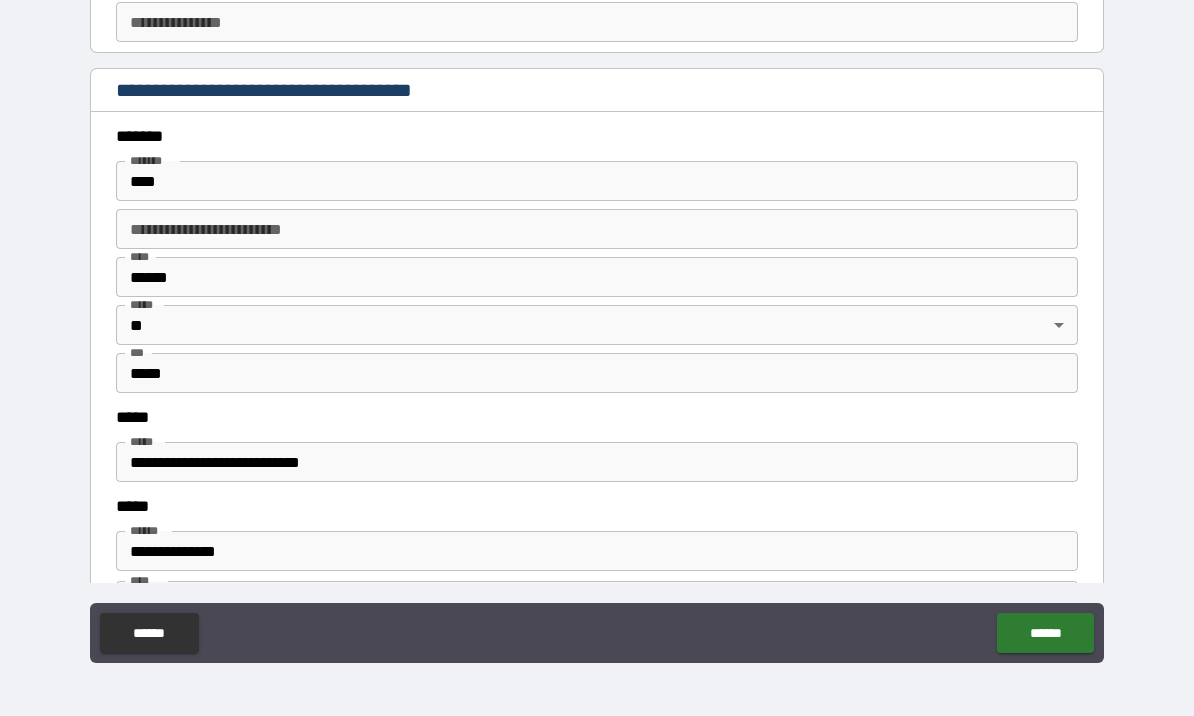 type on "**********" 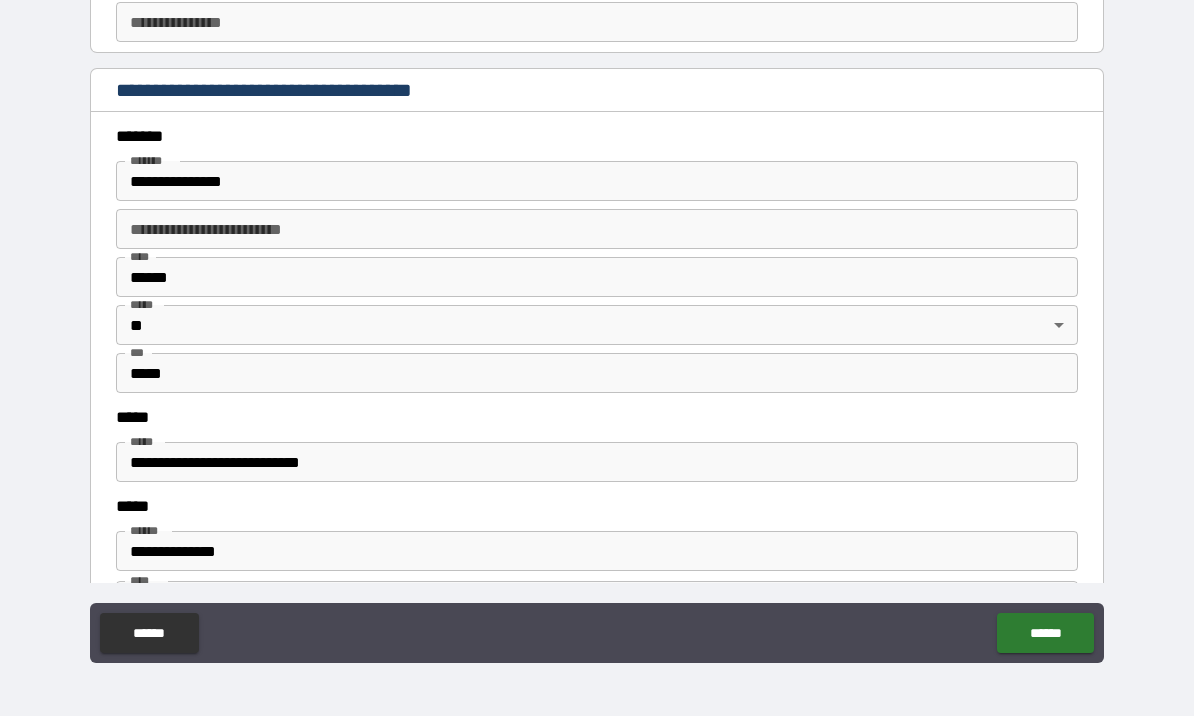 click on "**********" at bounding box center [597, 229] 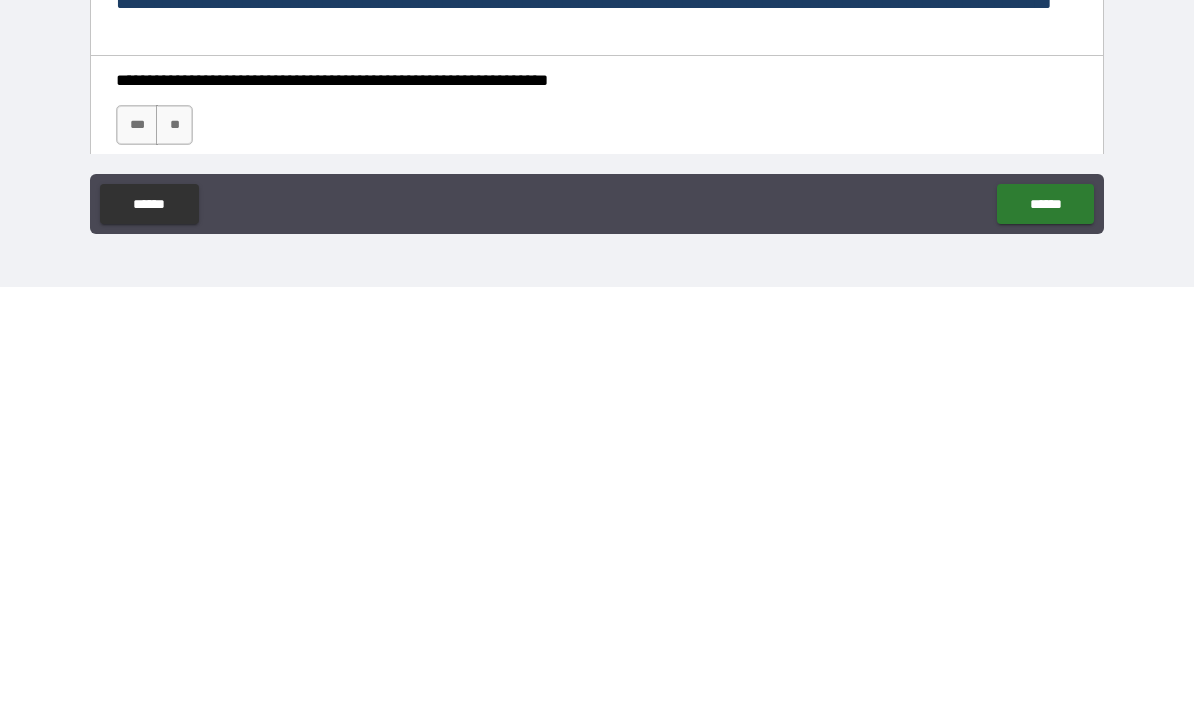 scroll, scrollTop: 2546, scrollLeft: 0, axis: vertical 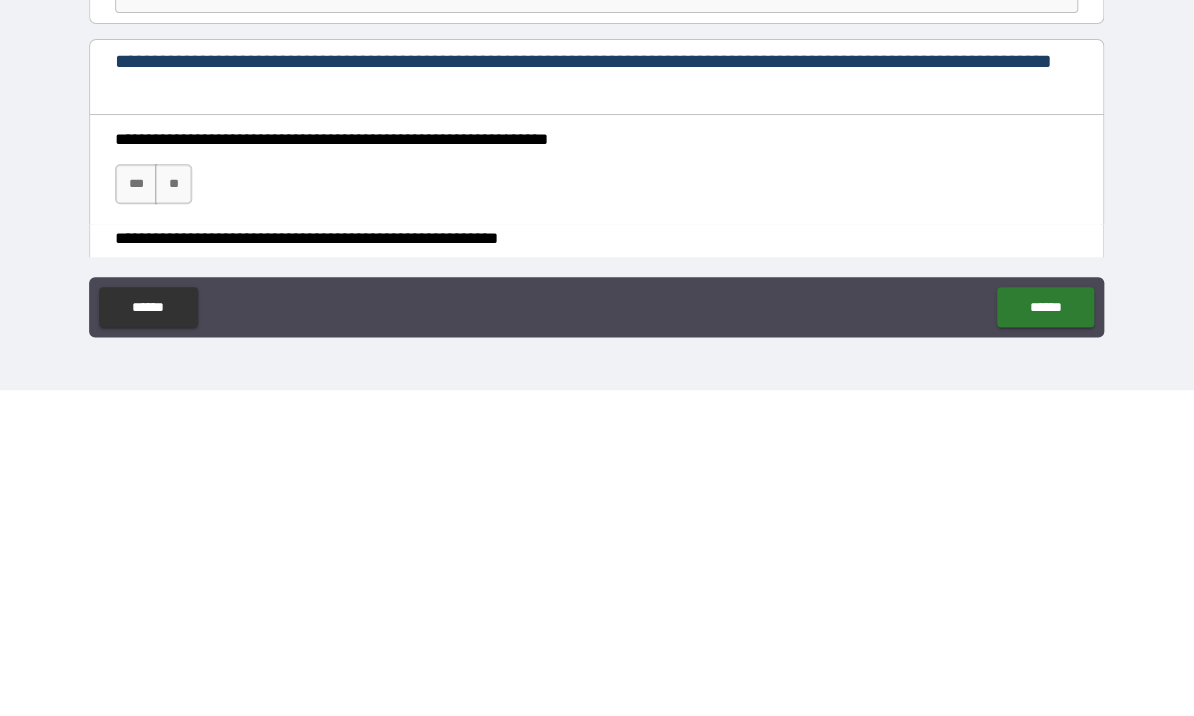 type on "***" 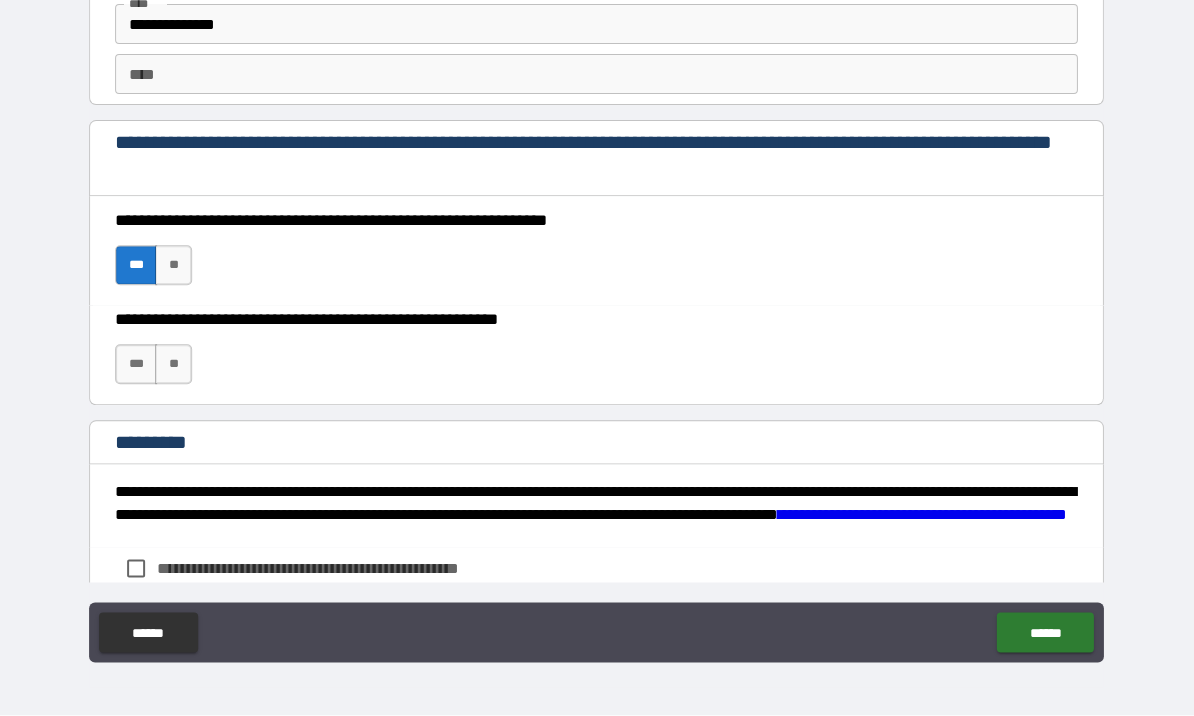 click on "***" at bounding box center (137, 365) 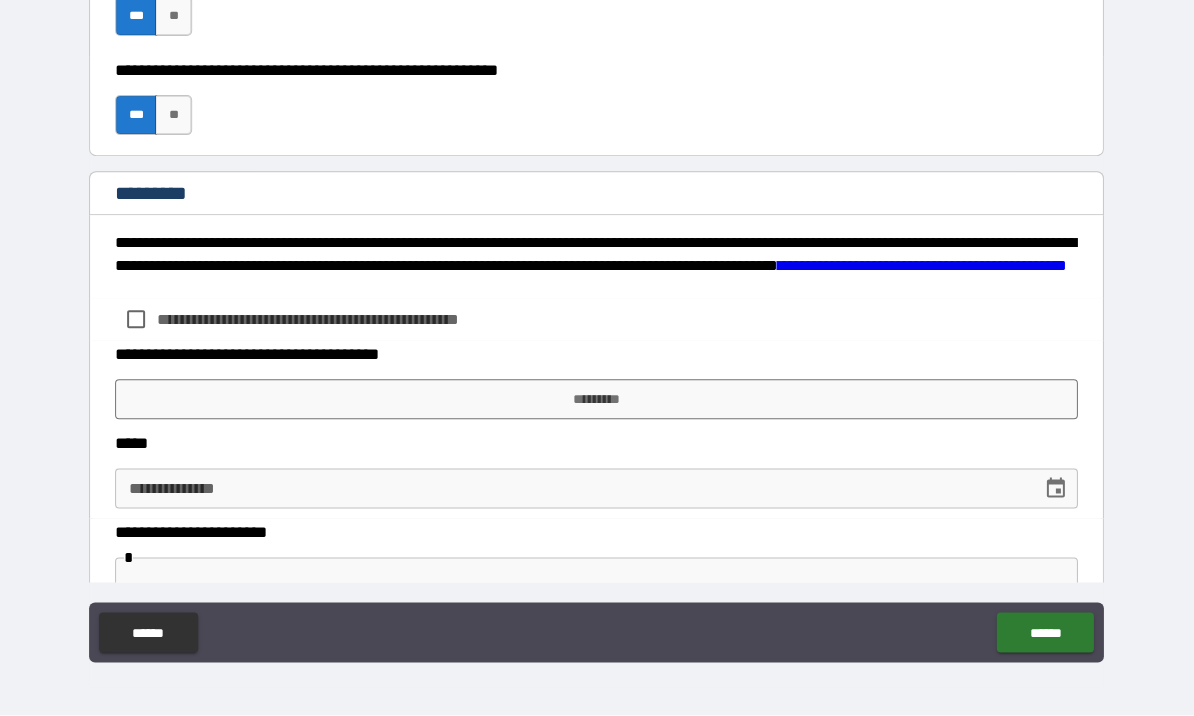 scroll, scrollTop: 3078, scrollLeft: 0, axis: vertical 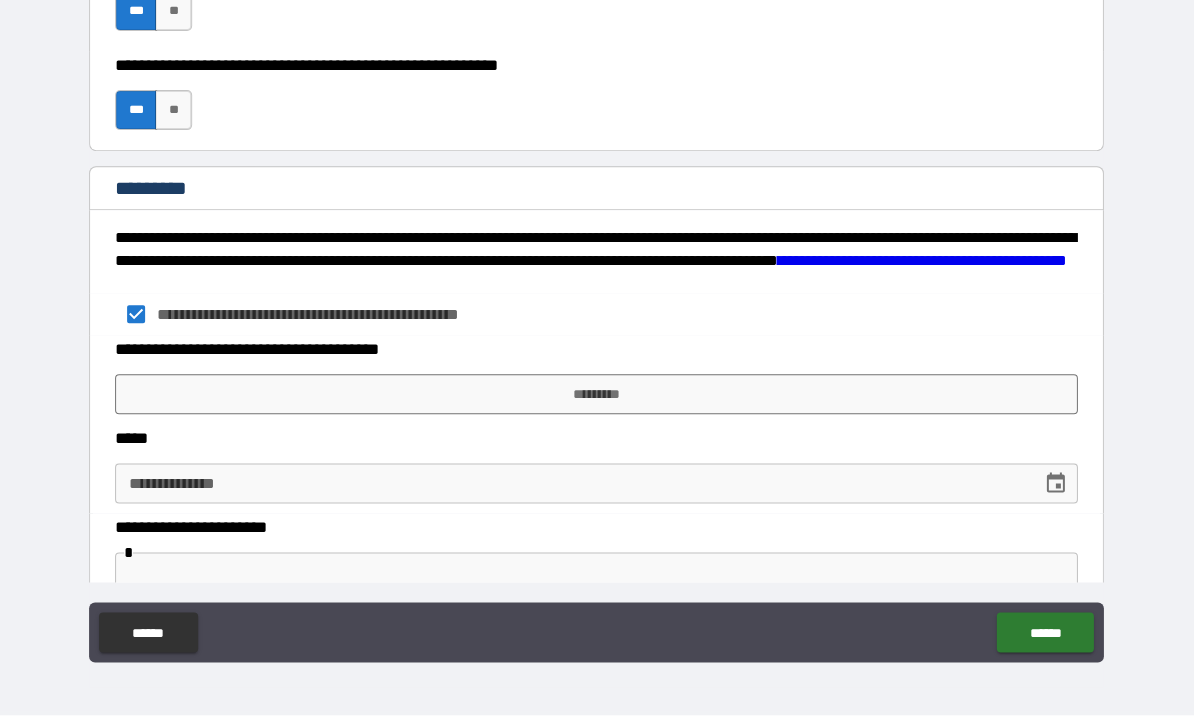 click on "*********" at bounding box center [597, 395] 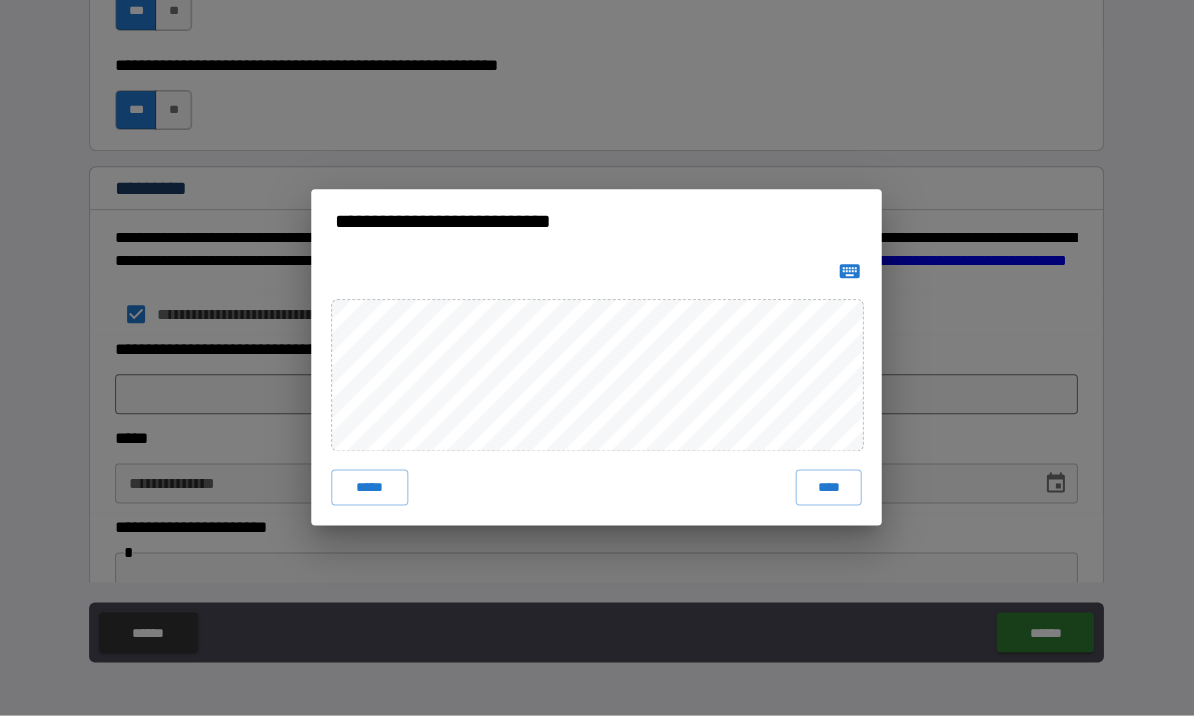 click on "****" at bounding box center (829, 488) 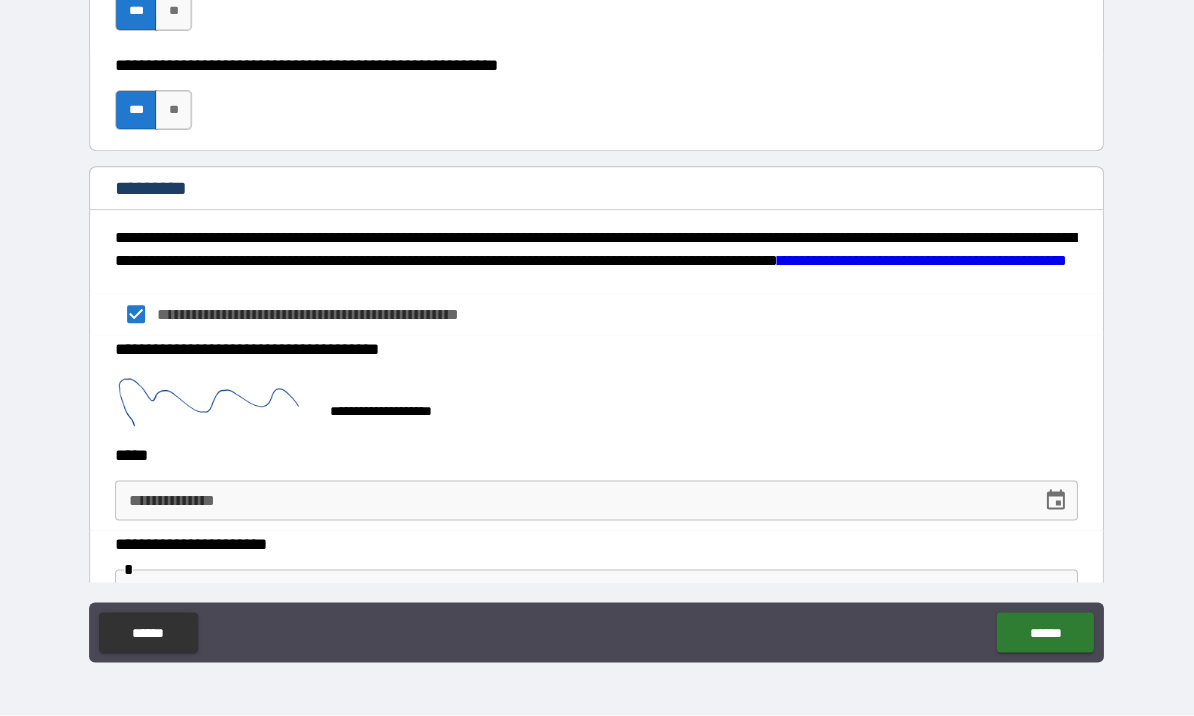 click on "**********" at bounding box center [597, 501] 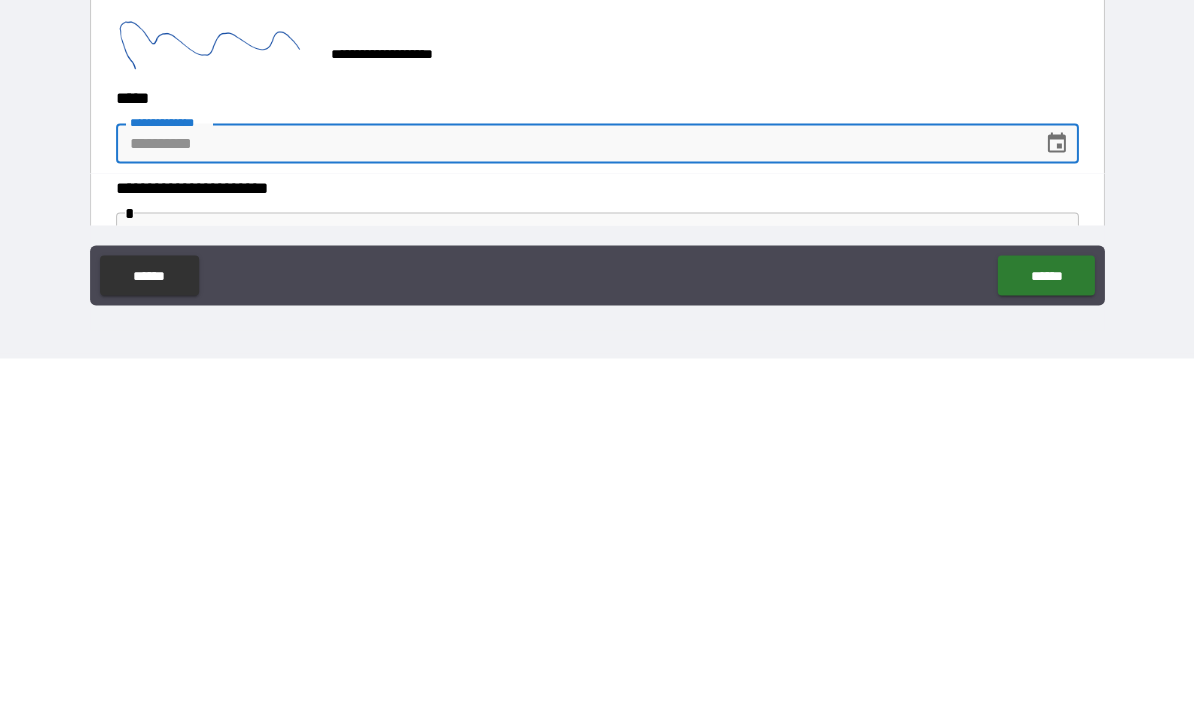 click 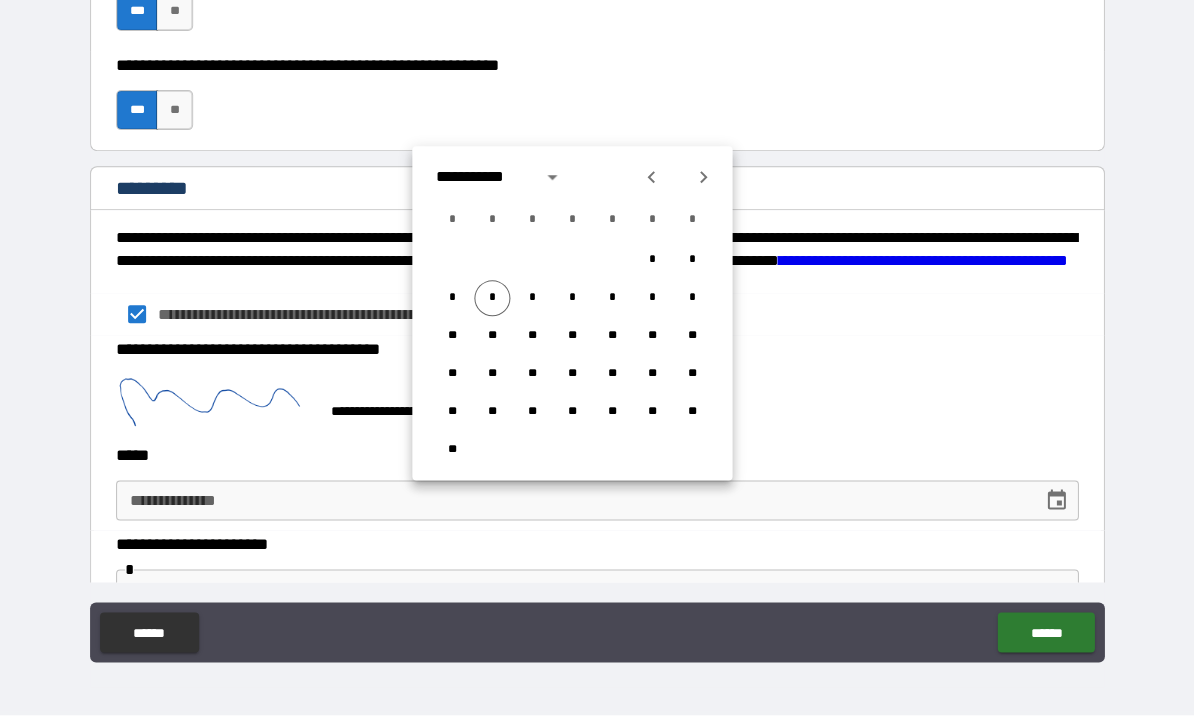 click on "*" at bounding box center (492, 299) 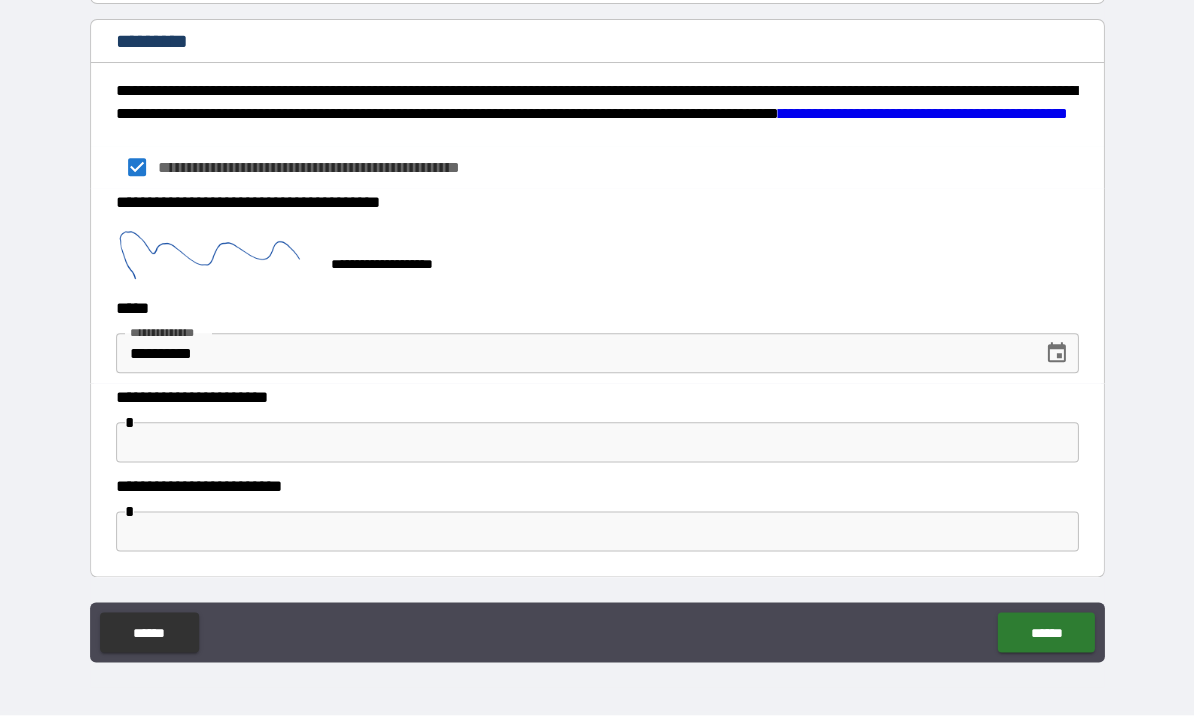 scroll, scrollTop: 3225, scrollLeft: 0, axis: vertical 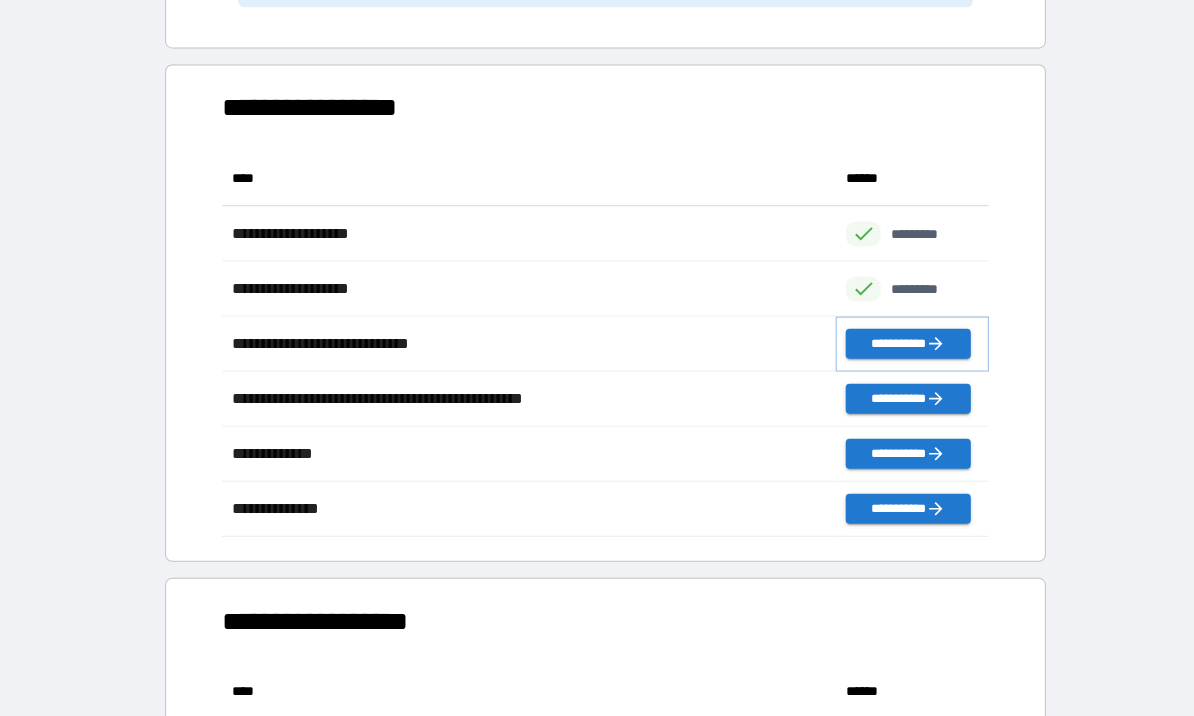 click on "**********" at bounding box center [907, 344] 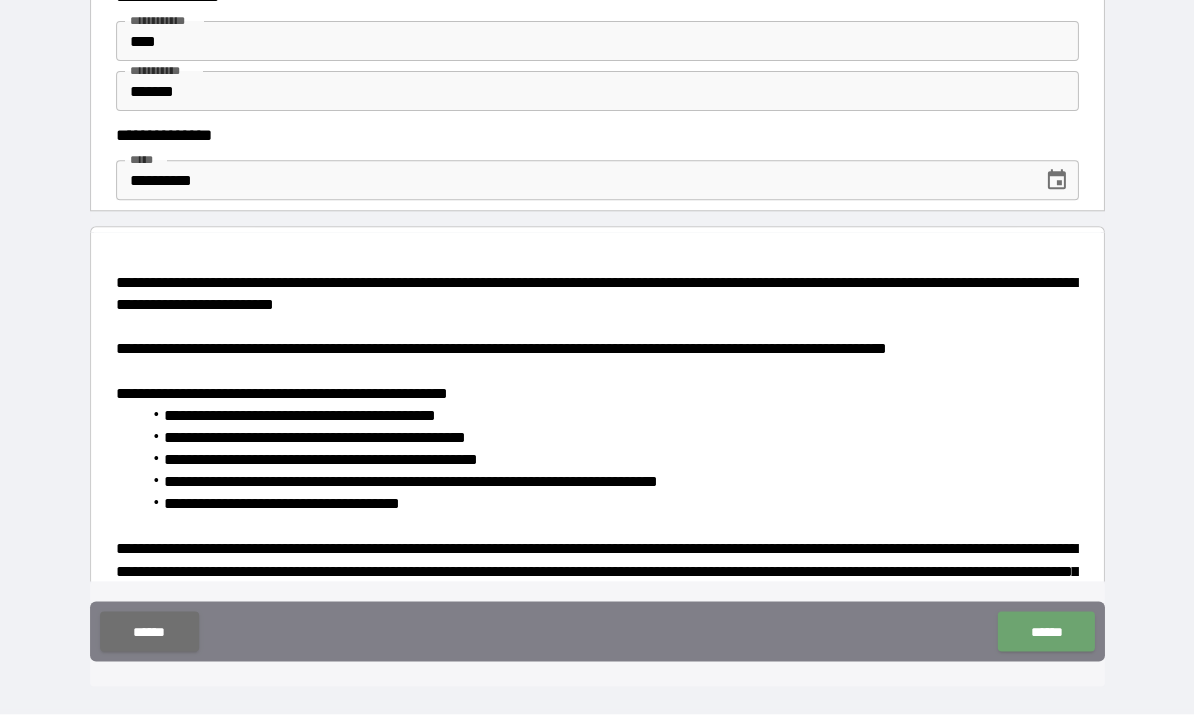 scroll, scrollTop: 69, scrollLeft: 0, axis: vertical 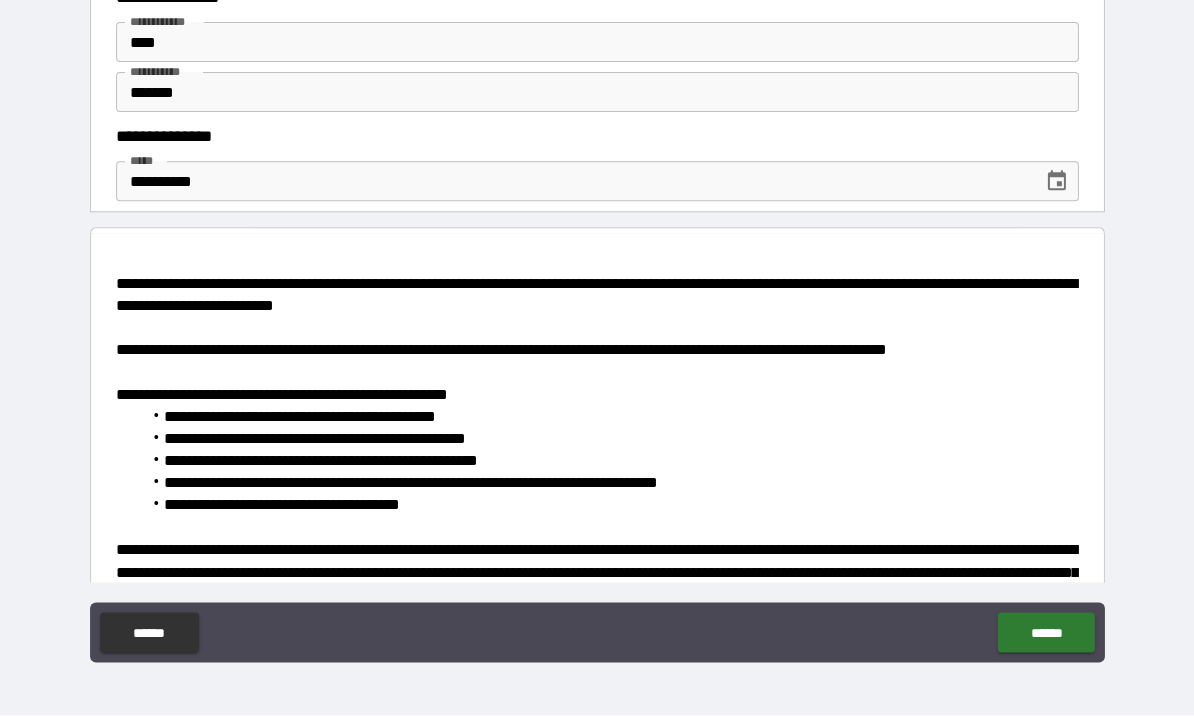 click on "******" at bounding box center (1045, 633) 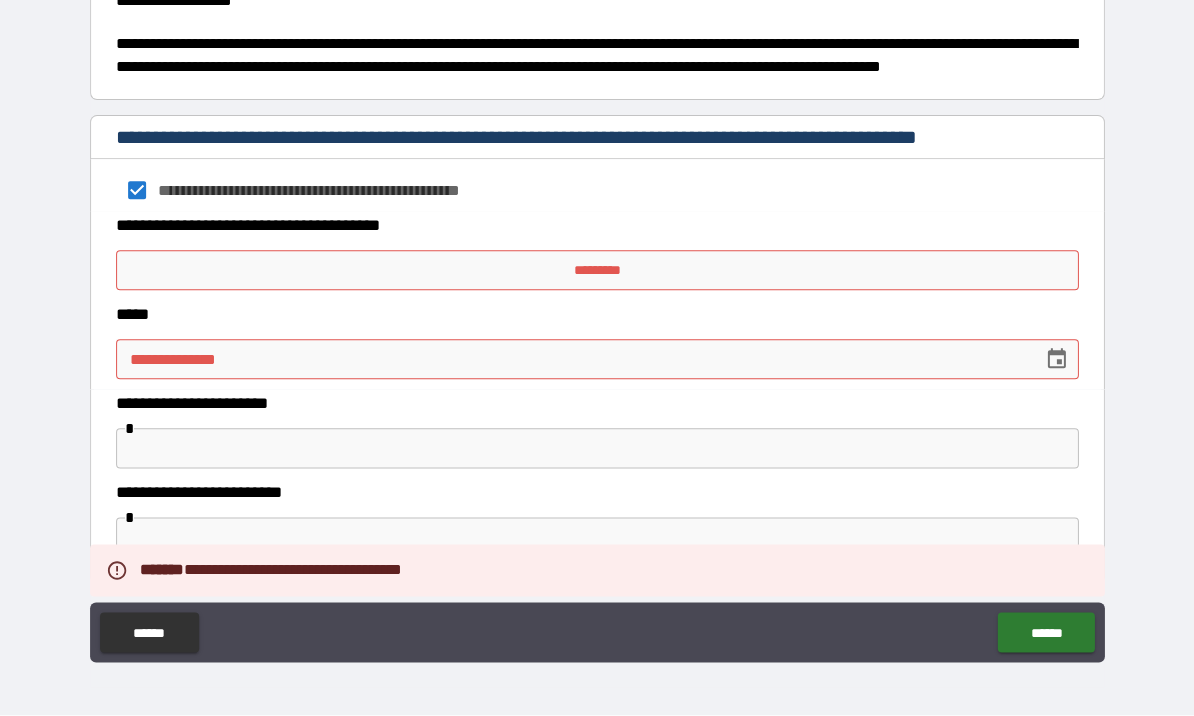 scroll, scrollTop: 971, scrollLeft: 0, axis: vertical 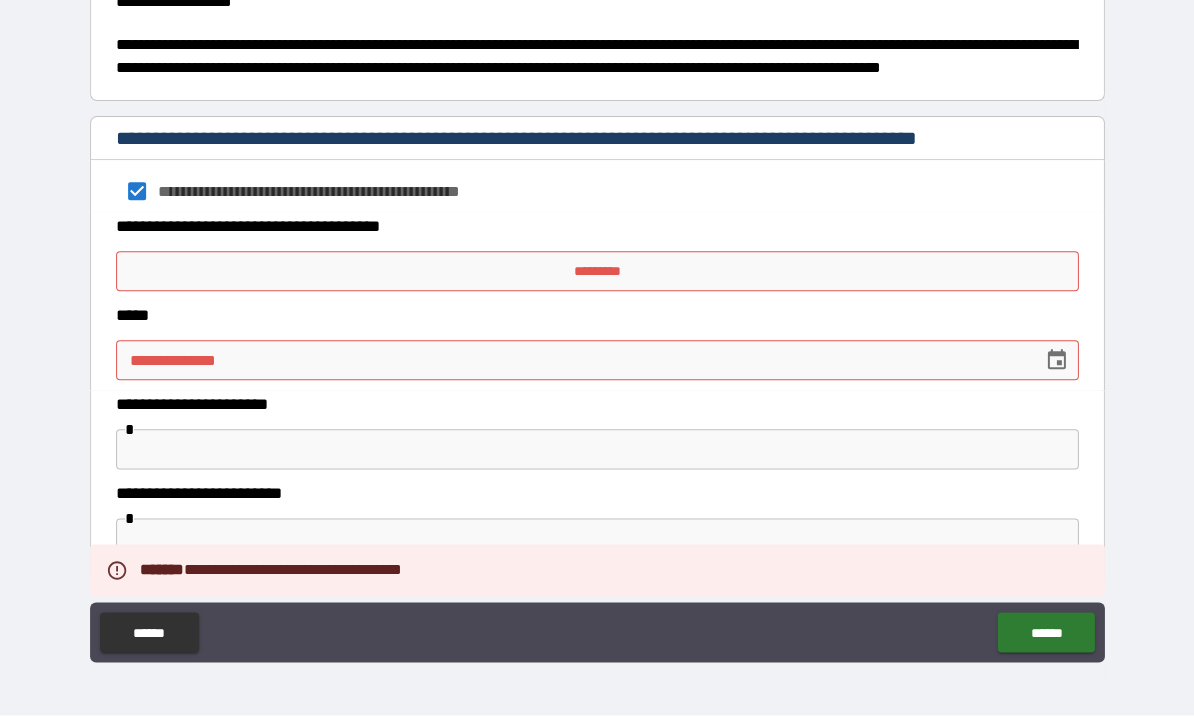 click on "*********" at bounding box center [597, 272] 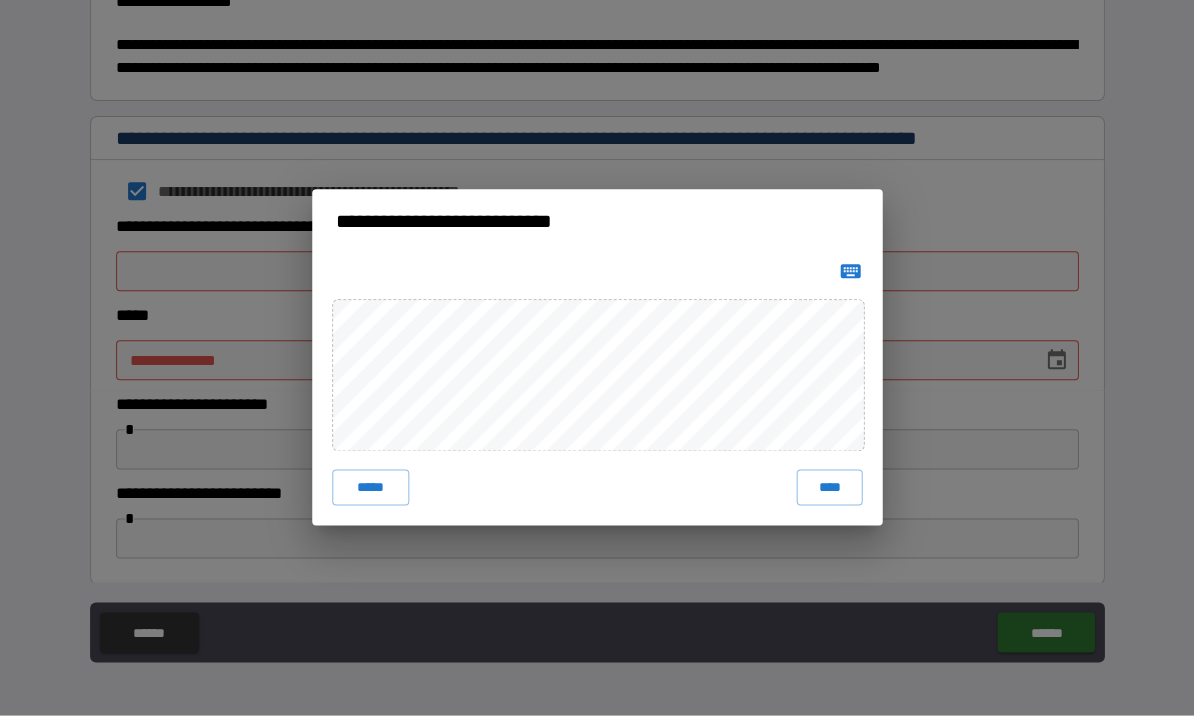 click on "****" at bounding box center (829, 488) 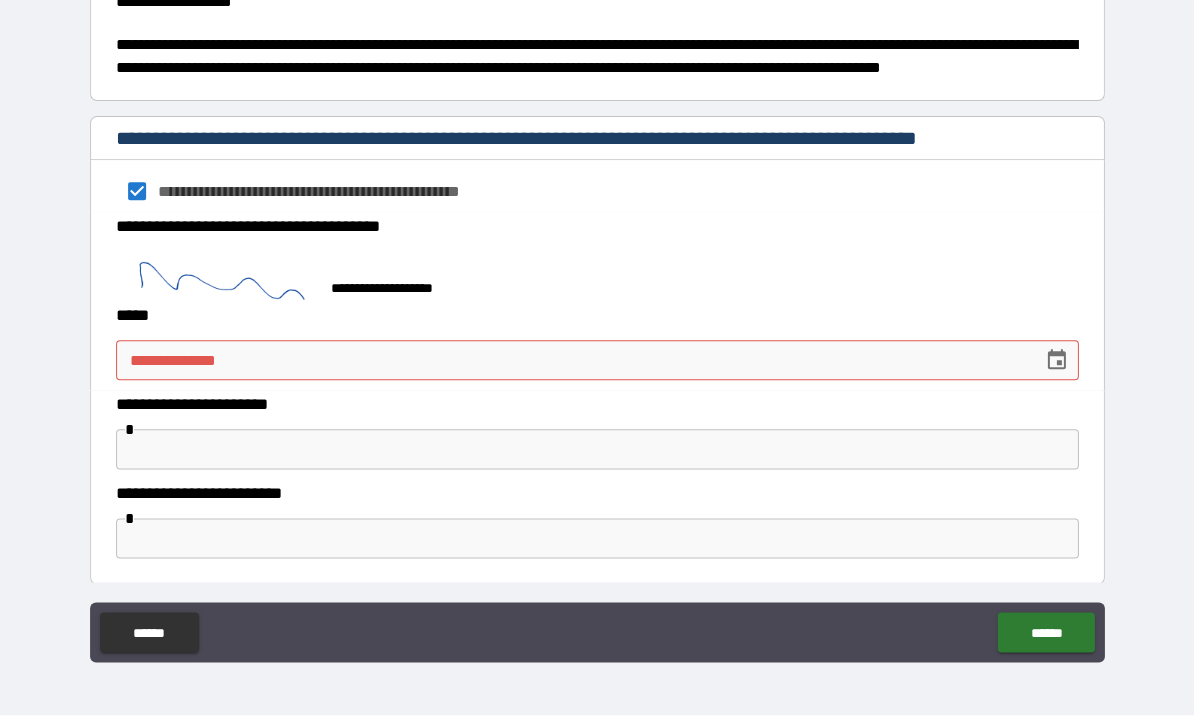 scroll, scrollTop: 961, scrollLeft: 0, axis: vertical 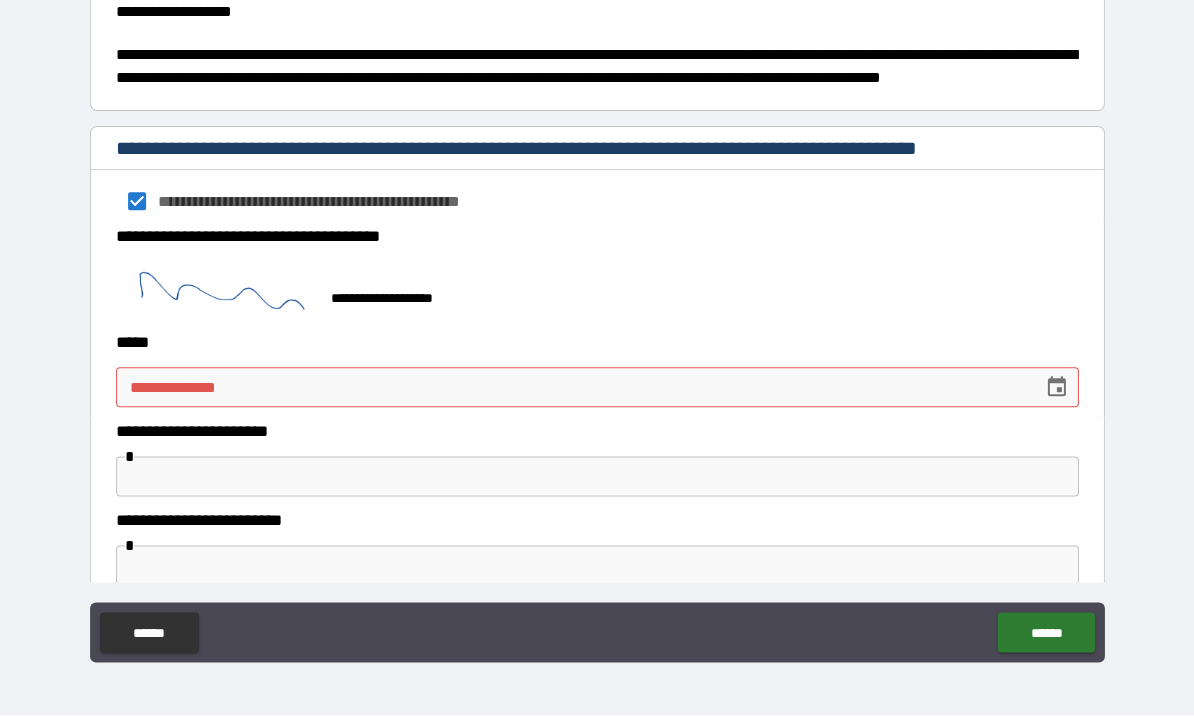 click 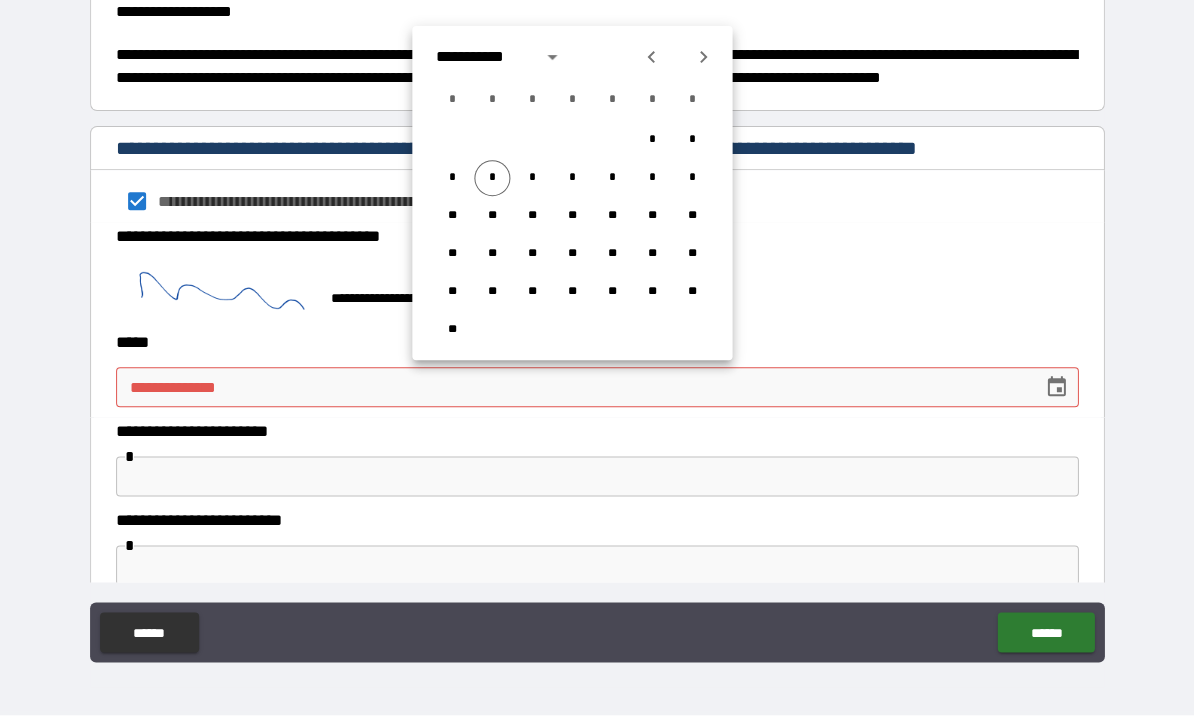 click on "*" at bounding box center [492, 179] 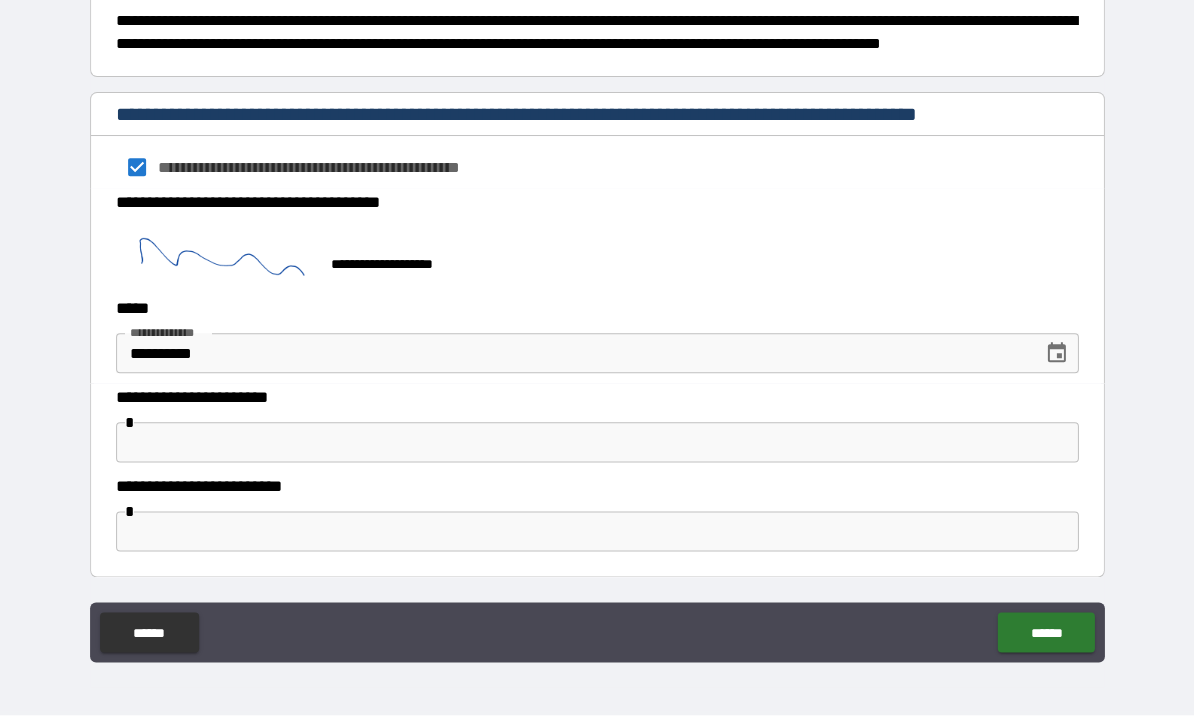 scroll, scrollTop: 992, scrollLeft: 0, axis: vertical 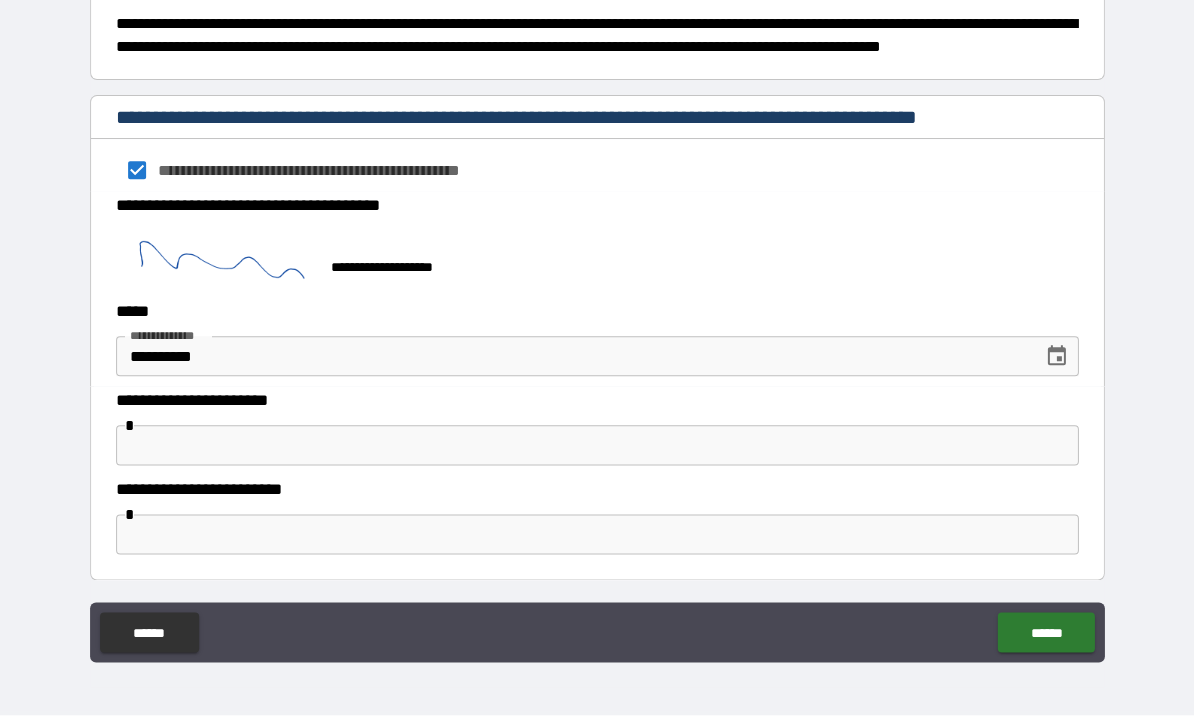 click on "******" at bounding box center [1045, 633] 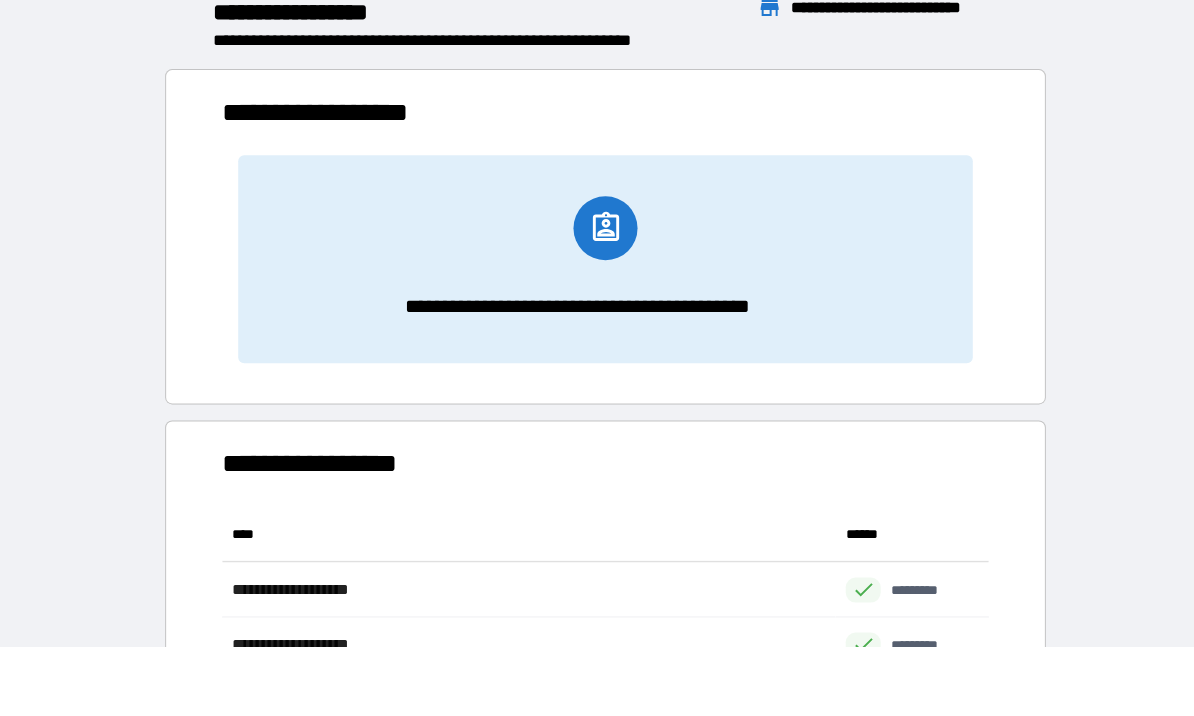 scroll, scrollTop: 1, scrollLeft: 1, axis: both 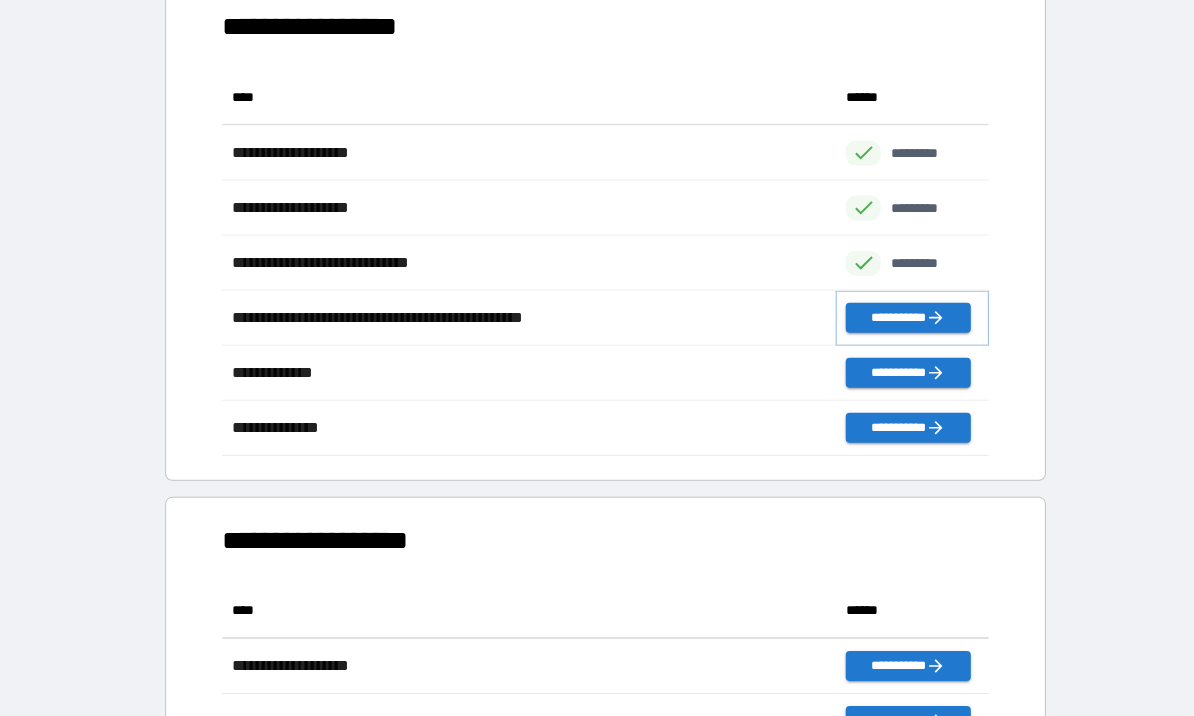 click on "**********" at bounding box center [907, 318] 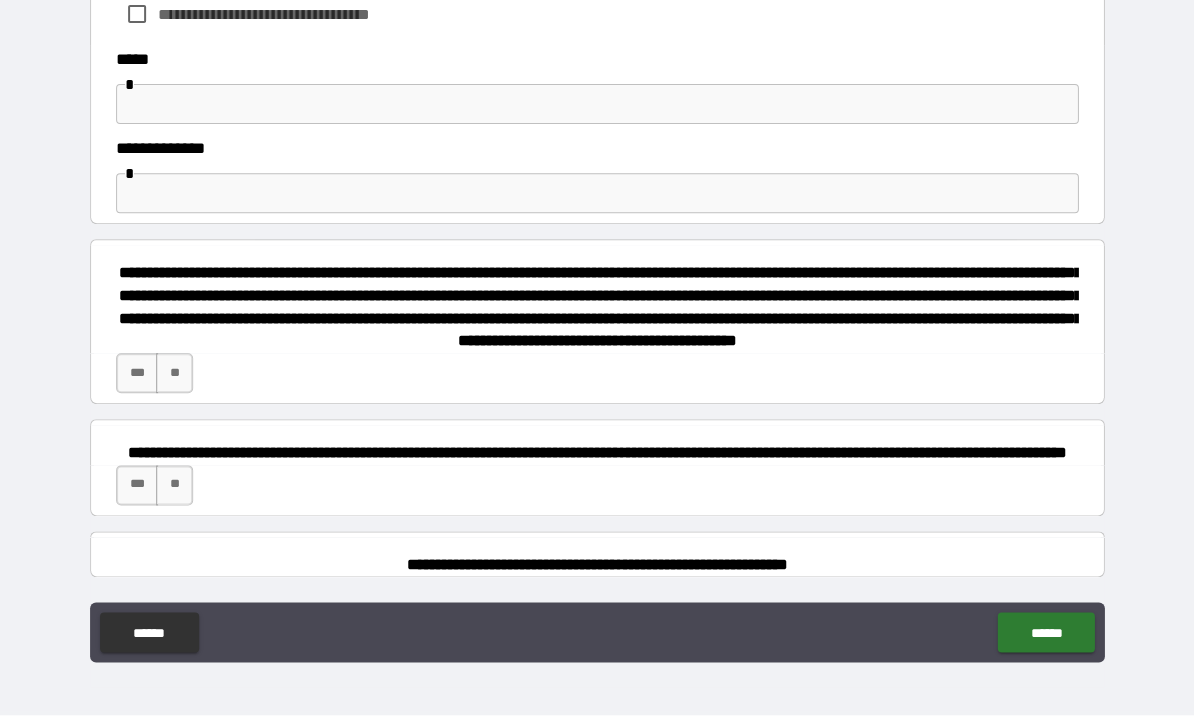 scroll, scrollTop: 1023, scrollLeft: 0, axis: vertical 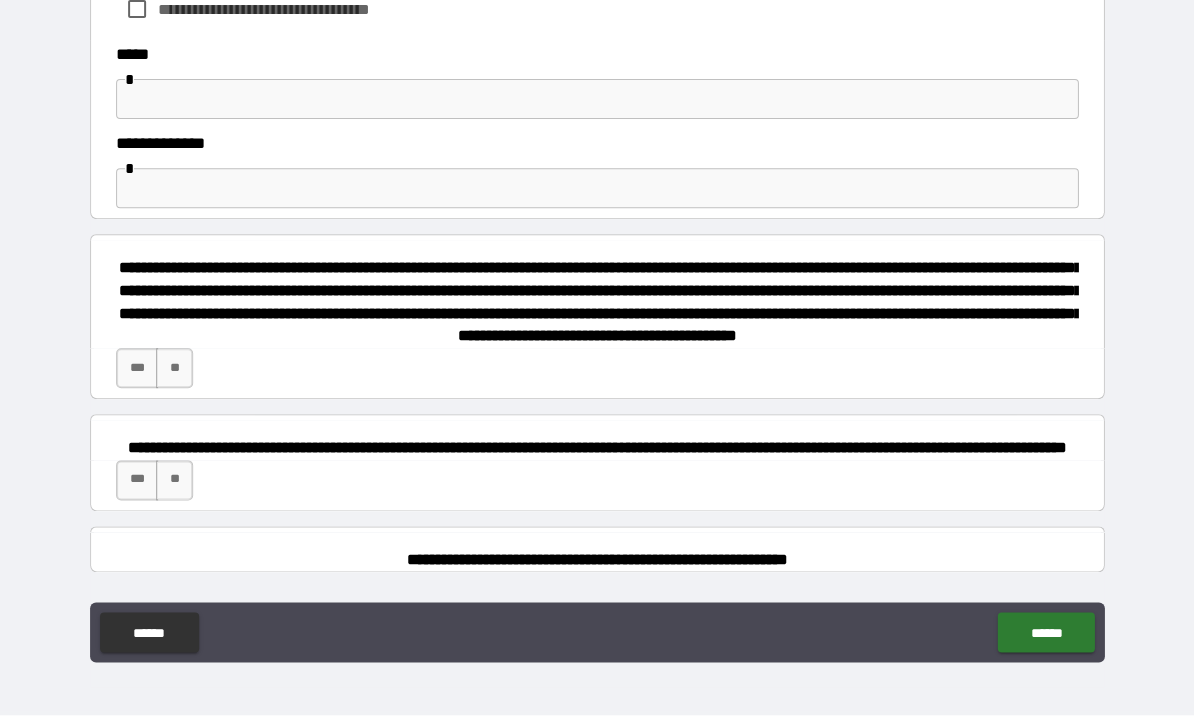 click on "***" at bounding box center (137, 369) 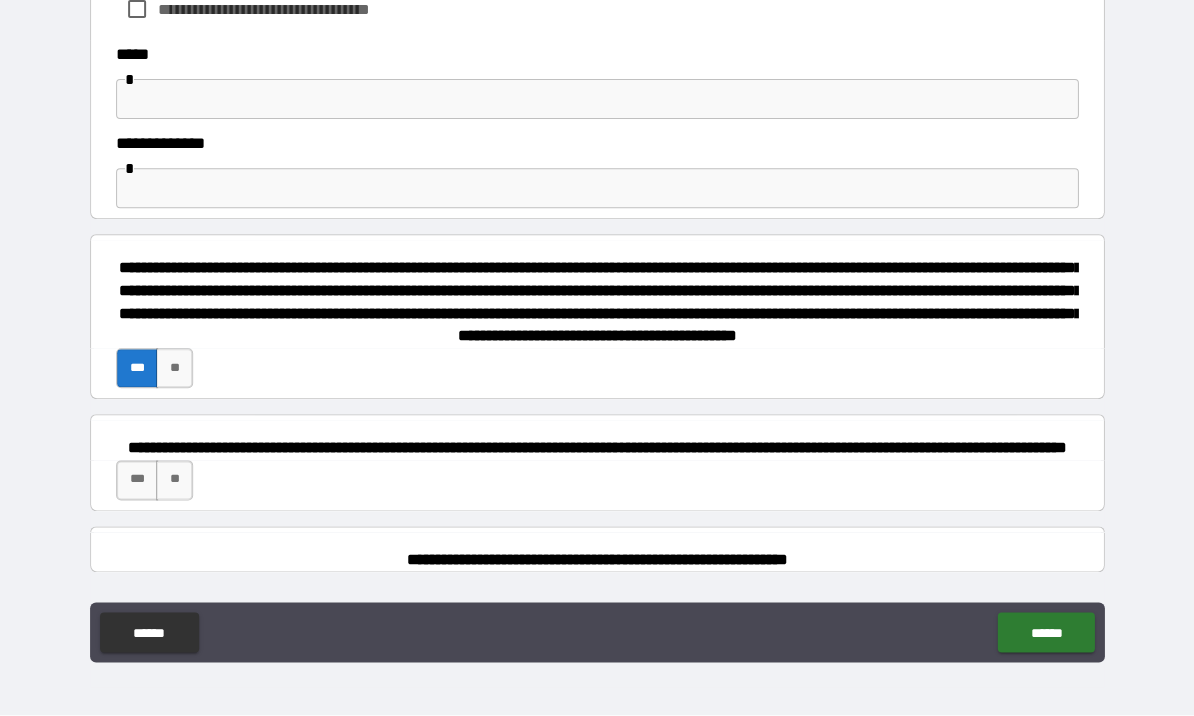 click on "***" at bounding box center (137, 481) 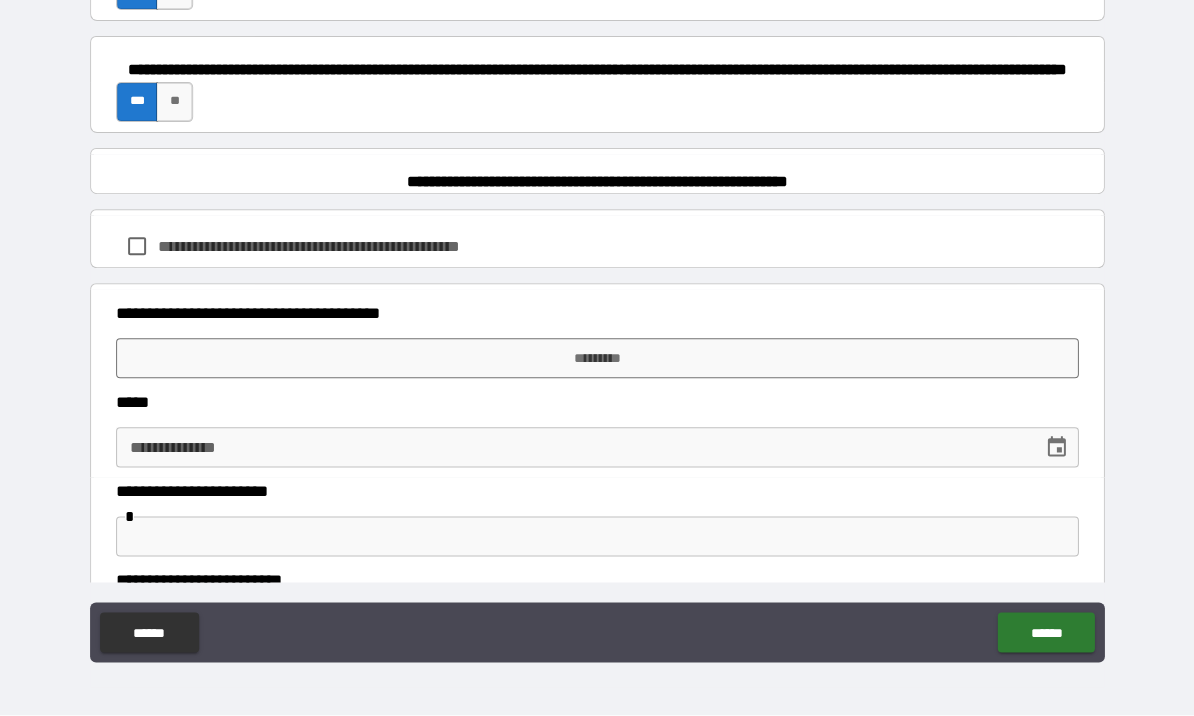 scroll, scrollTop: 1402, scrollLeft: 0, axis: vertical 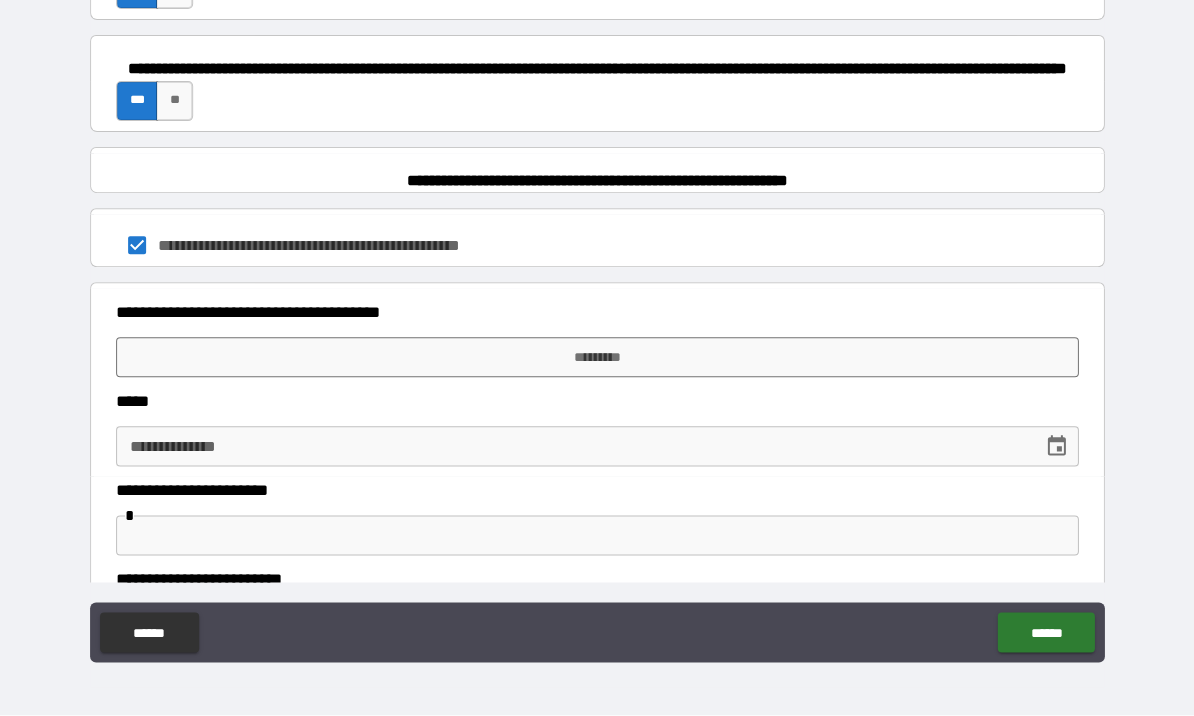 click on "*********" at bounding box center [597, 358] 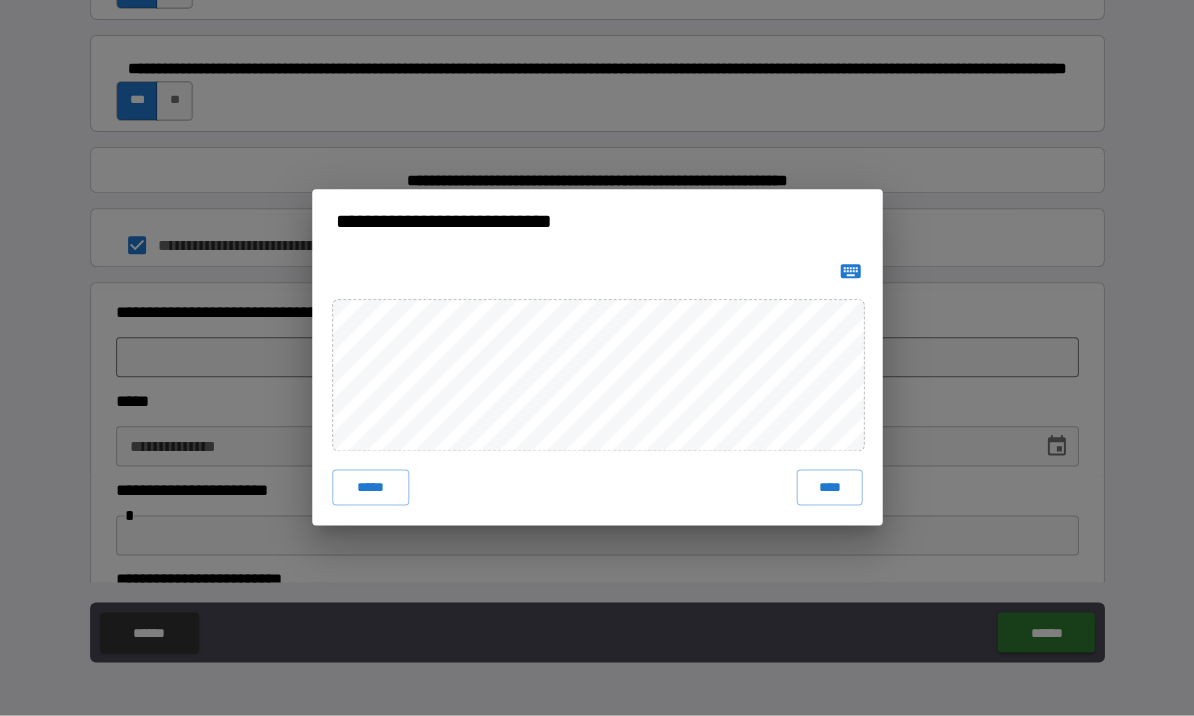 click on "****" at bounding box center [829, 488] 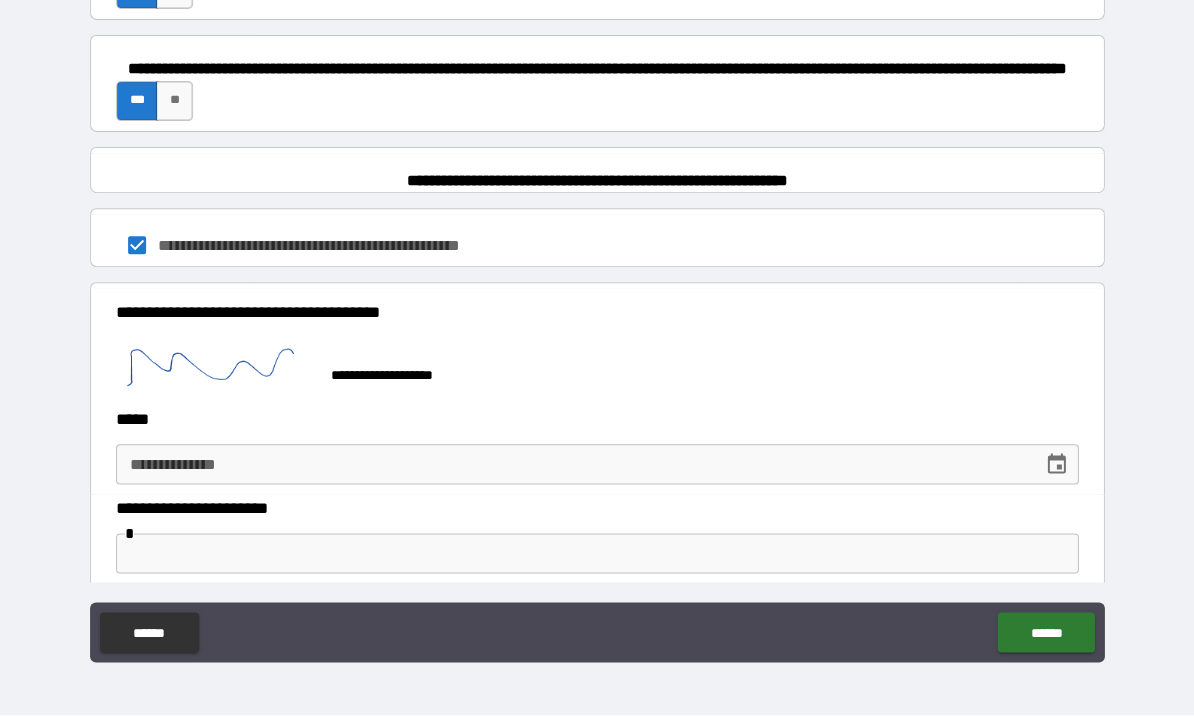 click 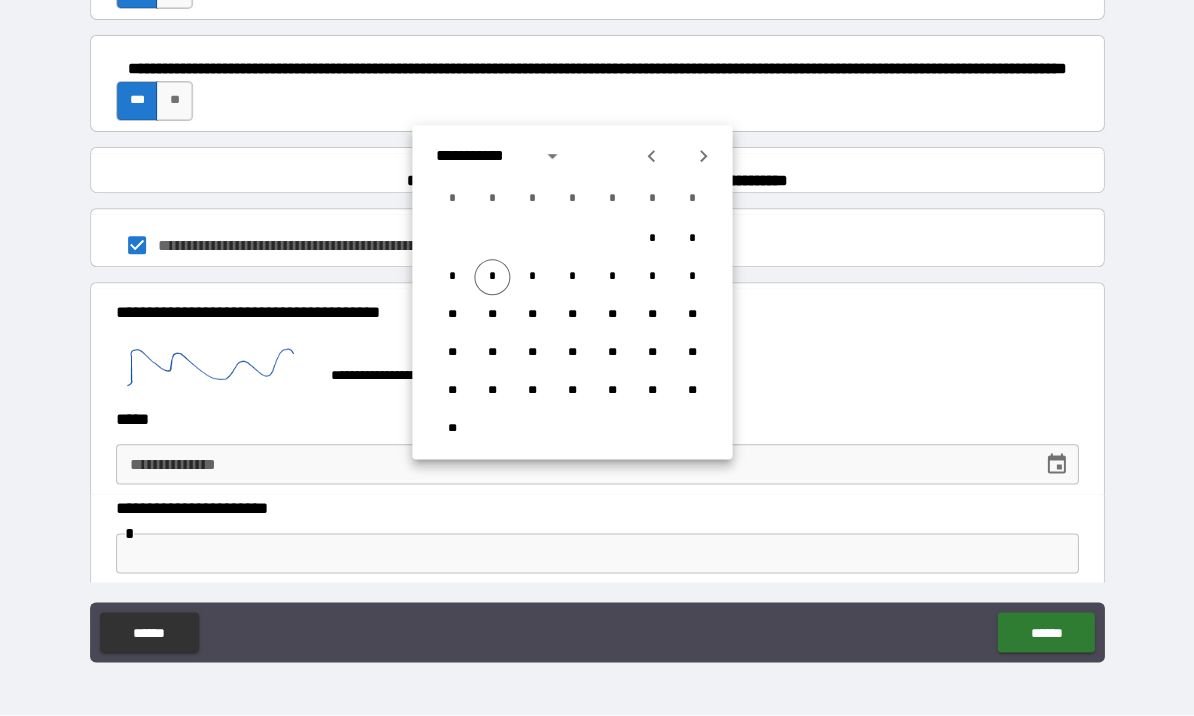 click on "*" at bounding box center [492, 278] 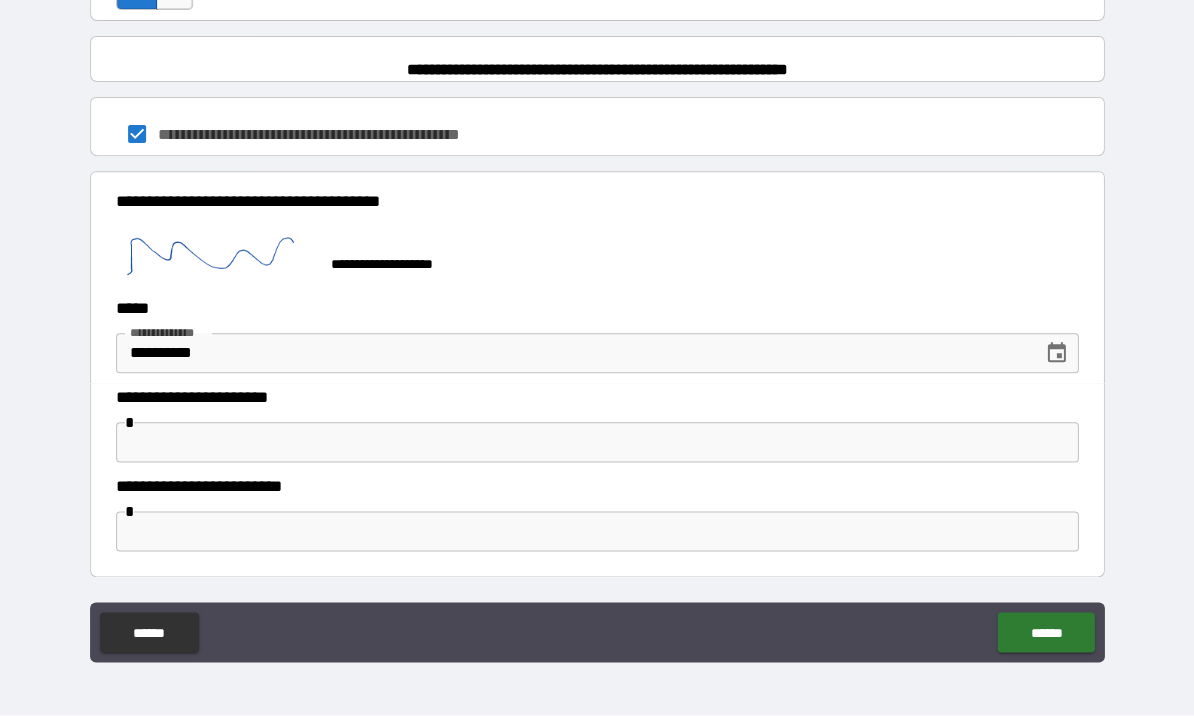 scroll 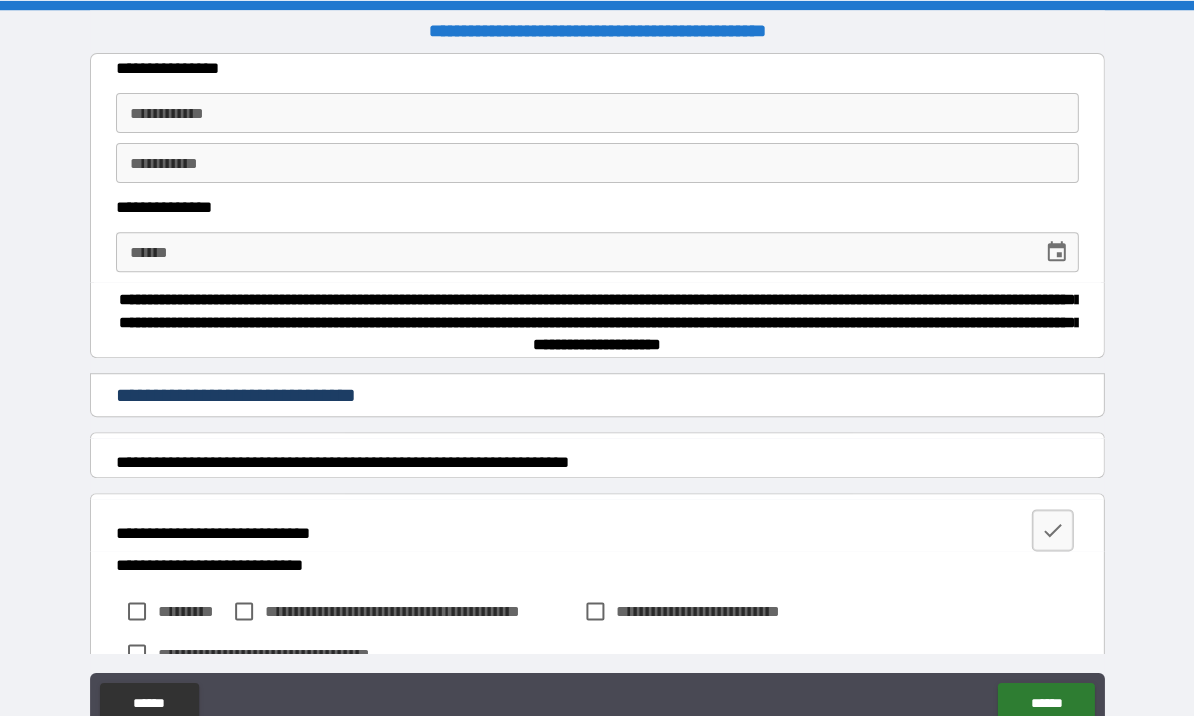 click on "******" at bounding box center (1045, 702) 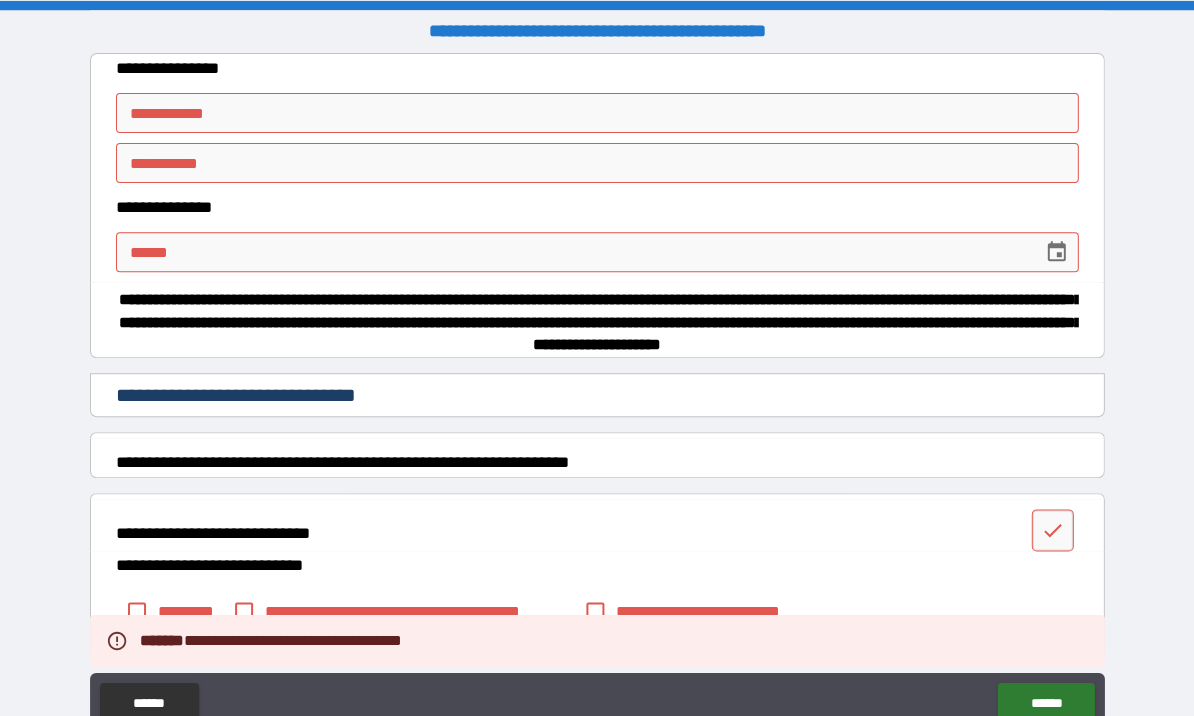 scroll, scrollTop: 0, scrollLeft: 0, axis: both 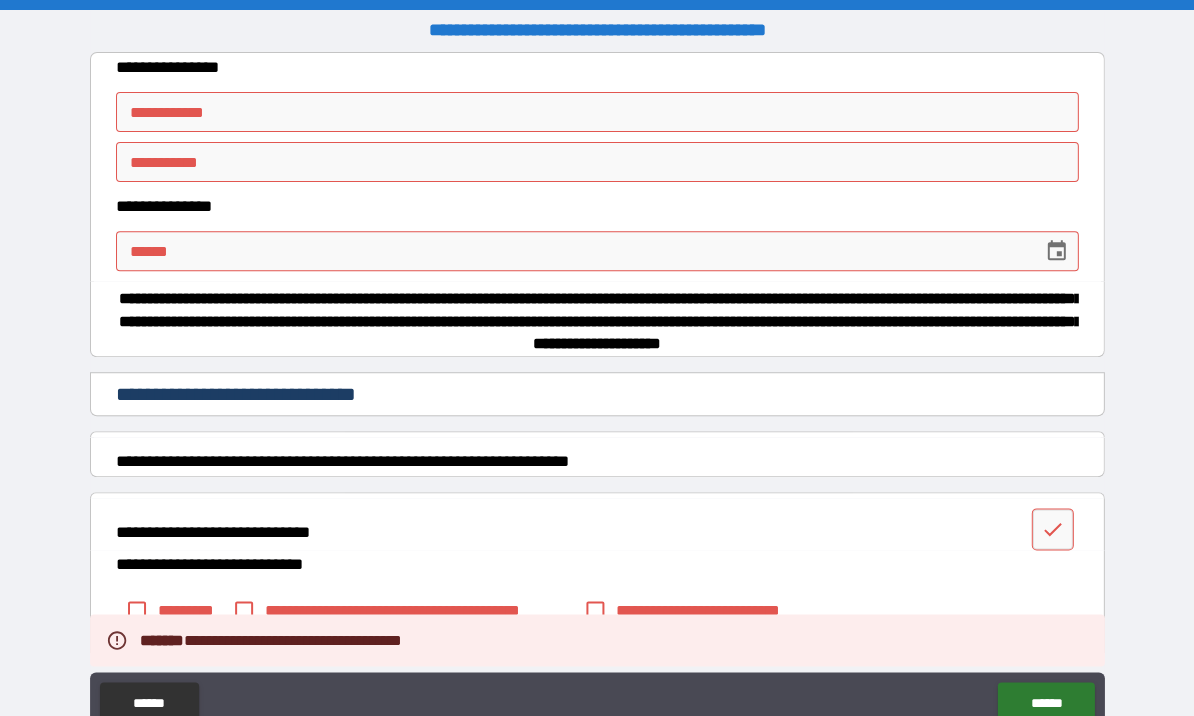 click on "**********" at bounding box center [597, 112] 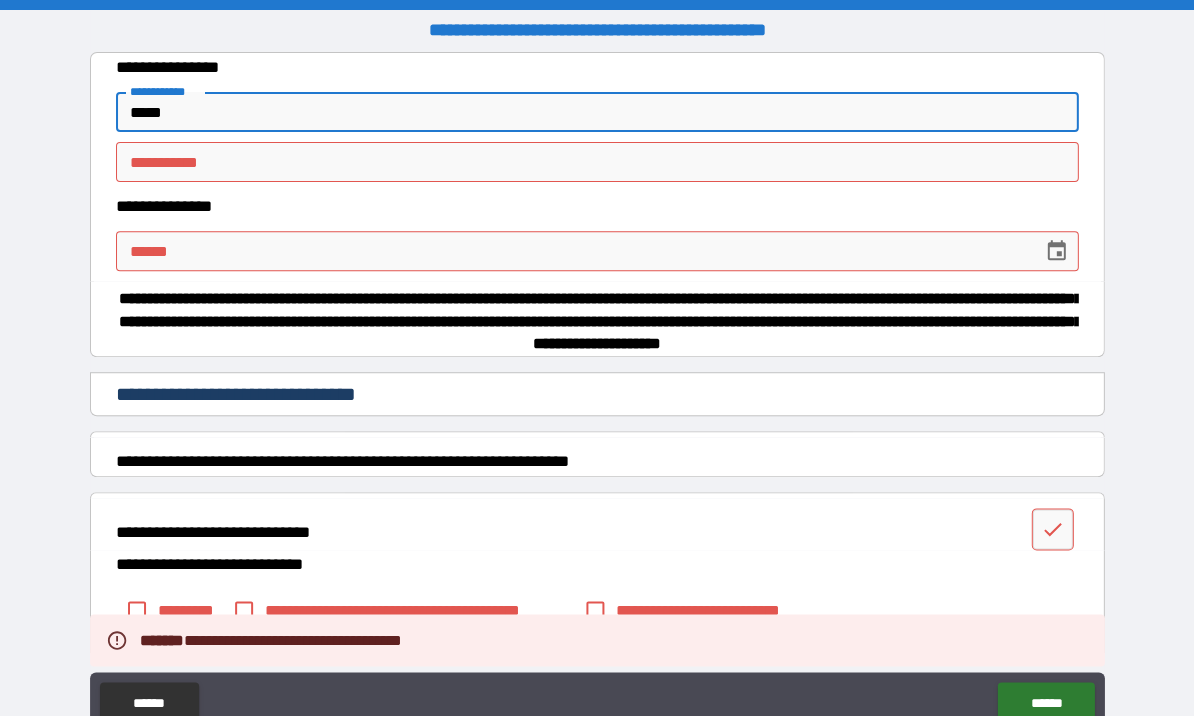 type on "****" 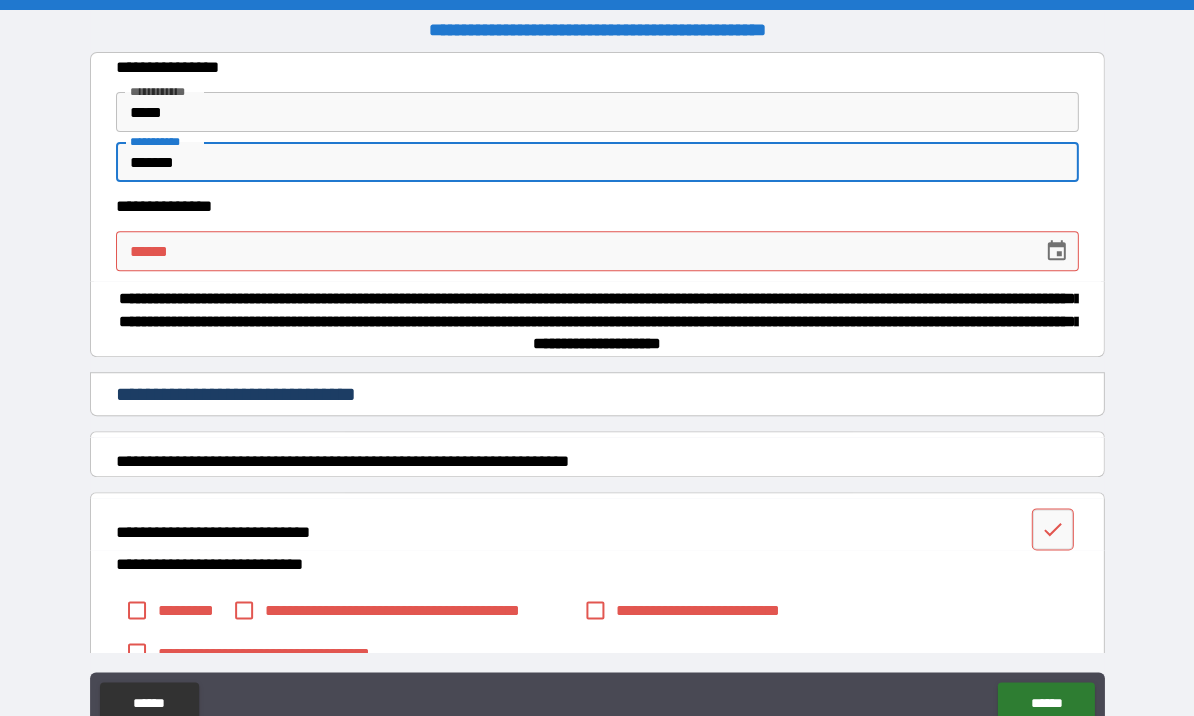 type on "*******" 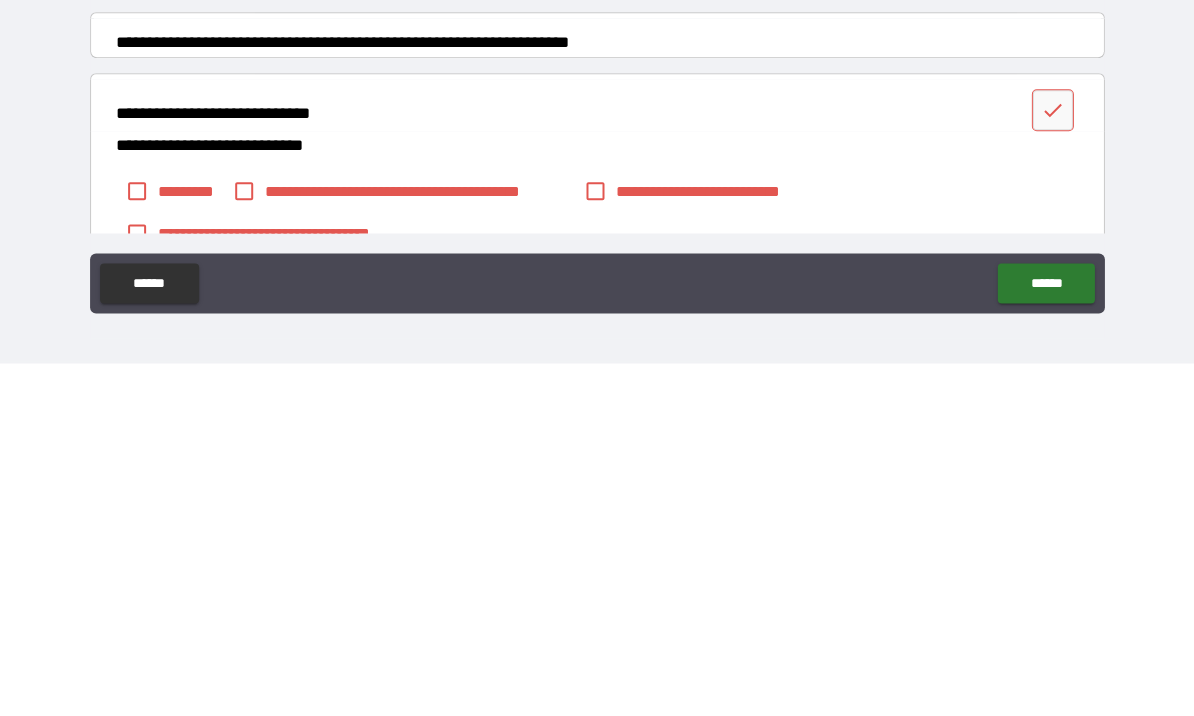 scroll, scrollTop: 69, scrollLeft: 0, axis: vertical 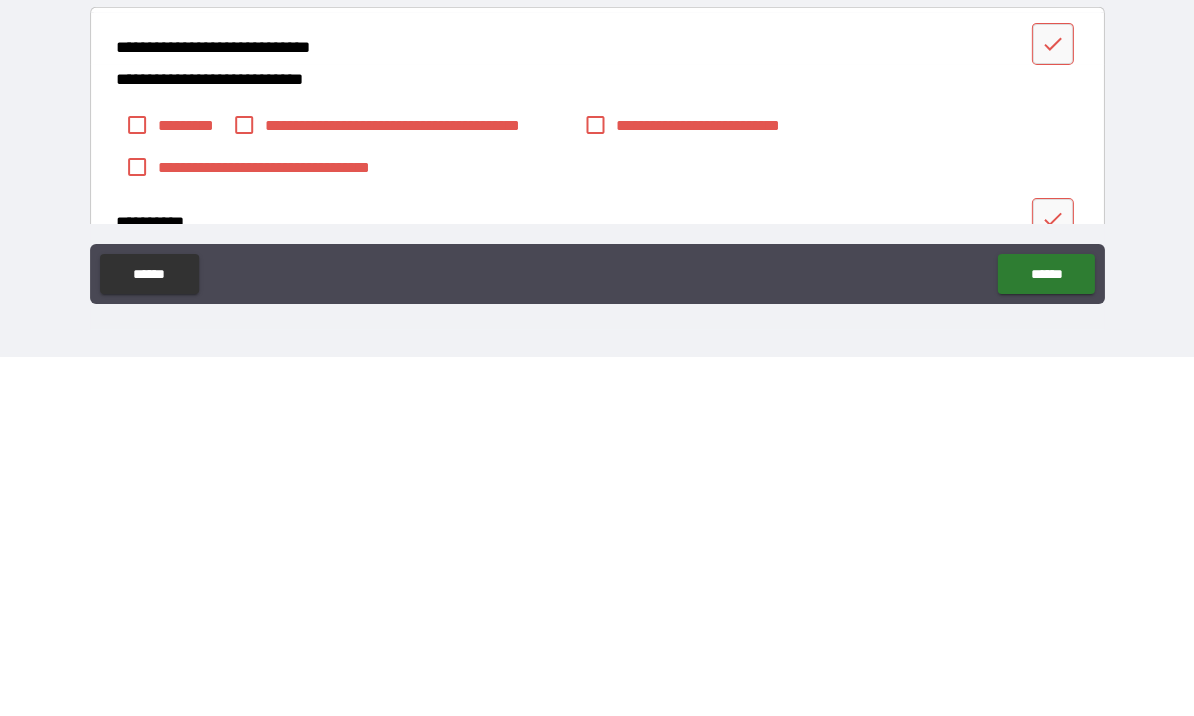 type on "**********" 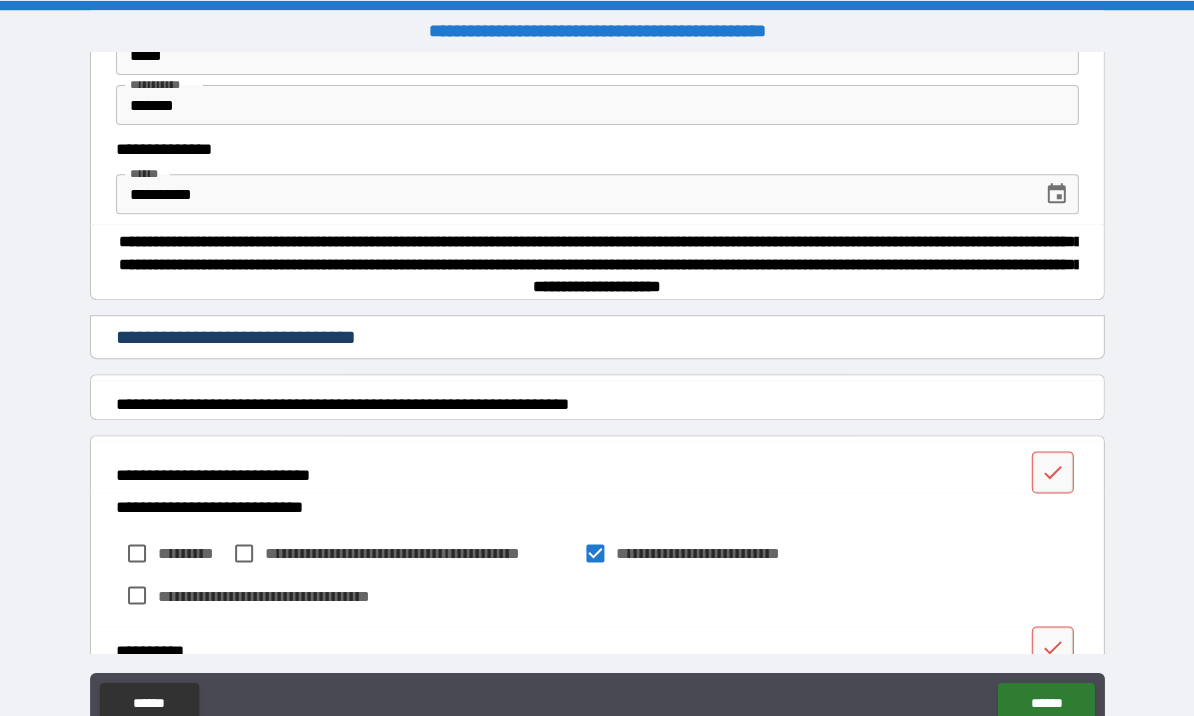 scroll, scrollTop: 0, scrollLeft: 0, axis: both 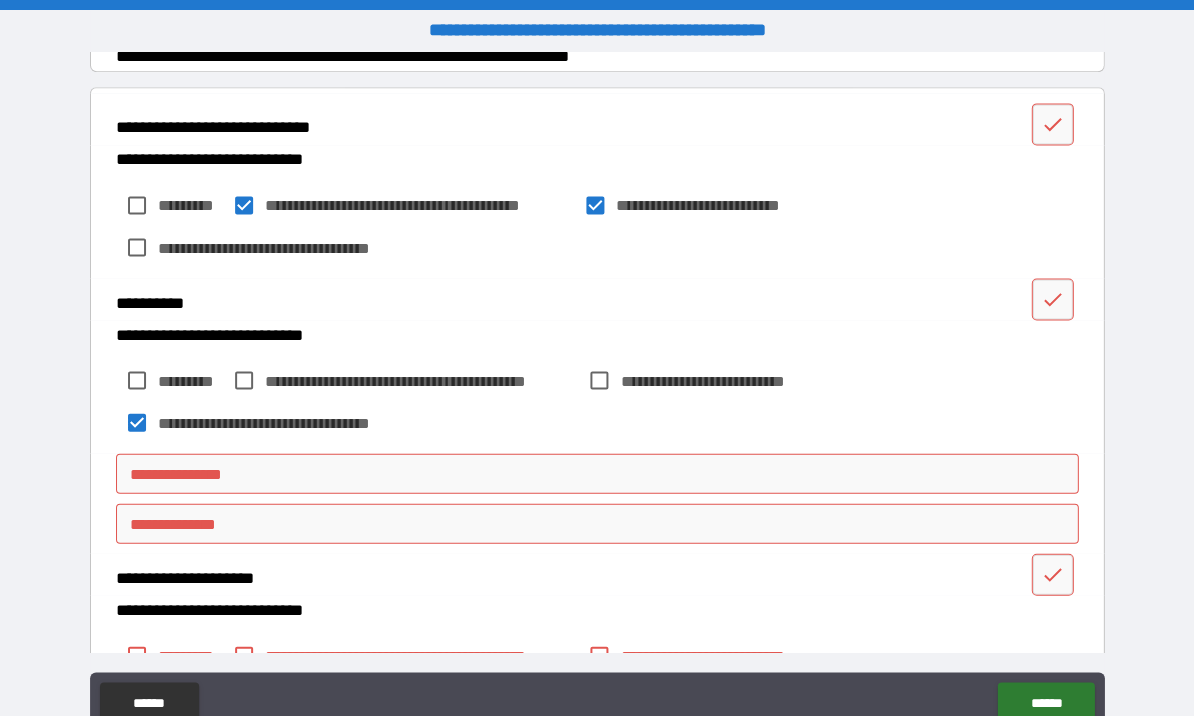 click on "**********" at bounding box center (597, 523) 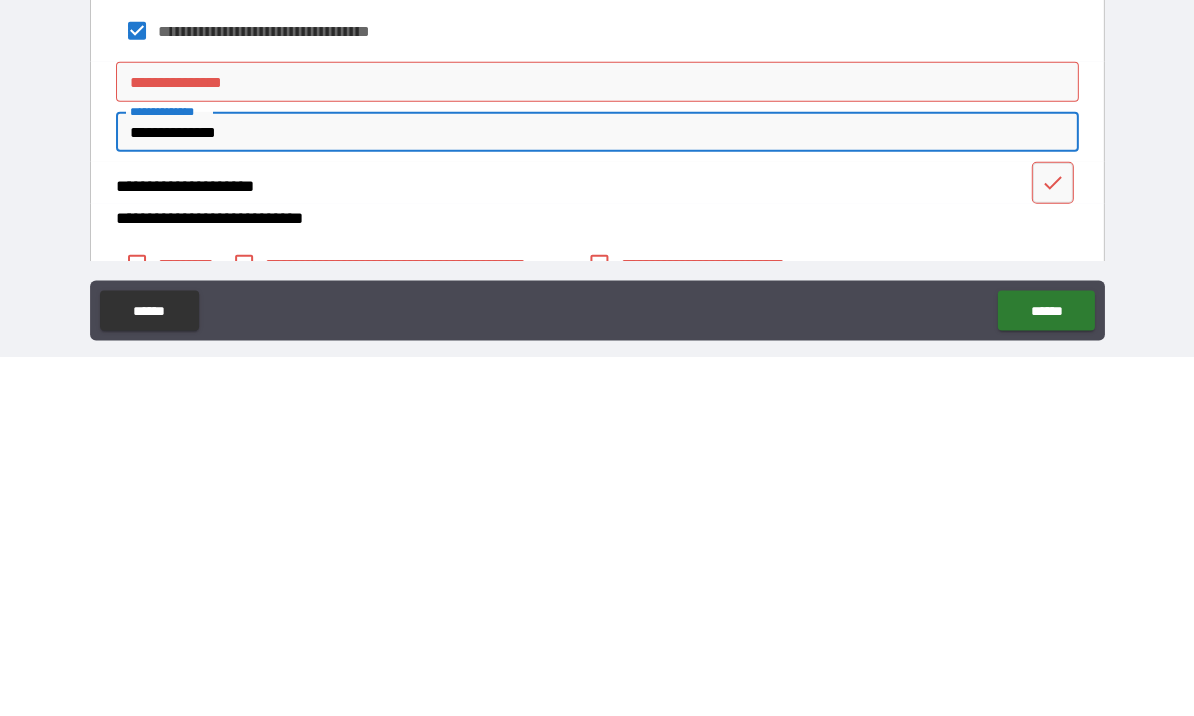scroll, scrollTop: 69, scrollLeft: 0, axis: vertical 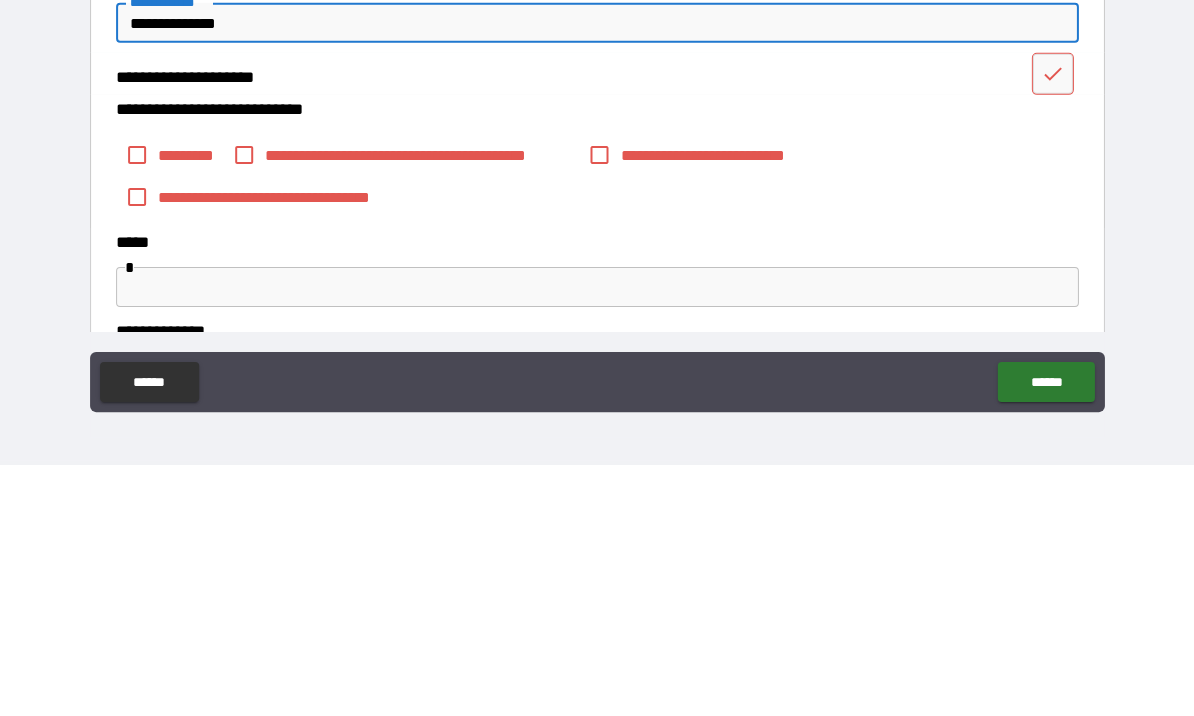 type on "**********" 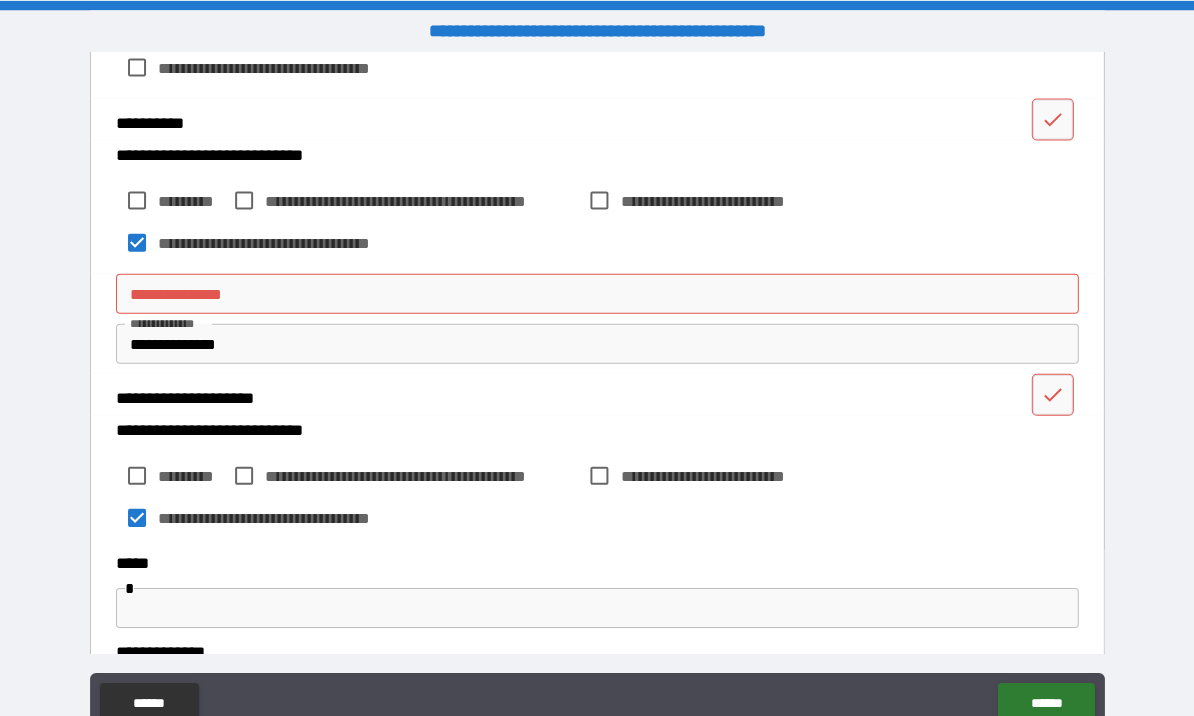 scroll, scrollTop: 0, scrollLeft: 0, axis: both 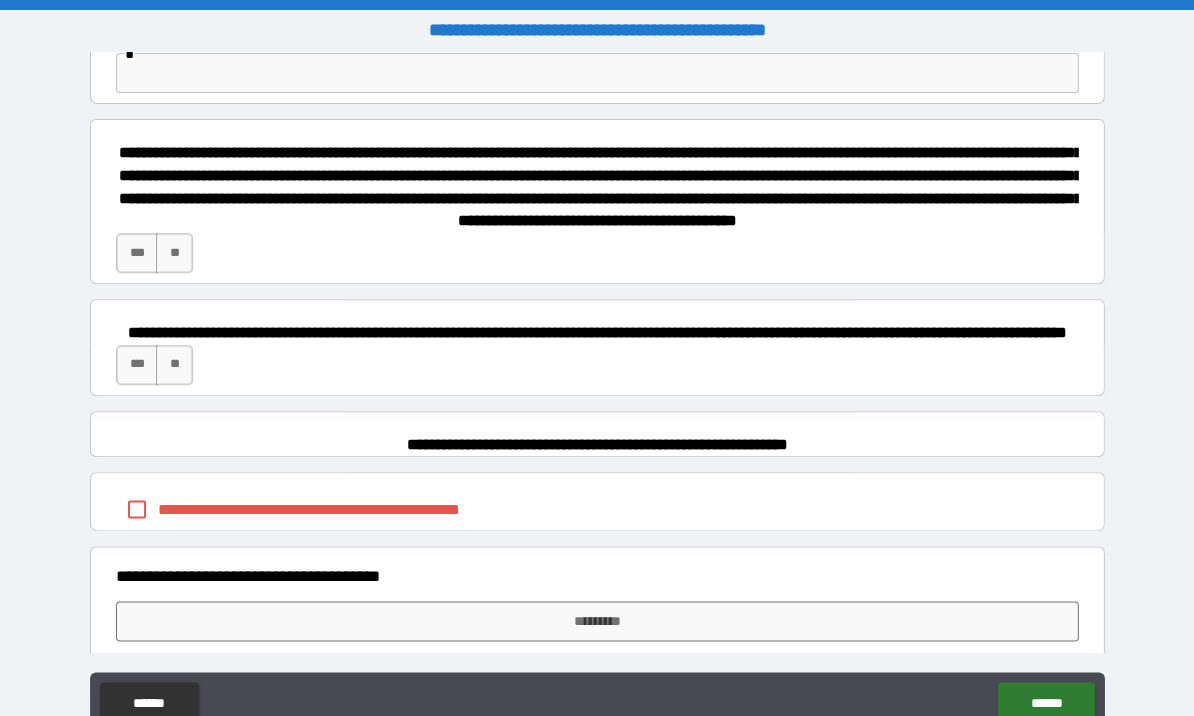 click on "***" at bounding box center (137, 253) 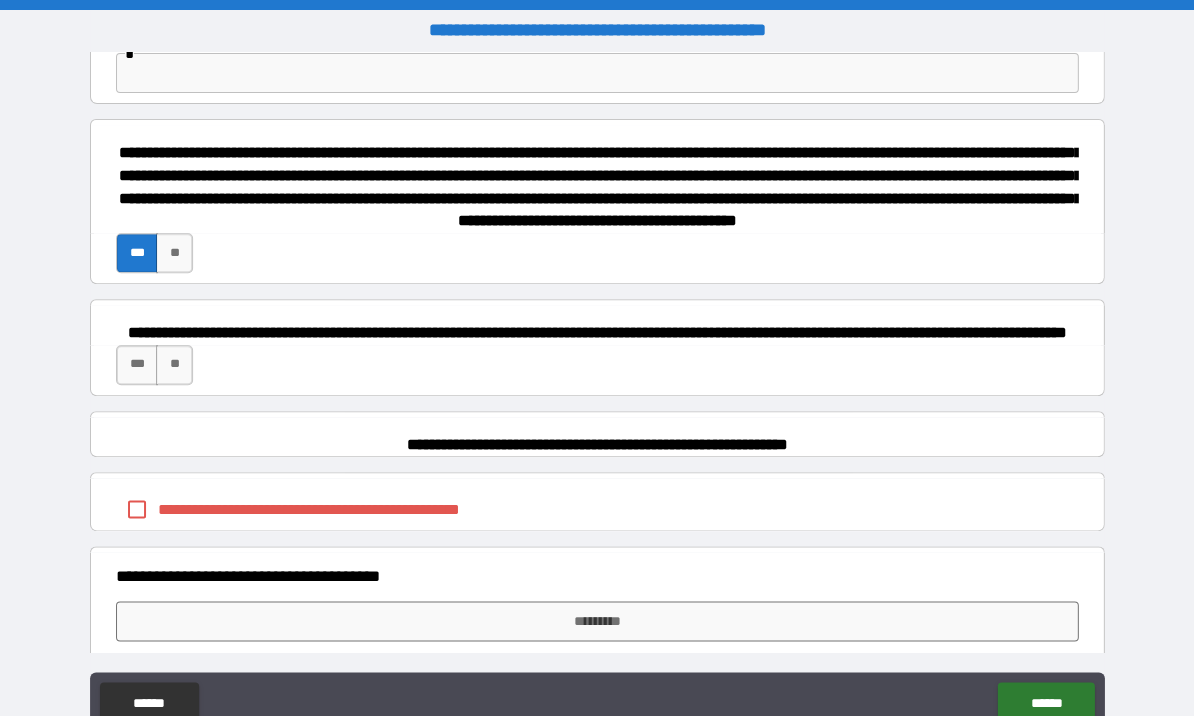 click on "***" at bounding box center [137, 365] 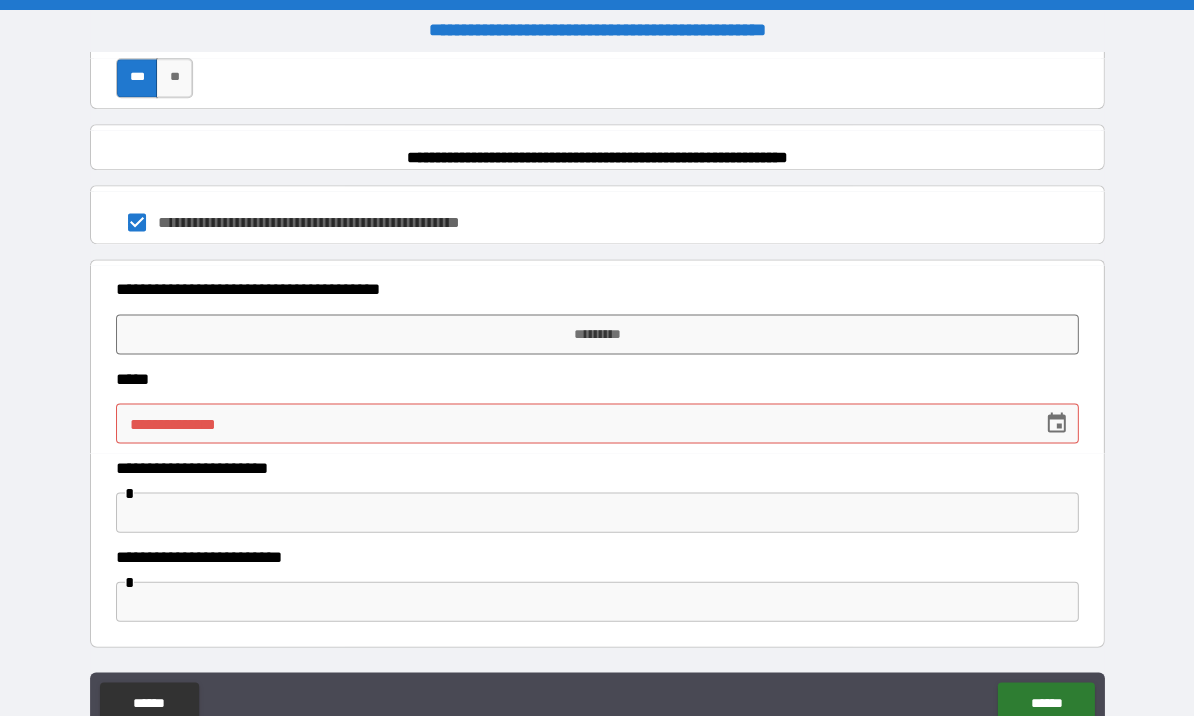 scroll, scrollTop: 1511, scrollLeft: 0, axis: vertical 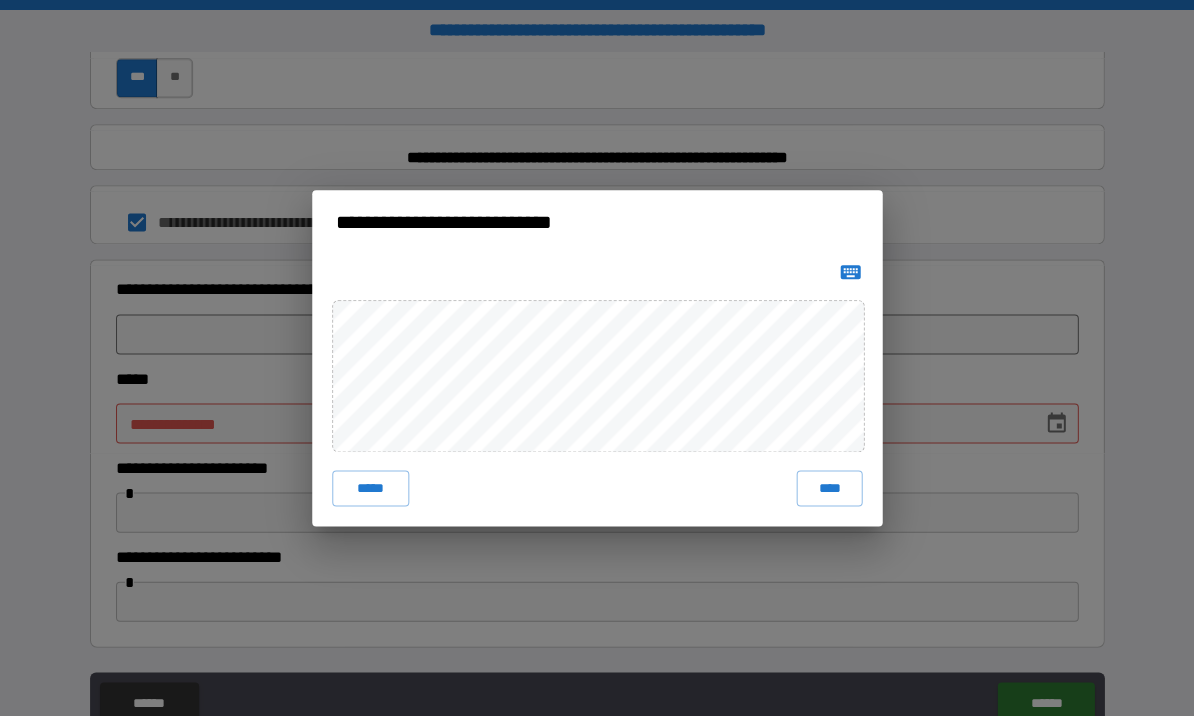click on "****" at bounding box center [829, 488] 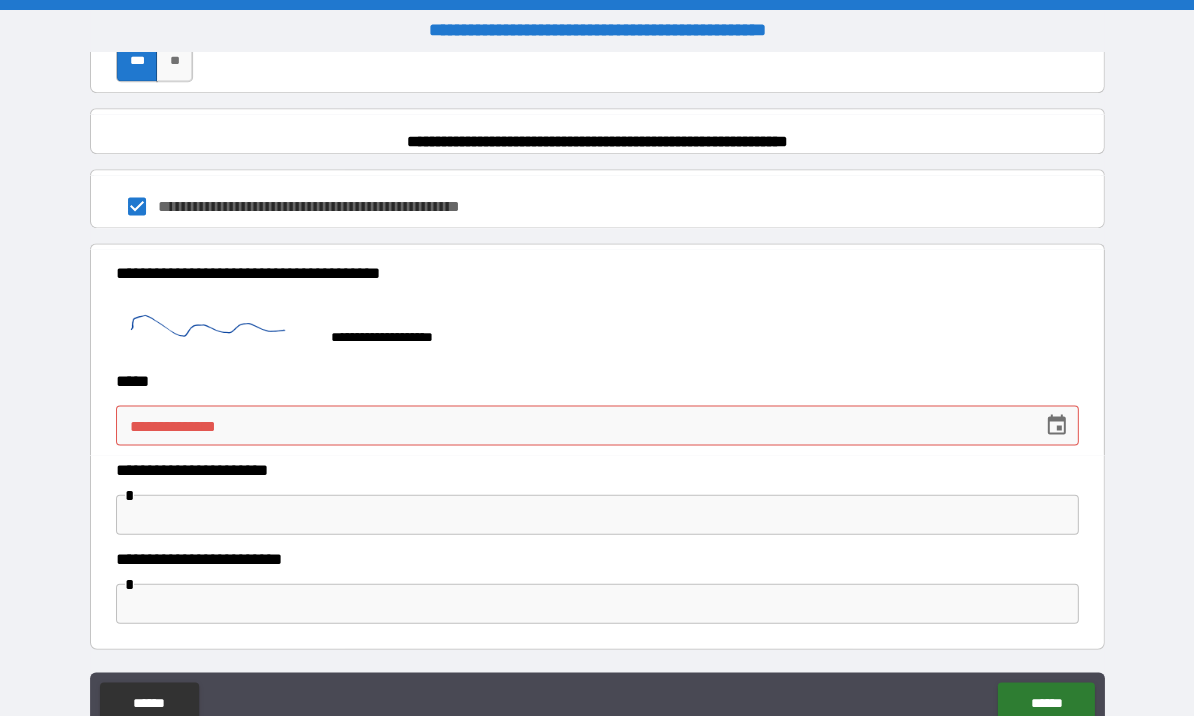 click 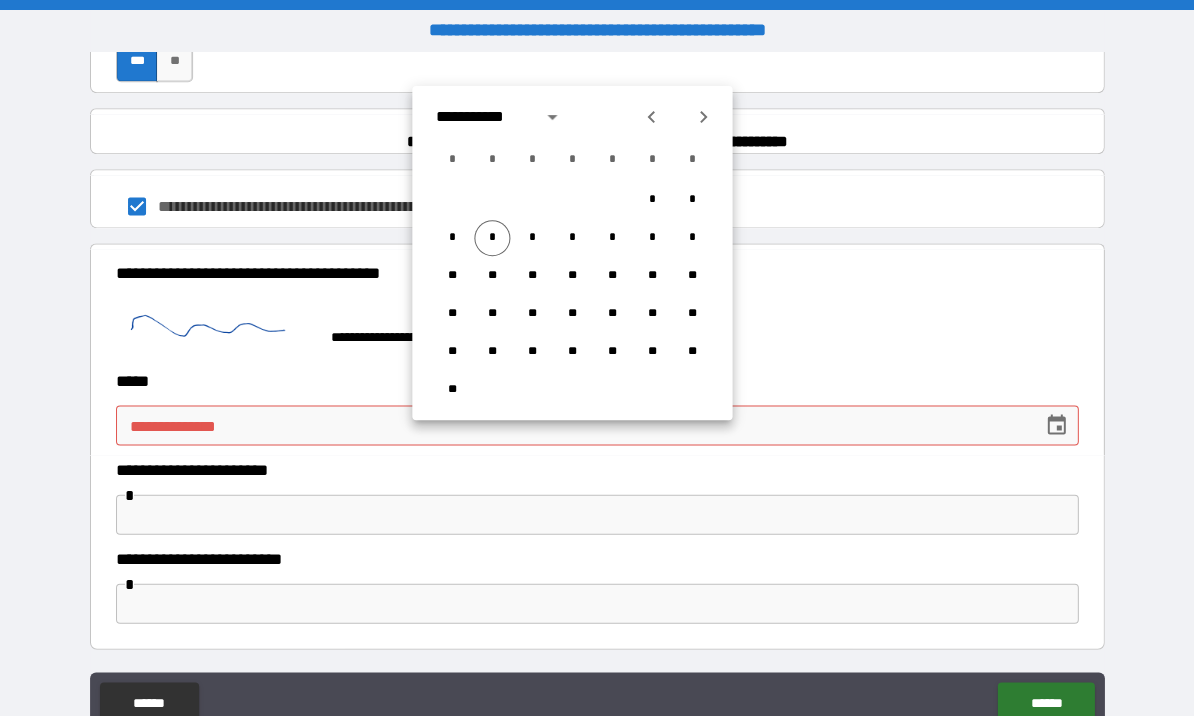 click on "*" at bounding box center [492, 238] 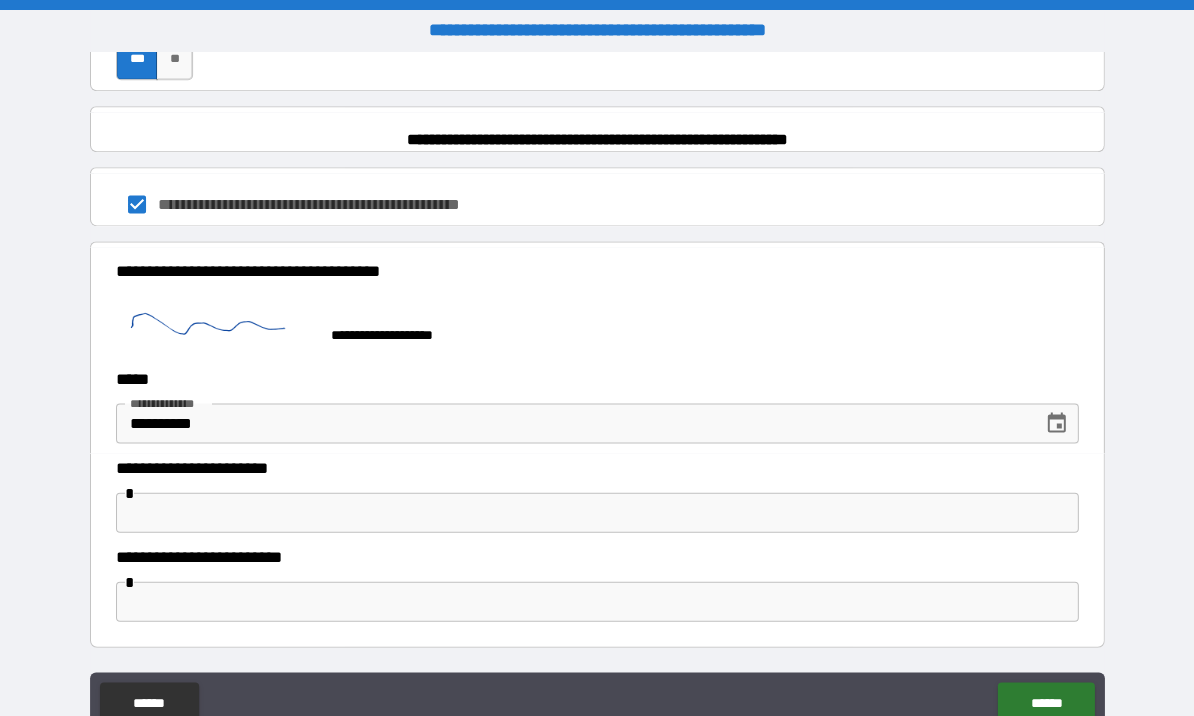 scroll, scrollTop: 1528, scrollLeft: 0, axis: vertical 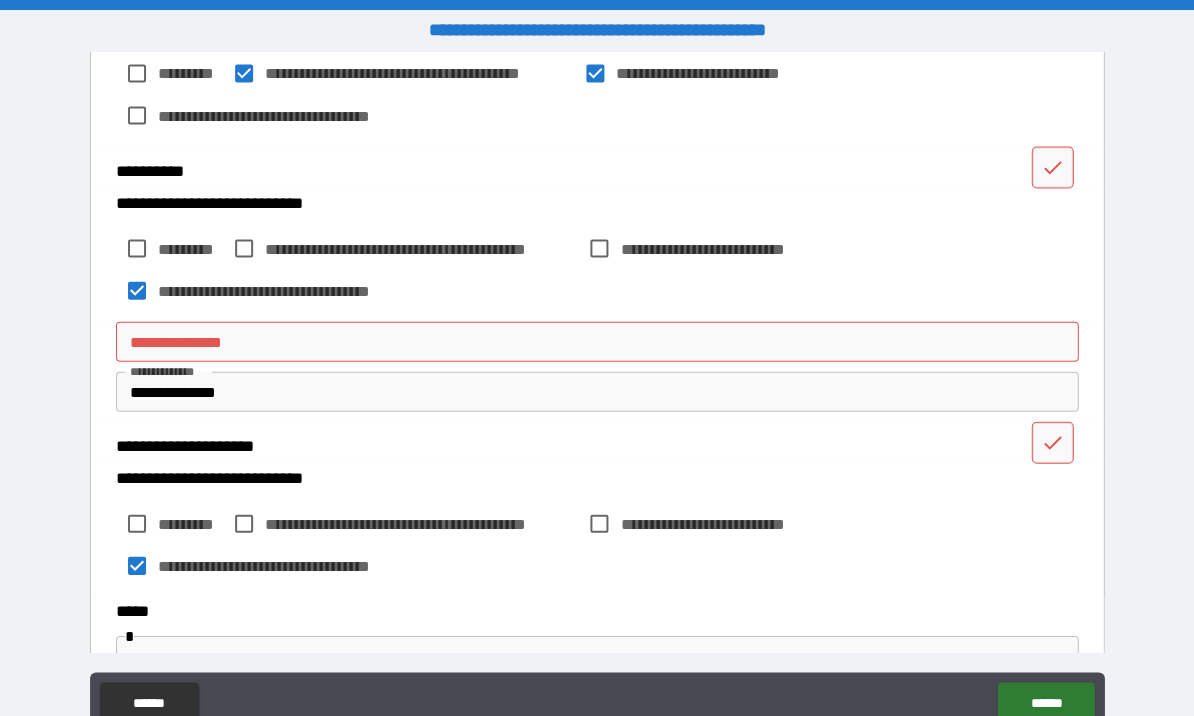 click on "**********" at bounding box center [597, 341] 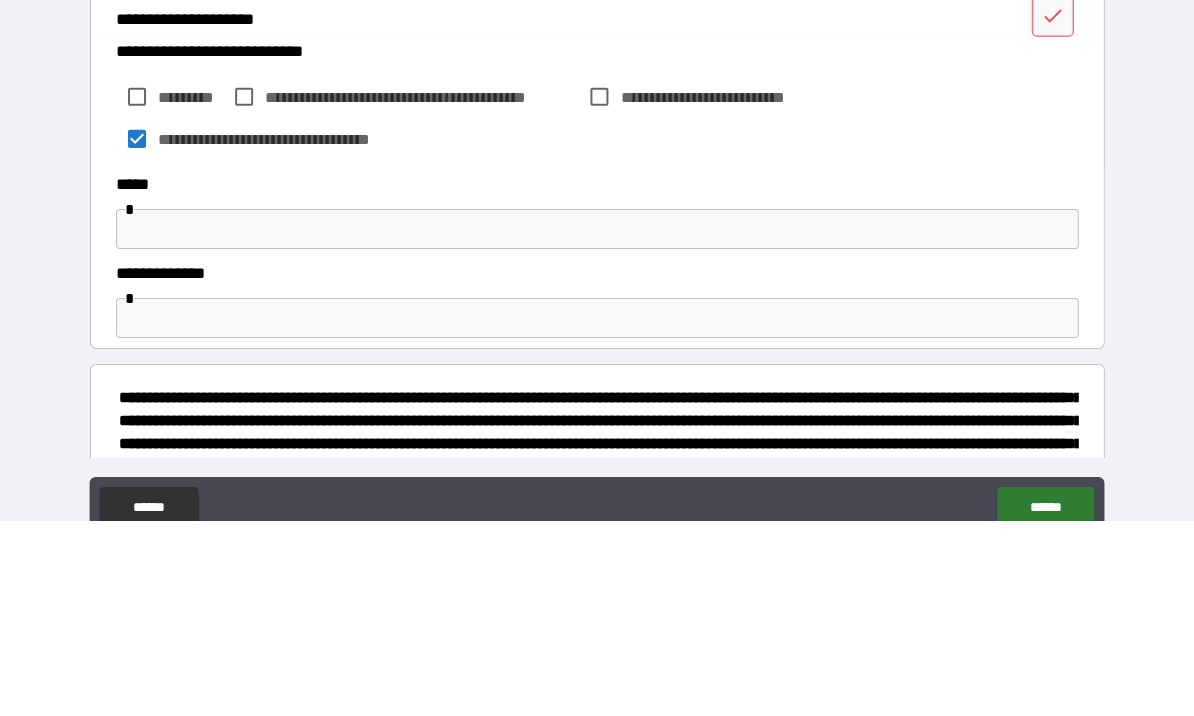 scroll, scrollTop: 778, scrollLeft: 0, axis: vertical 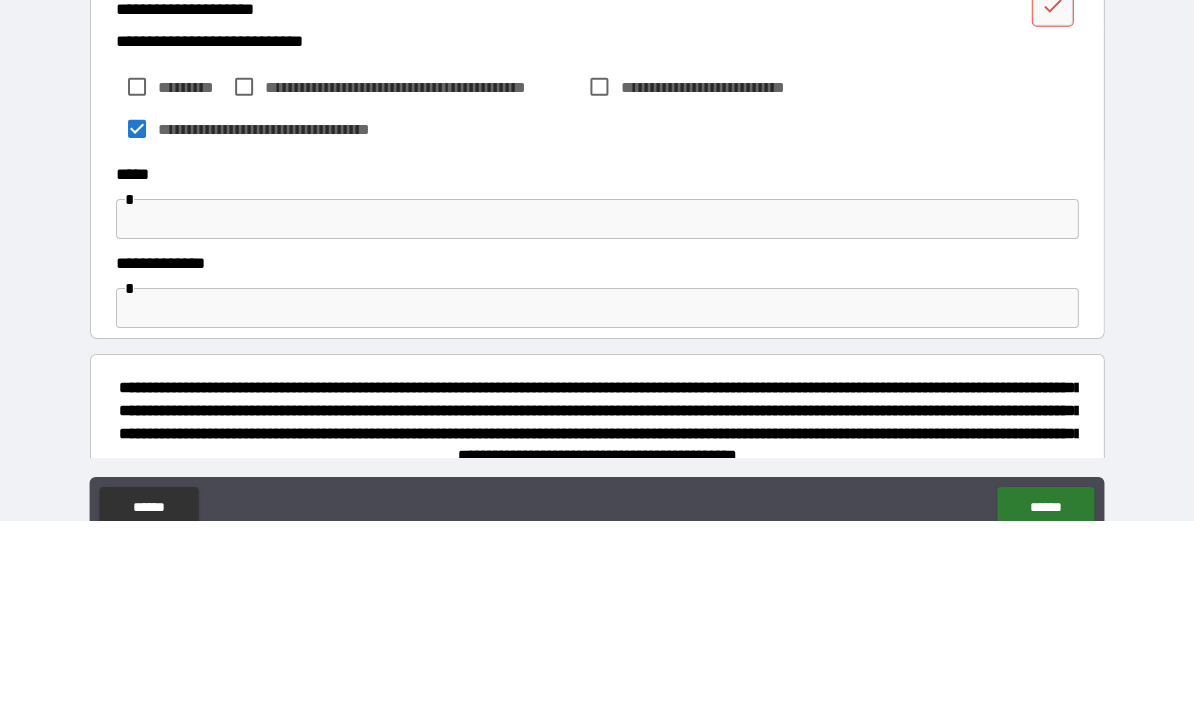 type on "**********" 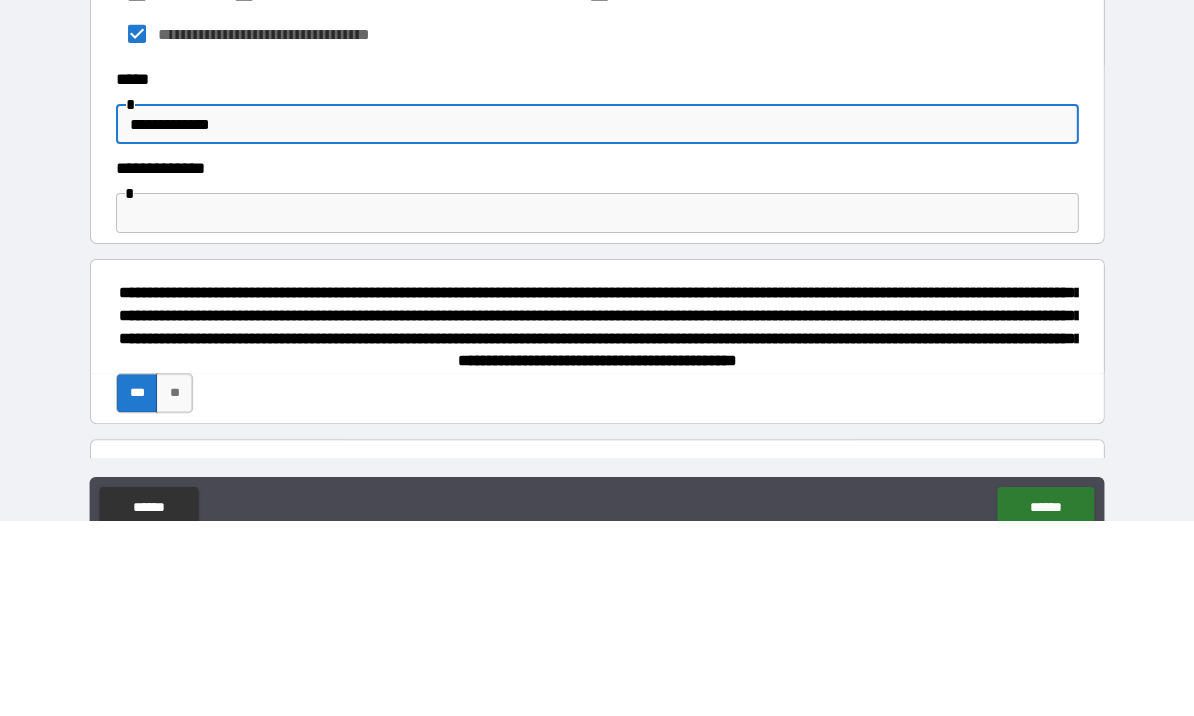 scroll, scrollTop: 889, scrollLeft: 0, axis: vertical 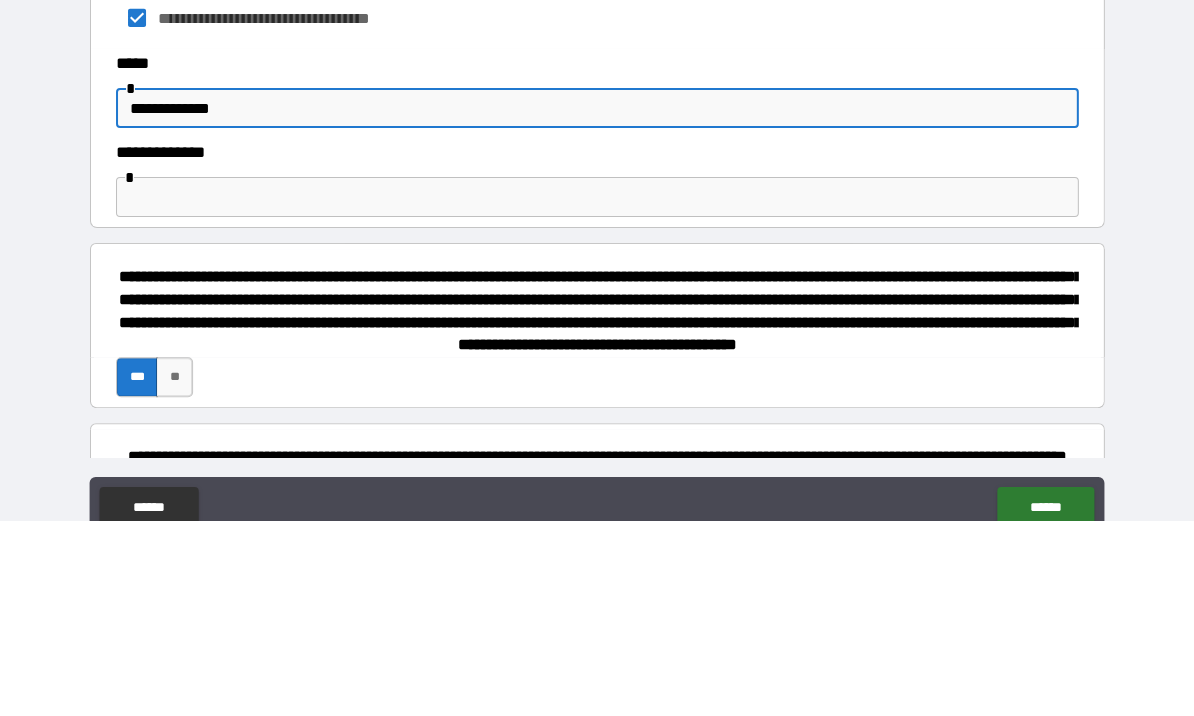 type on "**********" 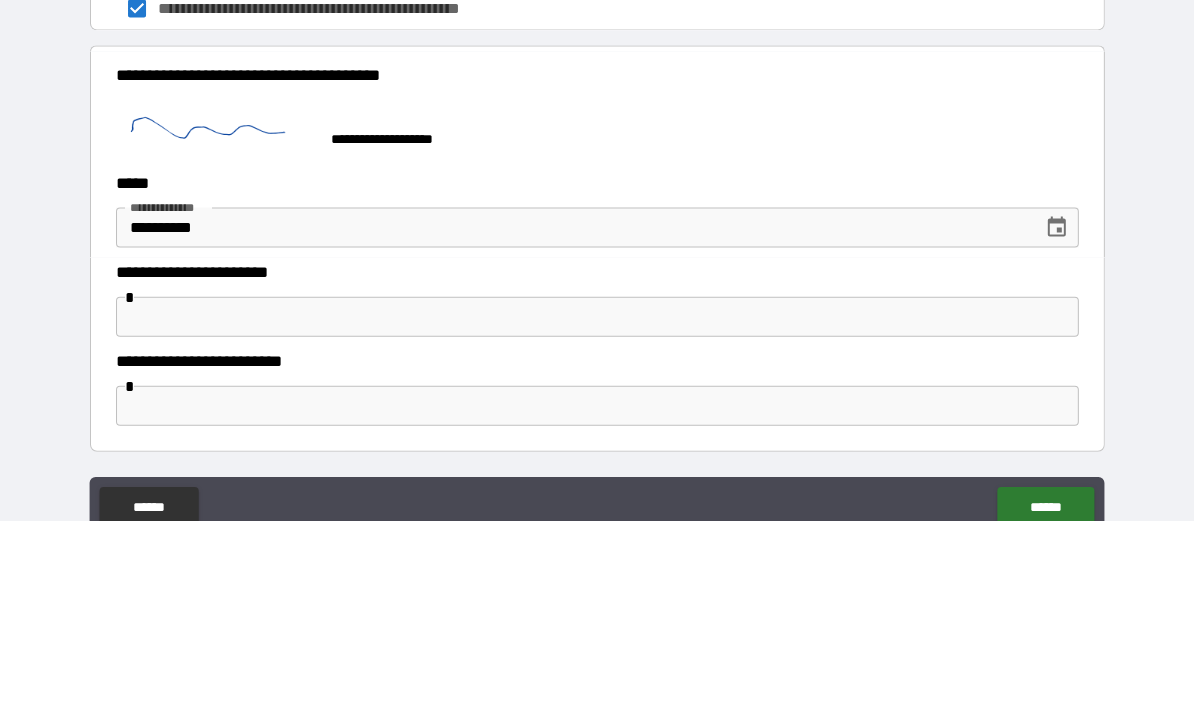 scroll, scrollTop: 1528, scrollLeft: 0, axis: vertical 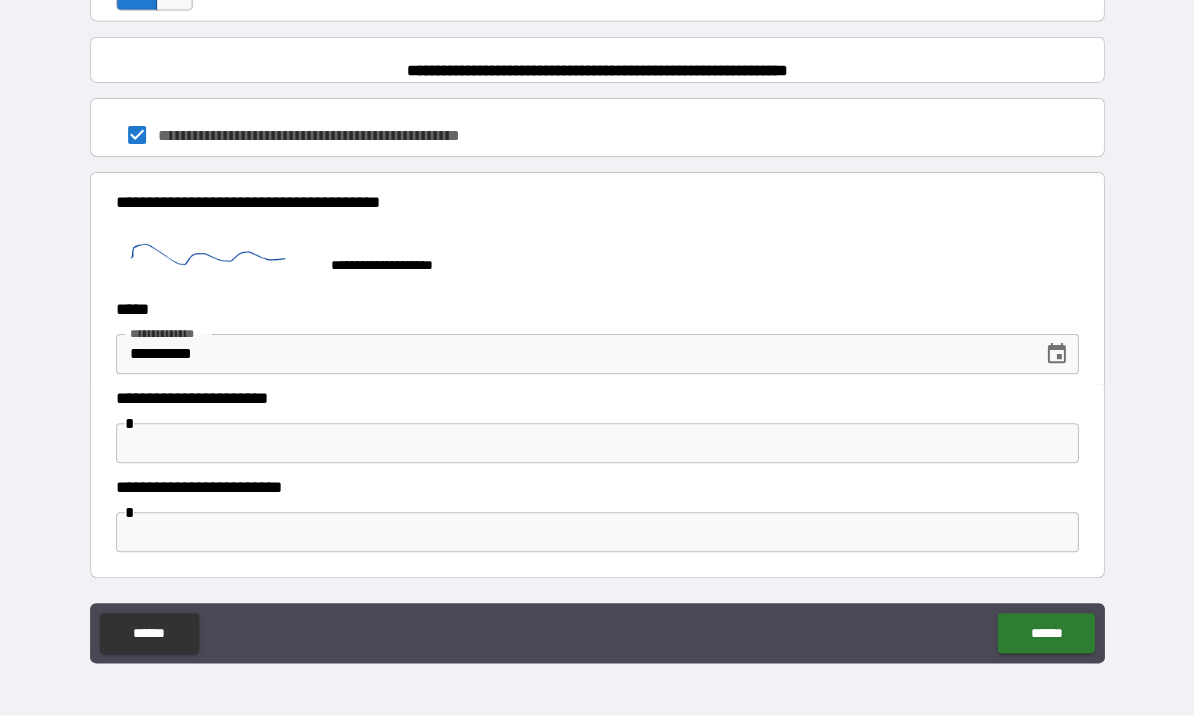 click on "******" at bounding box center [1045, 634] 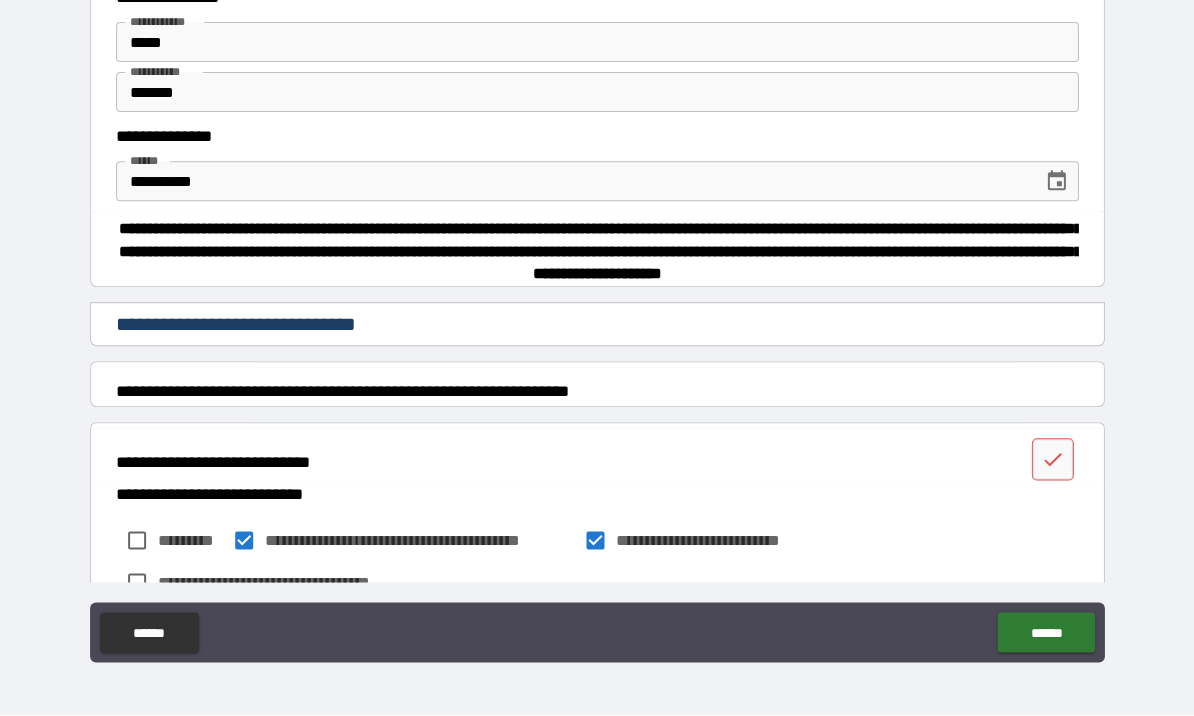 scroll, scrollTop: 0, scrollLeft: 0, axis: both 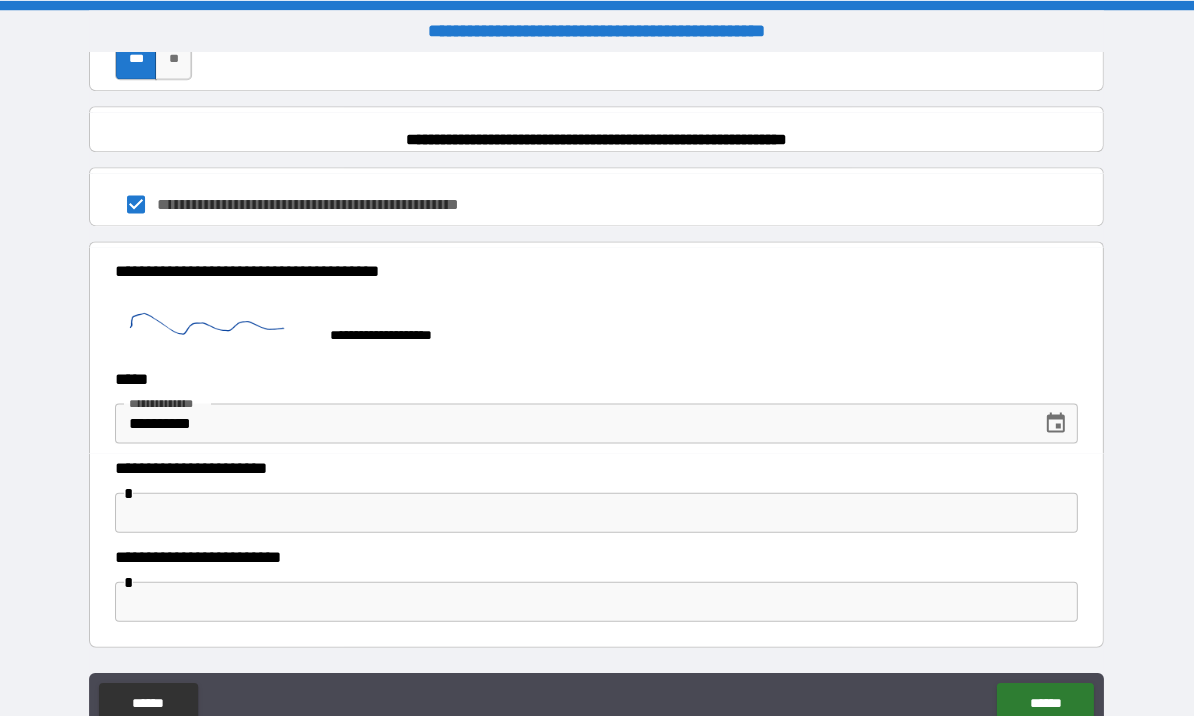 click on "**********" at bounding box center [597, 556] 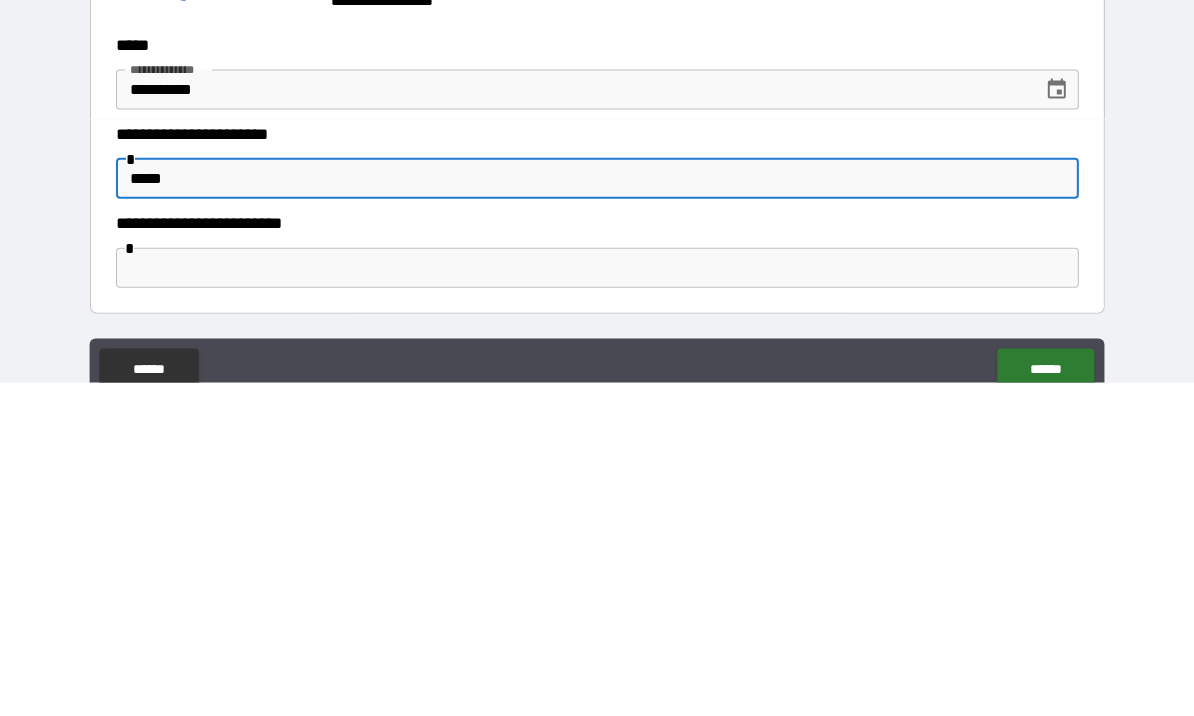 click at bounding box center [597, 601] 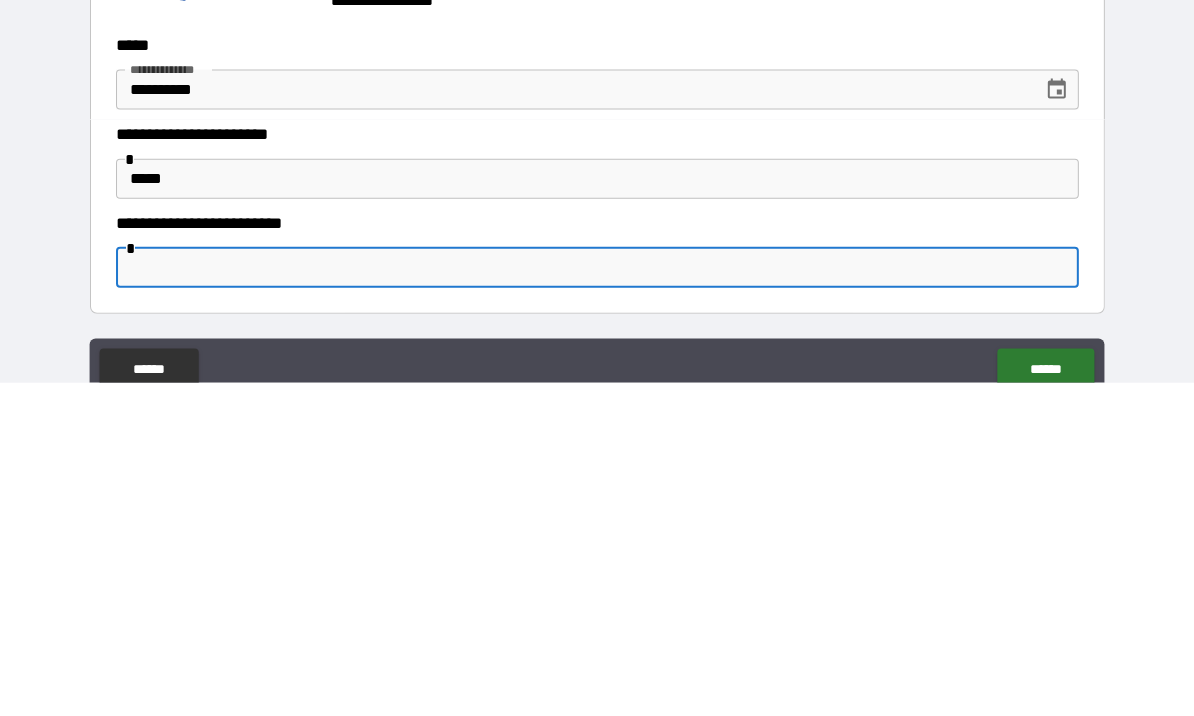 click on "*****" at bounding box center [597, 512] 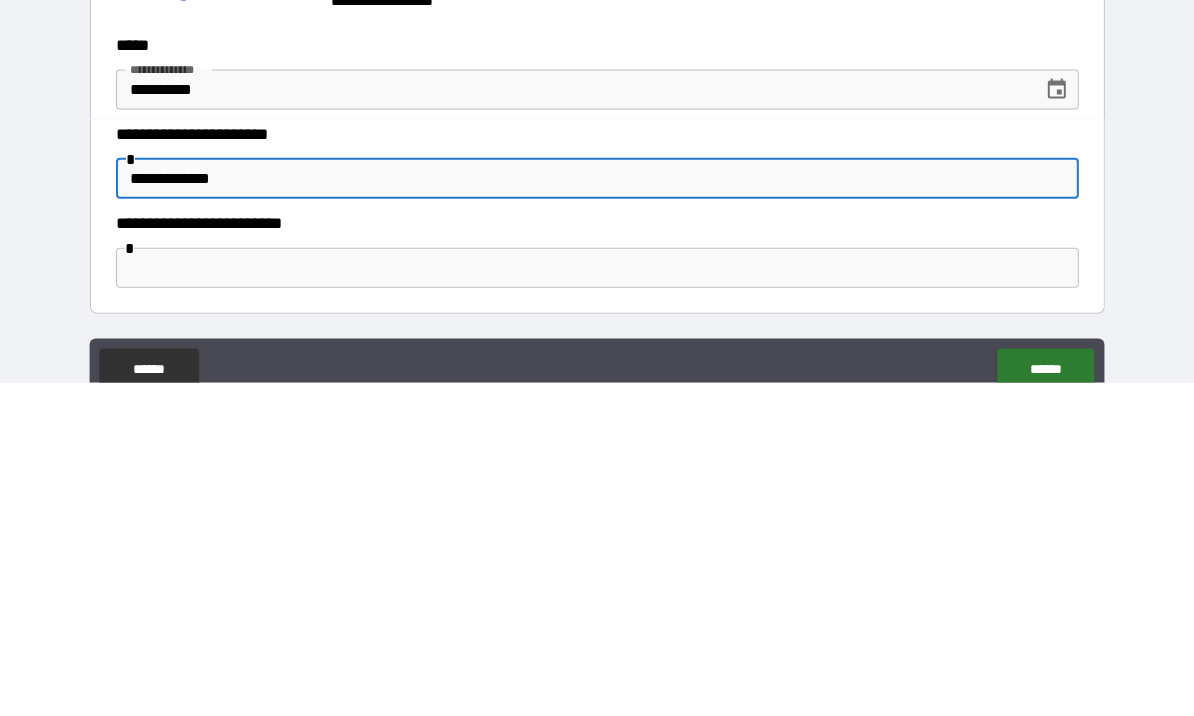 type on "**********" 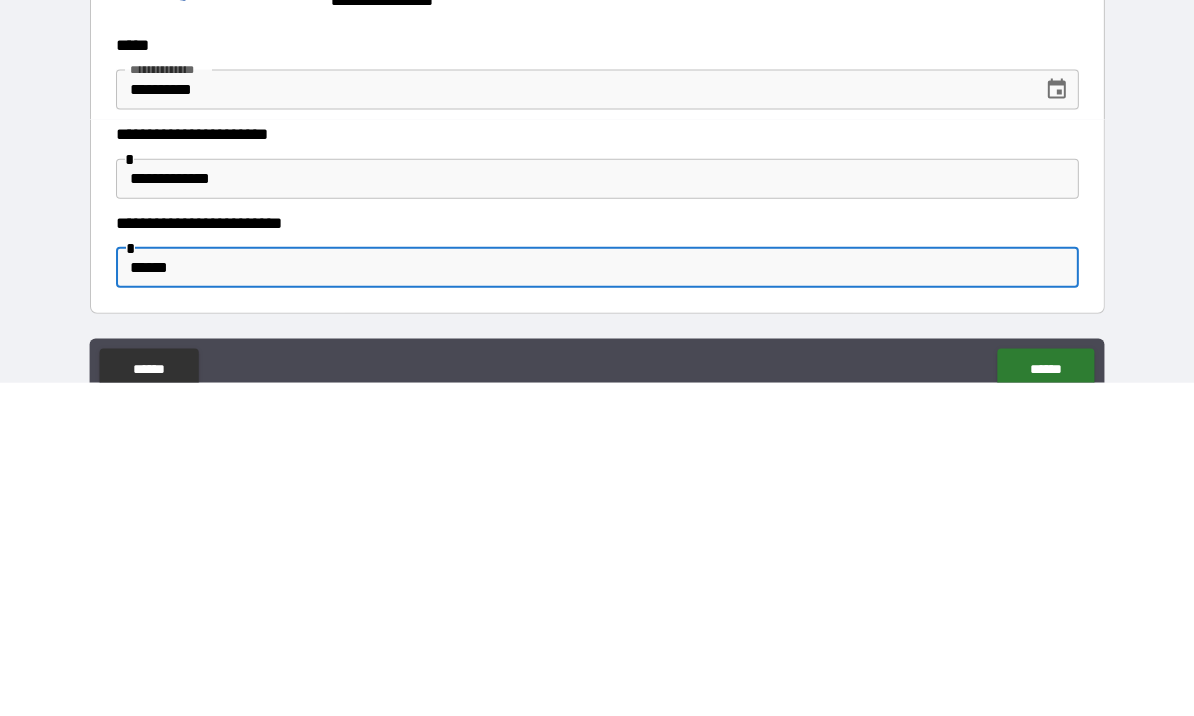 type on "******" 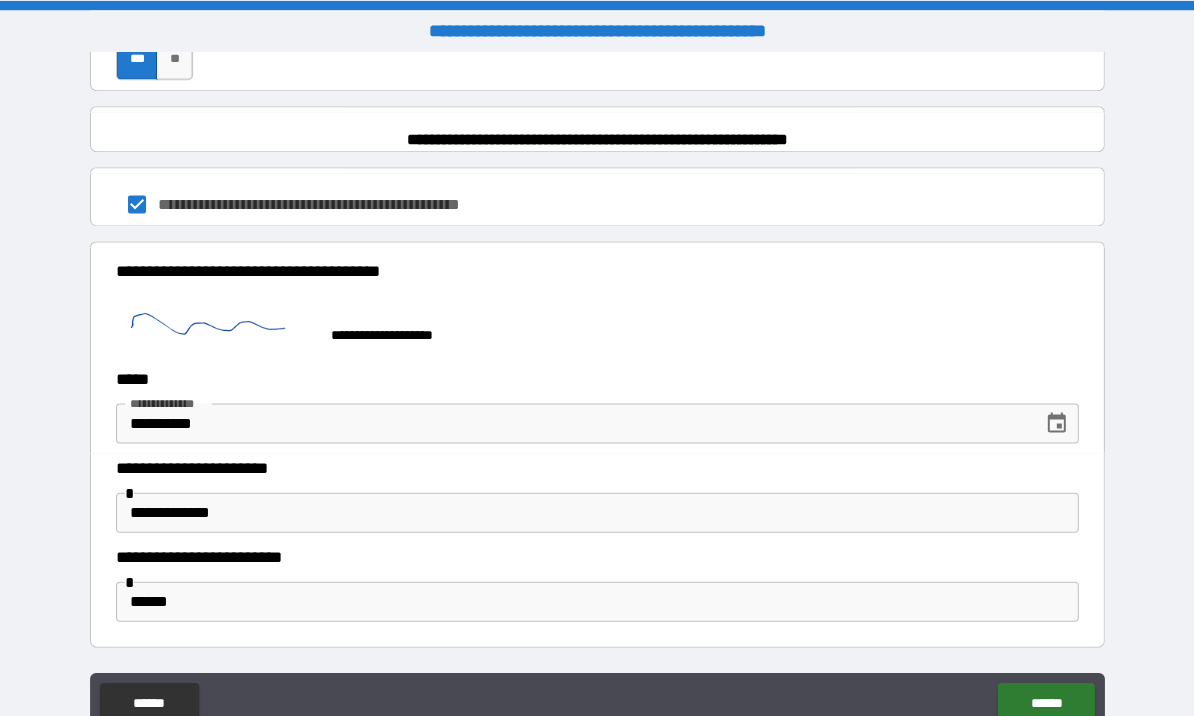 click on "******" at bounding box center (1045, 702) 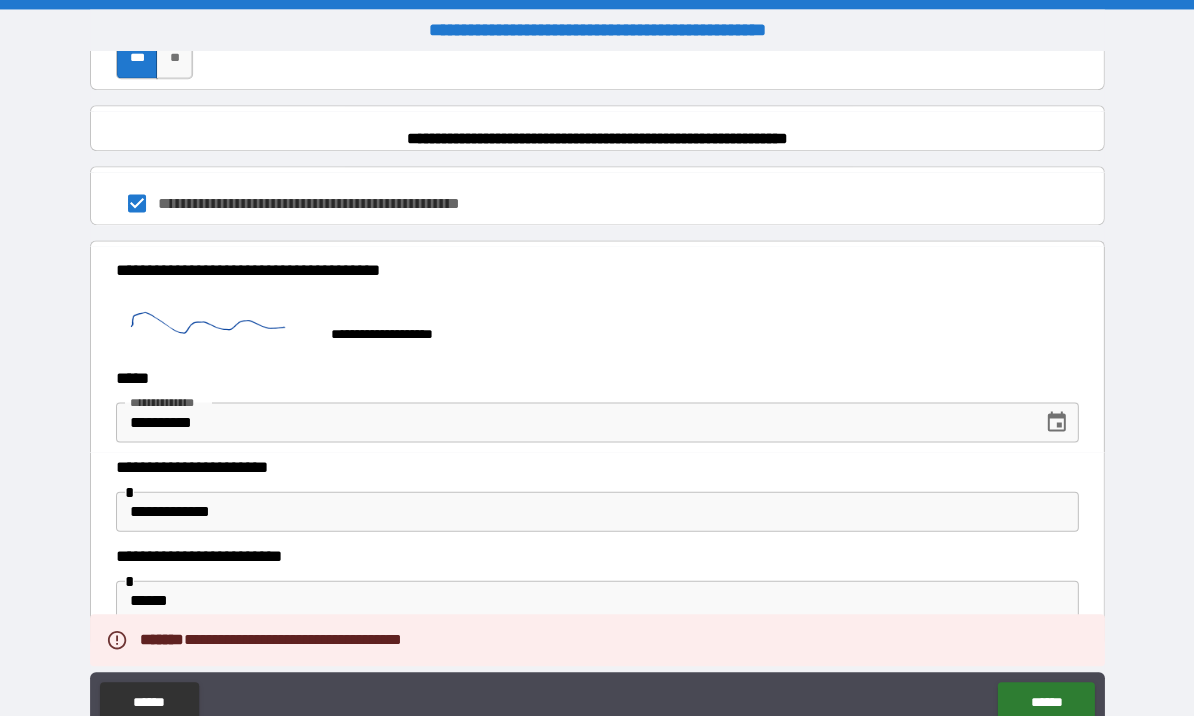 scroll, scrollTop: 0, scrollLeft: 0, axis: both 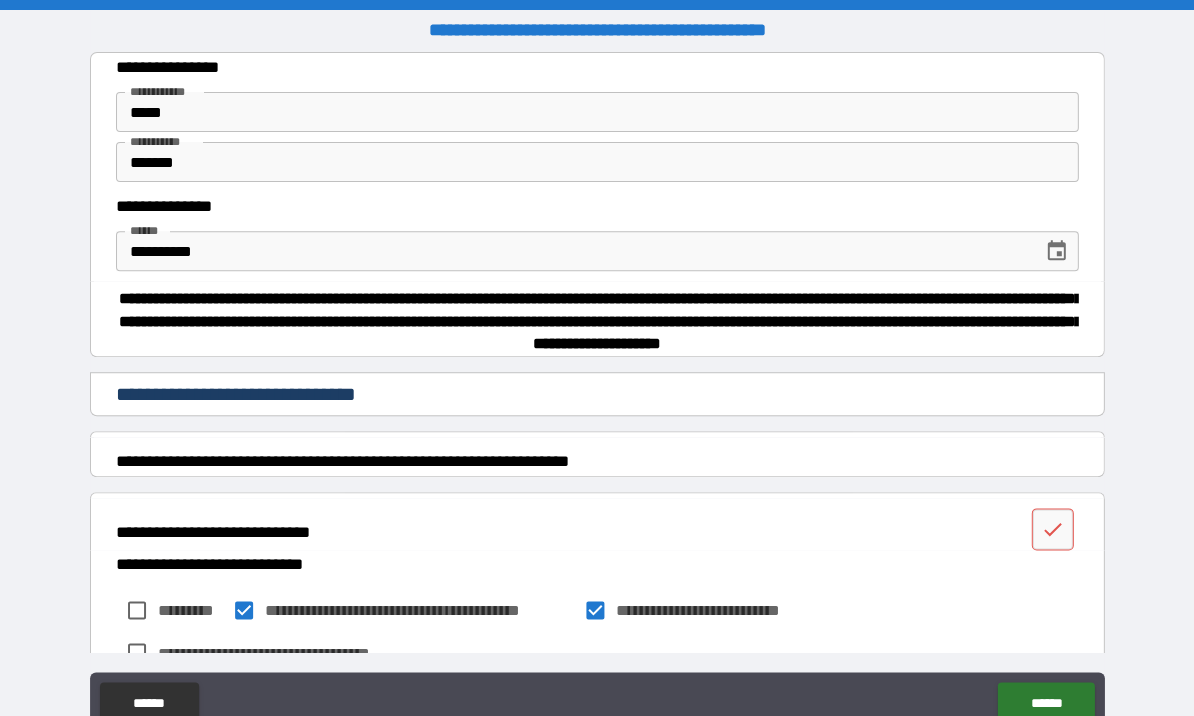 click on "****" at bounding box center (597, 112) 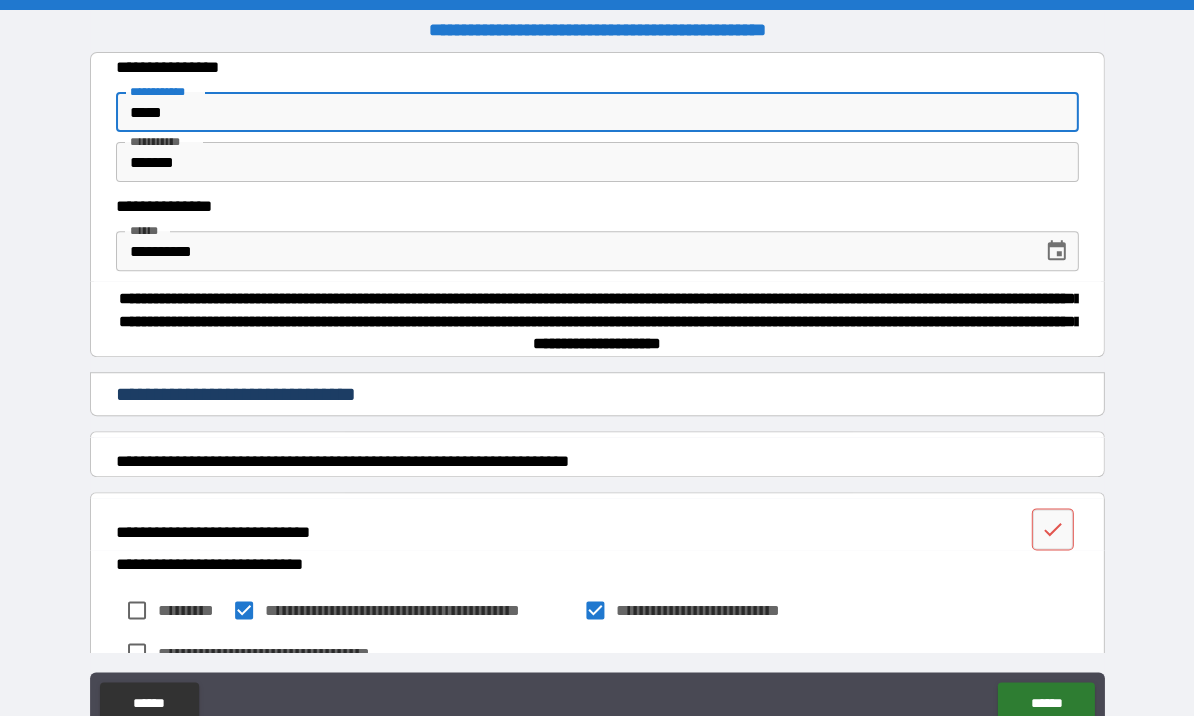 scroll, scrollTop: 0, scrollLeft: 0, axis: both 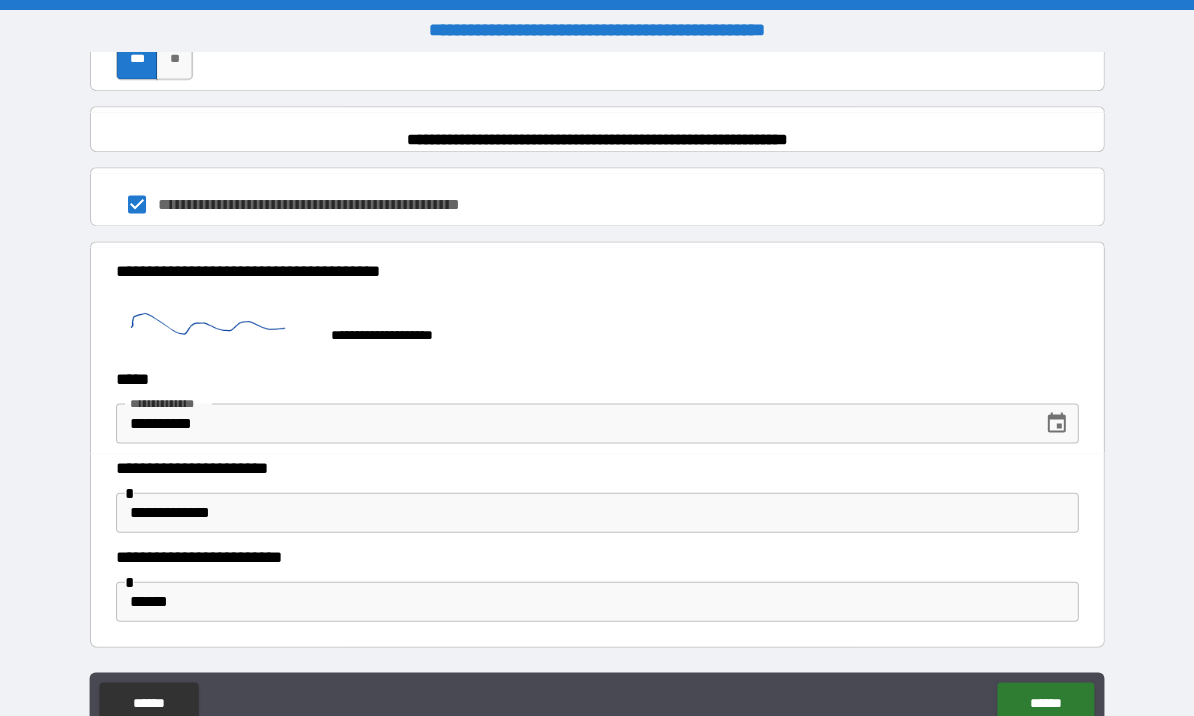 type on "****" 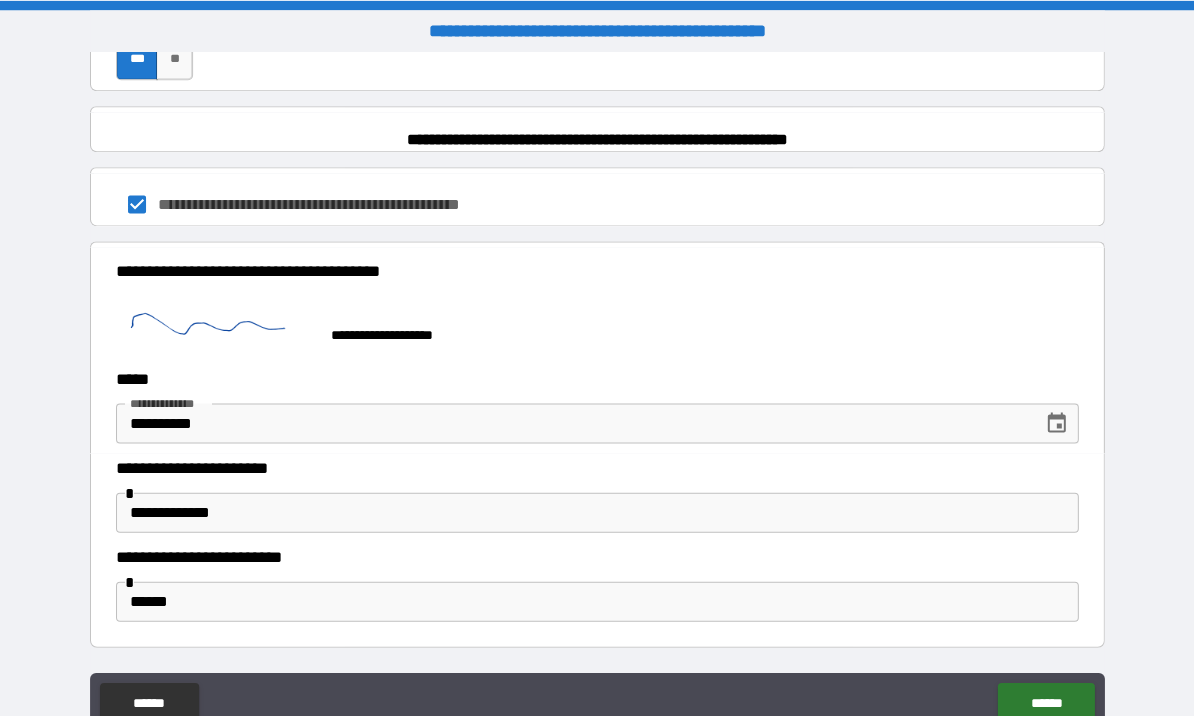 click on "******   ******" at bounding box center (597, 704) 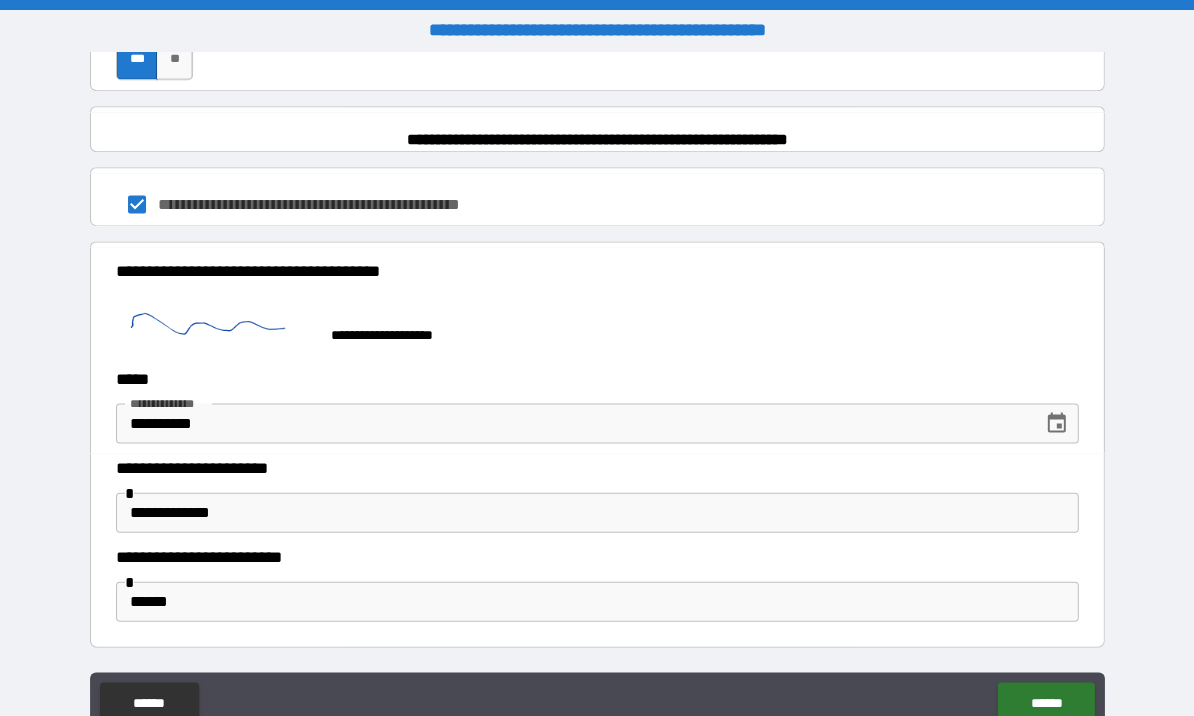 click on "******   ******" at bounding box center (597, 704) 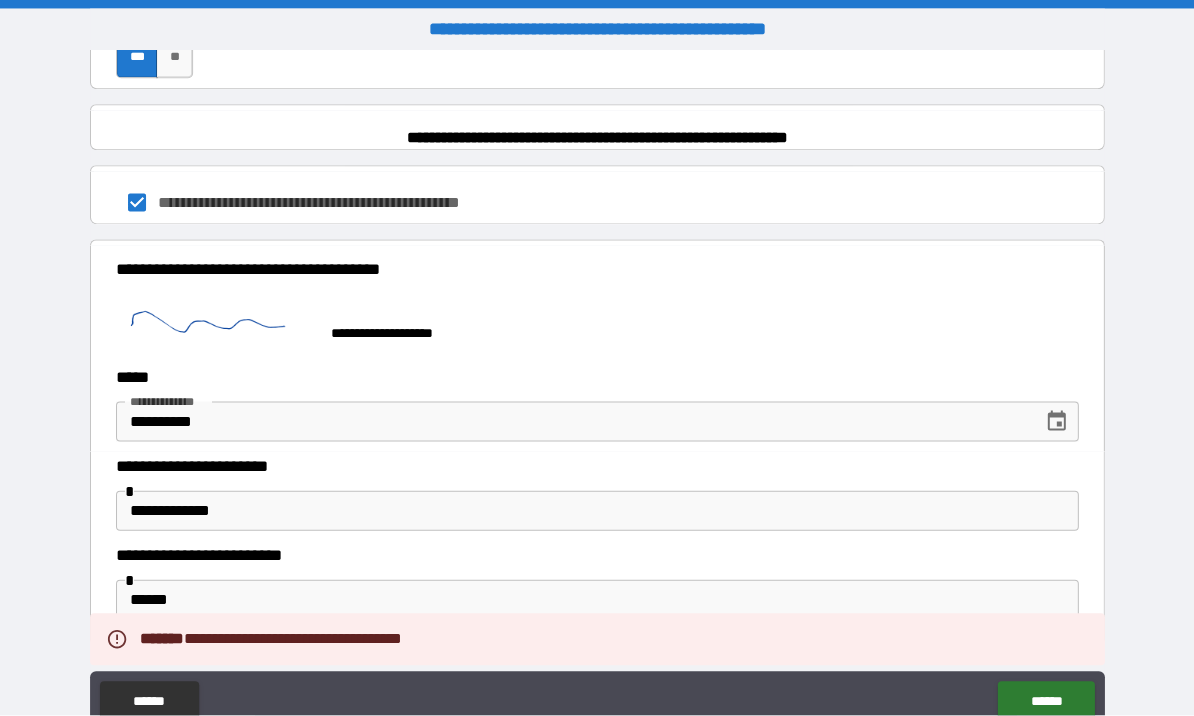 scroll, scrollTop: 0, scrollLeft: 0, axis: both 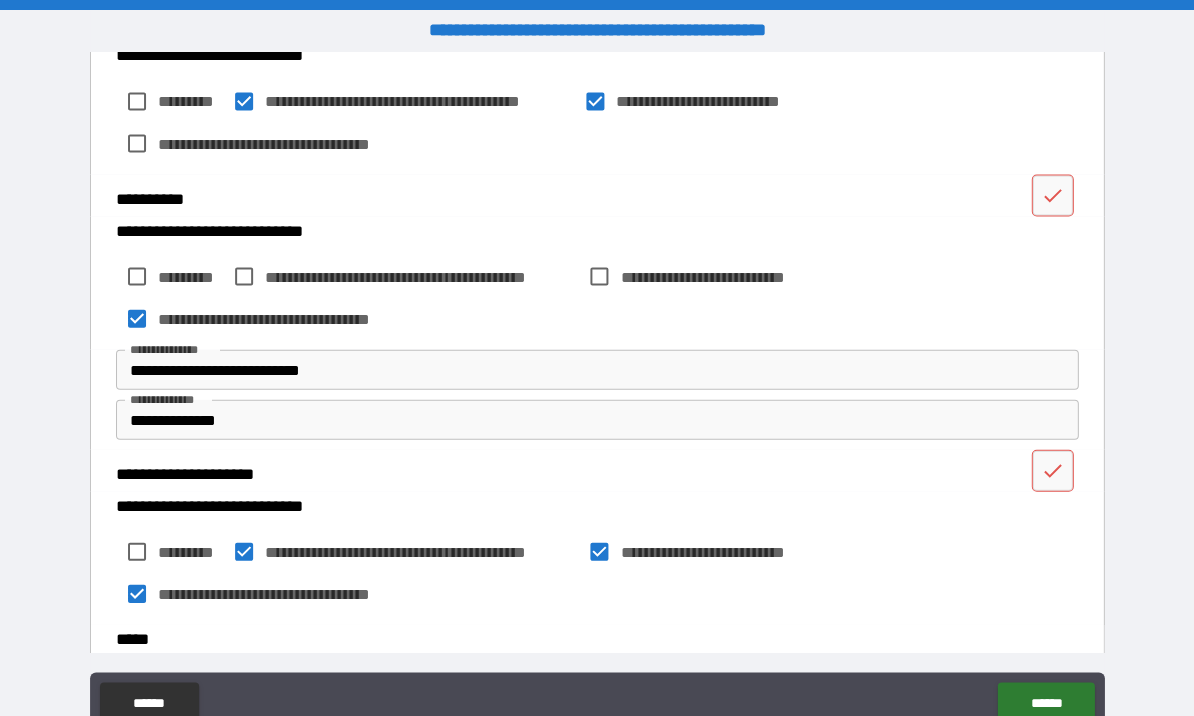 click on "**********" at bounding box center (597, 369) 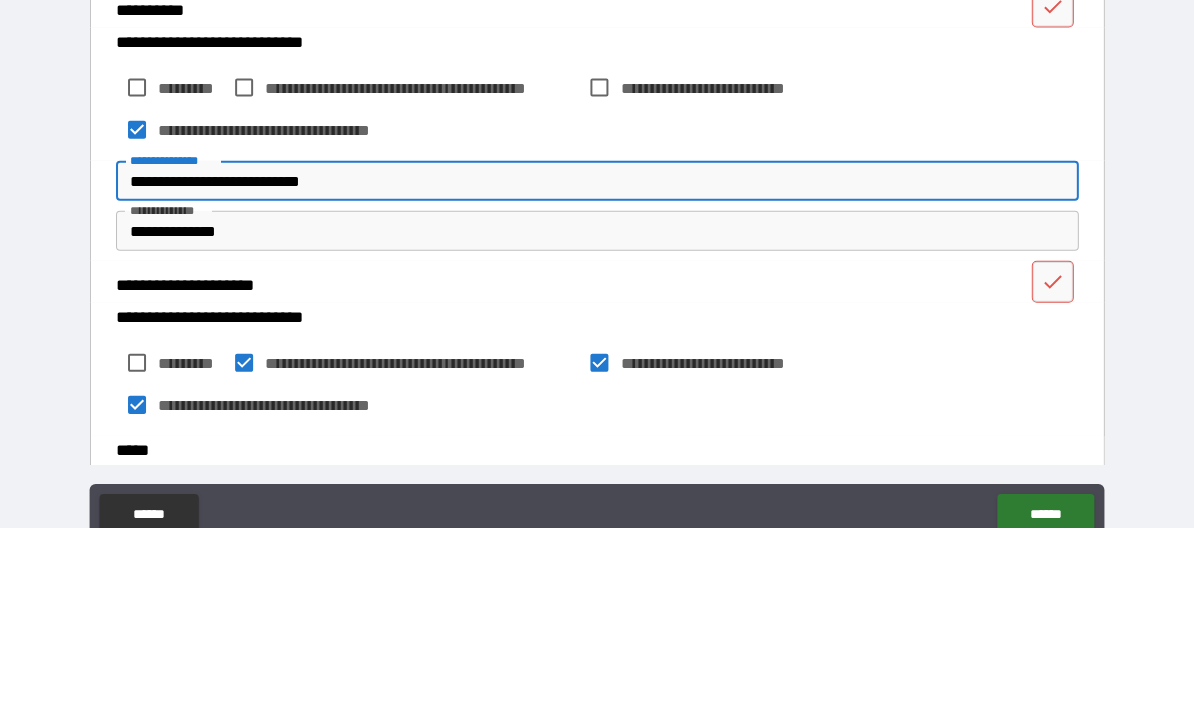click on "**********" at bounding box center (594, 470) 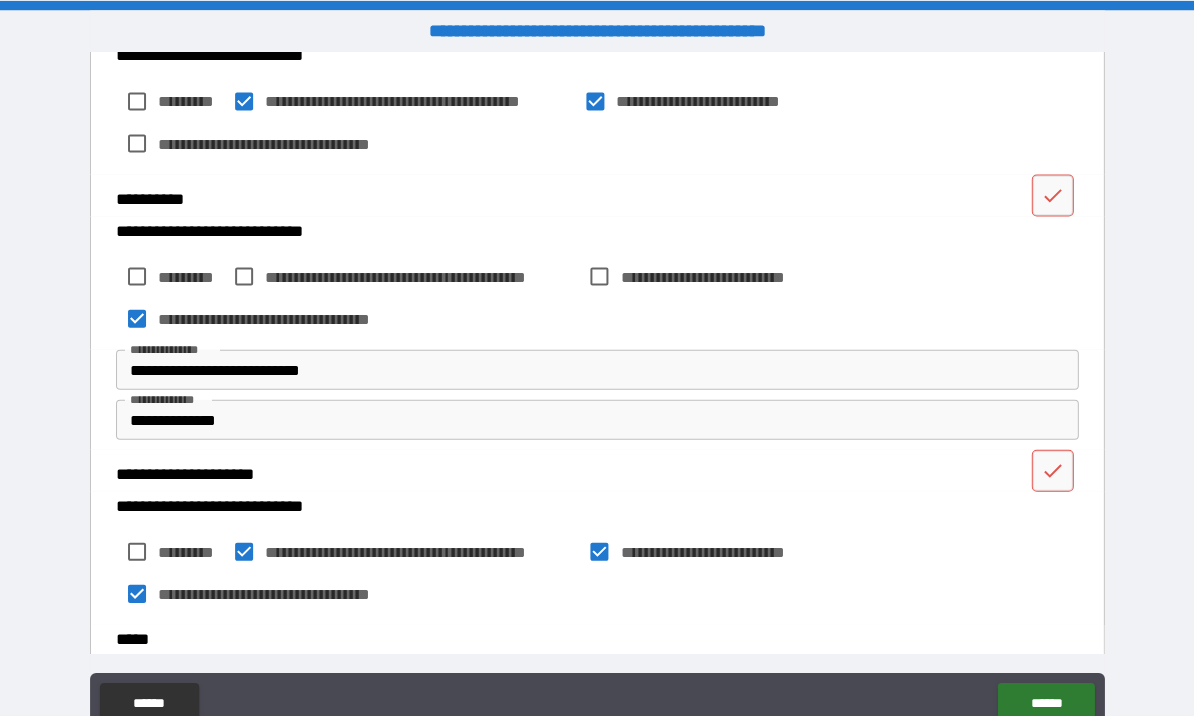click on "**********" at bounding box center [714, 276] 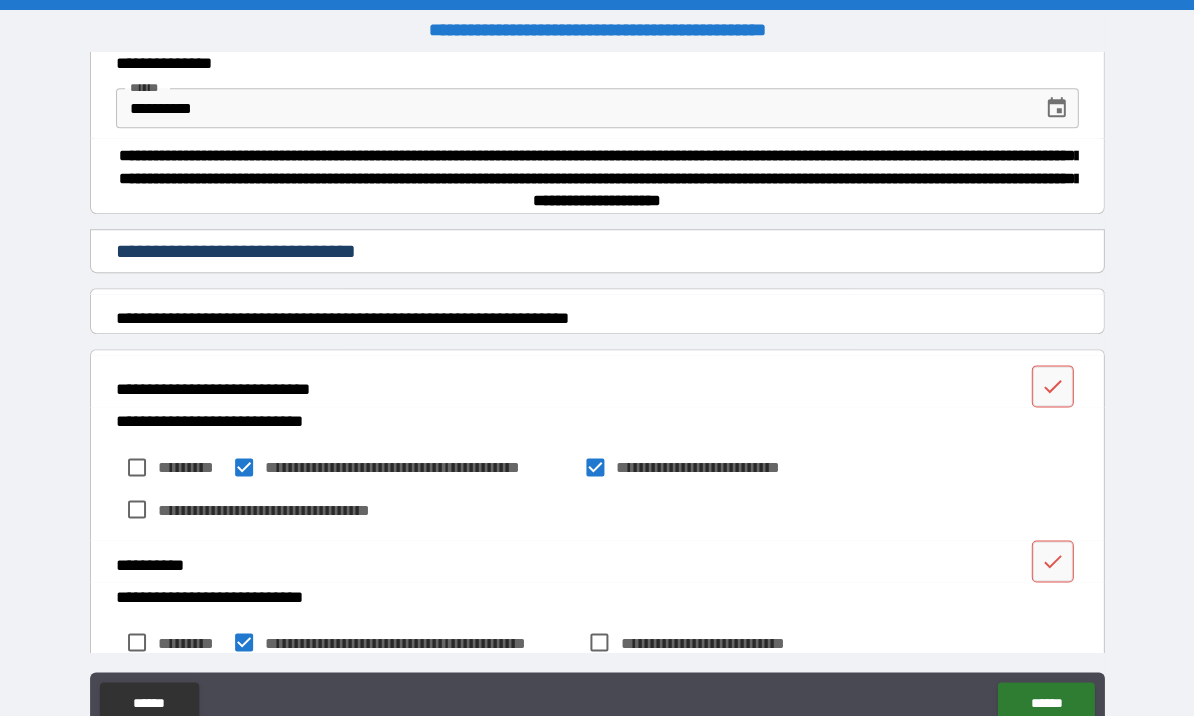 scroll, scrollTop: 144, scrollLeft: 0, axis: vertical 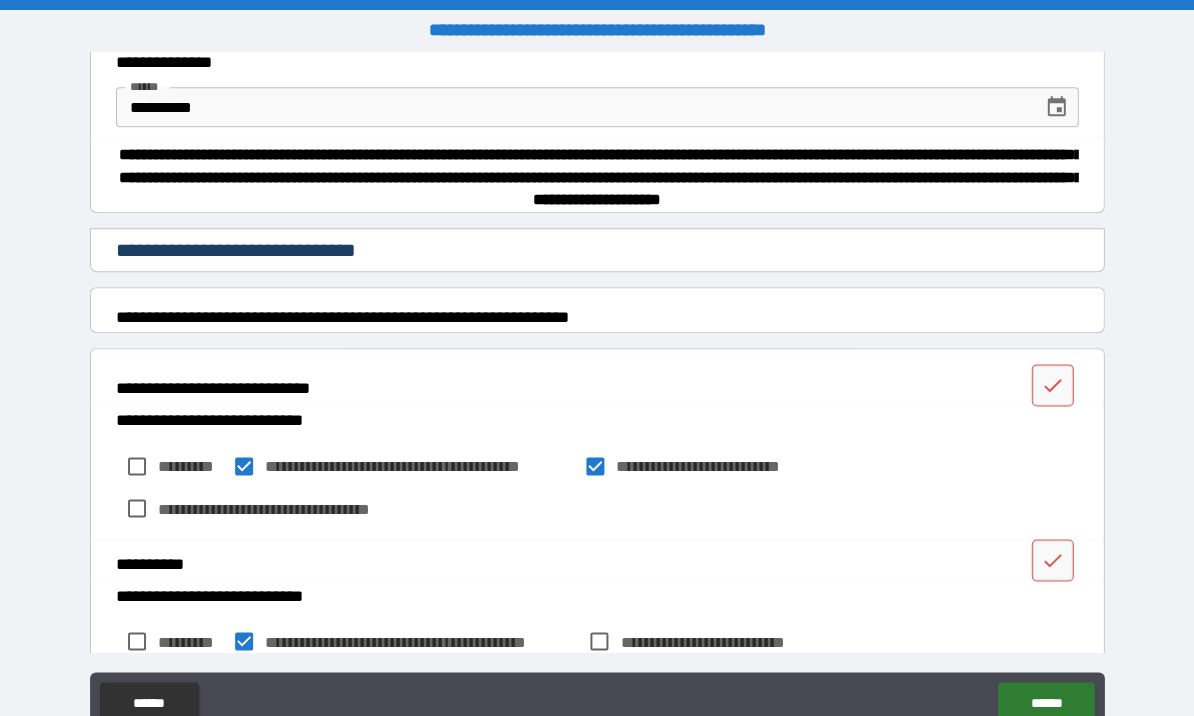 click on "**********" at bounding box center [597, 317] 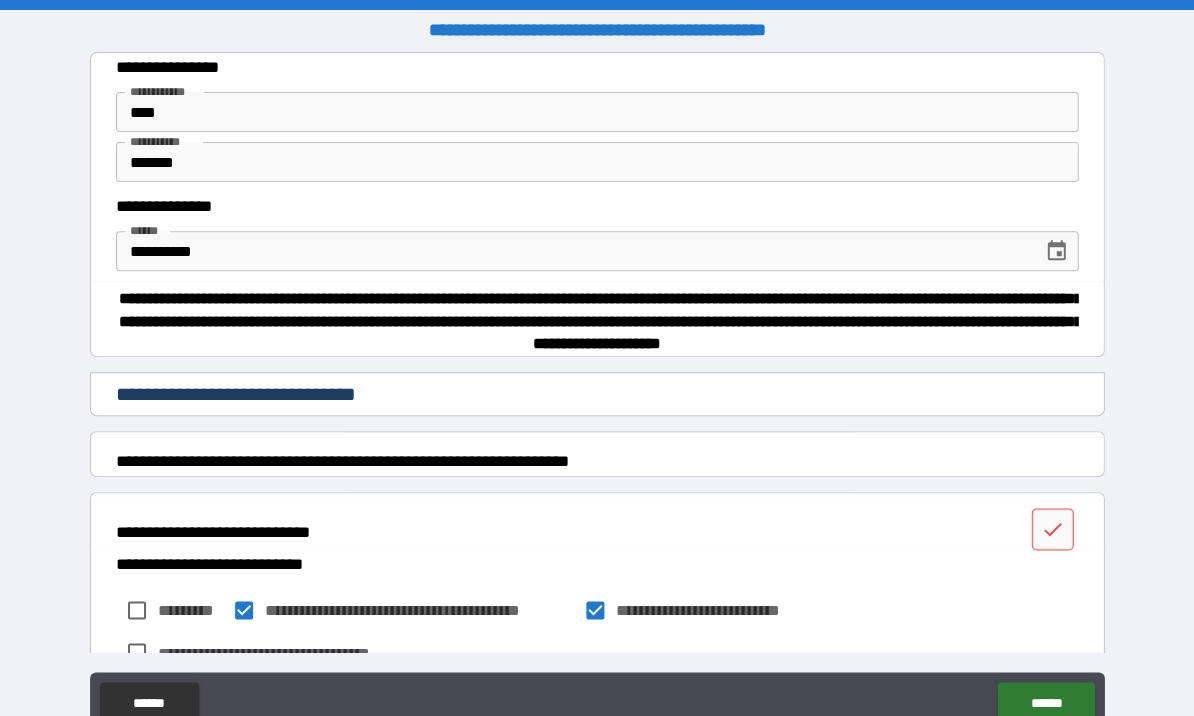 scroll, scrollTop: 0, scrollLeft: 0, axis: both 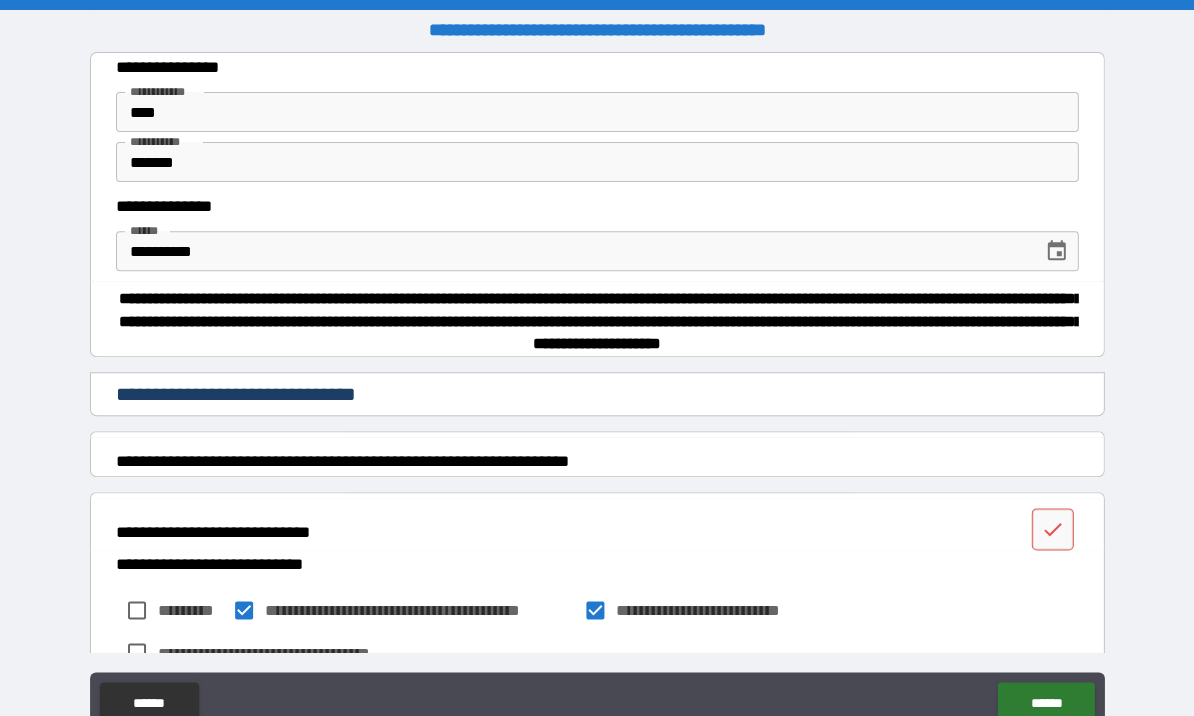 click on "**********" at bounding box center (597, 461) 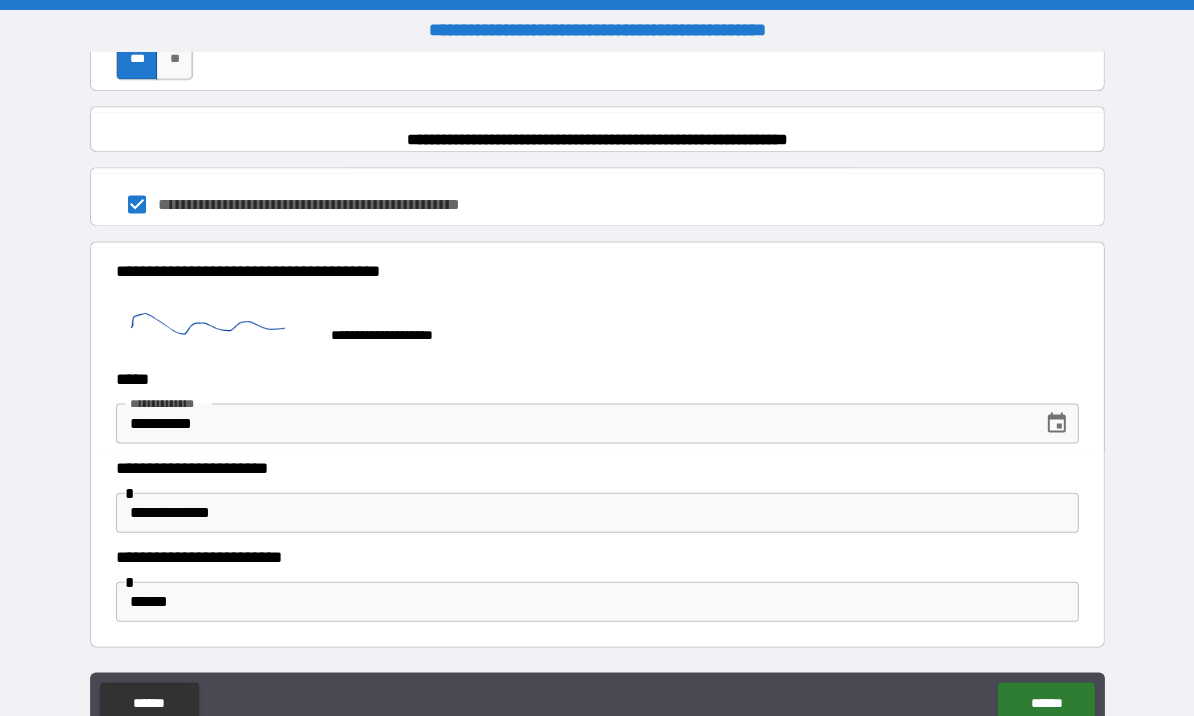 scroll, scrollTop: 1528, scrollLeft: 0, axis: vertical 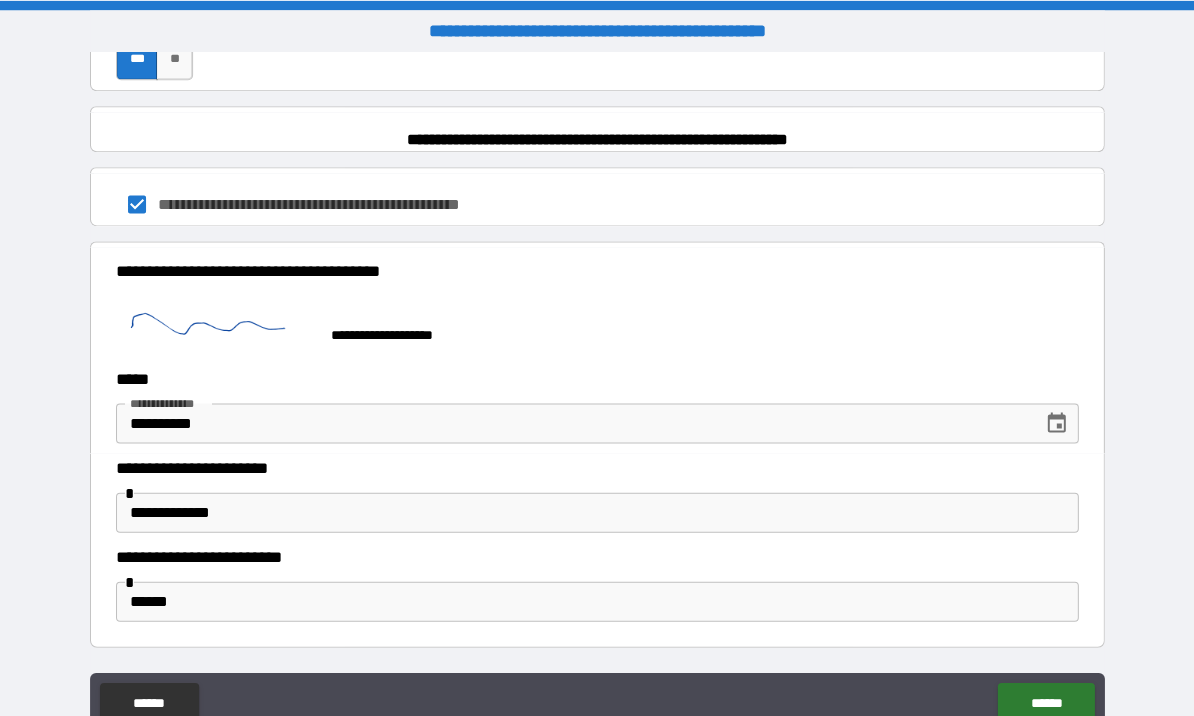 click on "******" at bounding box center (1045, 702) 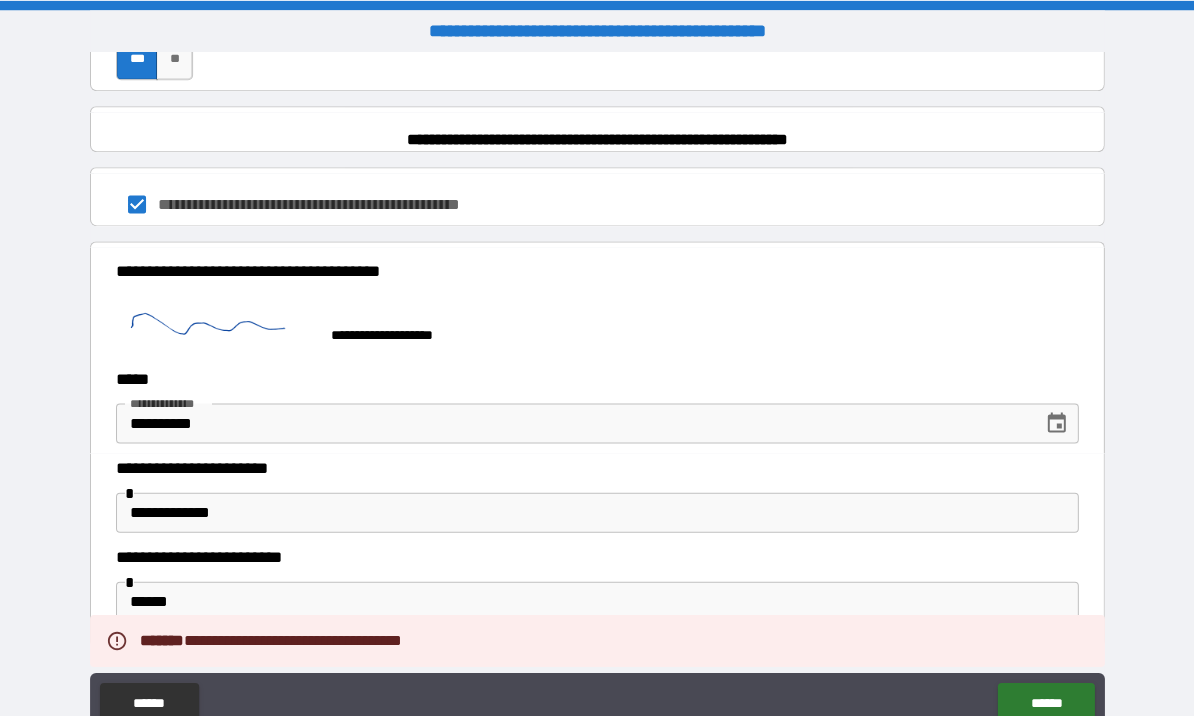 scroll, scrollTop: 0, scrollLeft: 0, axis: both 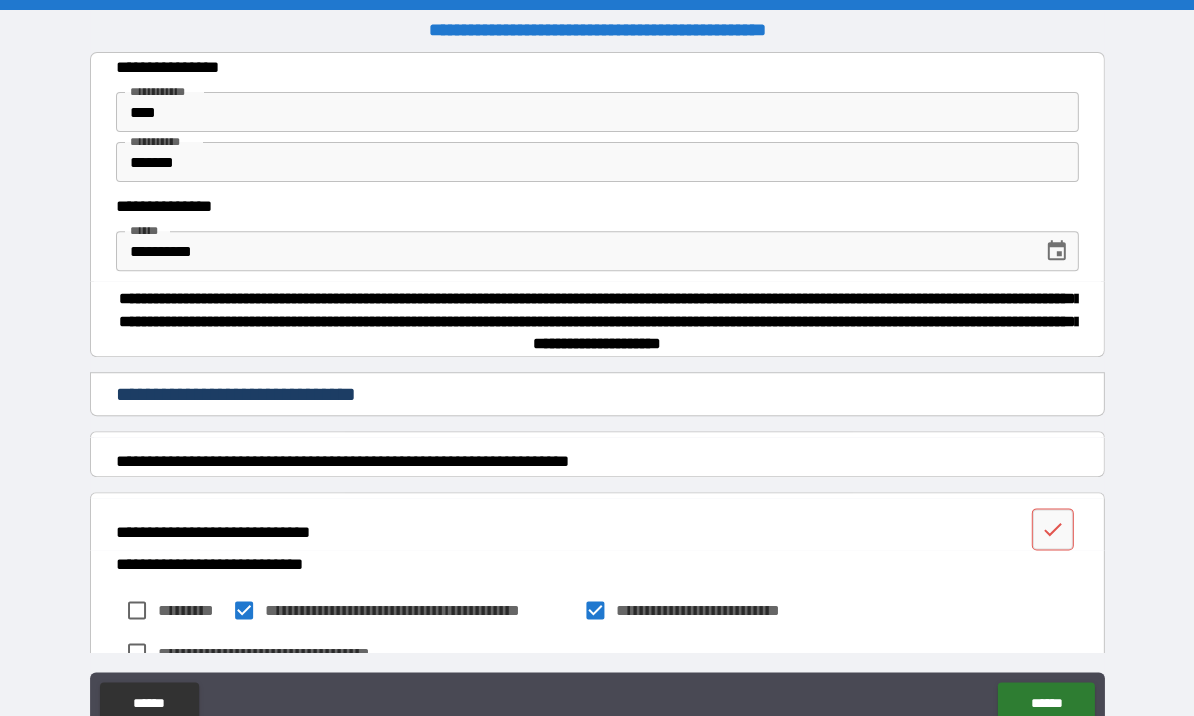 click on "****" at bounding box center [597, 112] 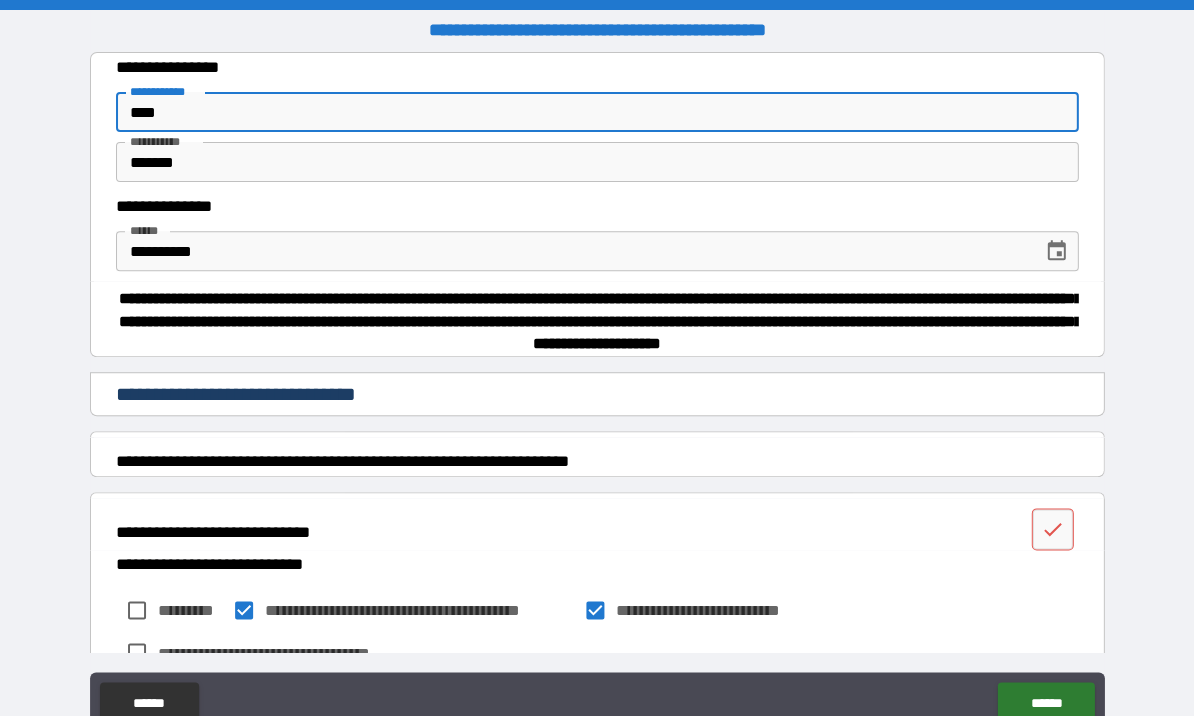 scroll, scrollTop: 0, scrollLeft: 0, axis: both 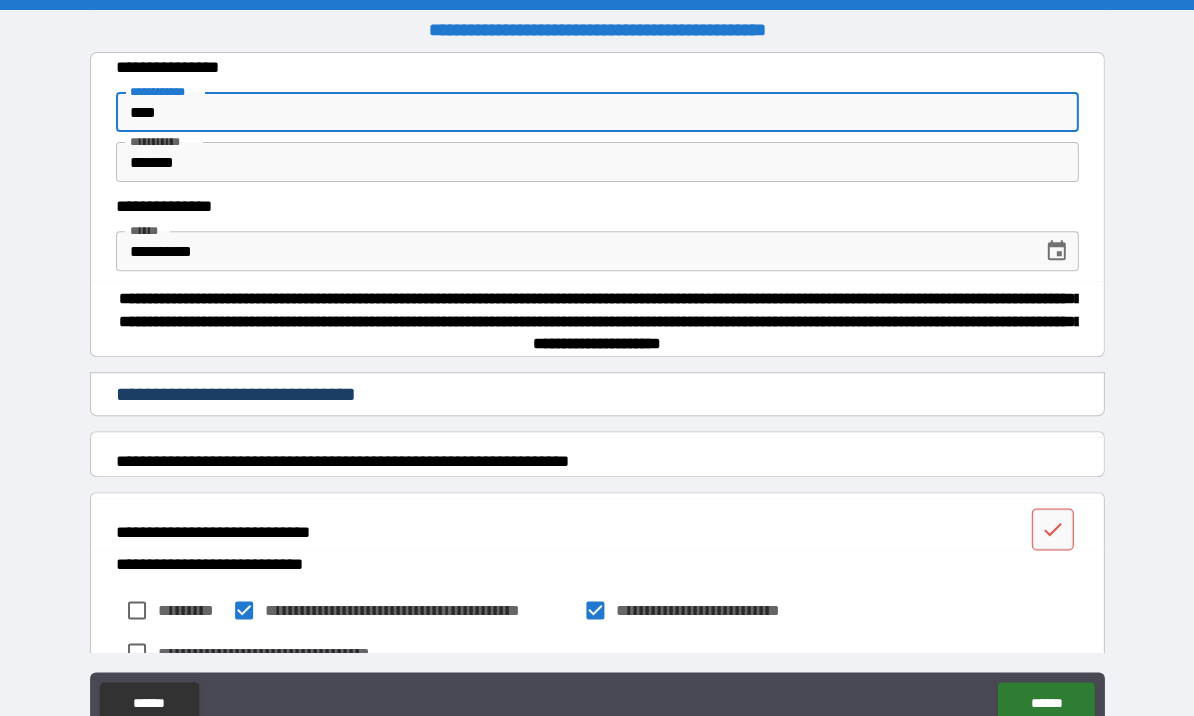 click on "**********" at bounding box center [597, 395] 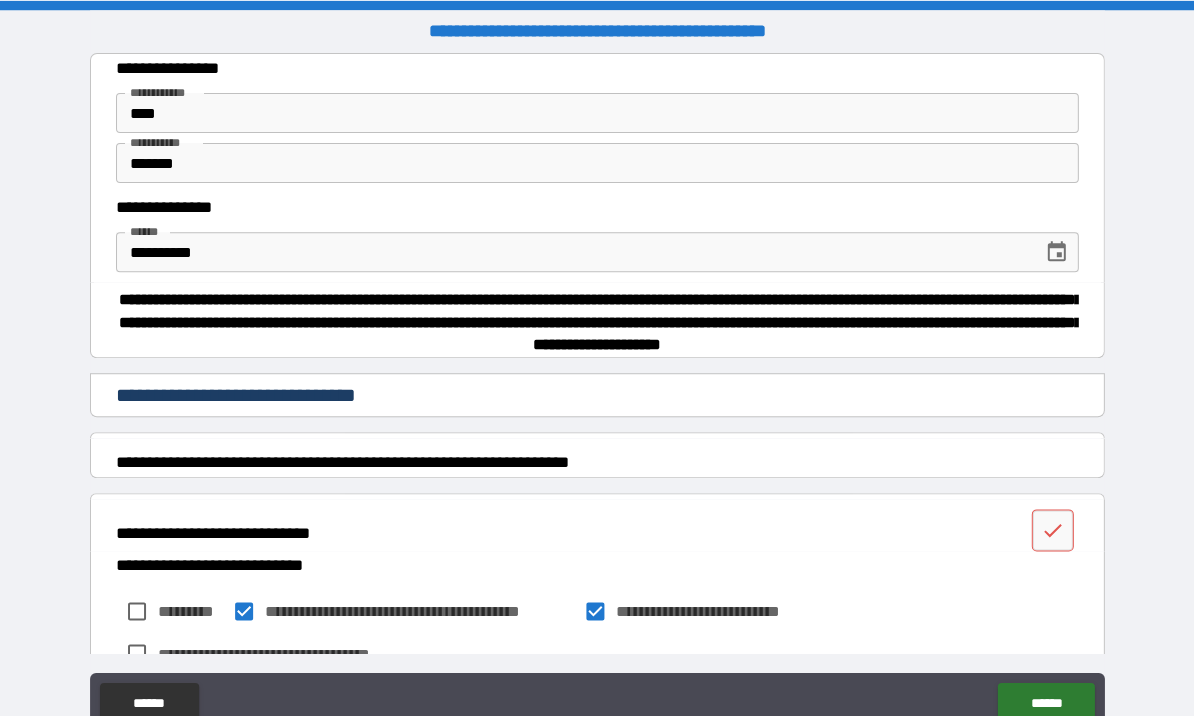 scroll, scrollTop: 0, scrollLeft: 0, axis: both 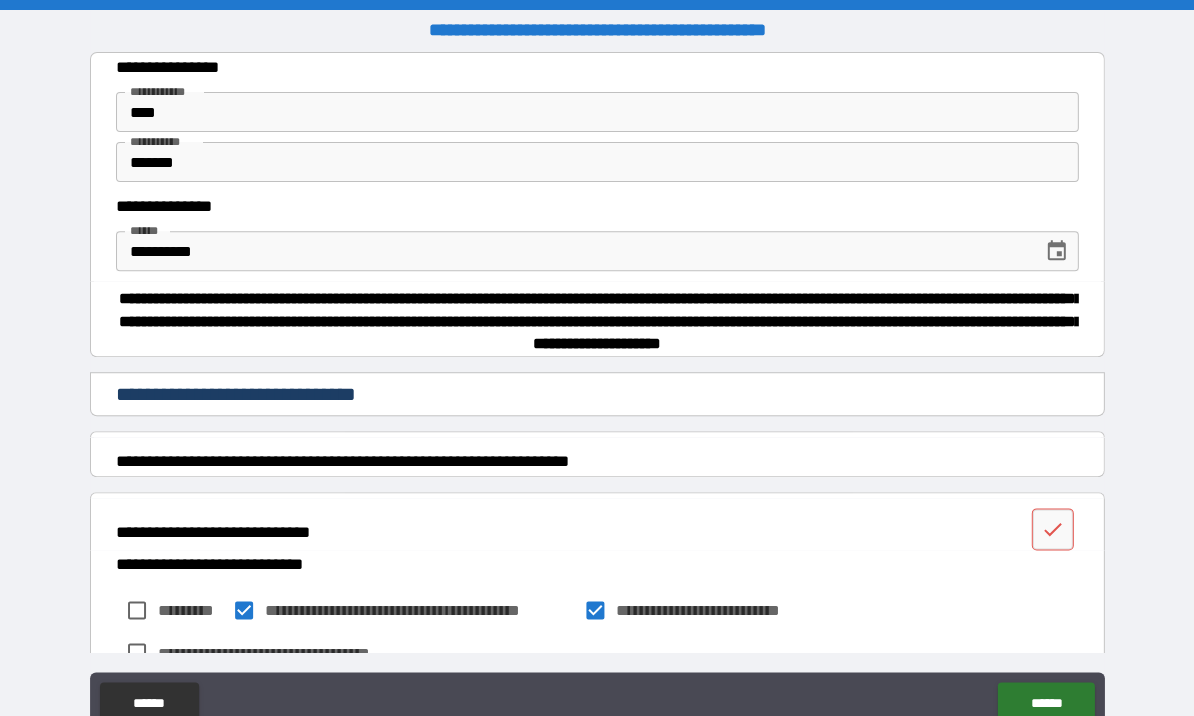 click on "******" at bounding box center [149, 702] 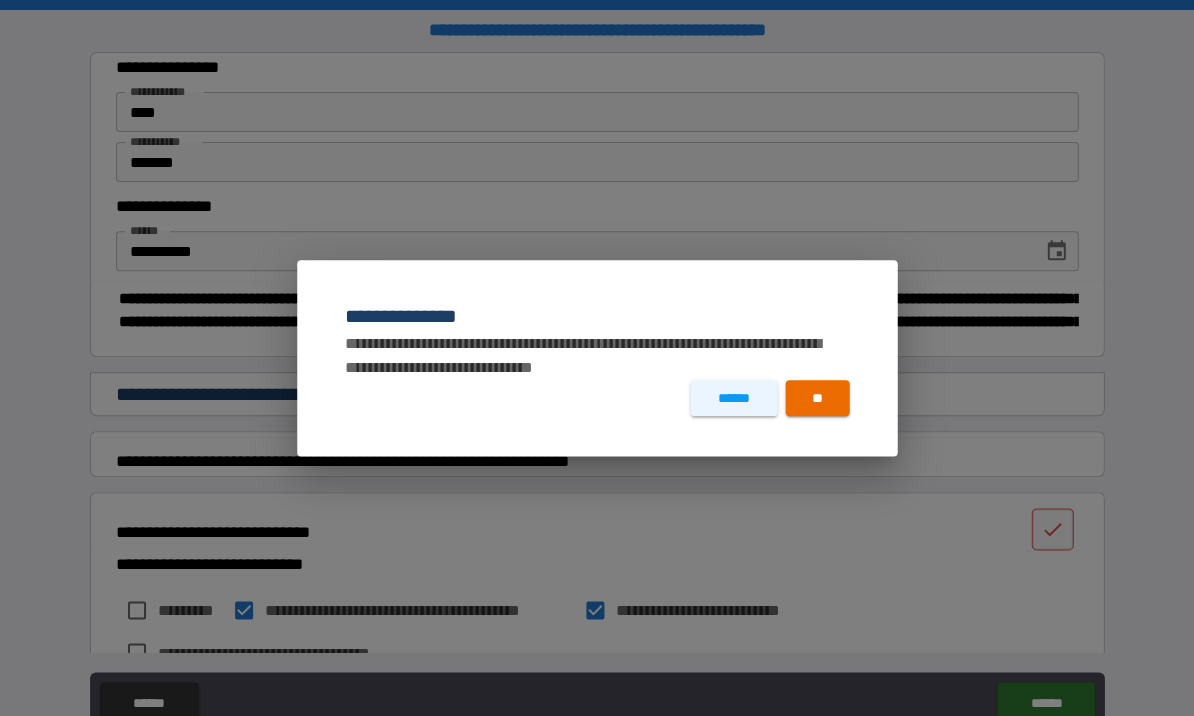 scroll, scrollTop: 0, scrollLeft: 1, axis: horizontal 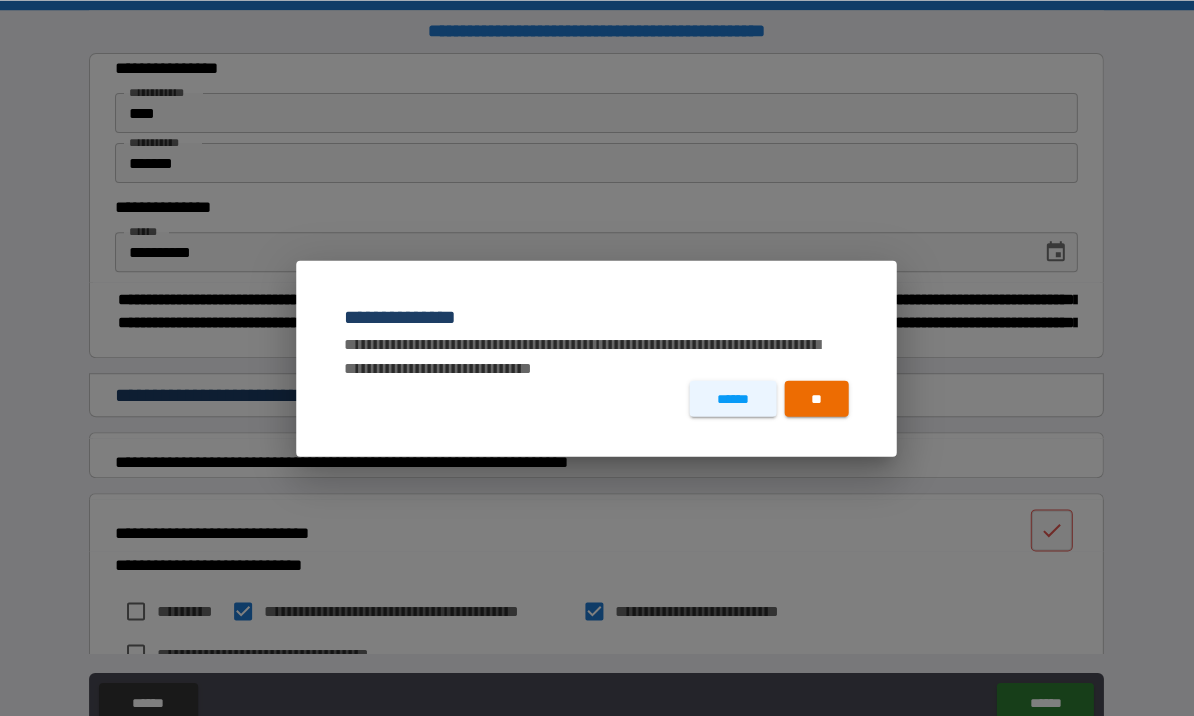 click on "**" at bounding box center (817, 398) 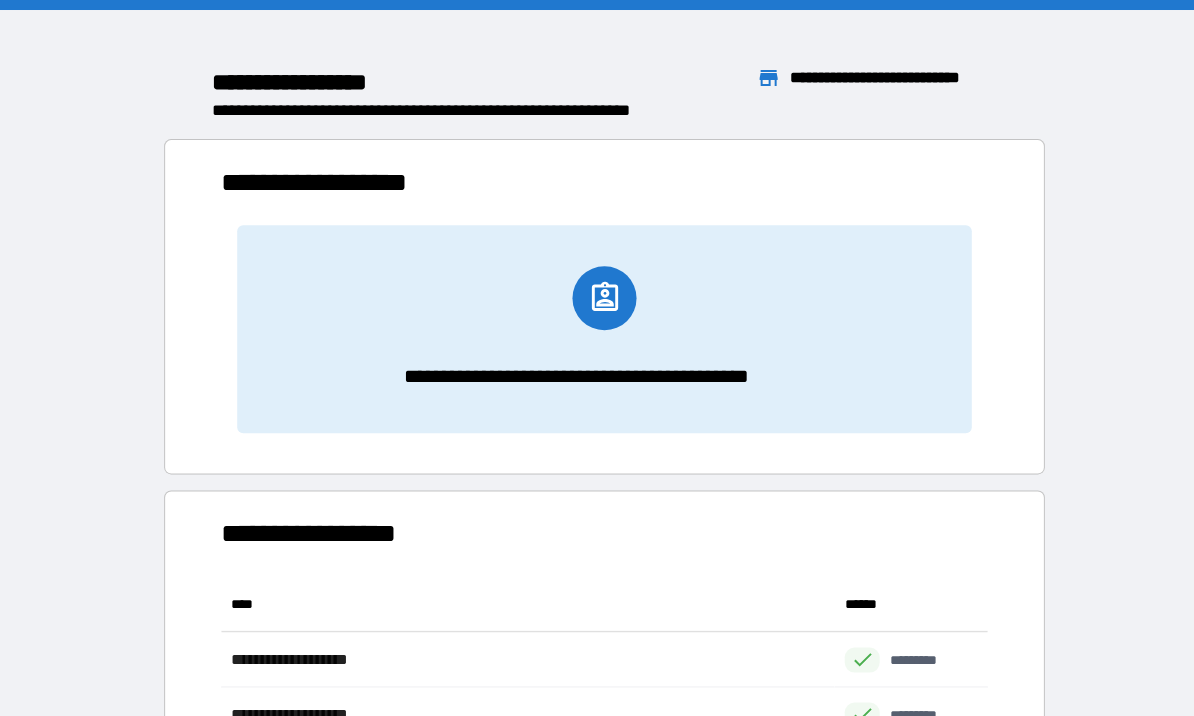 scroll, scrollTop: 386, scrollLeft: 765, axis: both 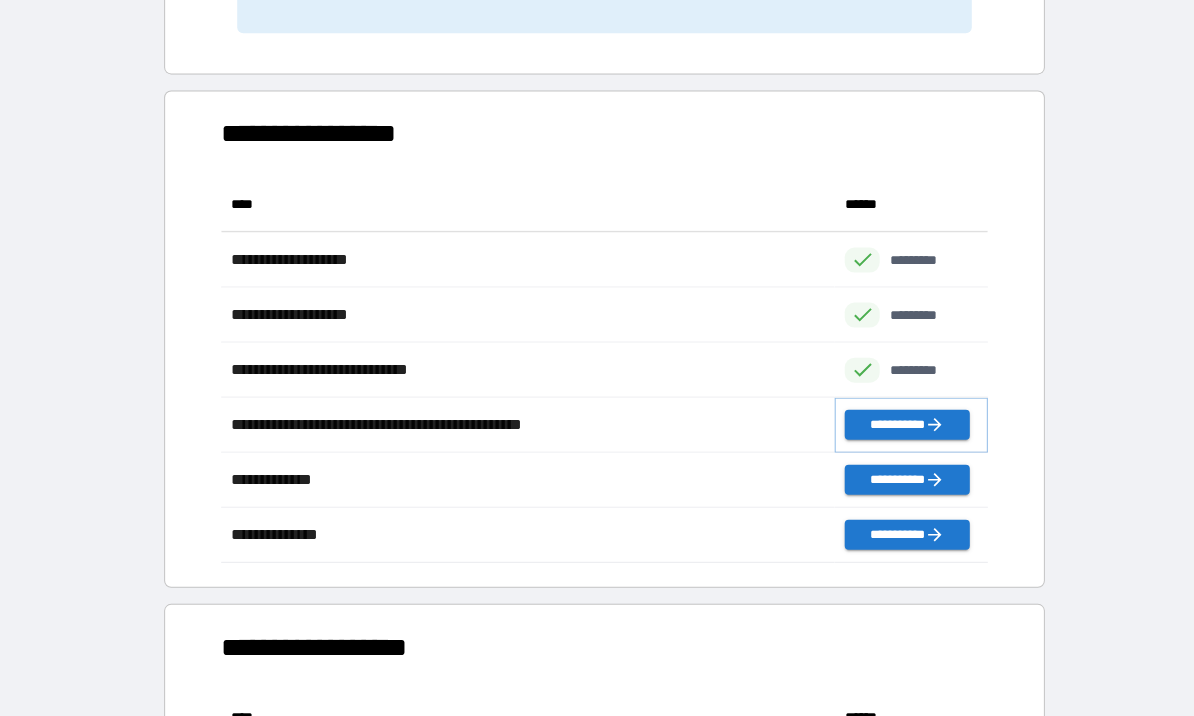 click on "**********" at bounding box center (907, 424) 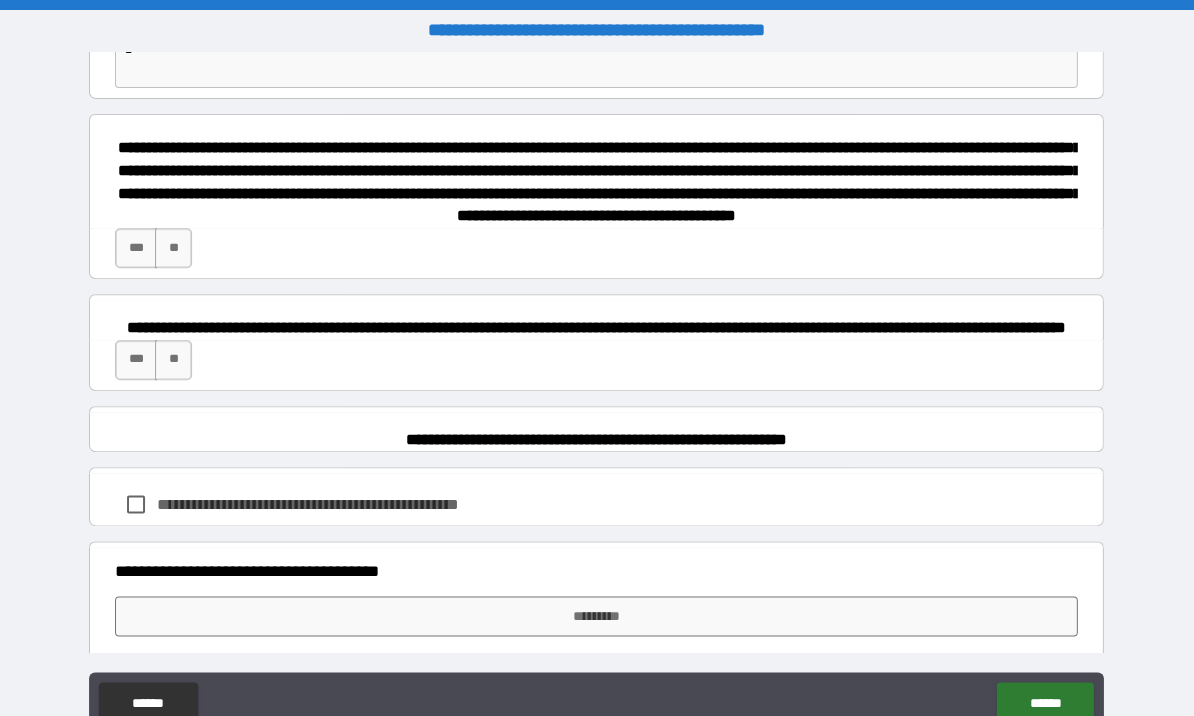 scroll, scrollTop: 1226, scrollLeft: 0, axis: vertical 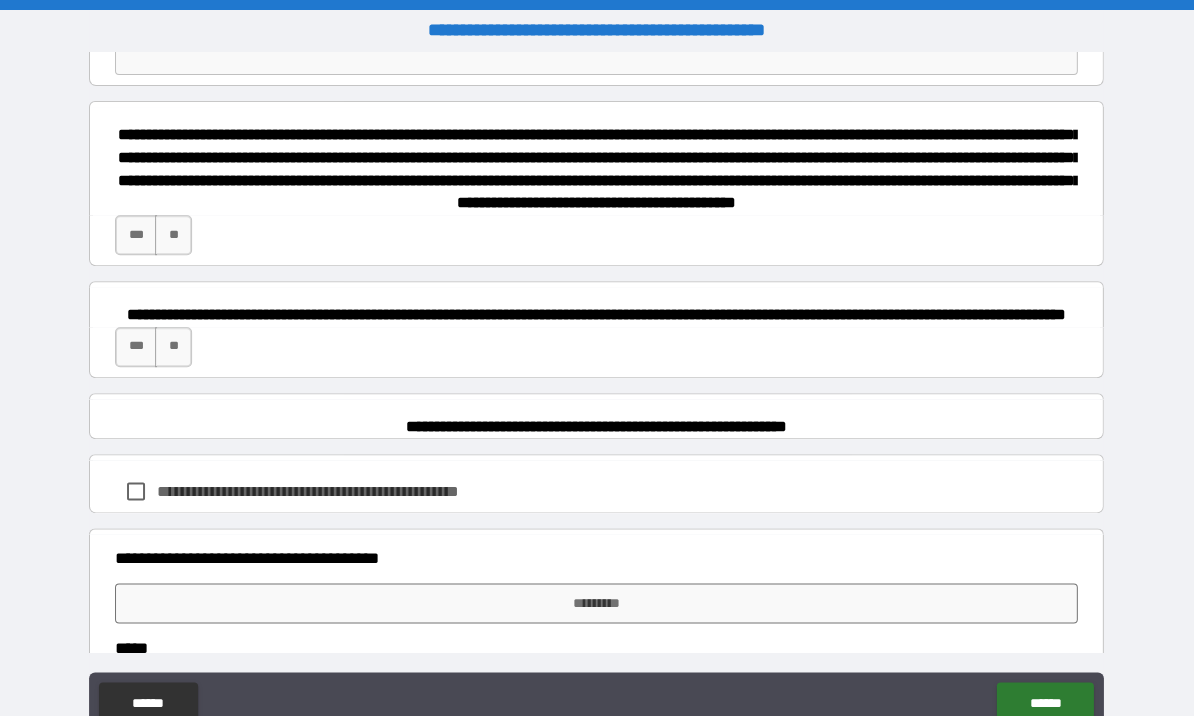 click on "***" at bounding box center [137, 235] 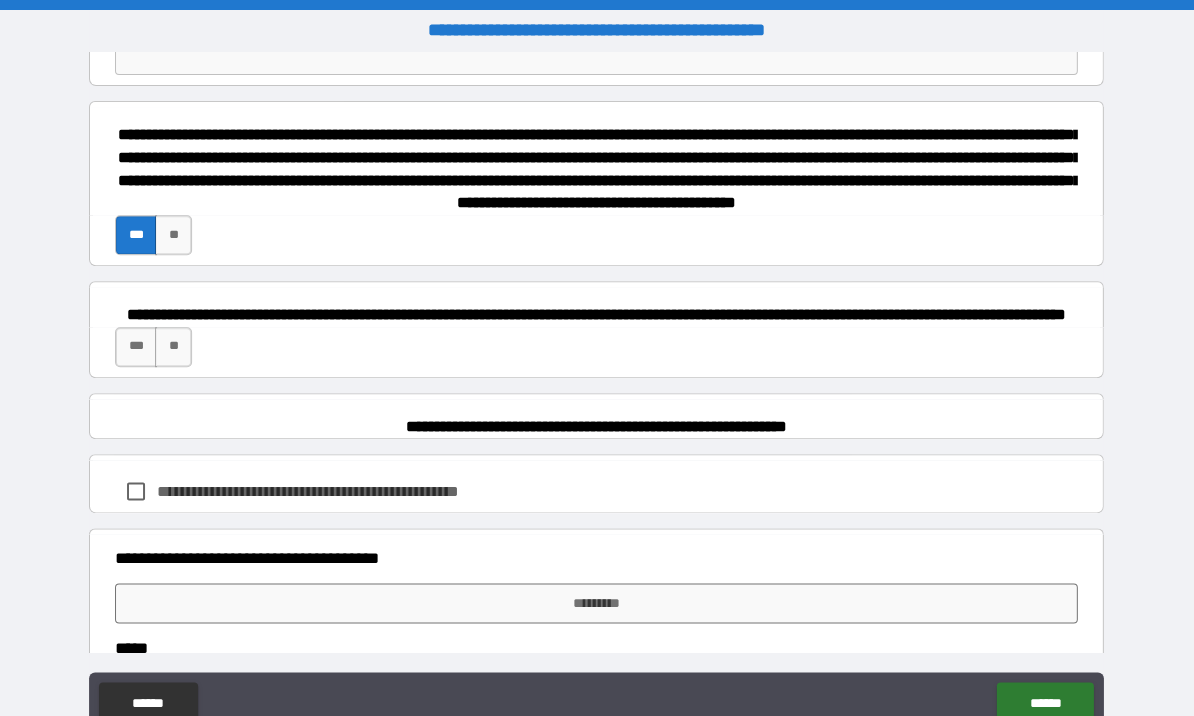 click on "***" at bounding box center [137, 347] 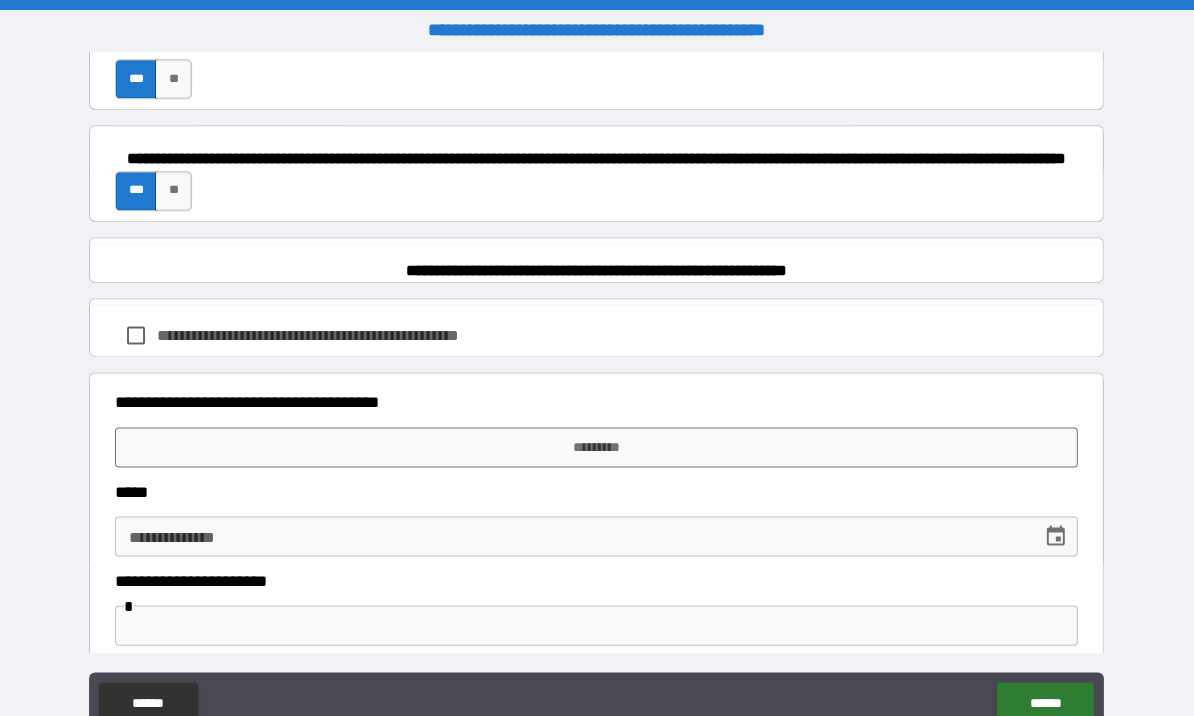 scroll, scrollTop: 1387, scrollLeft: 0, axis: vertical 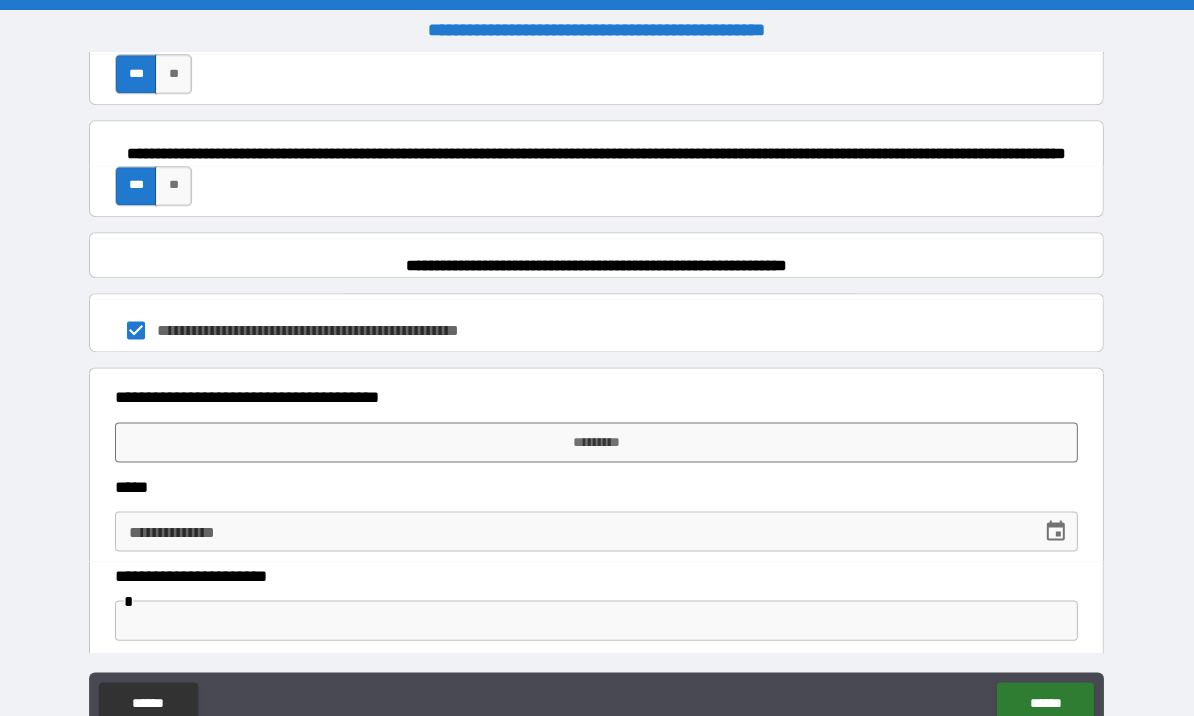 click on "*********" at bounding box center (597, 442) 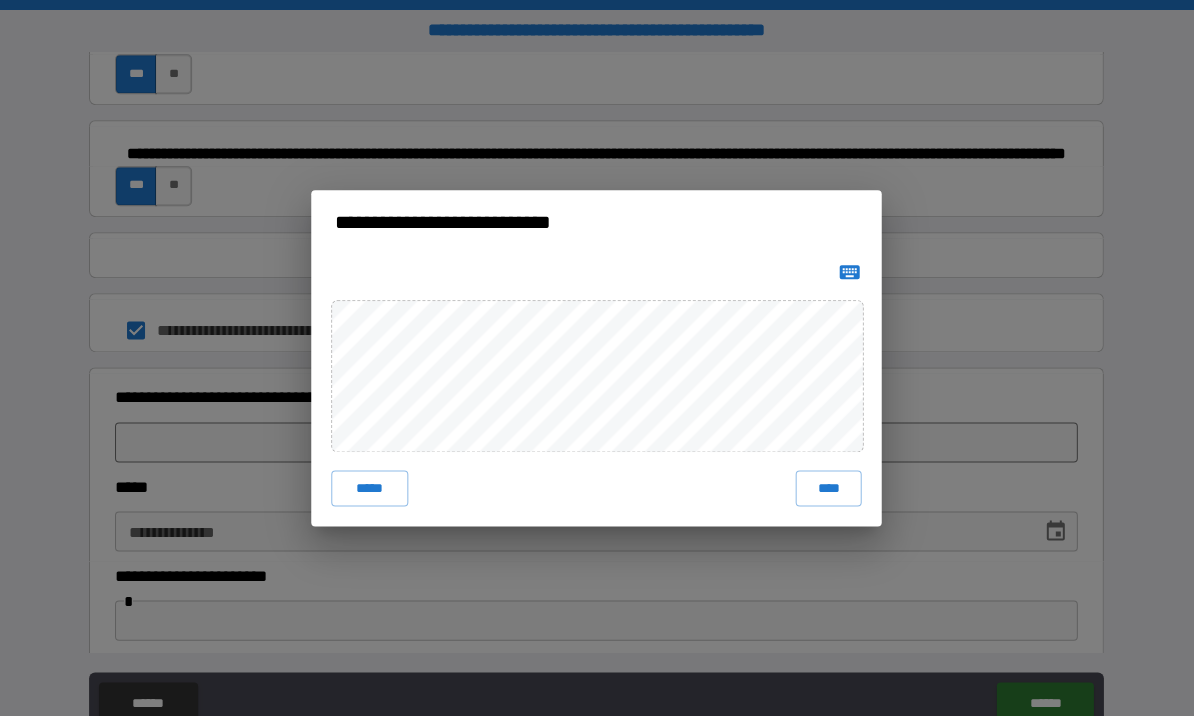 click on "****" at bounding box center (829, 488) 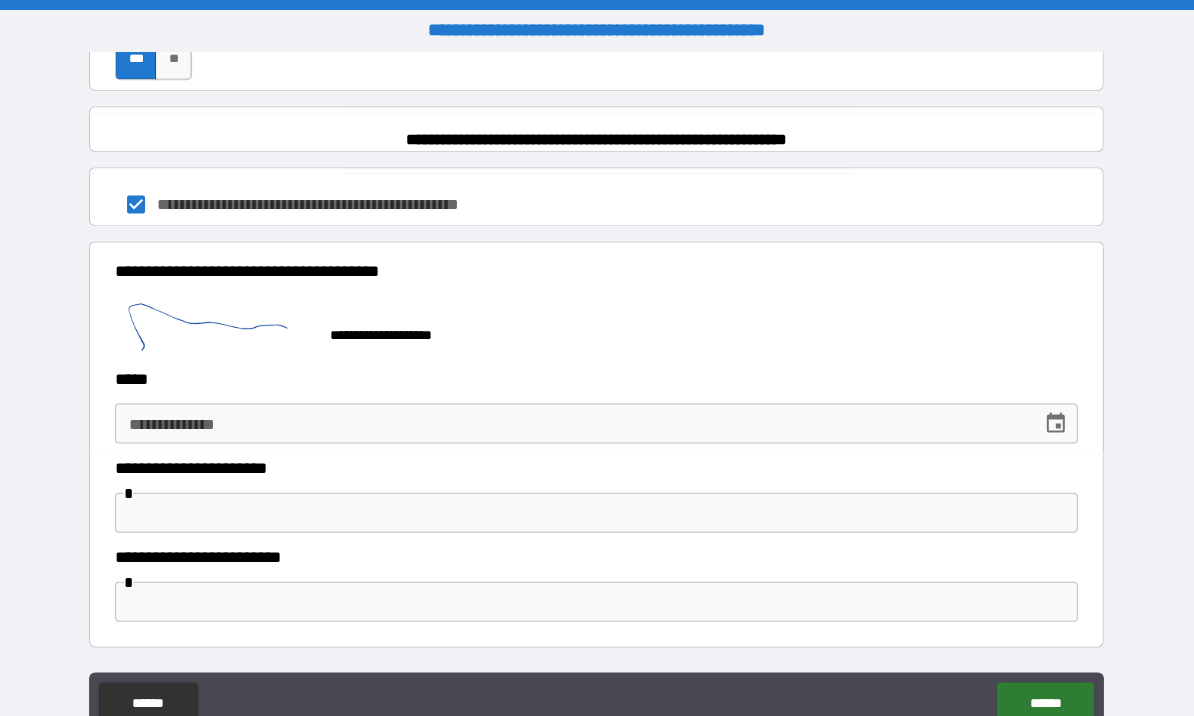 scroll, scrollTop: 1528, scrollLeft: 0, axis: vertical 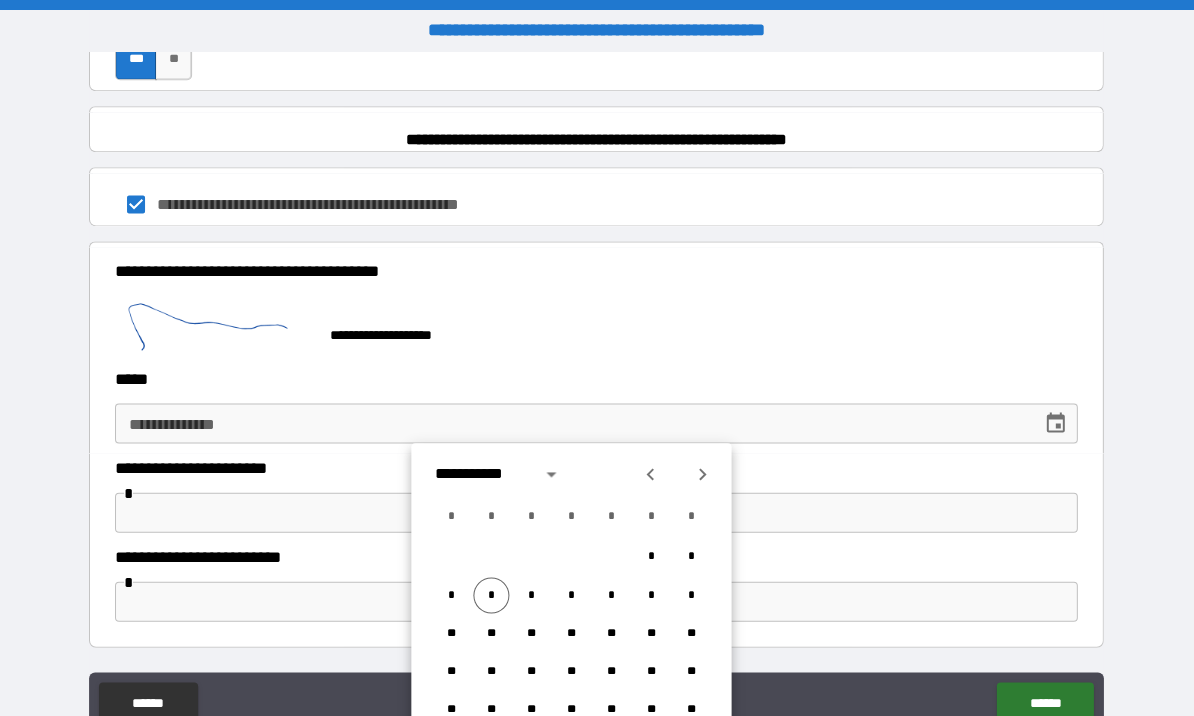 click on "*" at bounding box center (492, 595) 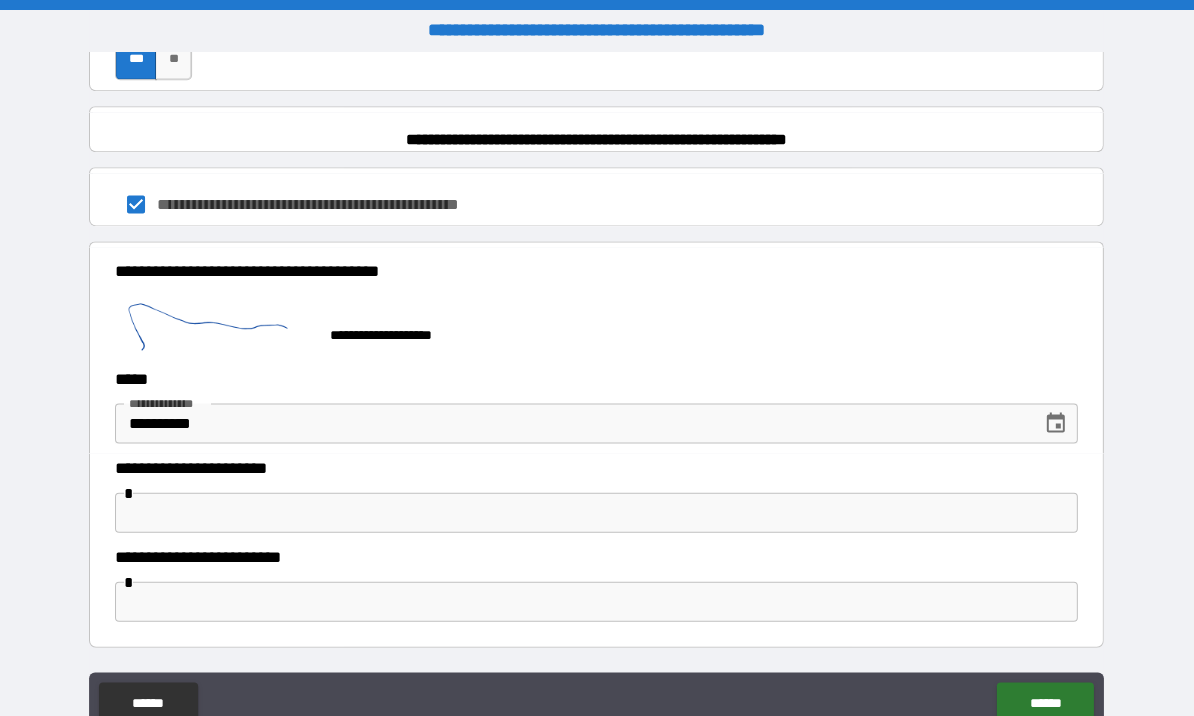 click at bounding box center [597, 512] 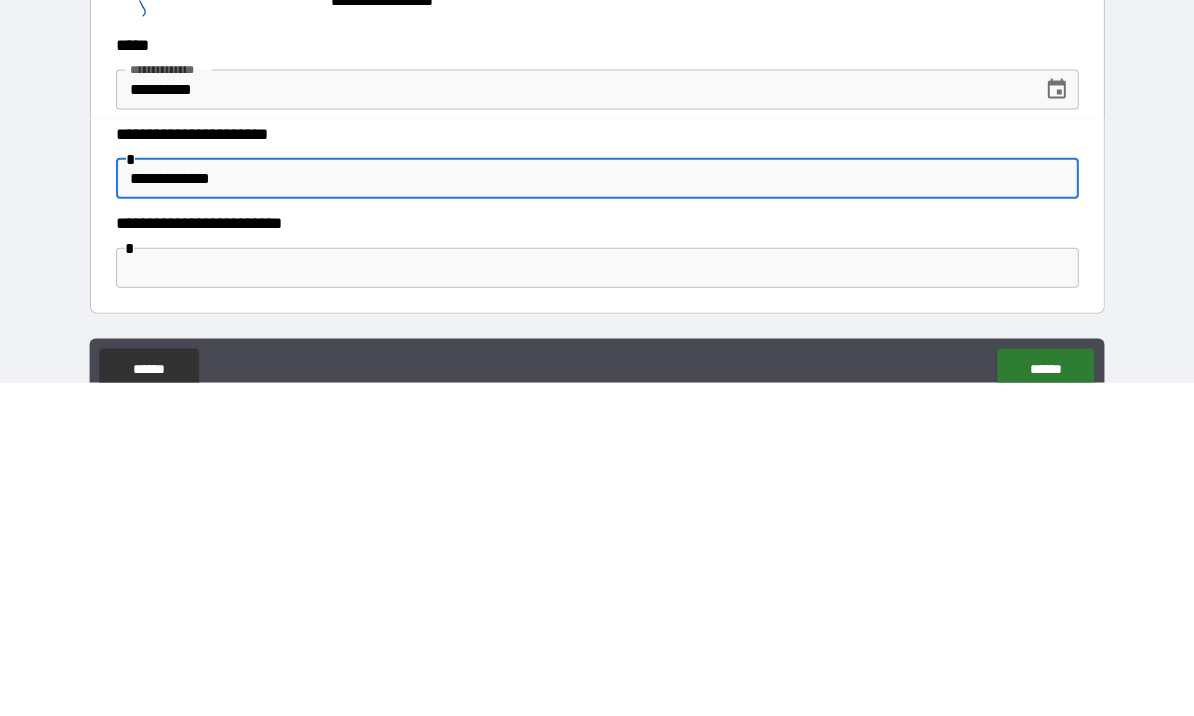 type on "**********" 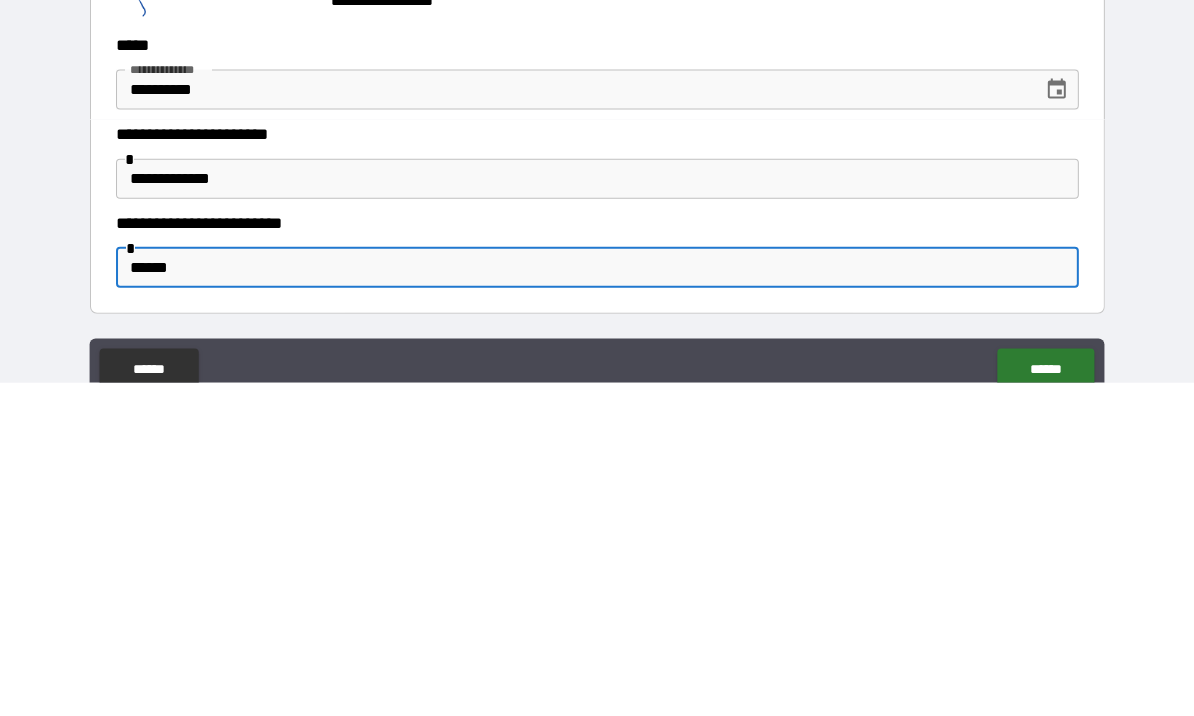 type on "******" 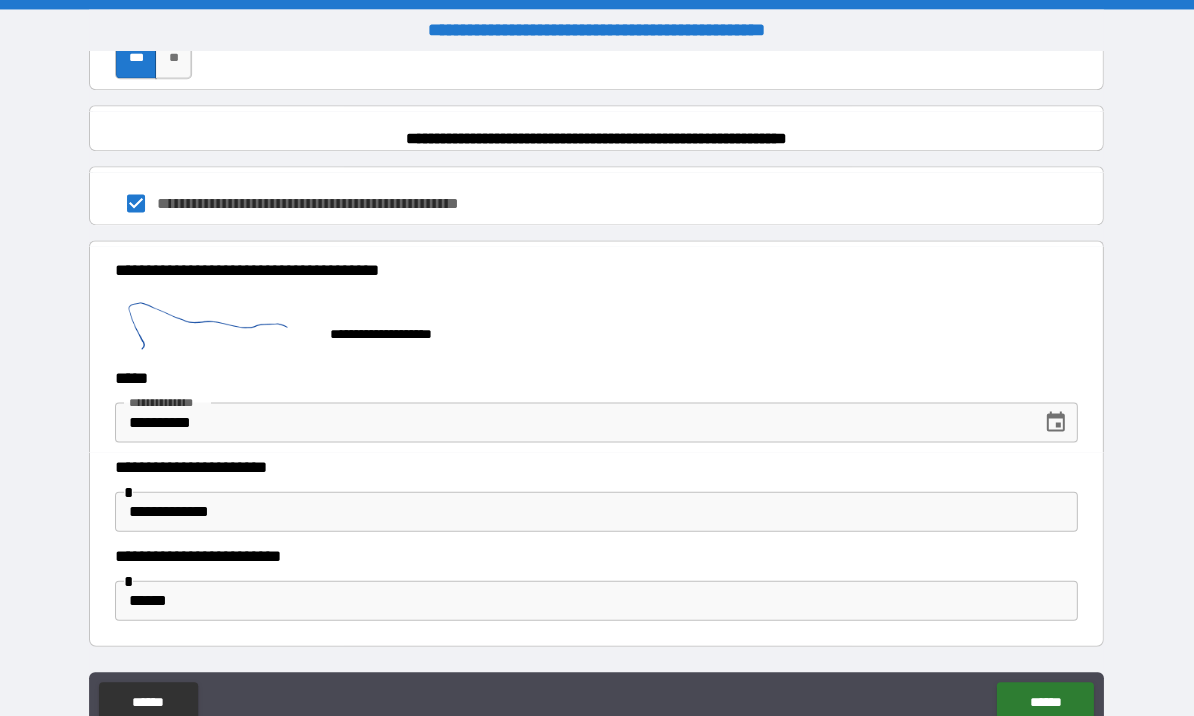 scroll, scrollTop: 0, scrollLeft: 0, axis: both 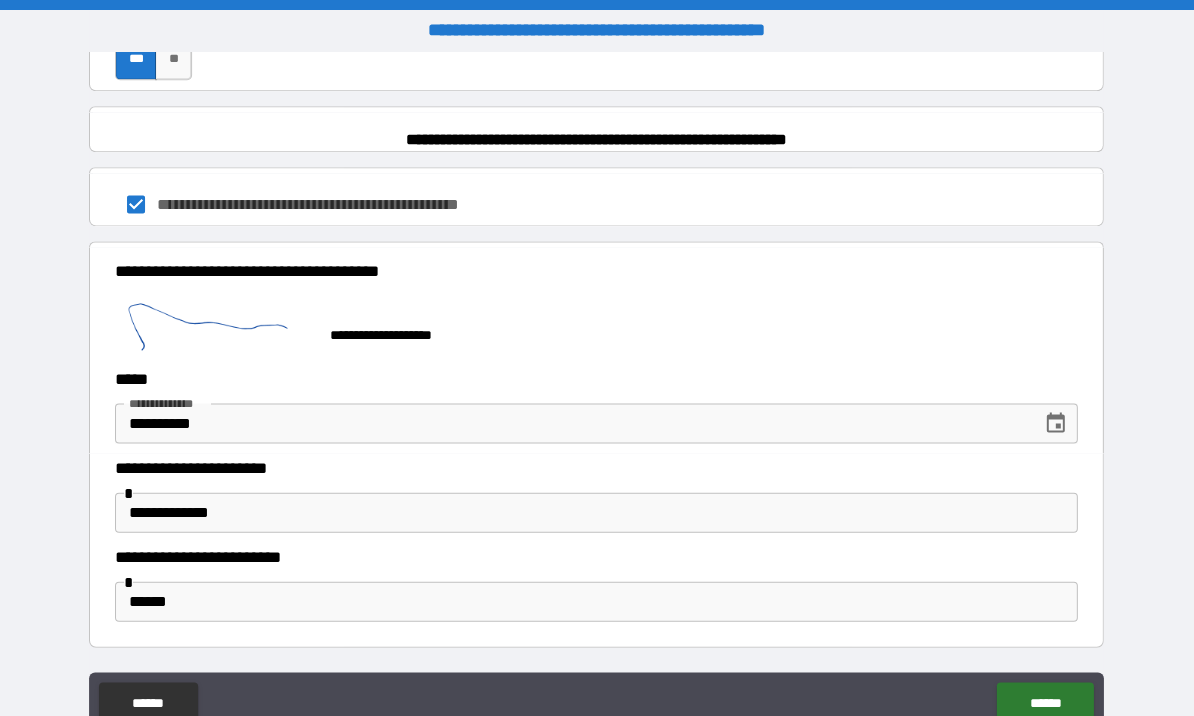 click on "******" at bounding box center [1045, 702] 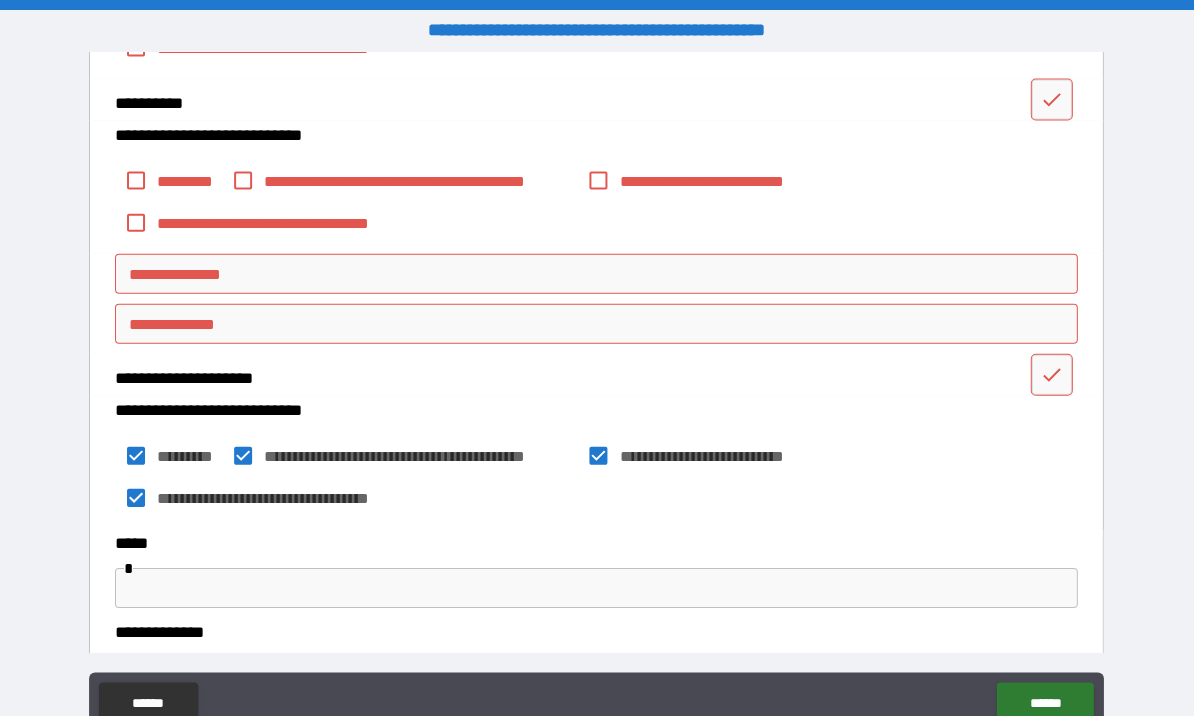 scroll, scrollTop: 584, scrollLeft: 0, axis: vertical 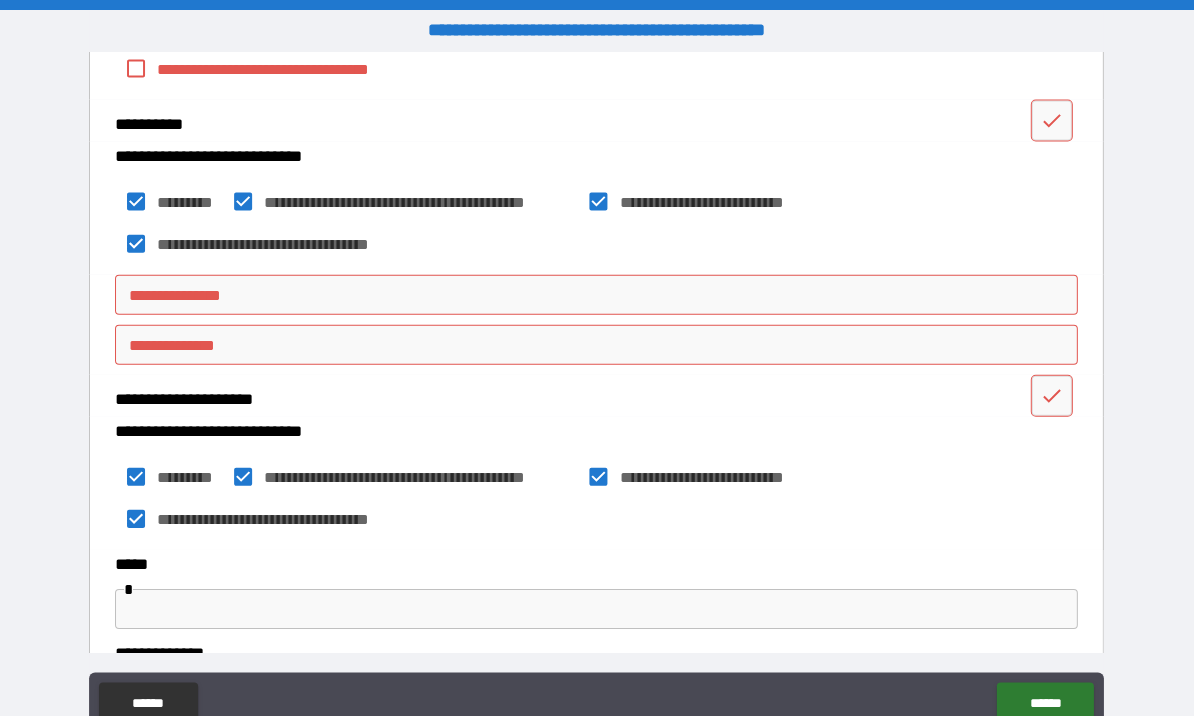 click on "**********" at bounding box center [597, 294] 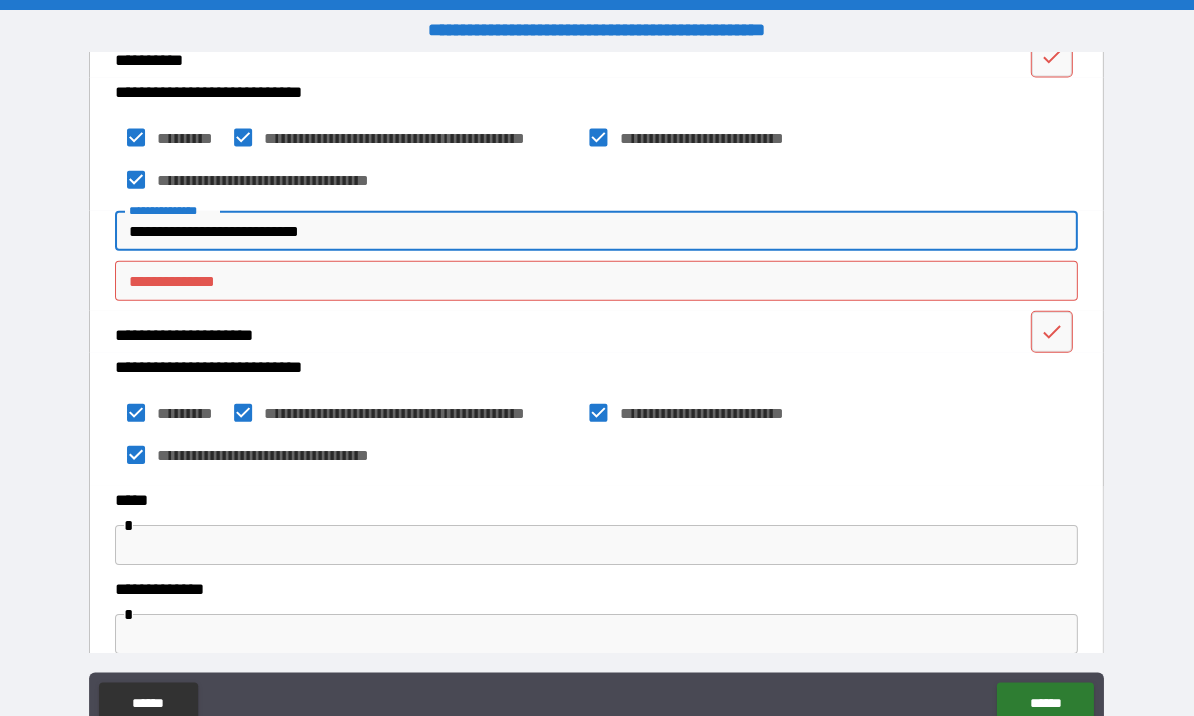 scroll, scrollTop: 687, scrollLeft: 0, axis: vertical 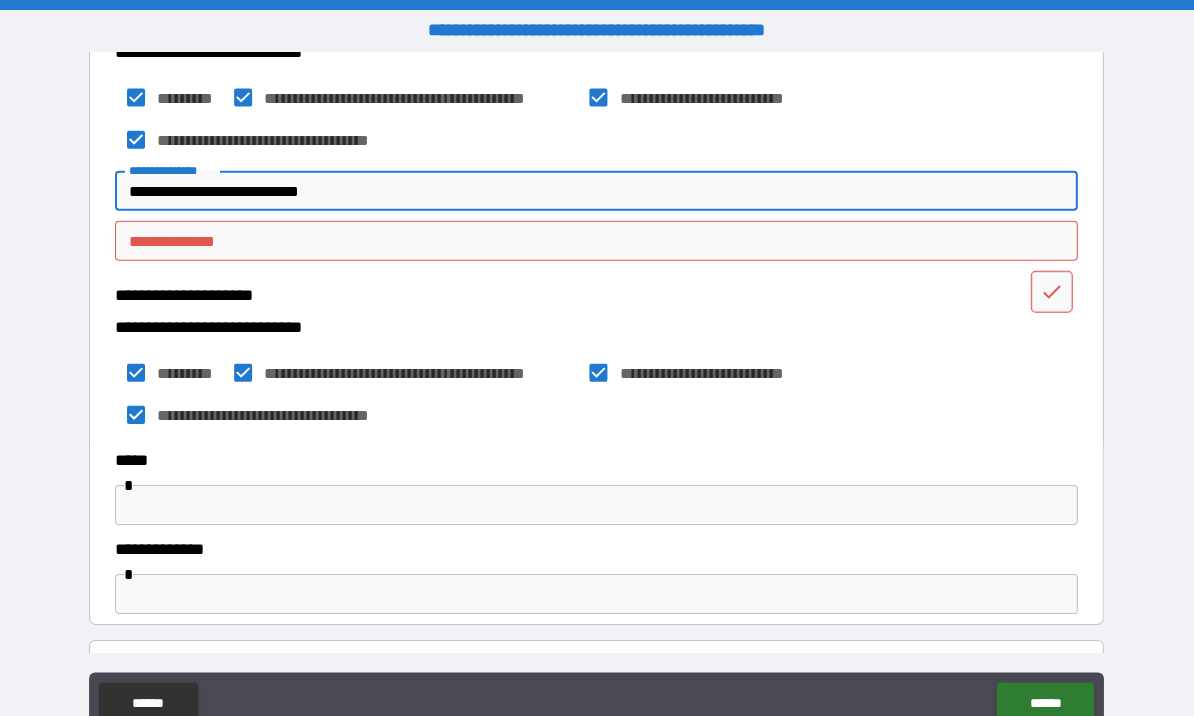 type on "**********" 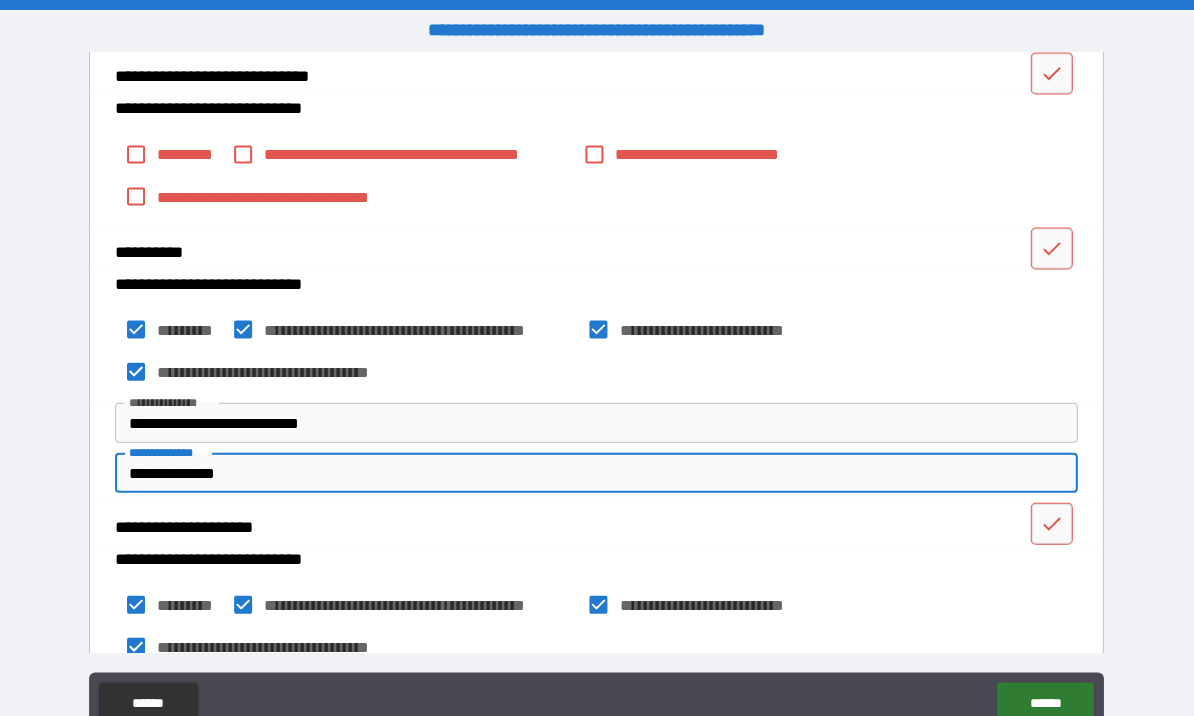 scroll, scrollTop: 424, scrollLeft: 0, axis: vertical 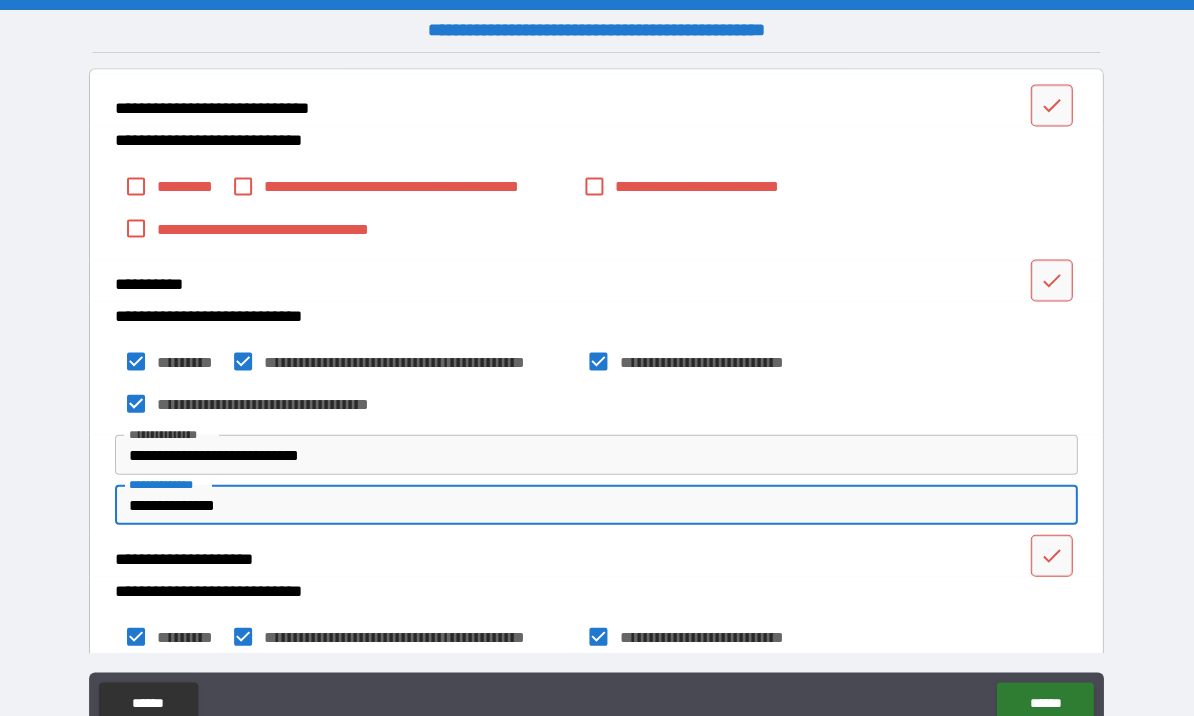type on "**********" 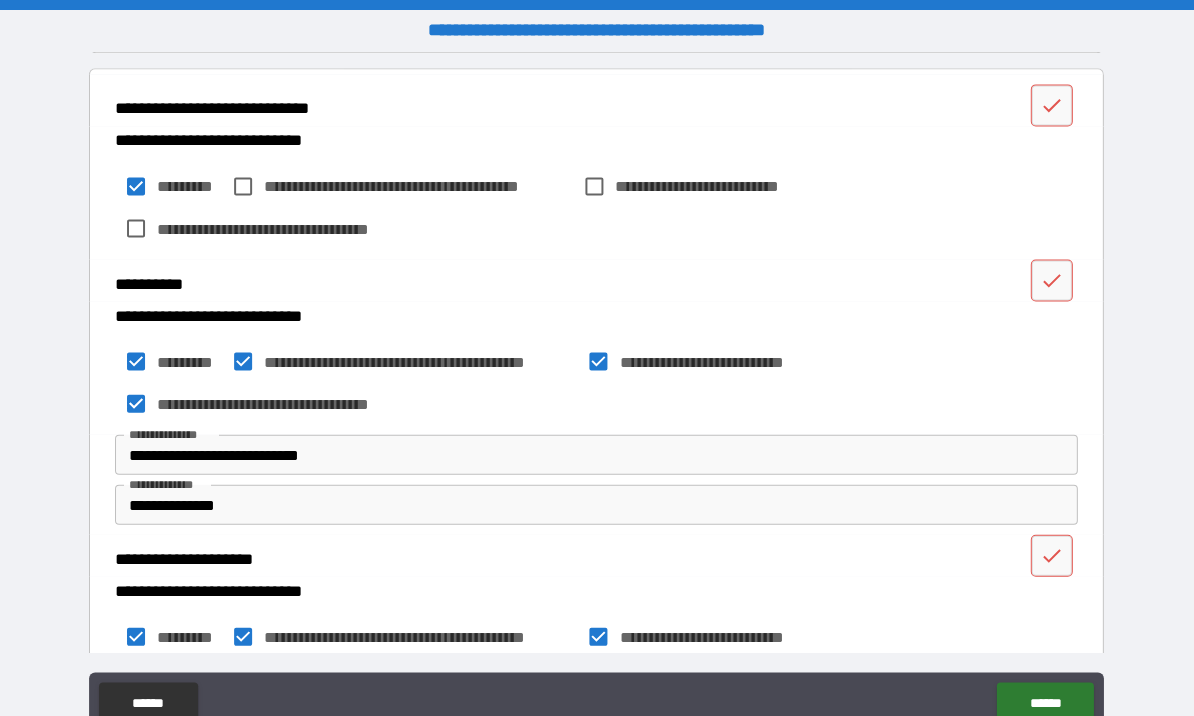 scroll, scrollTop: 0, scrollLeft: 0, axis: both 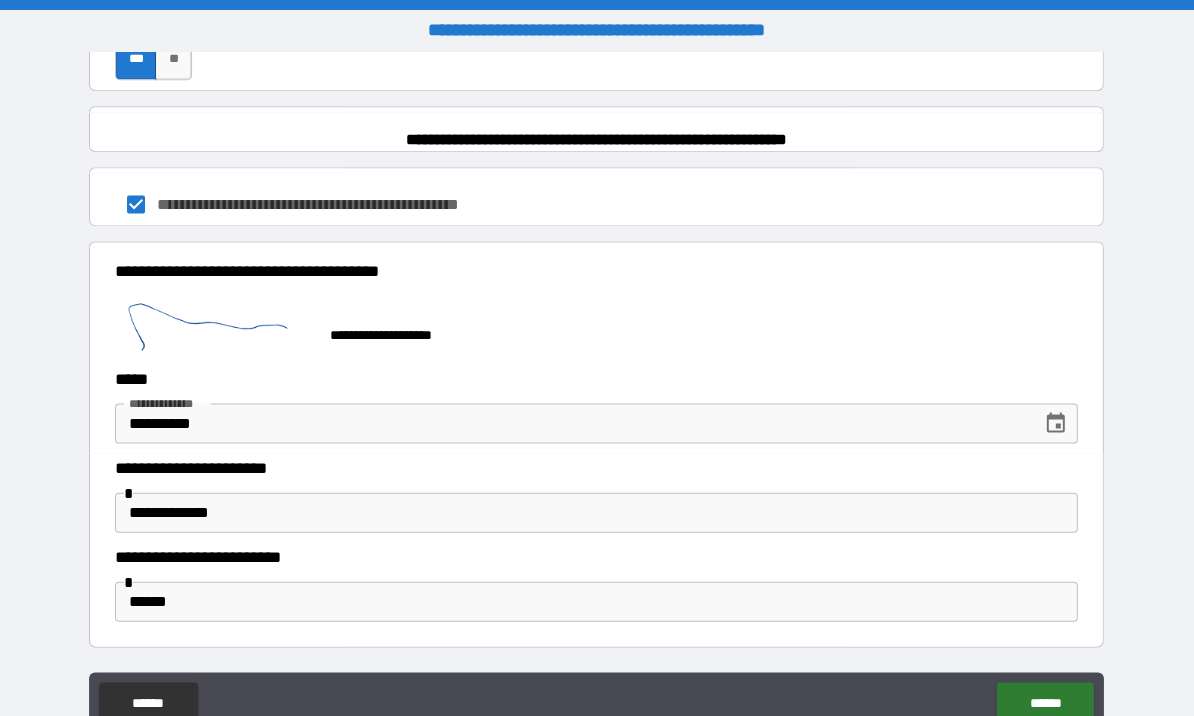 click on "******" at bounding box center [1045, 702] 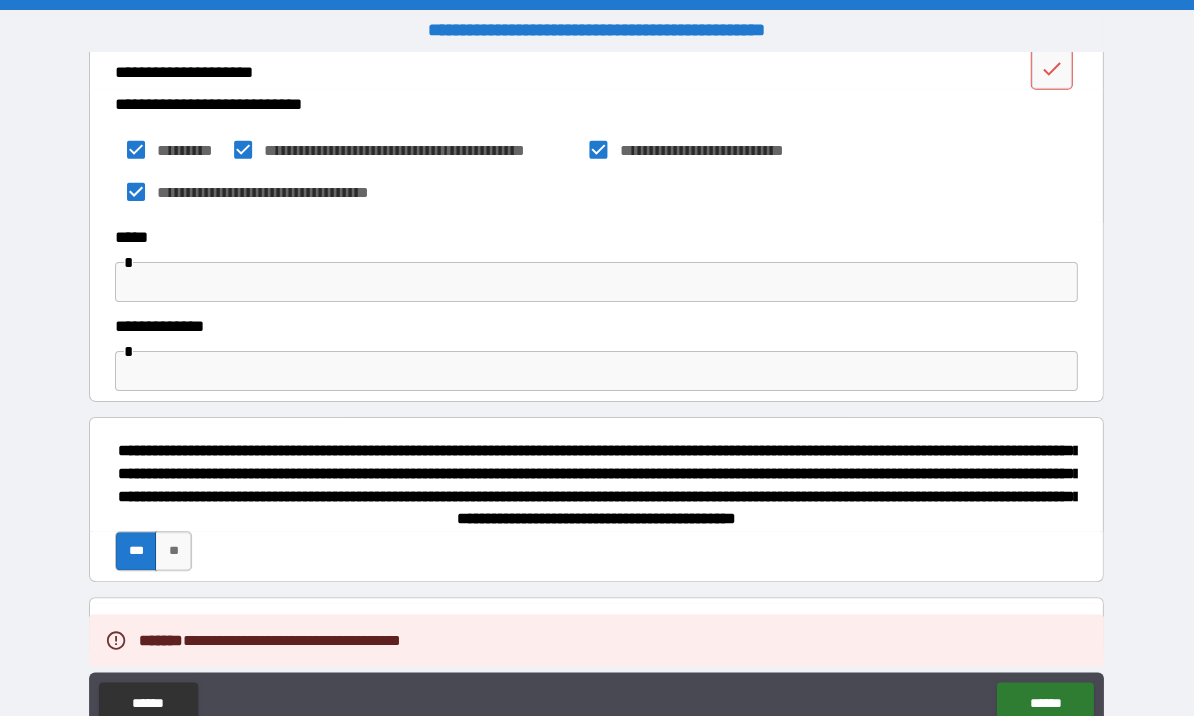 scroll, scrollTop: 900, scrollLeft: 0, axis: vertical 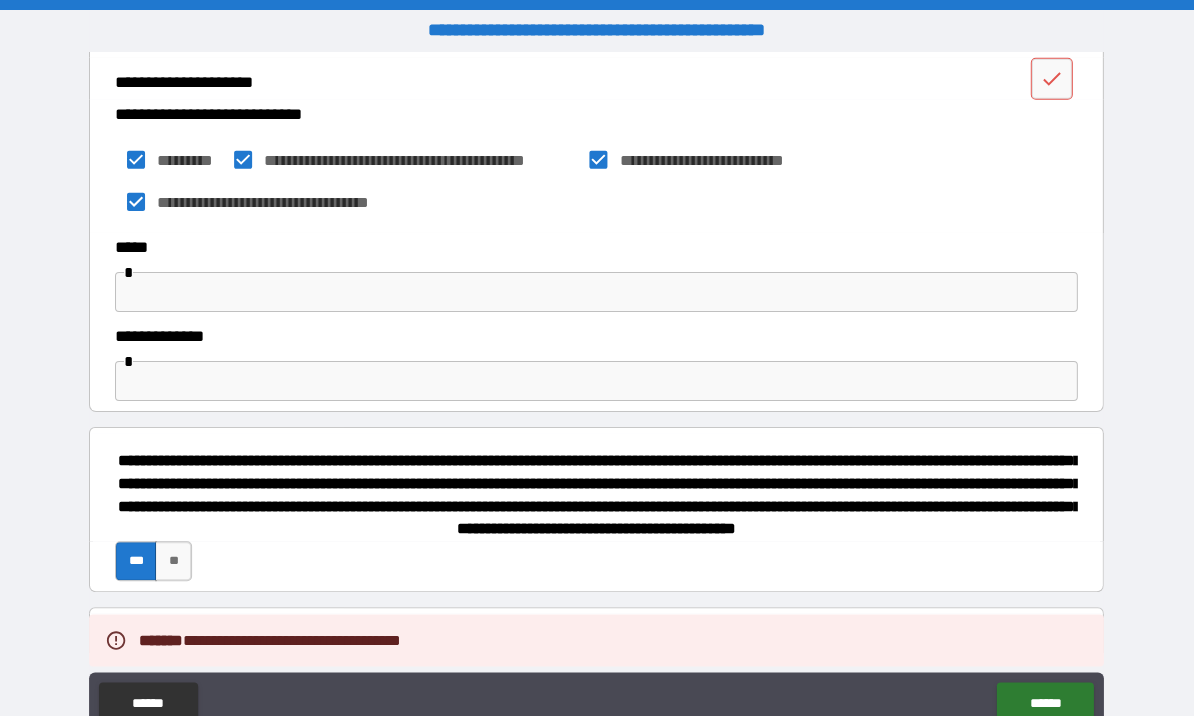 click on "**********" at bounding box center (597, 336) 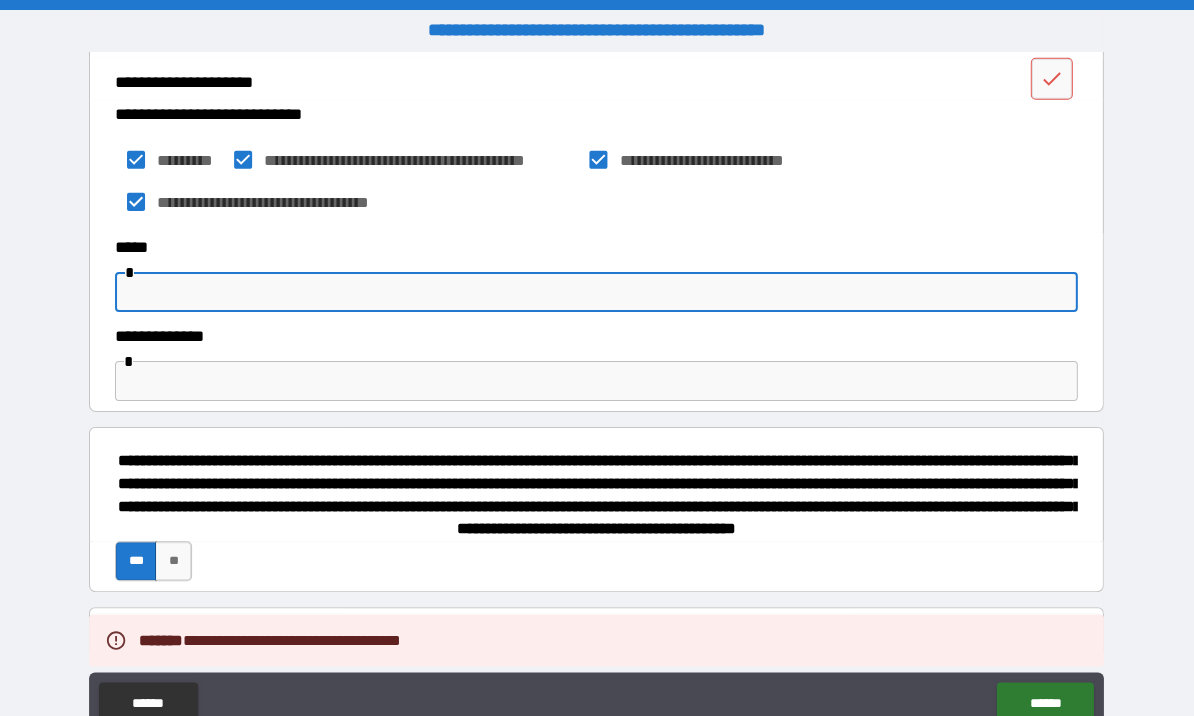 scroll, scrollTop: 0, scrollLeft: 0, axis: both 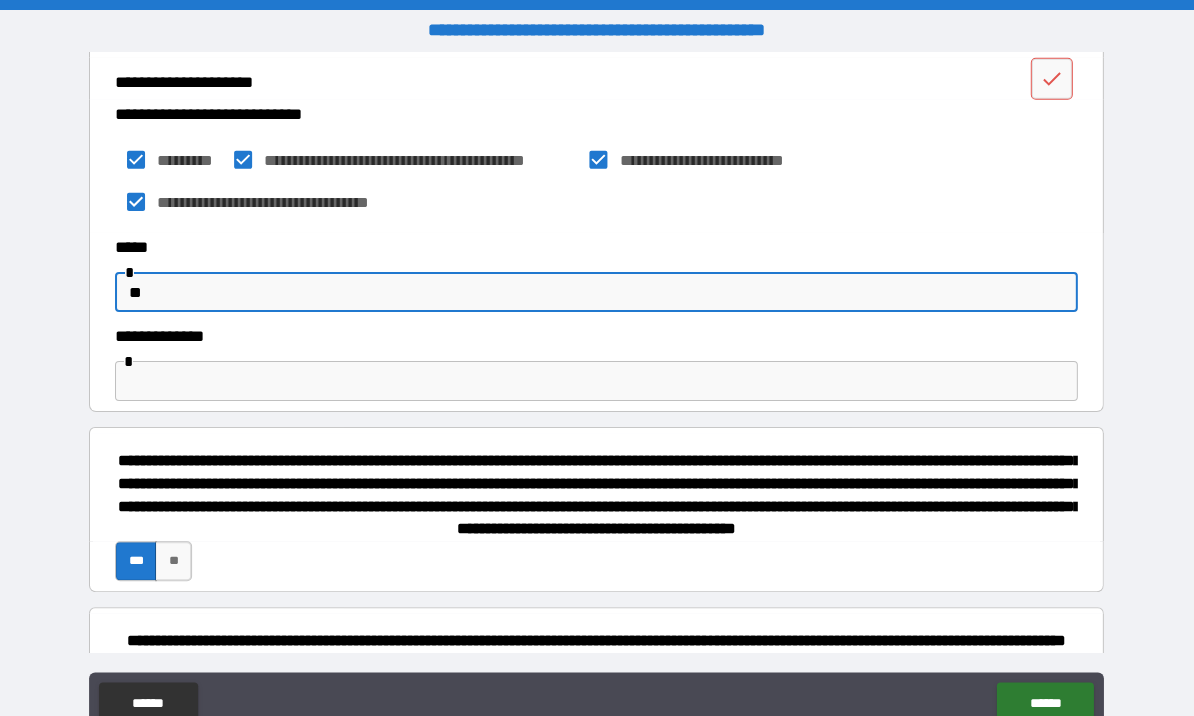 type on "*" 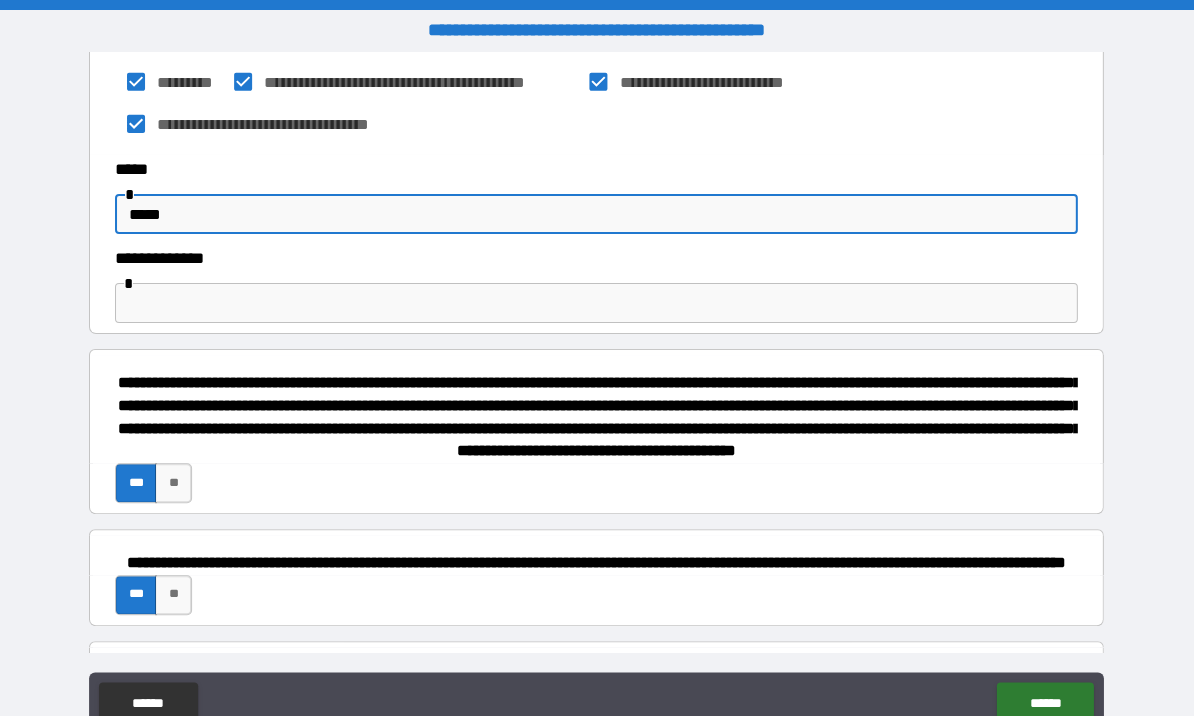 scroll, scrollTop: 1037, scrollLeft: 0, axis: vertical 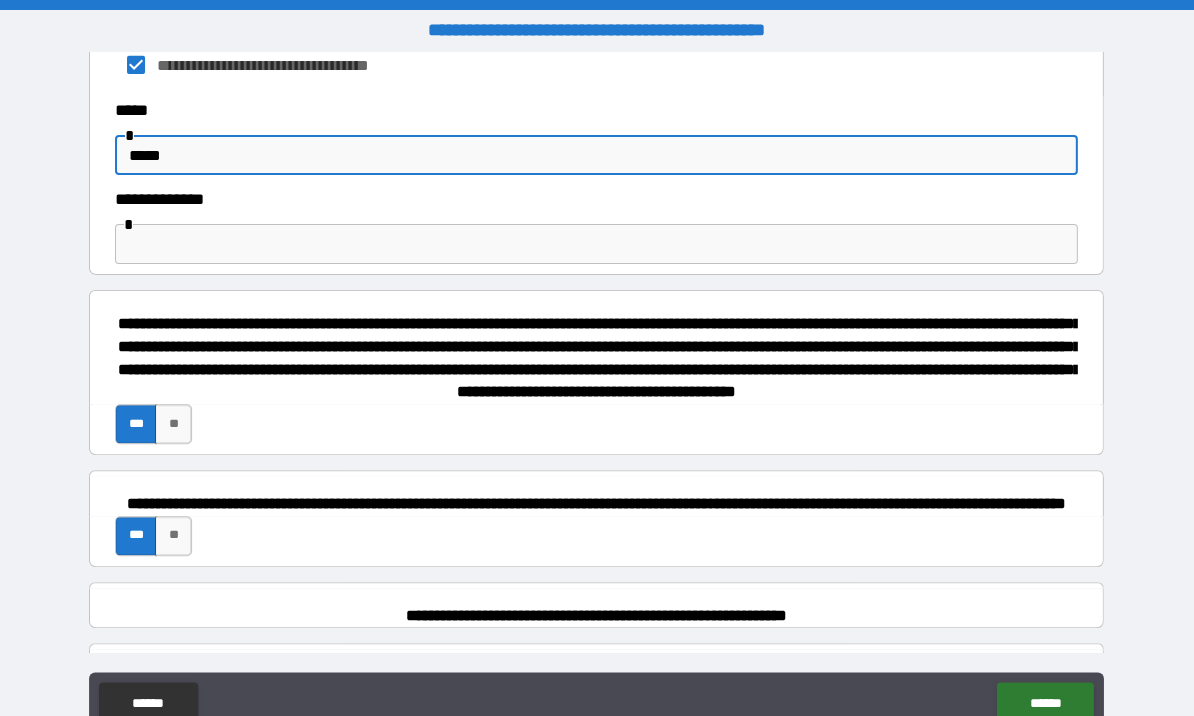 type on "*****" 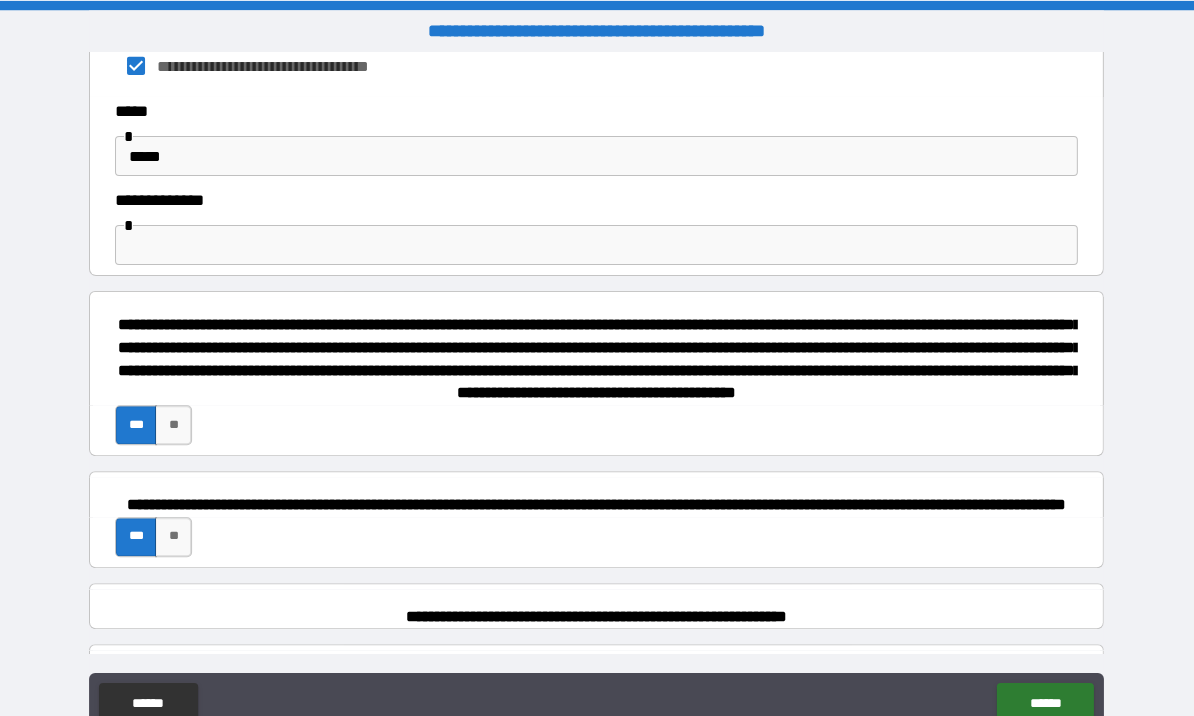 click at bounding box center [597, 244] 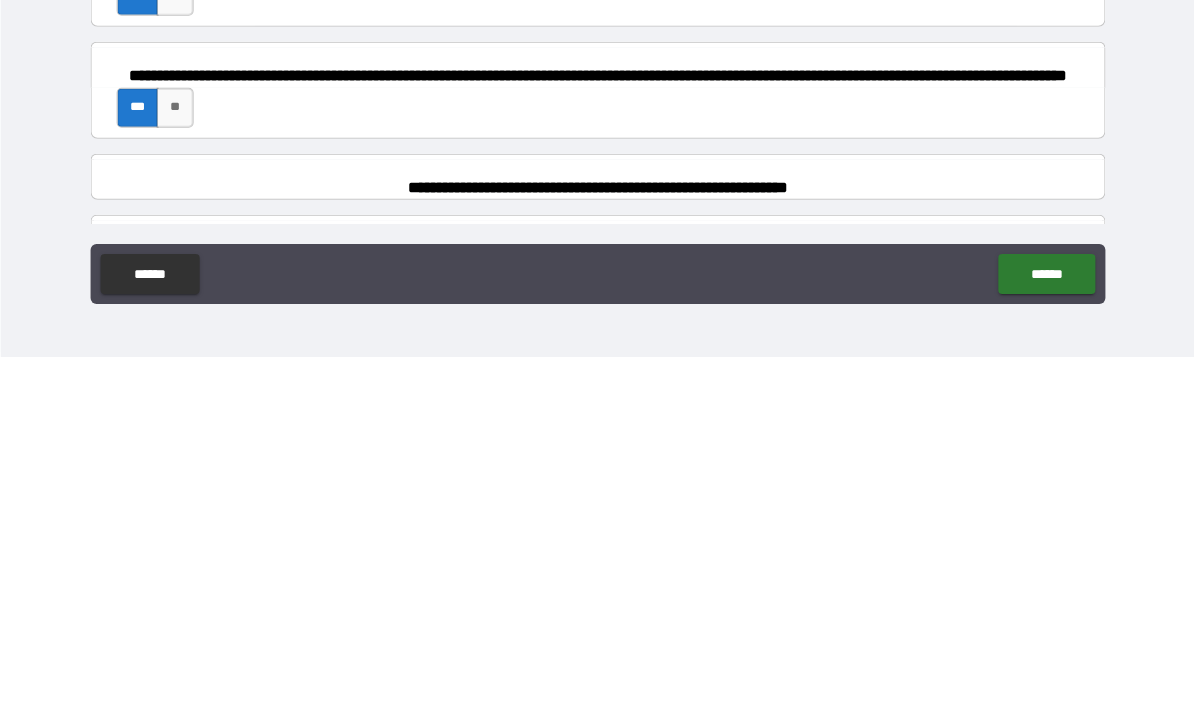 scroll, scrollTop: 69, scrollLeft: 0, axis: vertical 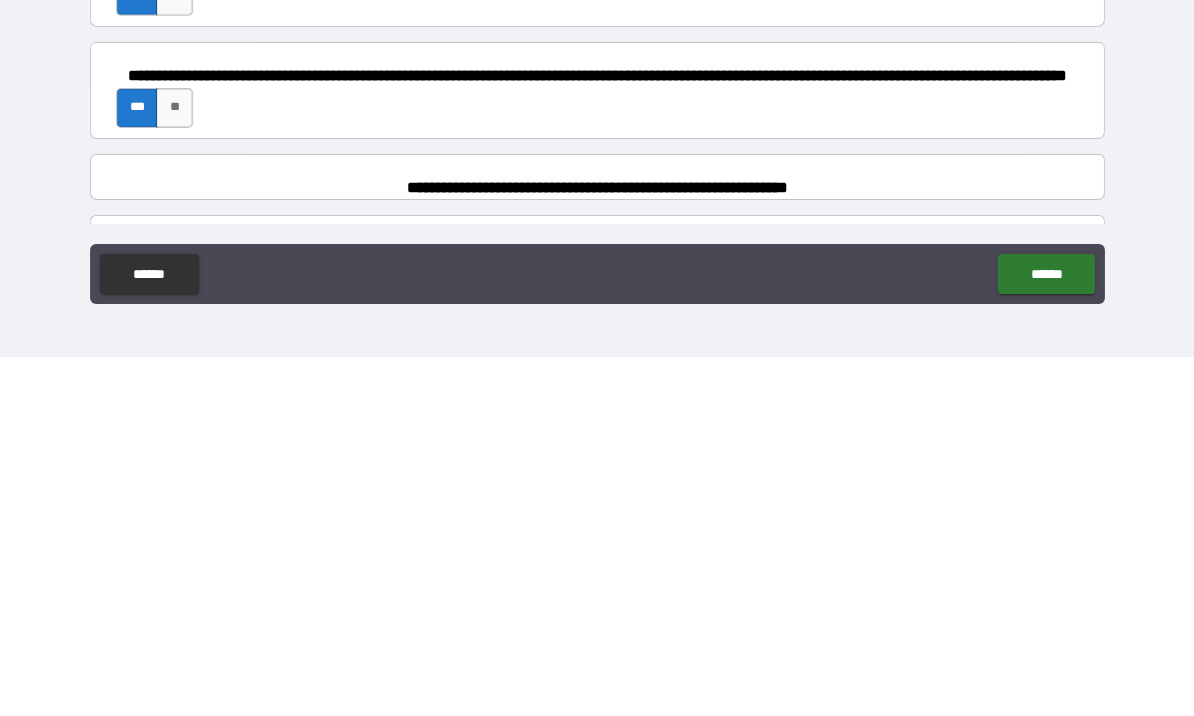 type on "******" 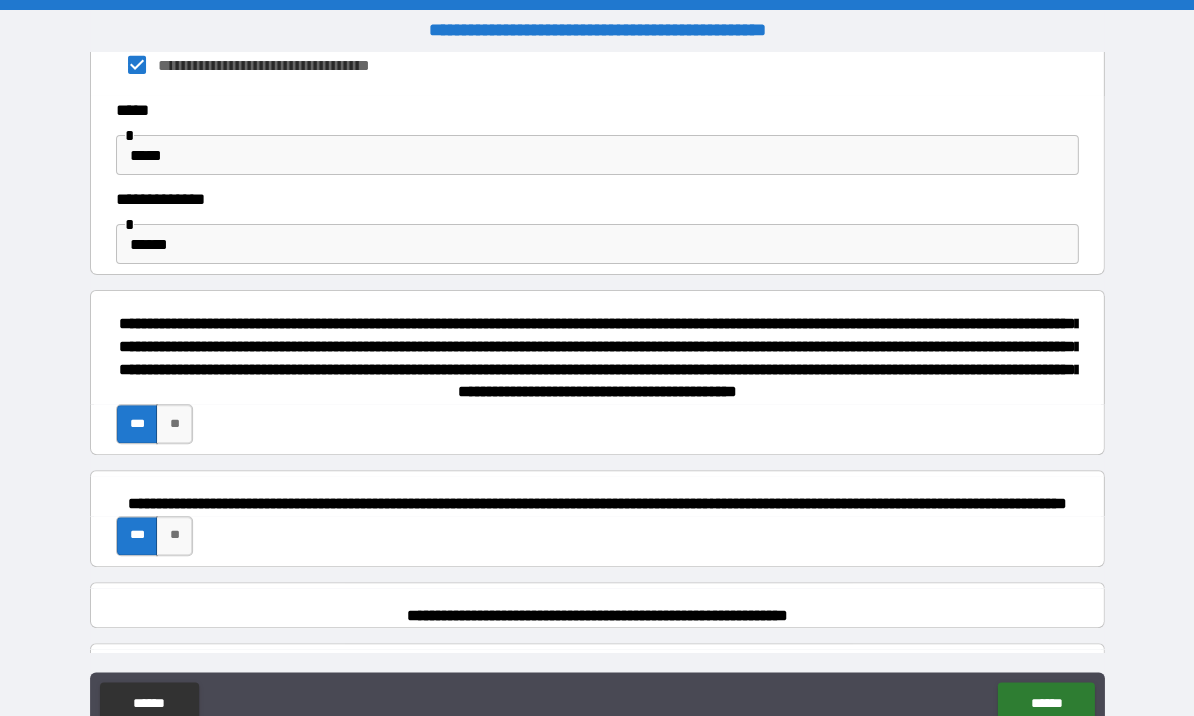 click on "******" at bounding box center [1045, 702] 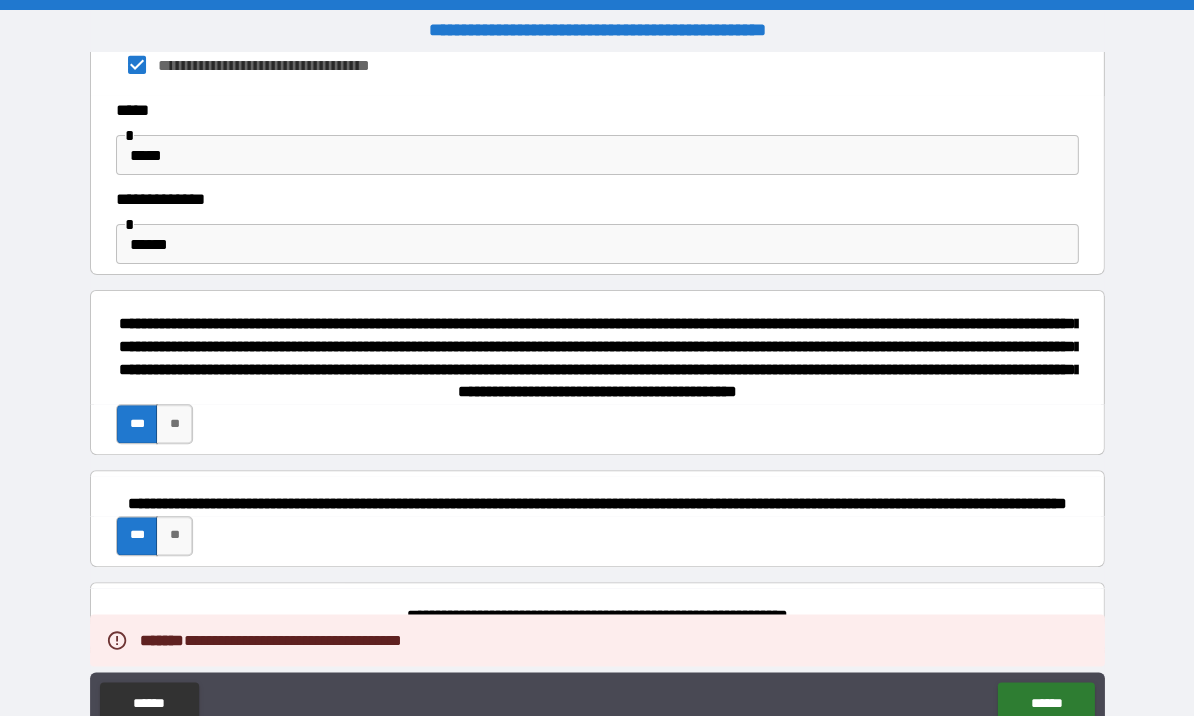 scroll, scrollTop: 0, scrollLeft: 1, axis: horizontal 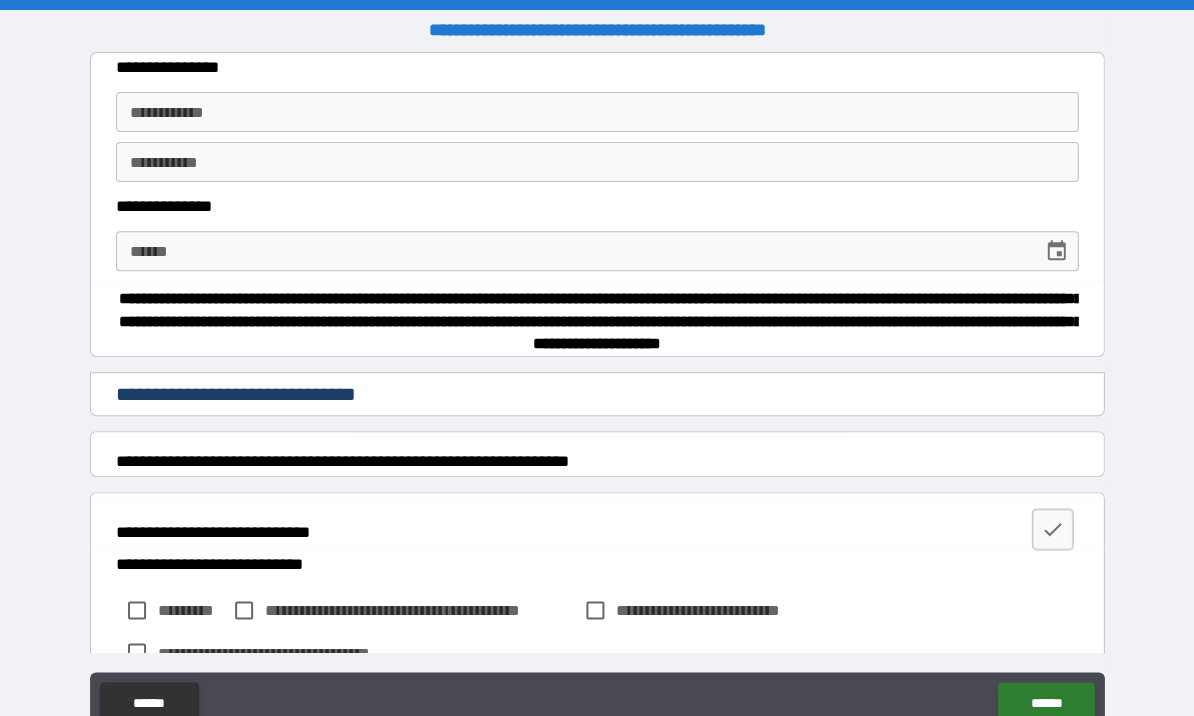 click on "**********" at bounding box center [597, 112] 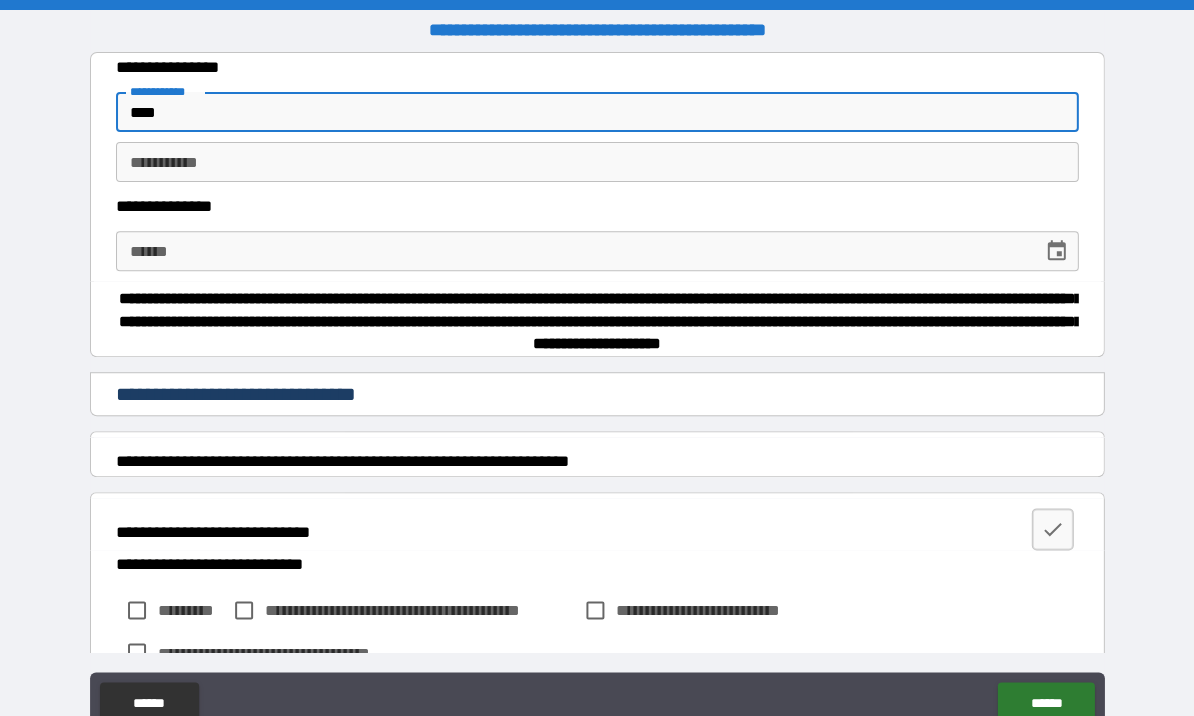 type on "****" 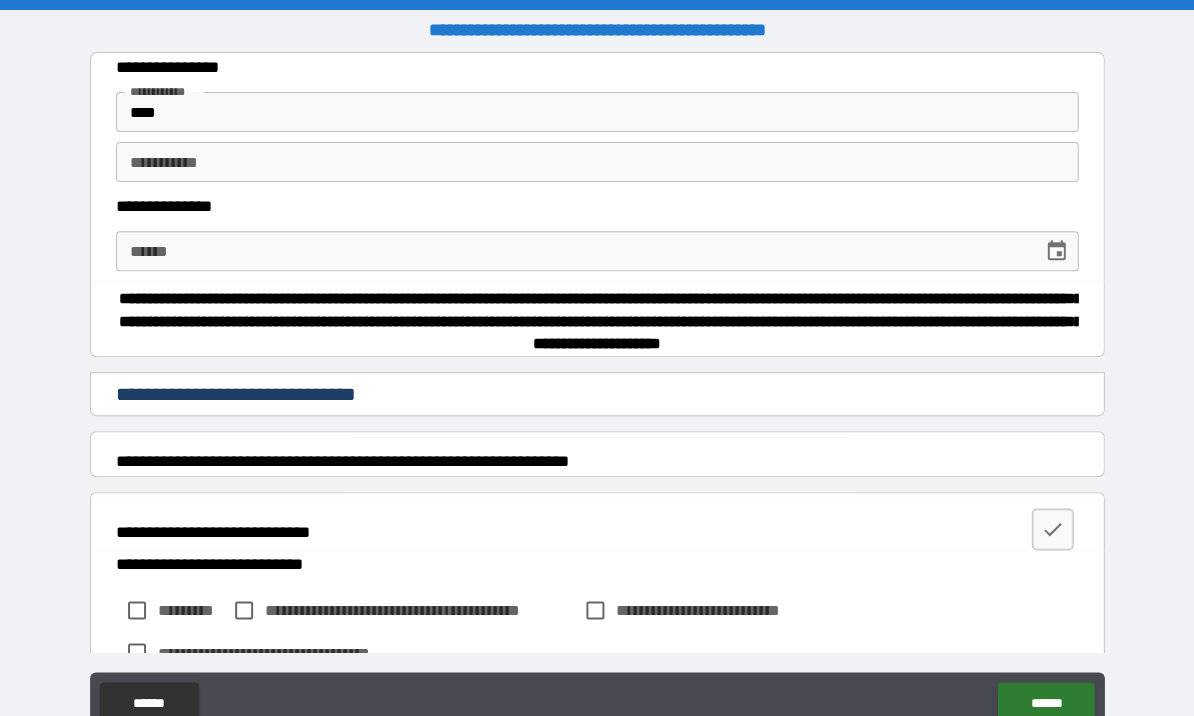 click on "*********   * *********   *" at bounding box center [597, 162] 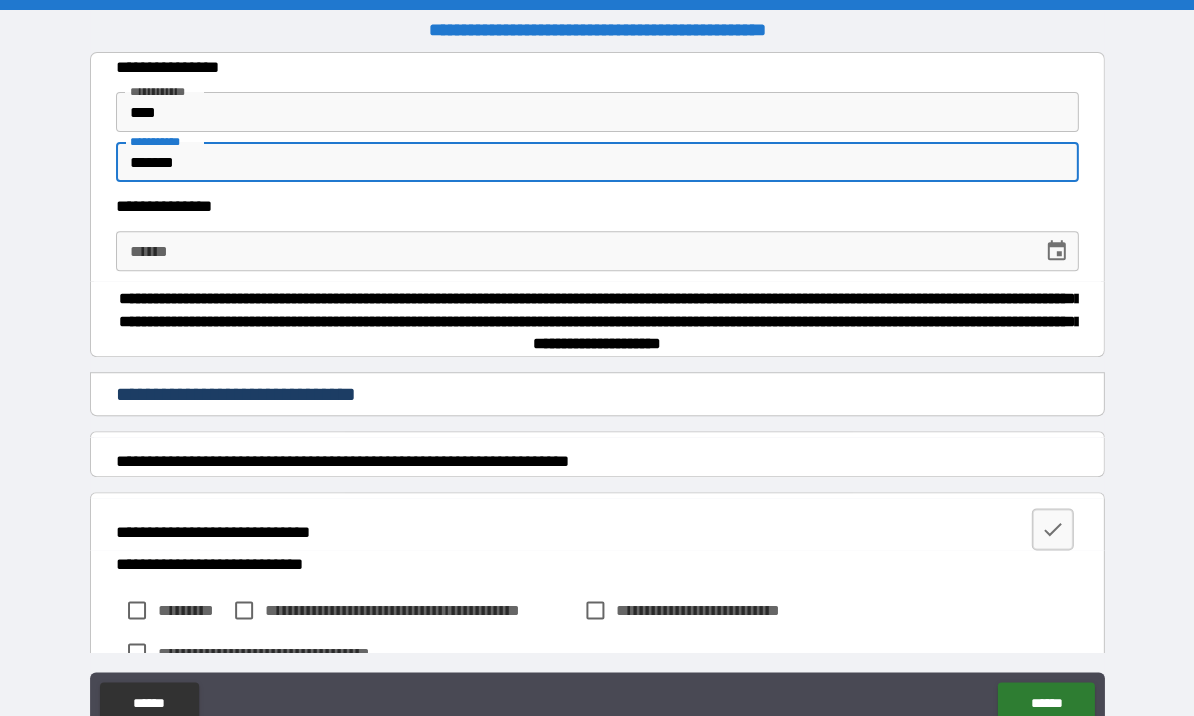 type on "*******" 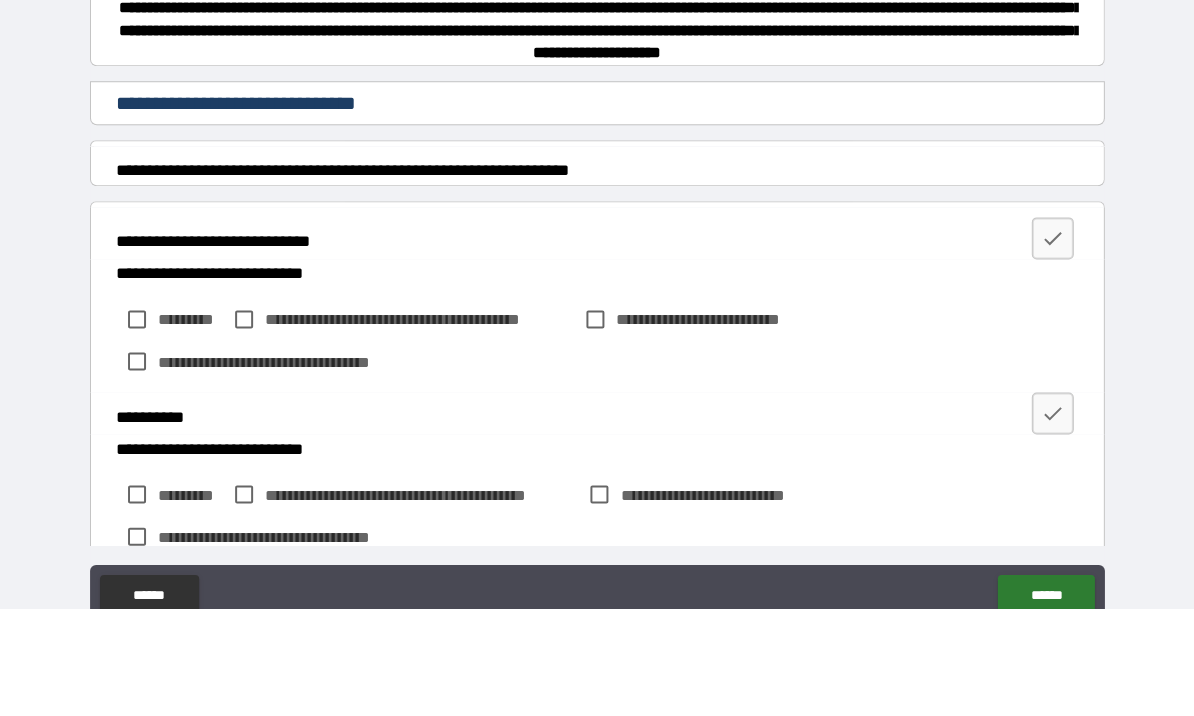 scroll, scrollTop: 187, scrollLeft: 0, axis: vertical 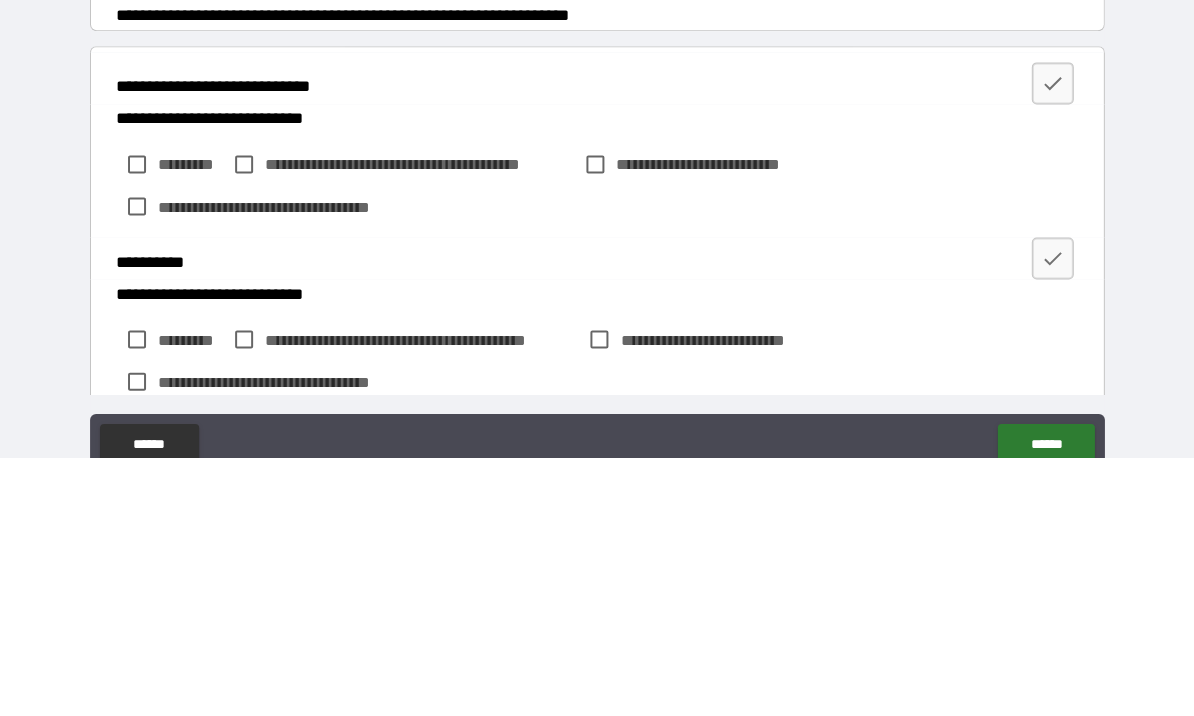 type on "**********" 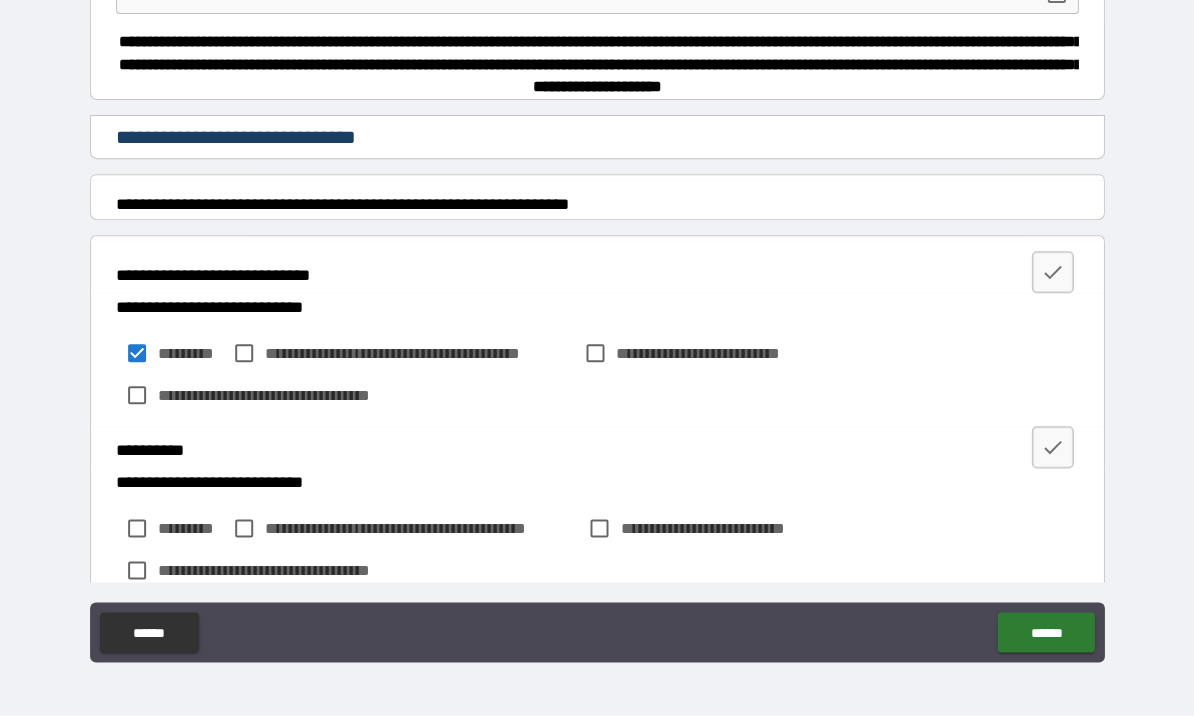 click on "**********" at bounding box center (398, 354) 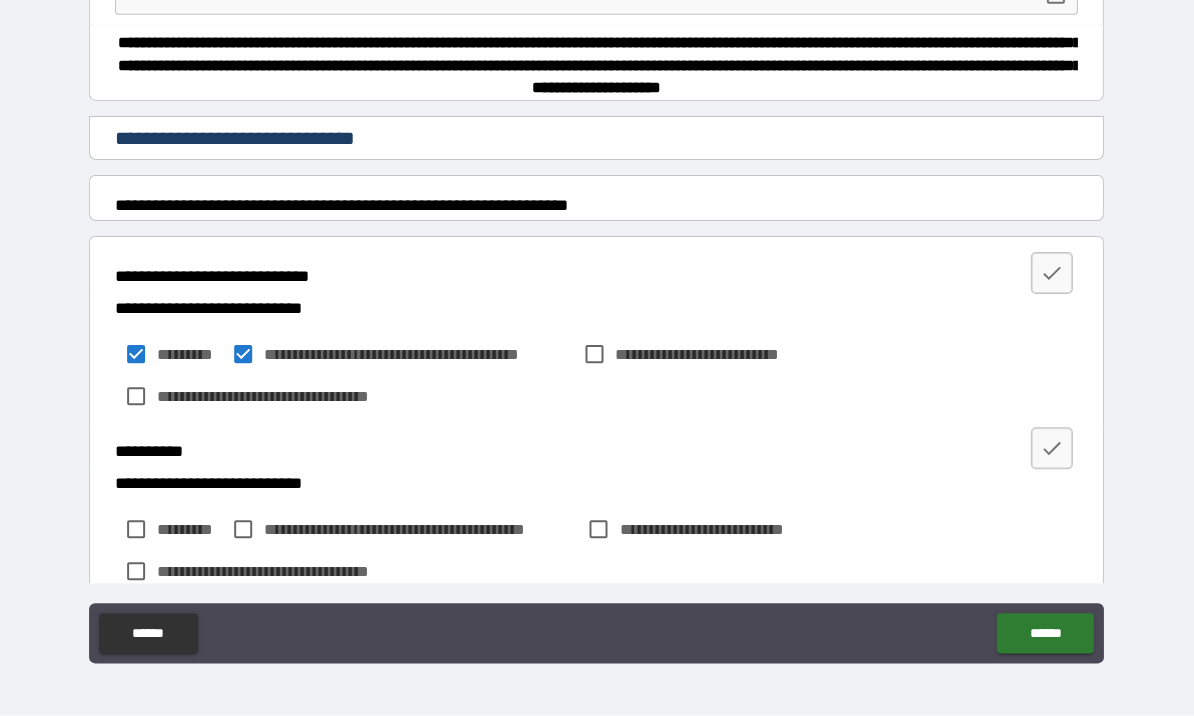 scroll, scrollTop: 69, scrollLeft: 0, axis: vertical 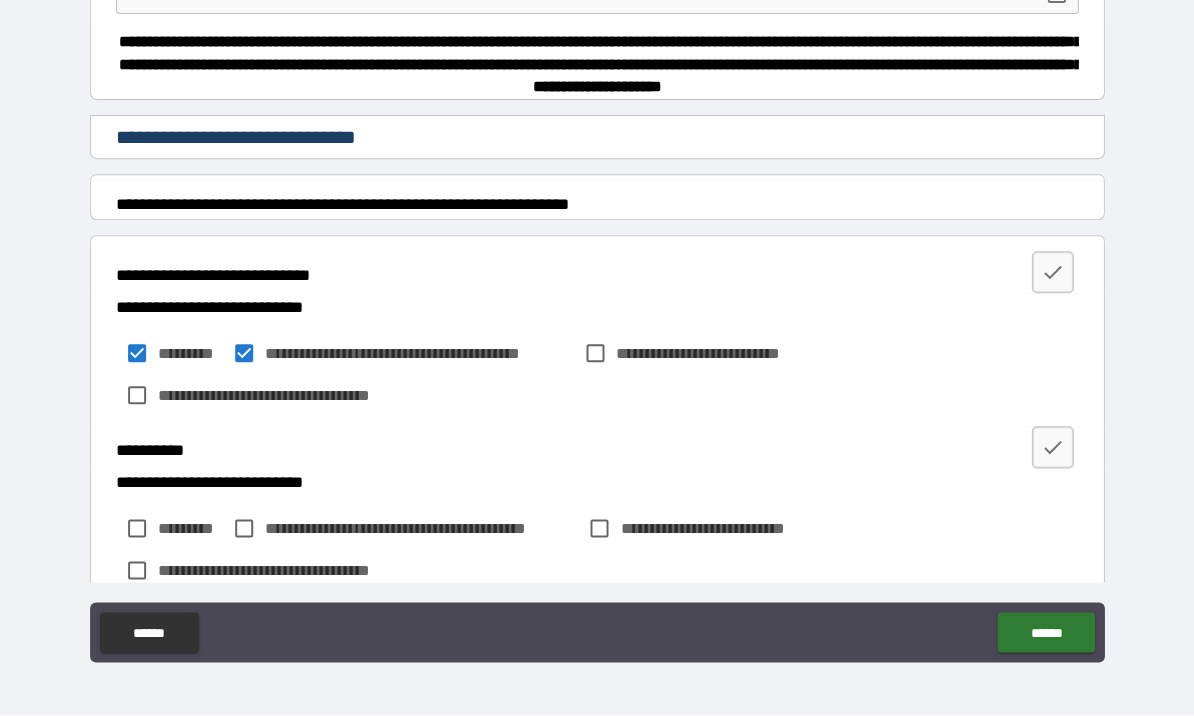 click on "**********" at bounding box center [710, 354] 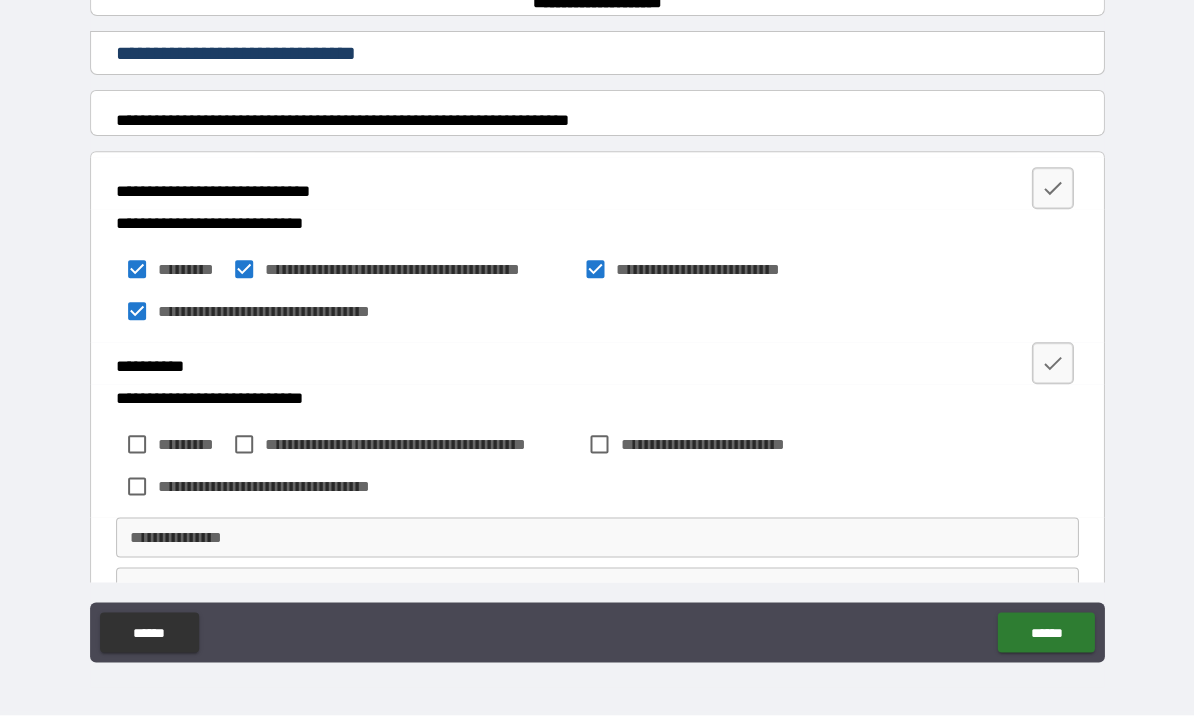 scroll, scrollTop: 359, scrollLeft: 0, axis: vertical 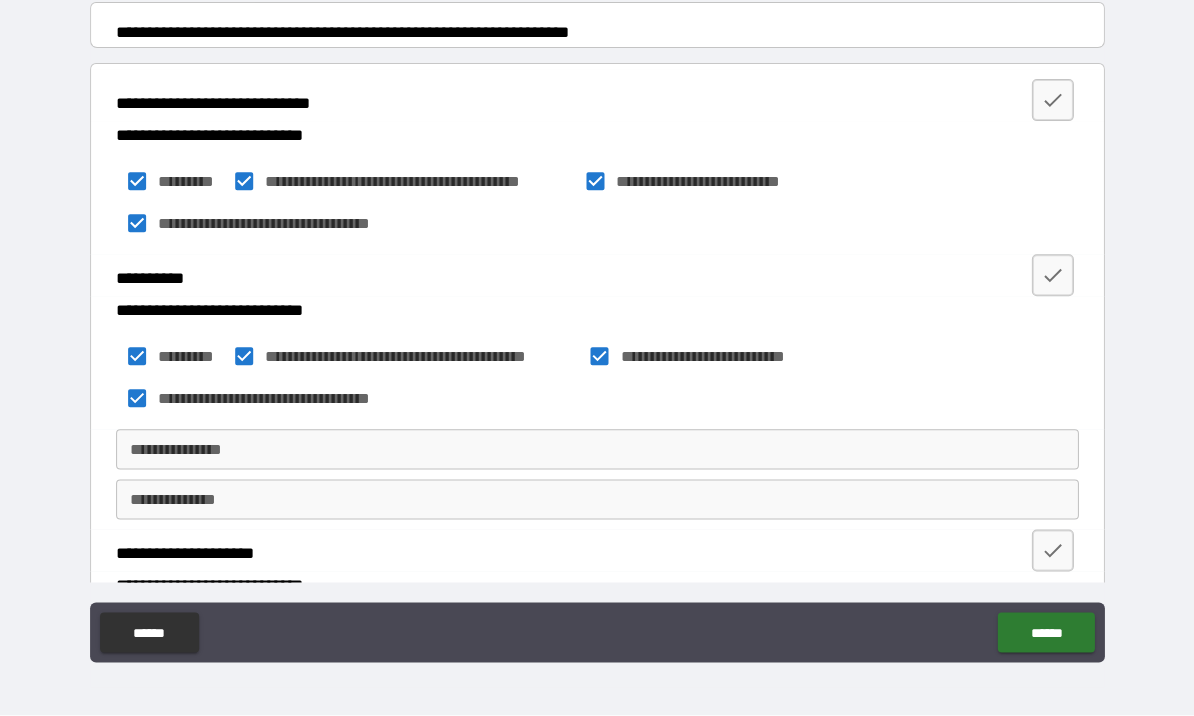 click on "**********" at bounding box center [597, 450] 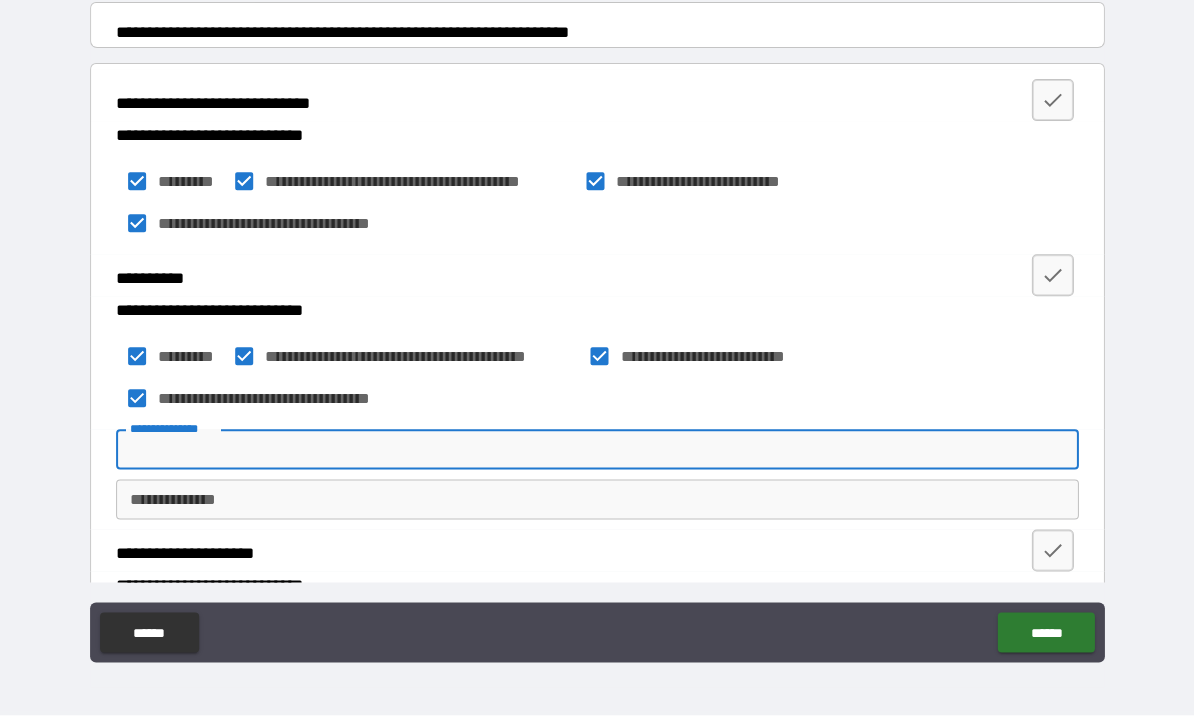 scroll, scrollTop: 68, scrollLeft: 0, axis: vertical 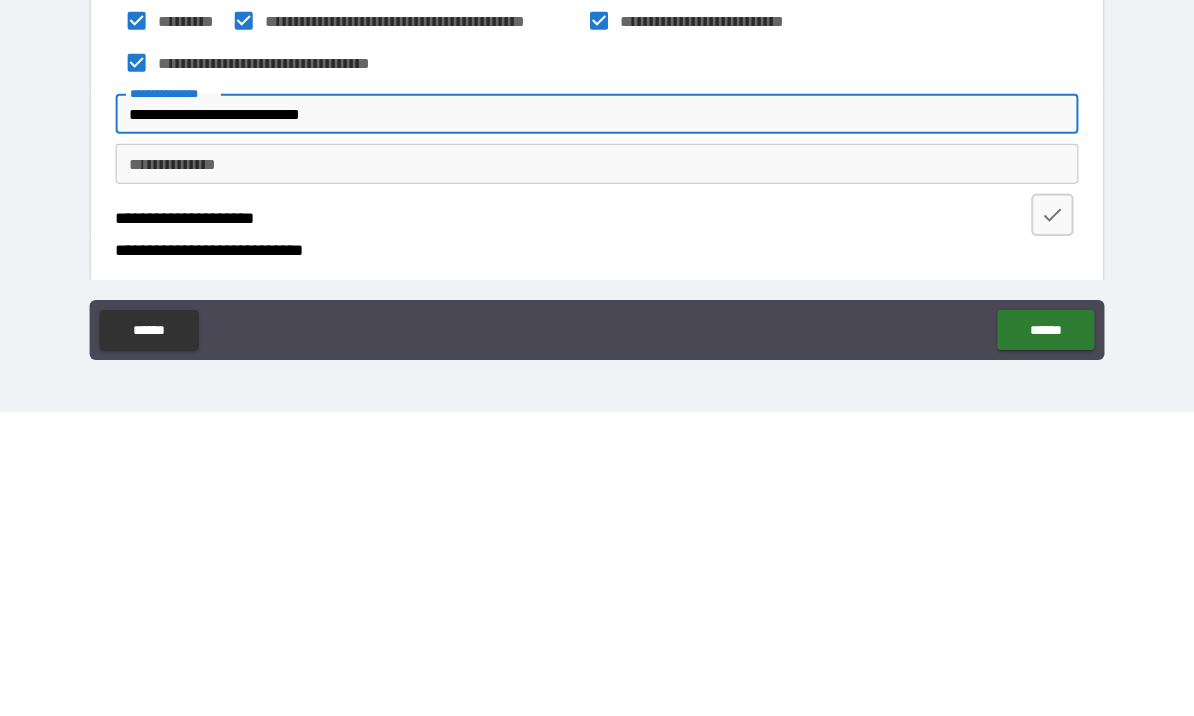 type on "**********" 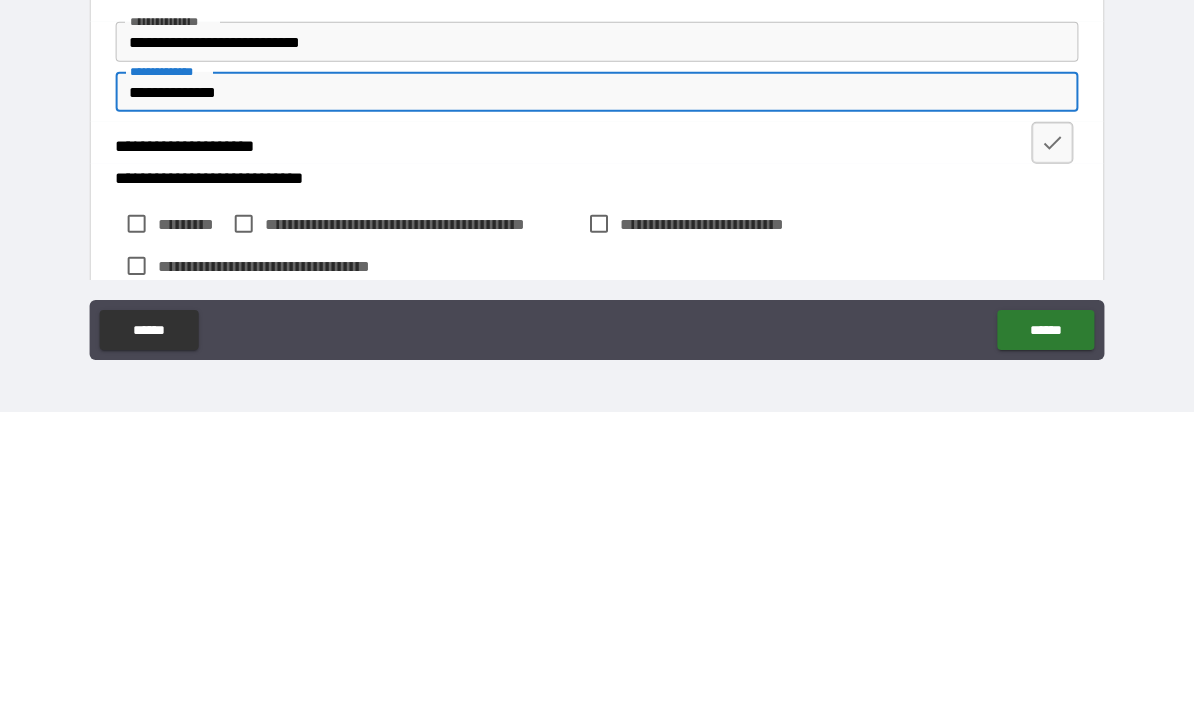 scroll, scrollTop: 527, scrollLeft: 0, axis: vertical 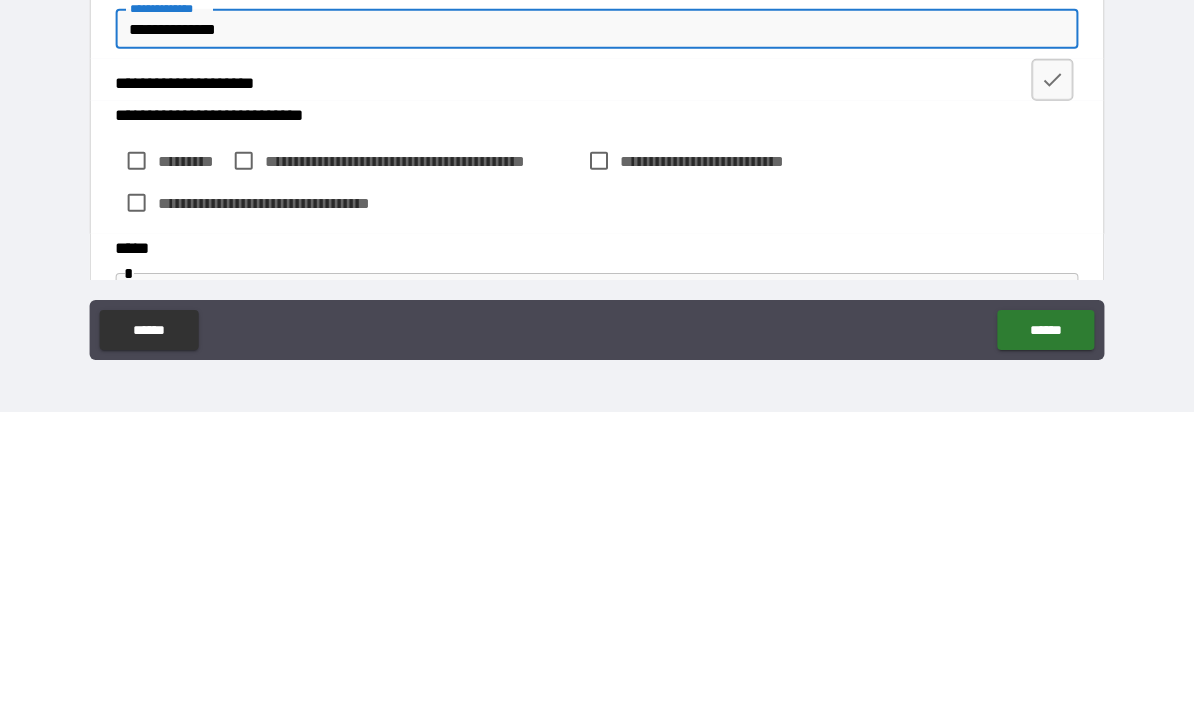 type on "**********" 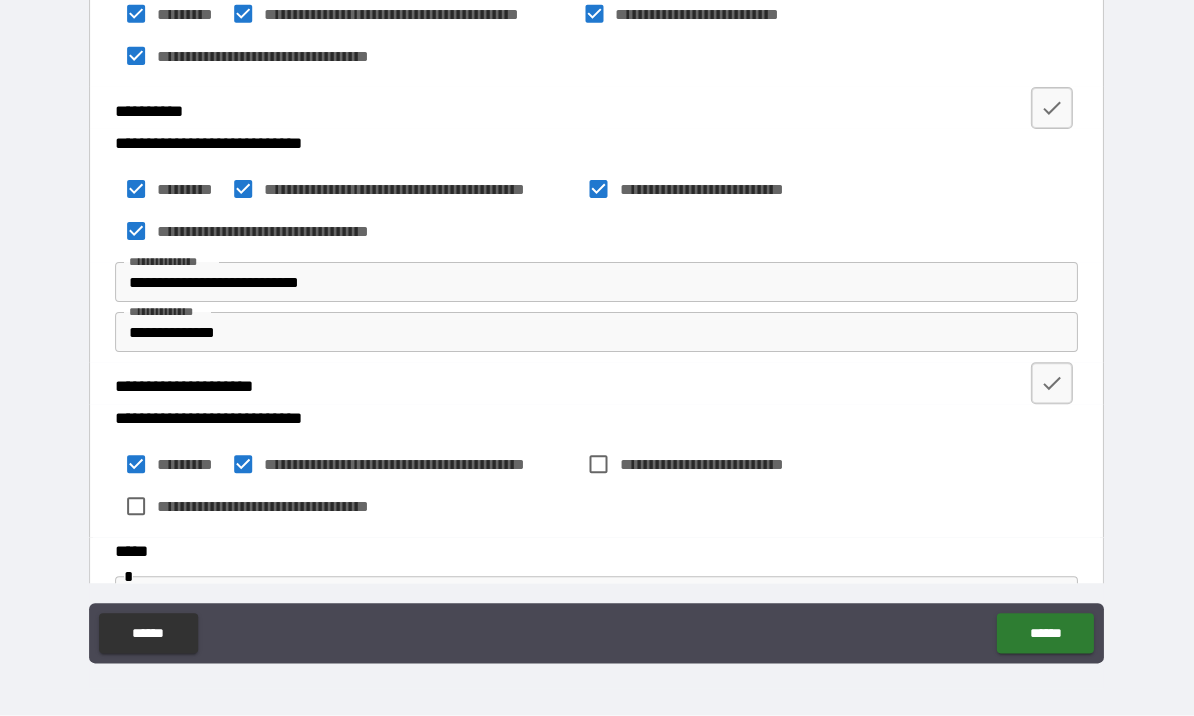 scroll, scrollTop: 69, scrollLeft: 0, axis: vertical 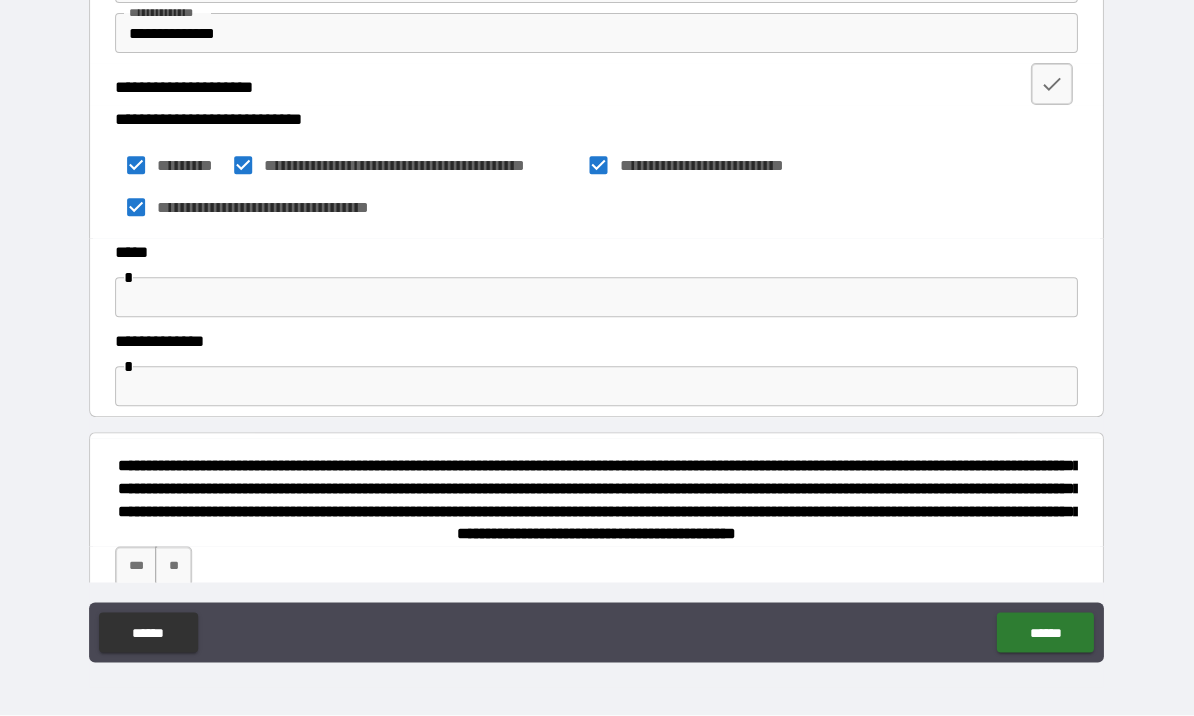click at bounding box center (597, 298) 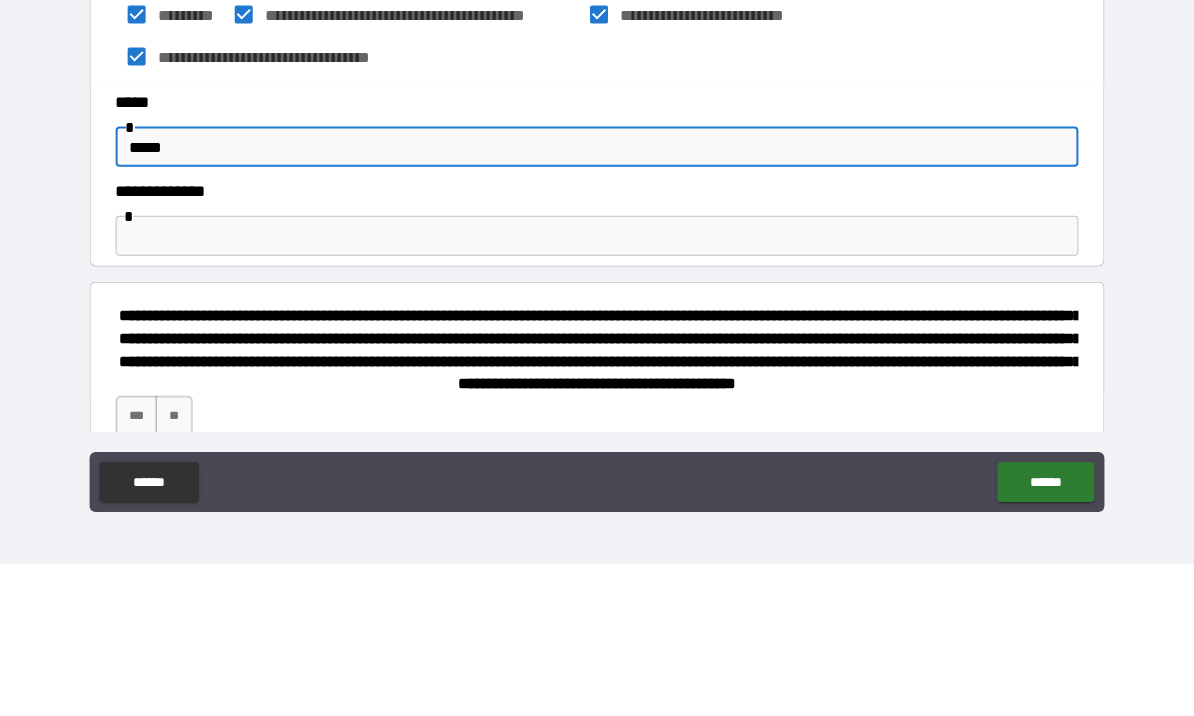 type on "*****" 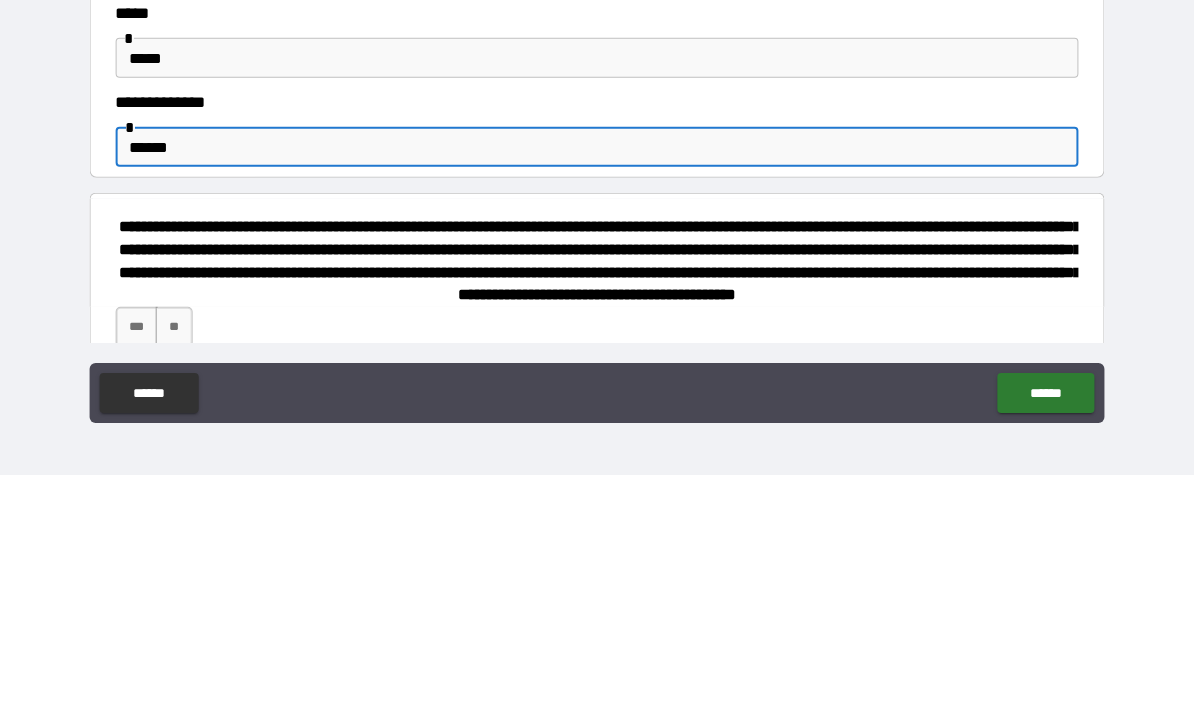 type on "******" 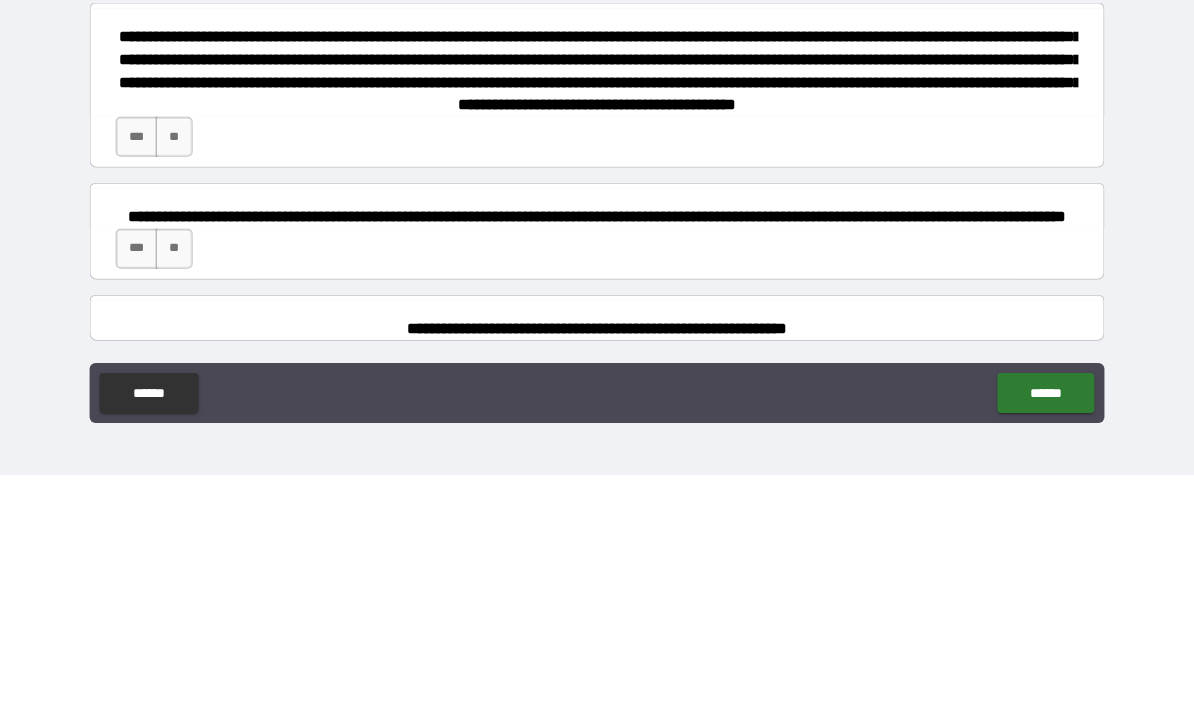 scroll, scrollTop: 1013, scrollLeft: 0, axis: vertical 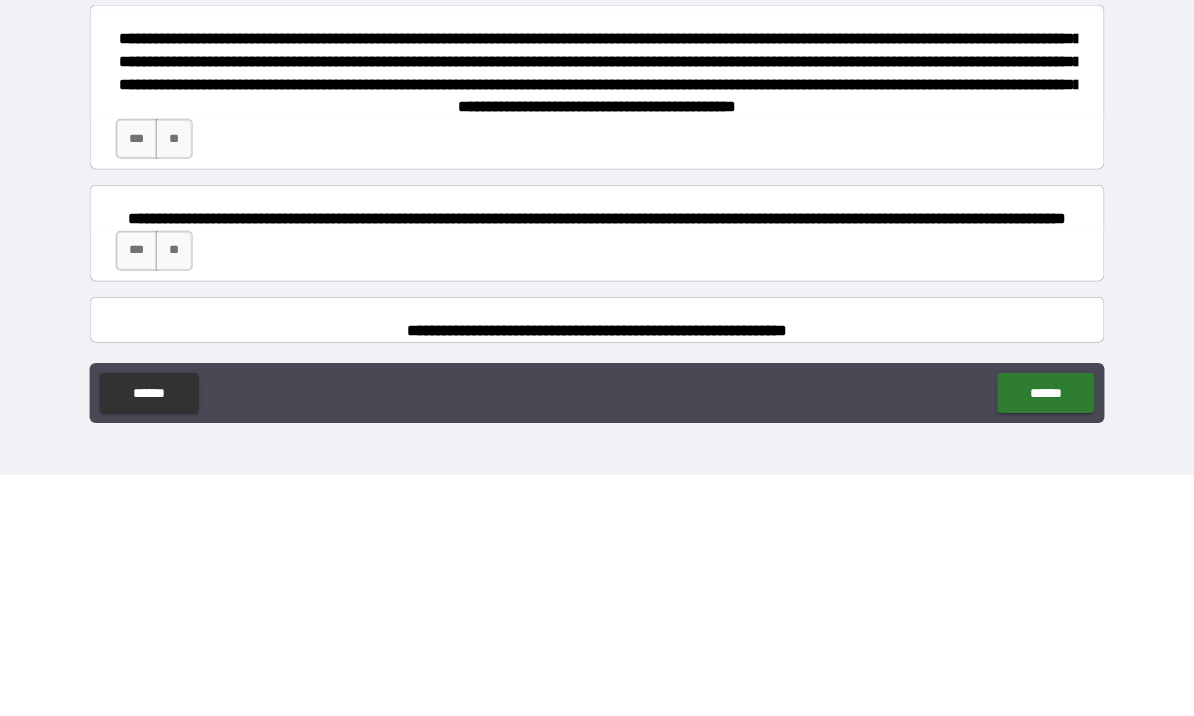 type on "**********" 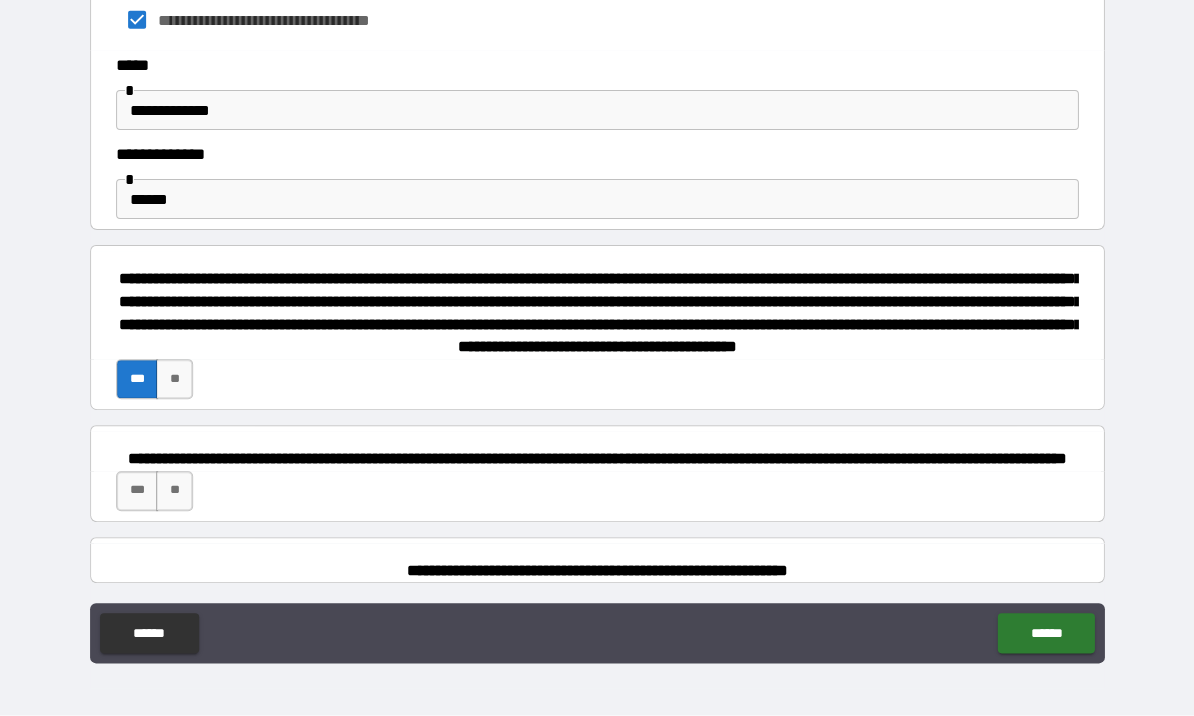 scroll, scrollTop: 69, scrollLeft: 0, axis: vertical 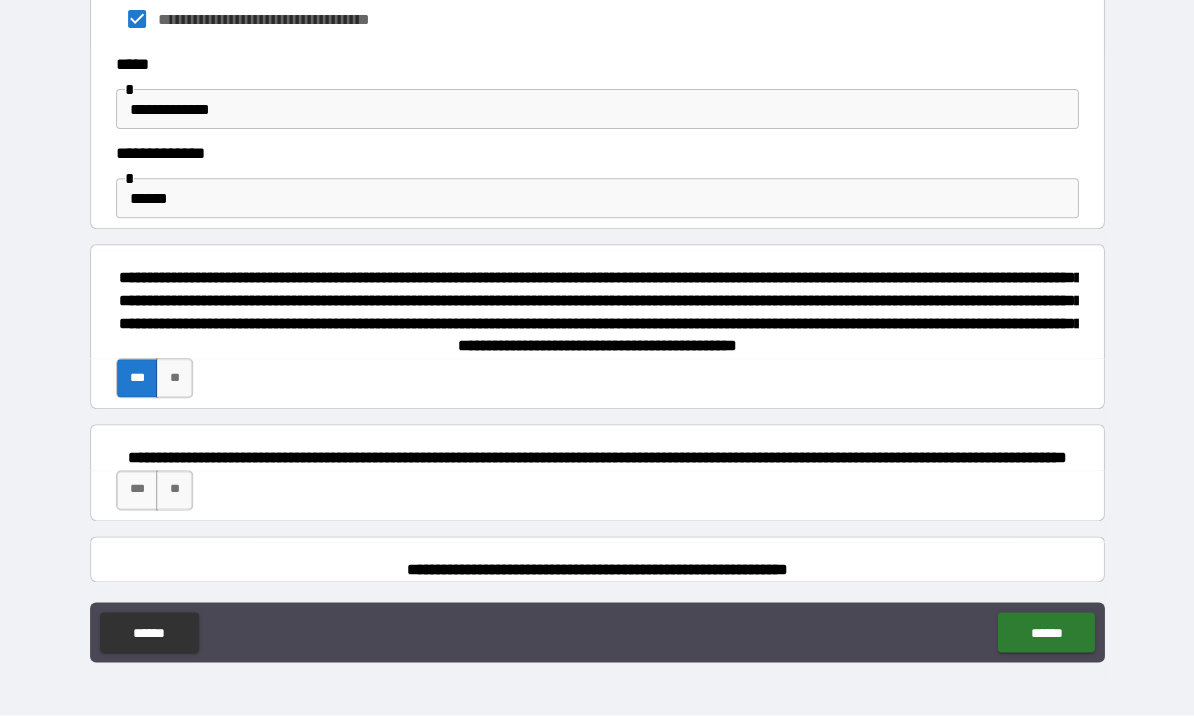 click on "***" at bounding box center [137, 491] 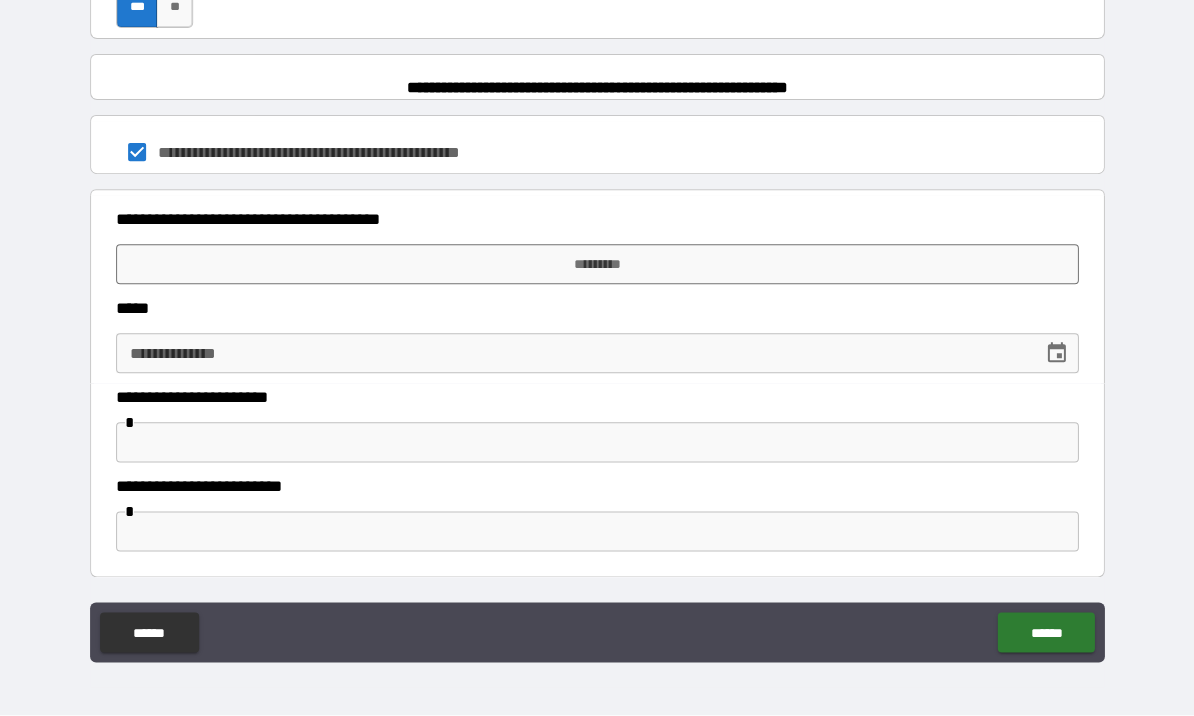 scroll, scrollTop: 1511, scrollLeft: 0, axis: vertical 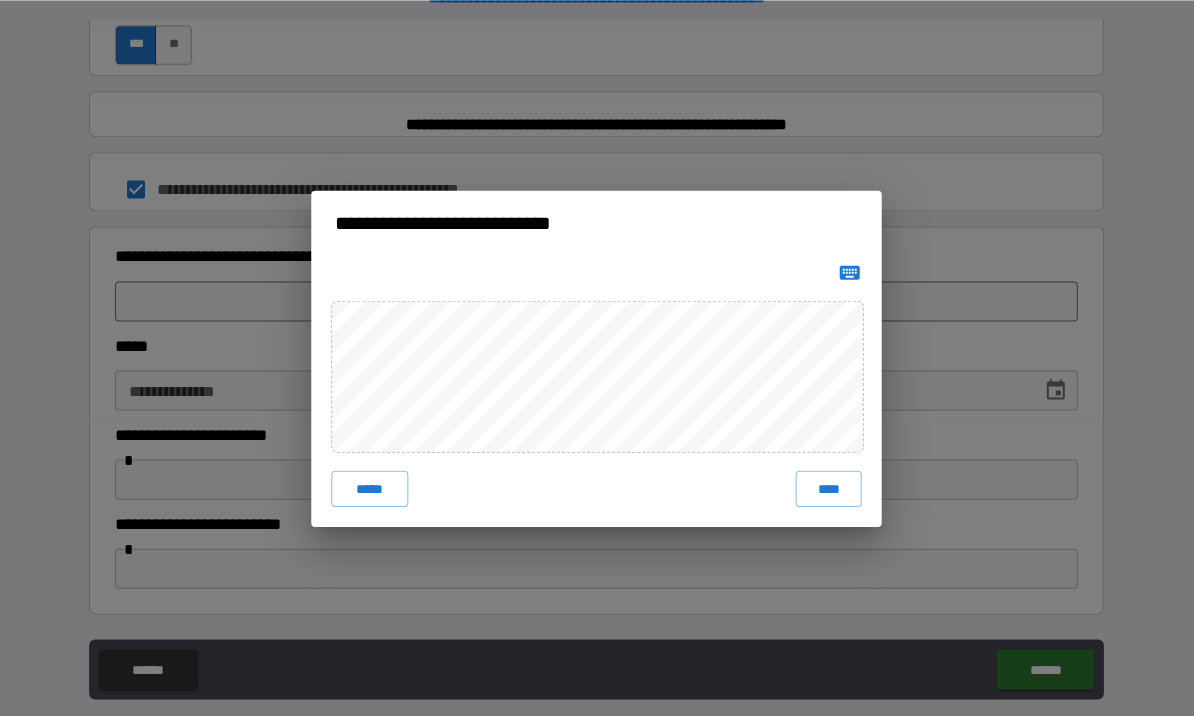 click on "****" at bounding box center (829, 488) 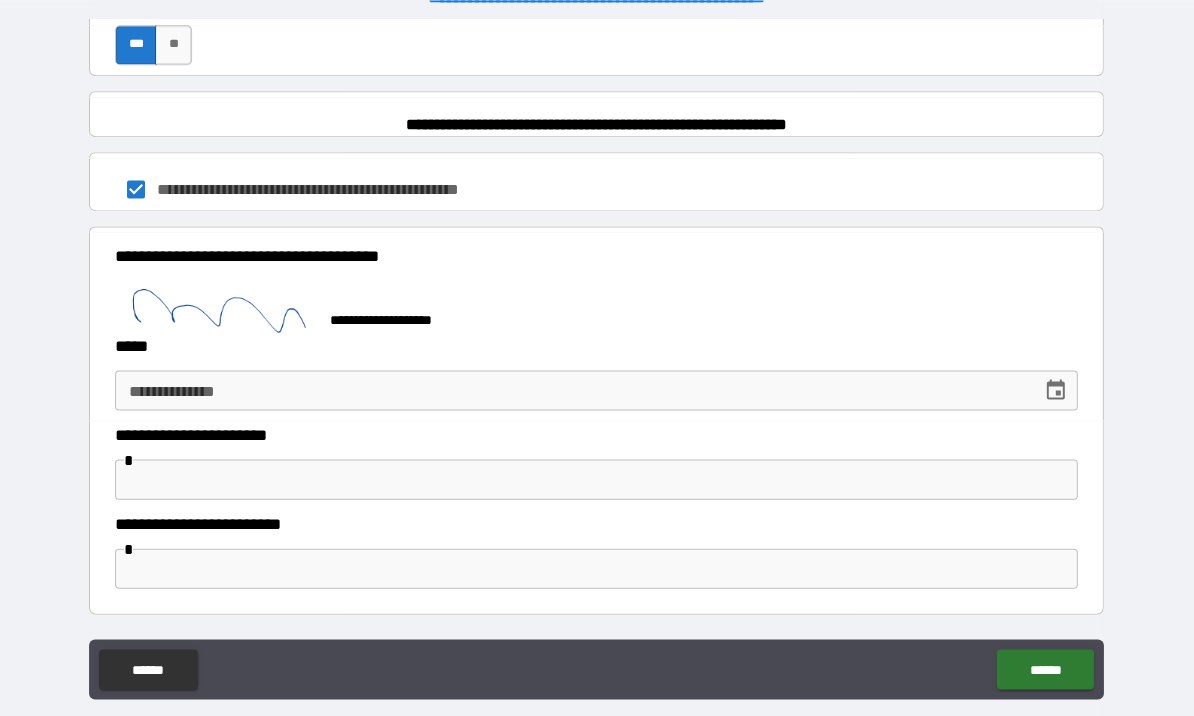 scroll, scrollTop: 33, scrollLeft: 0, axis: vertical 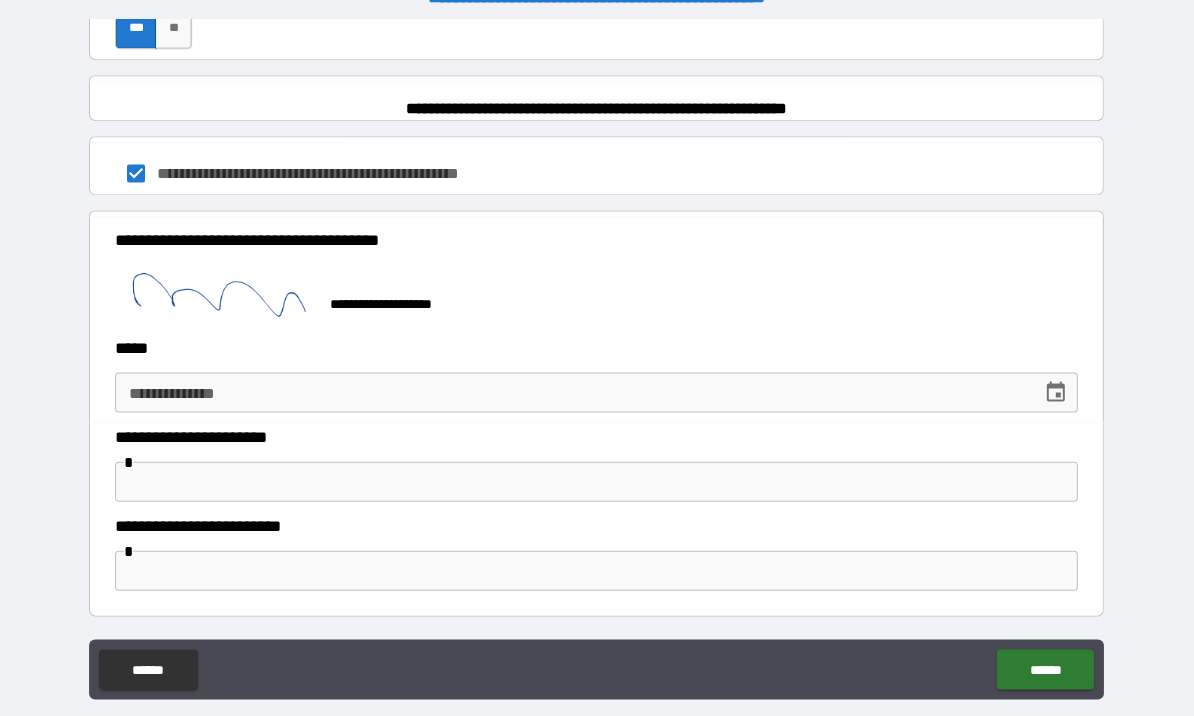 click at bounding box center [1056, 392] 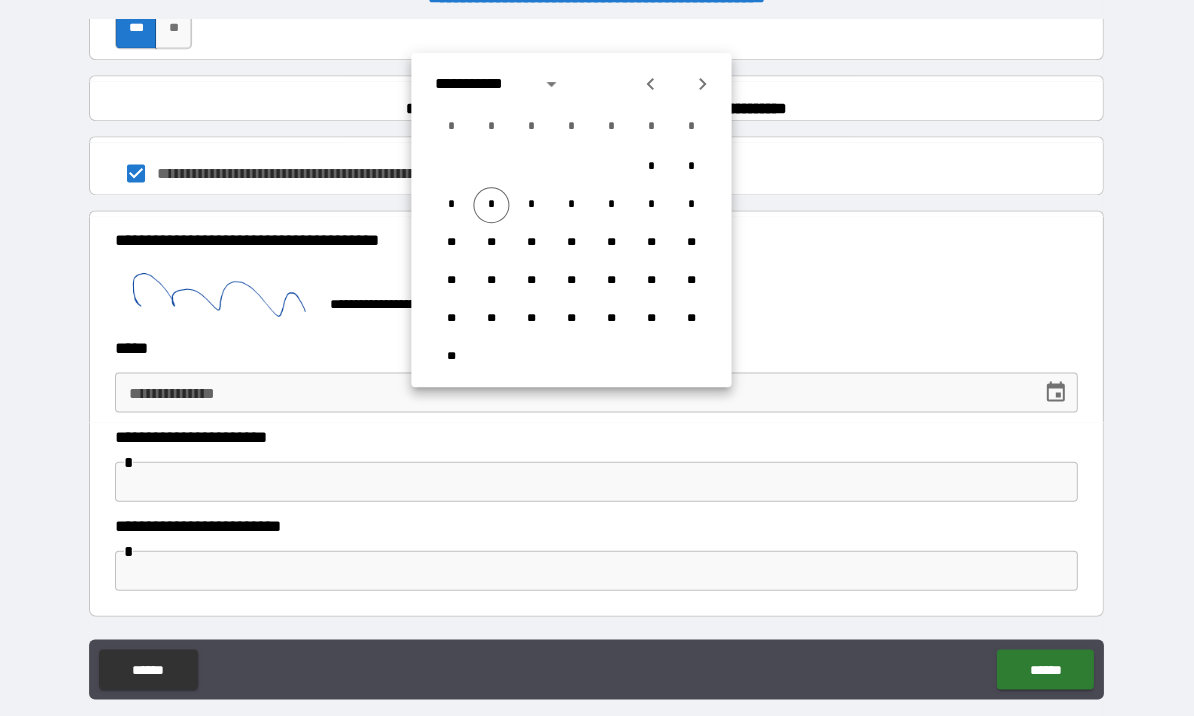 click on "*" at bounding box center [492, 205] 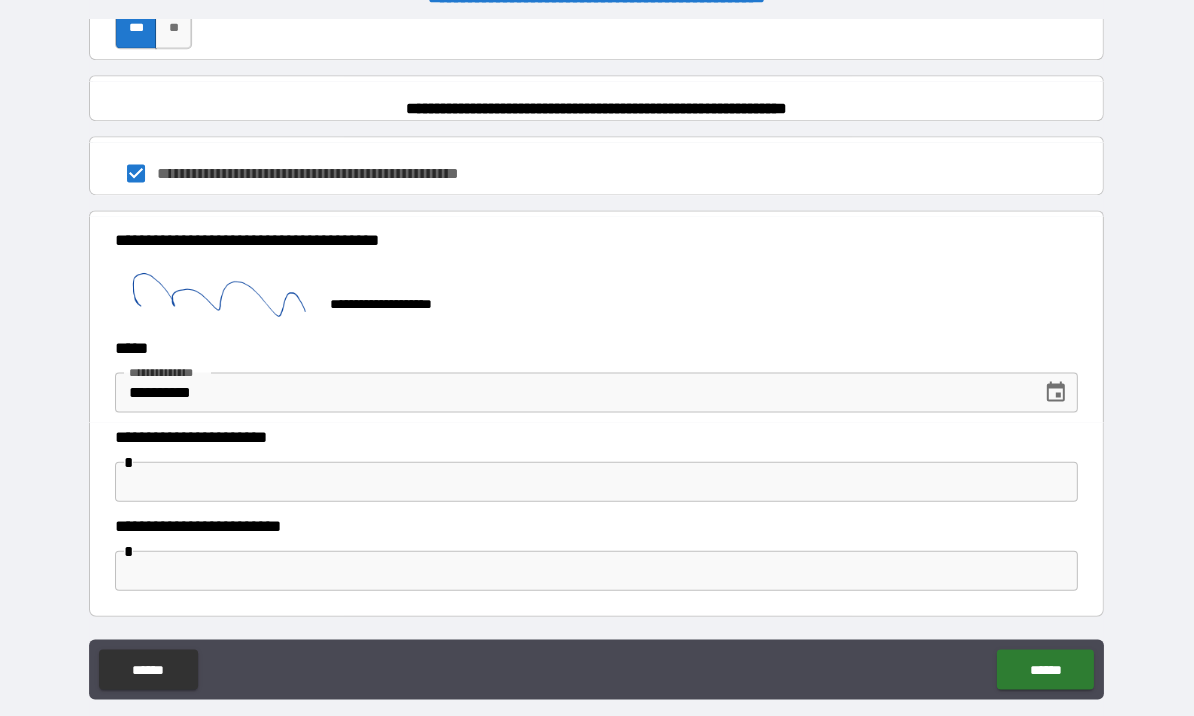 click at bounding box center (597, 481) 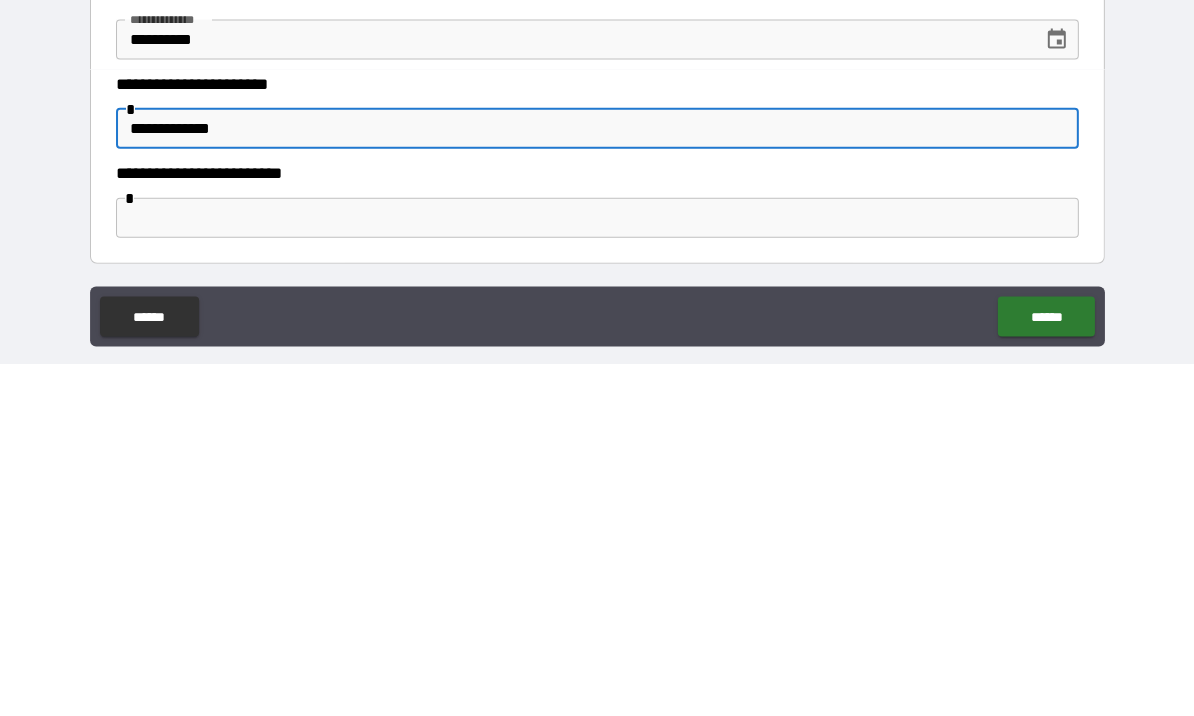 type on "**********" 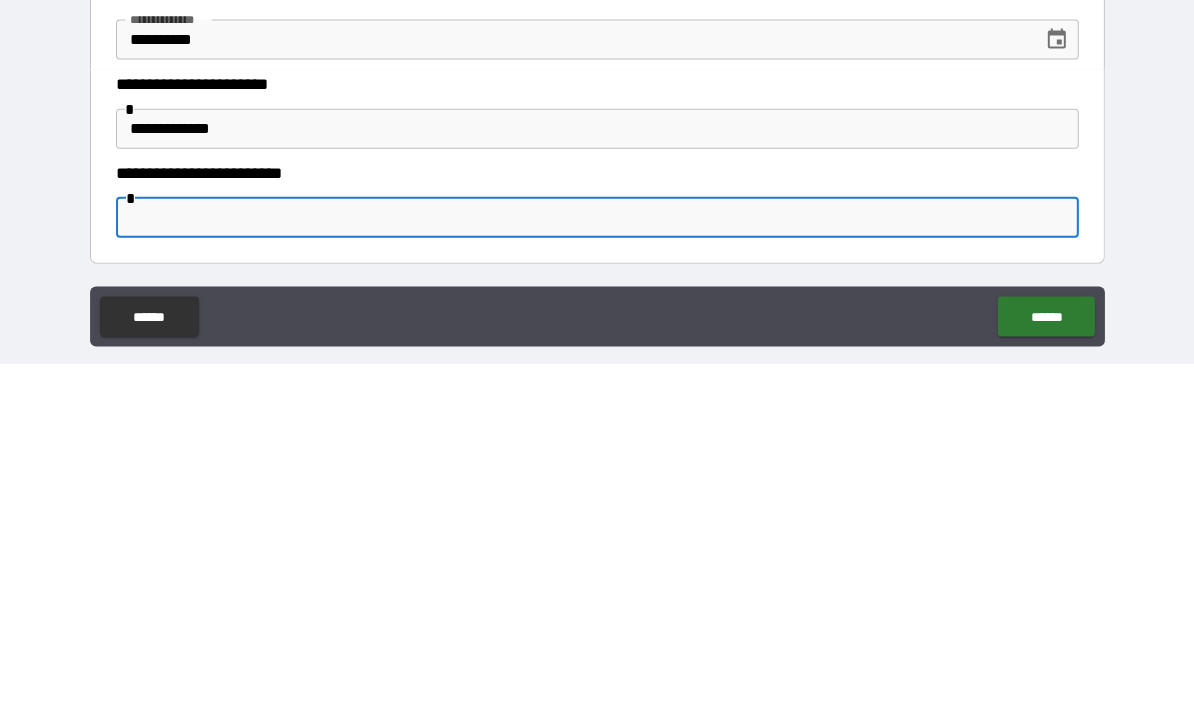 scroll, scrollTop: 46, scrollLeft: 0, axis: vertical 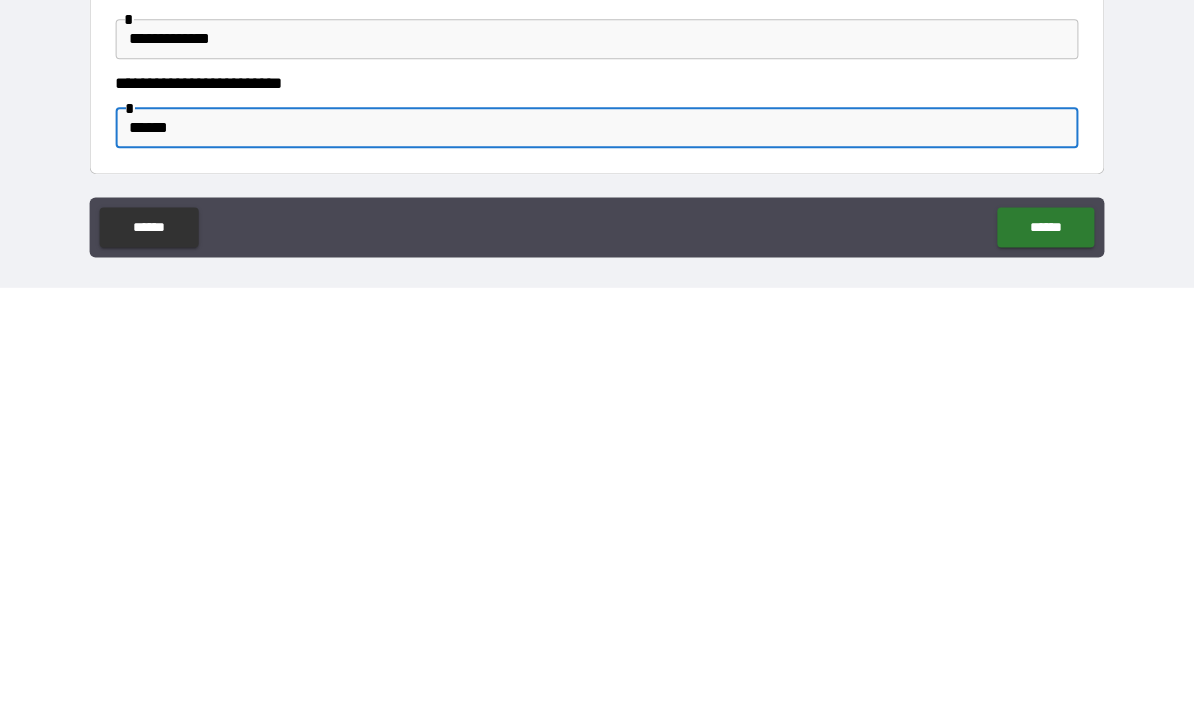 type on "******" 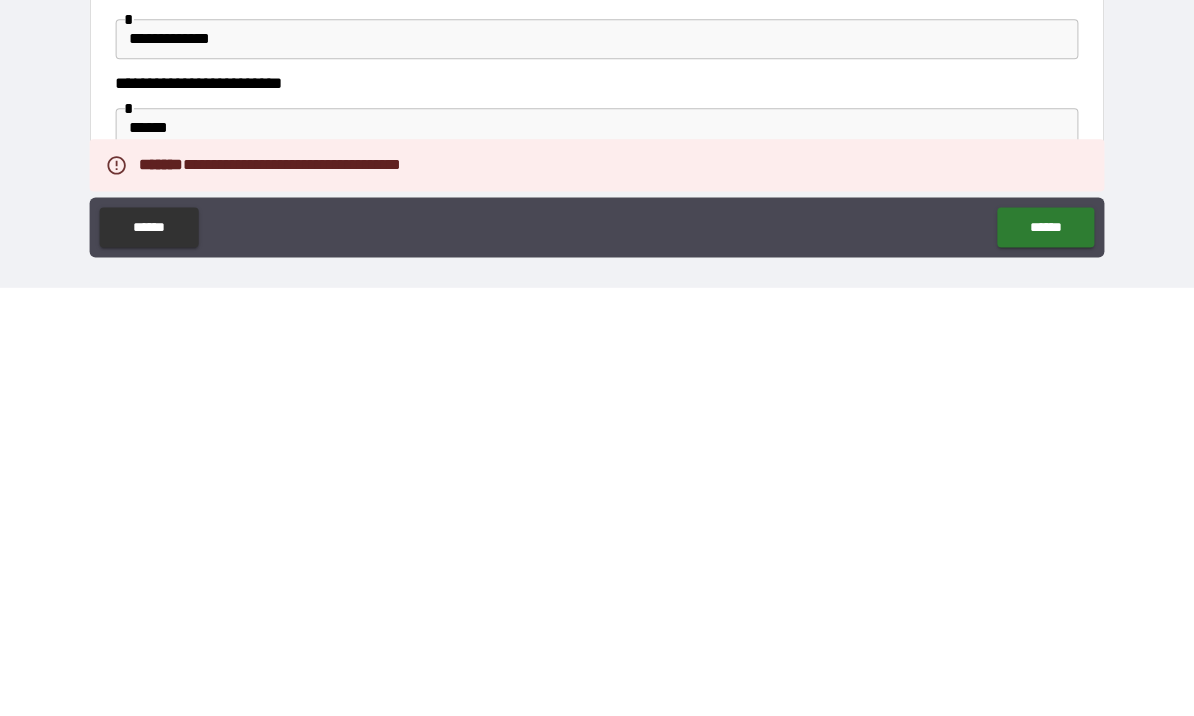 scroll, scrollTop: 69, scrollLeft: 0, axis: vertical 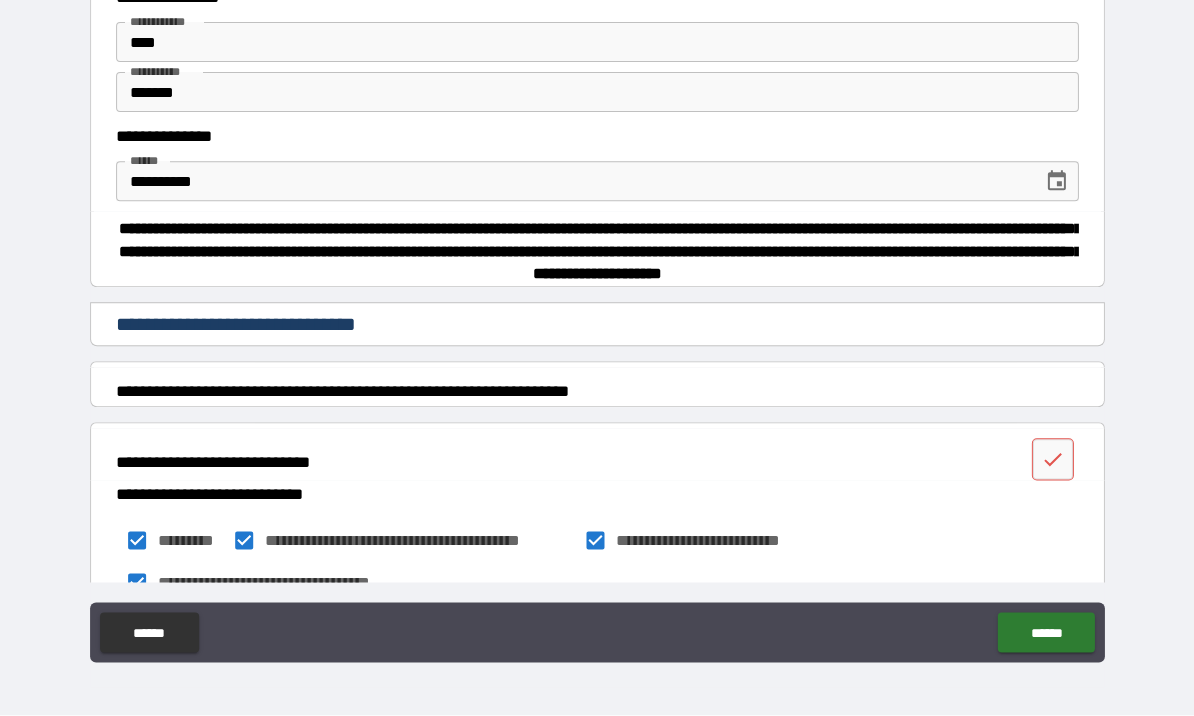 click at bounding box center [1052, 460] 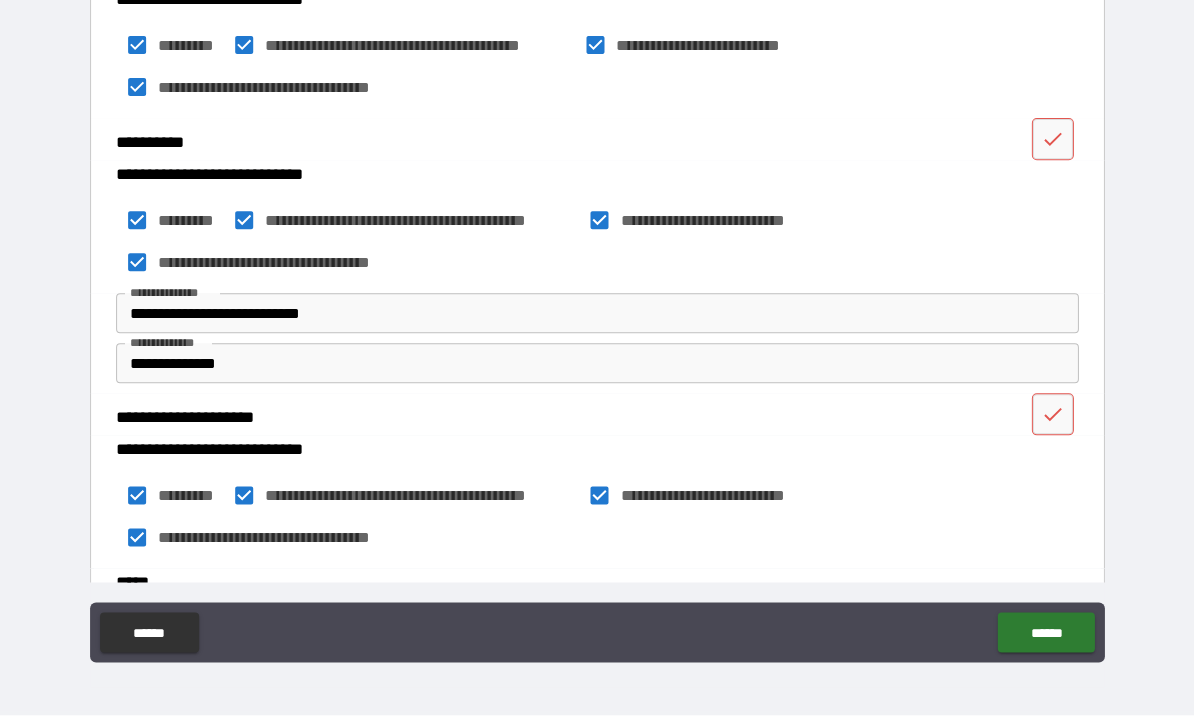 scroll, scrollTop: 498, scrollLeft: 0, axis: vertical 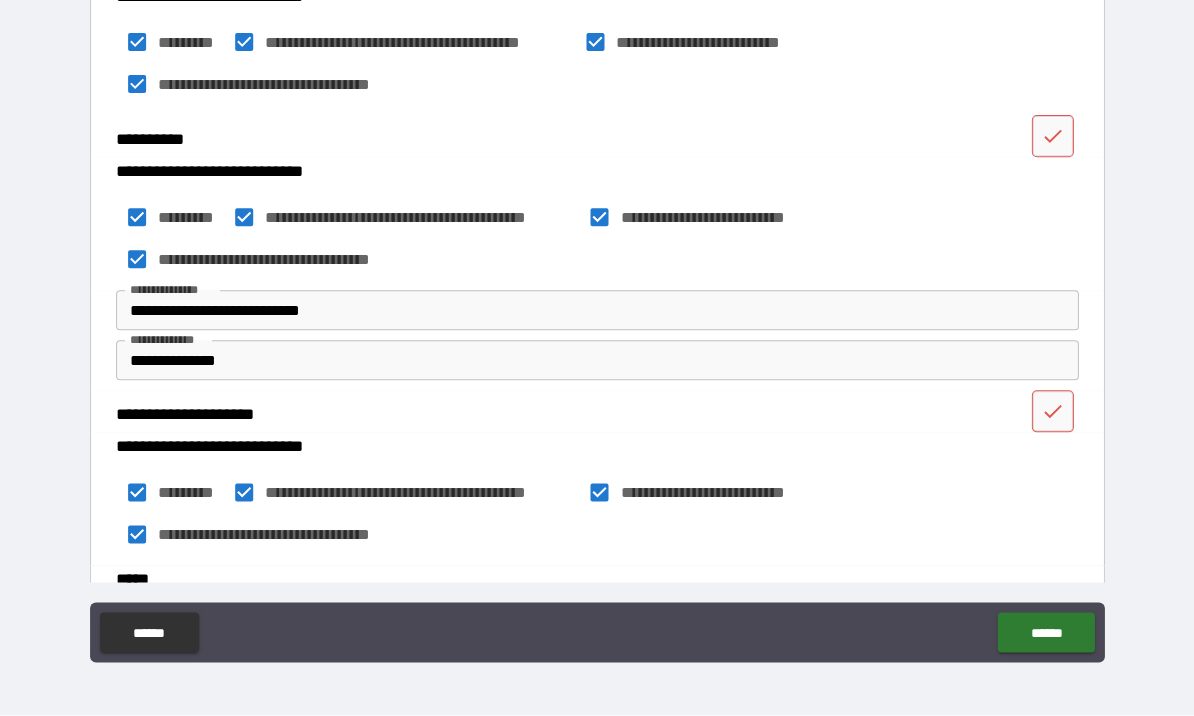 click 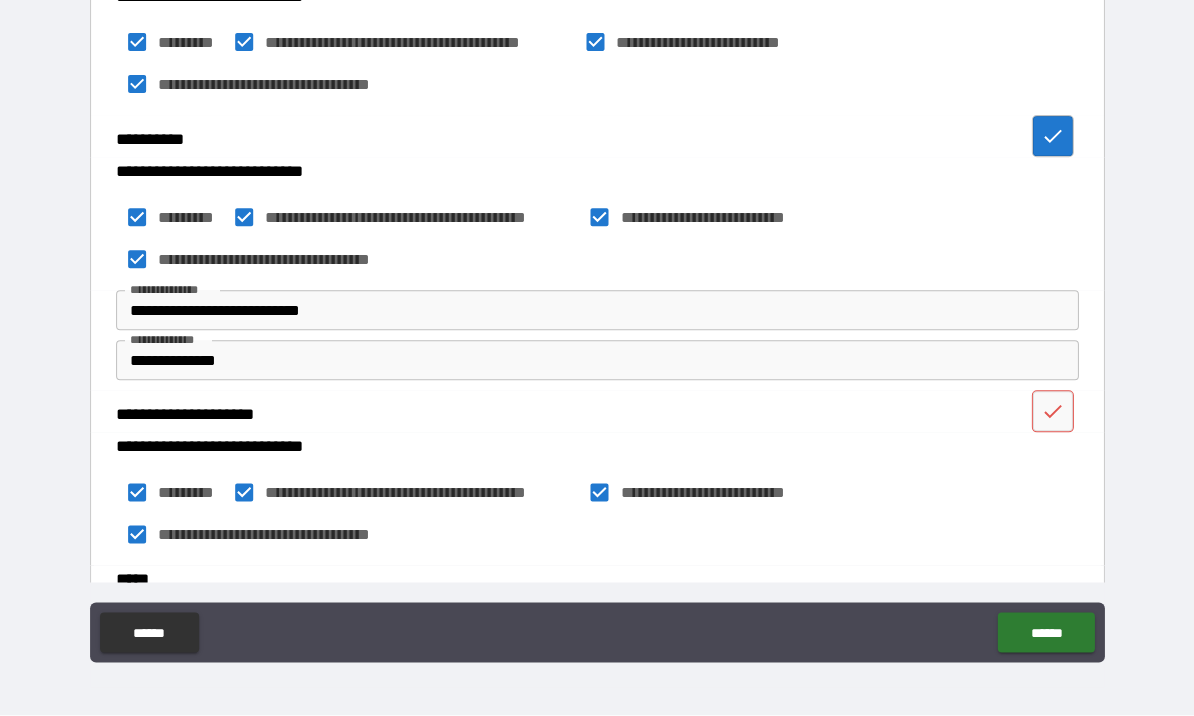 click at bounding box center [1052, 412] 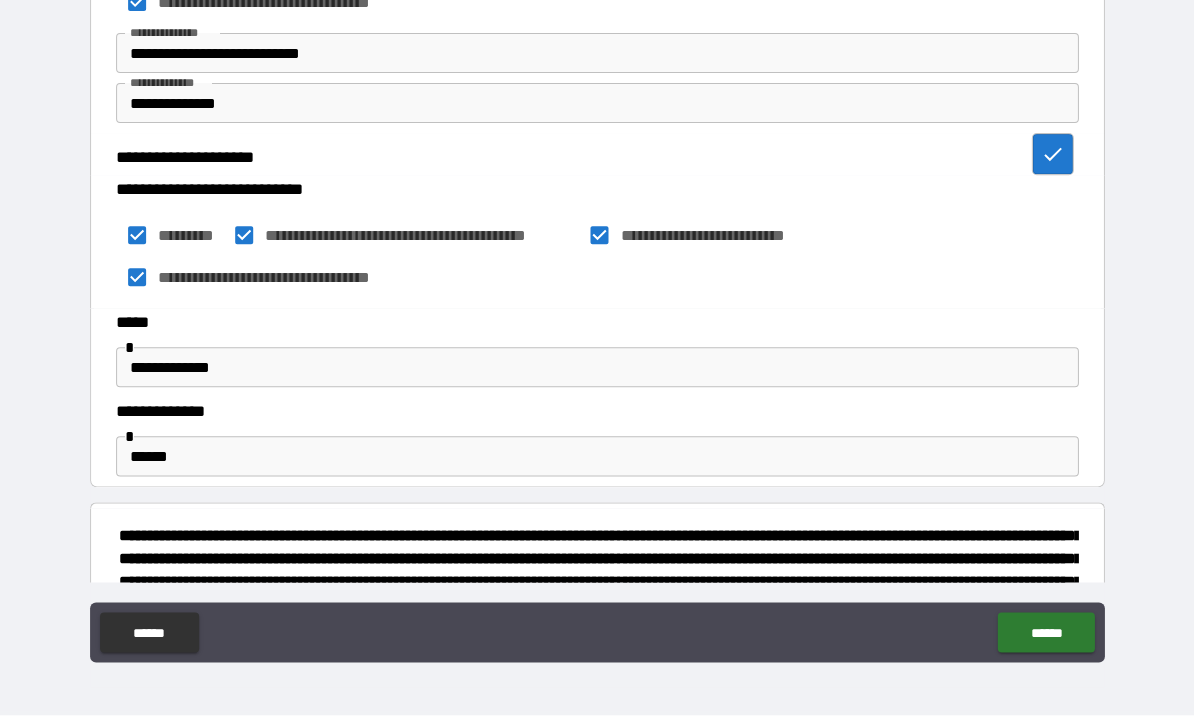 scroll, scrollTop: 810, scrollLeft: 0, axis: vertical 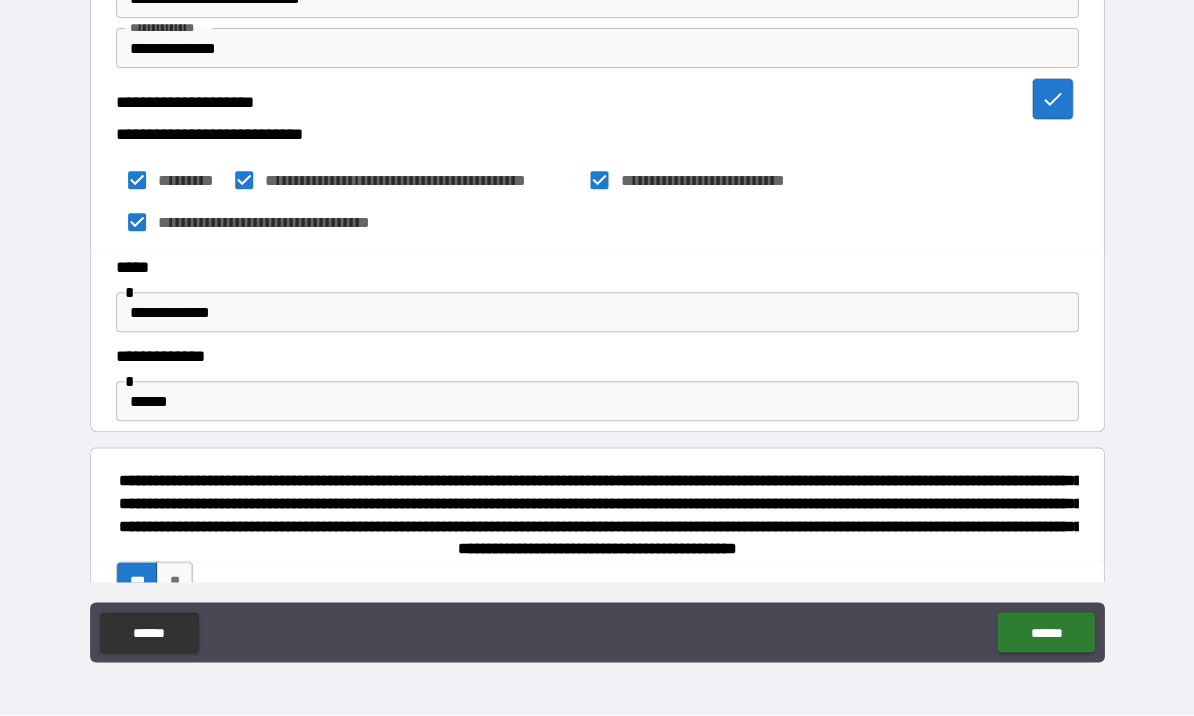 click on "******" at bounding box center [1045, 633] 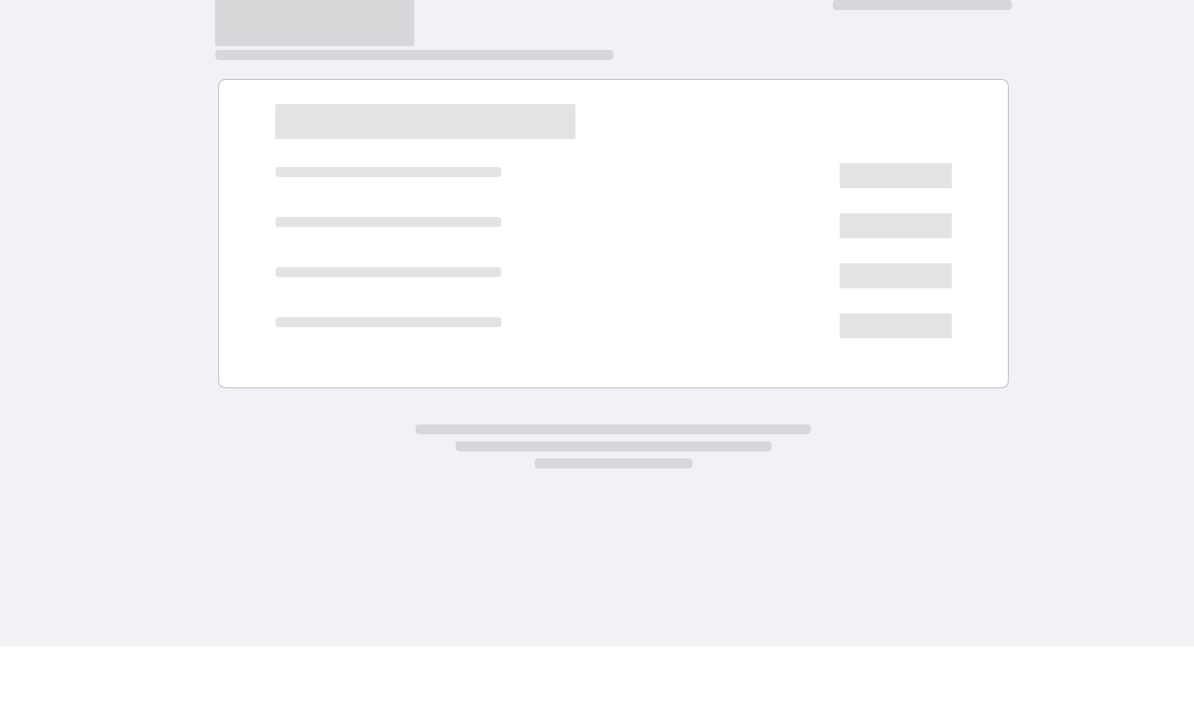 scroll, scrollTop: 69, scrollLeft: 0, axis: vertical 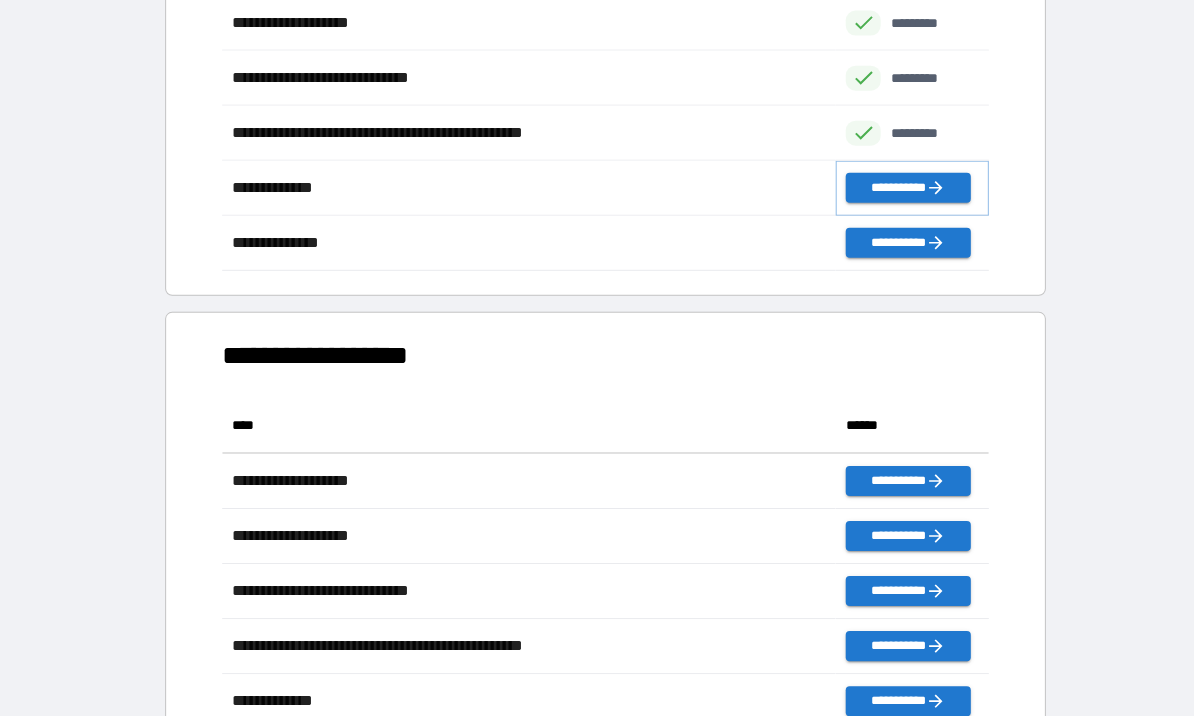 click 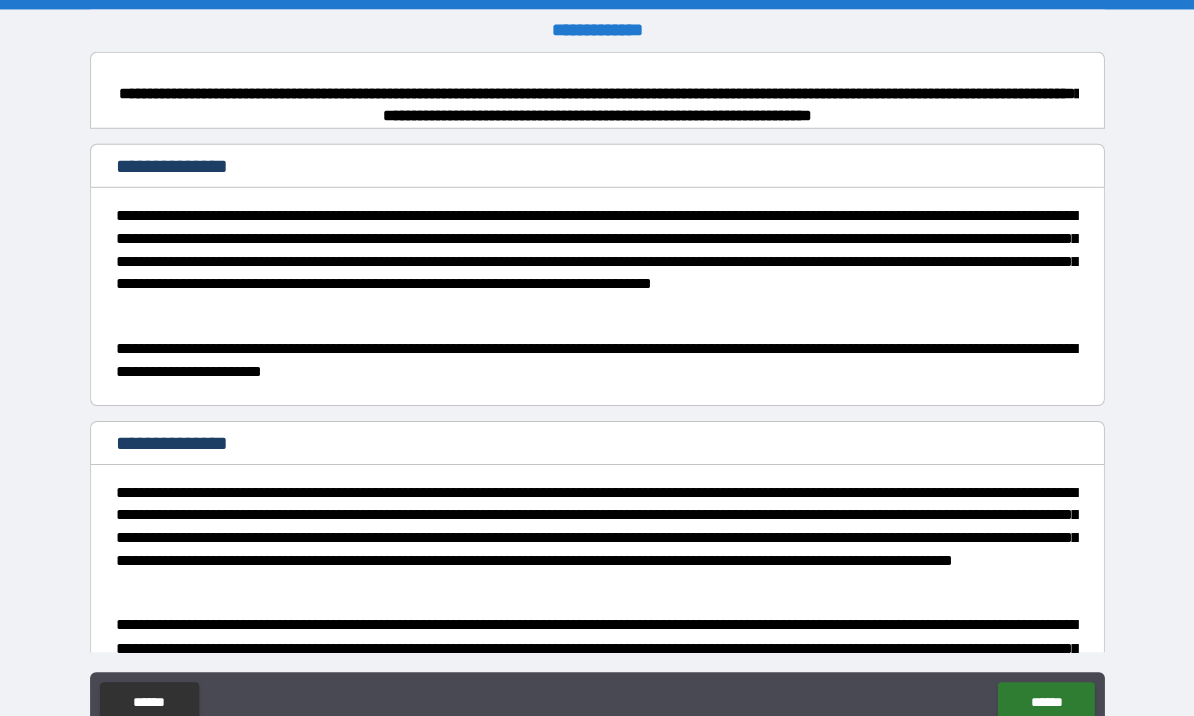scroll, scrollTop: 0, scrollLeft: 0, axis: both 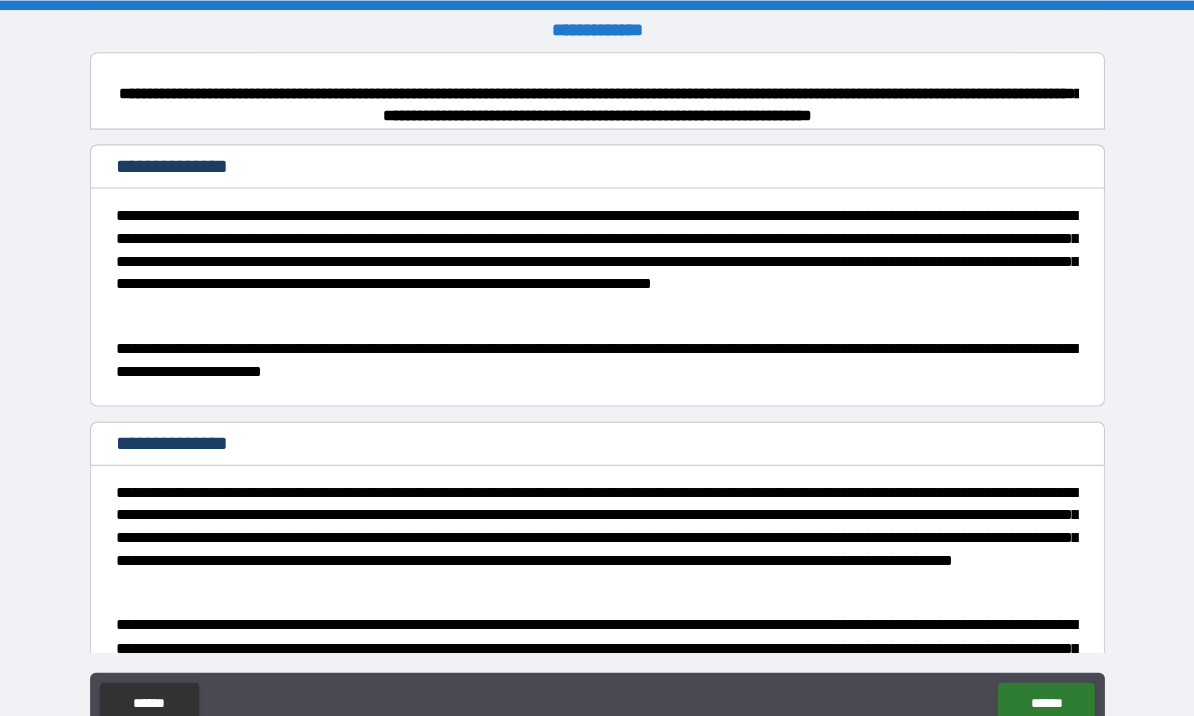 click on "******" at bounding box center (1045, 702) 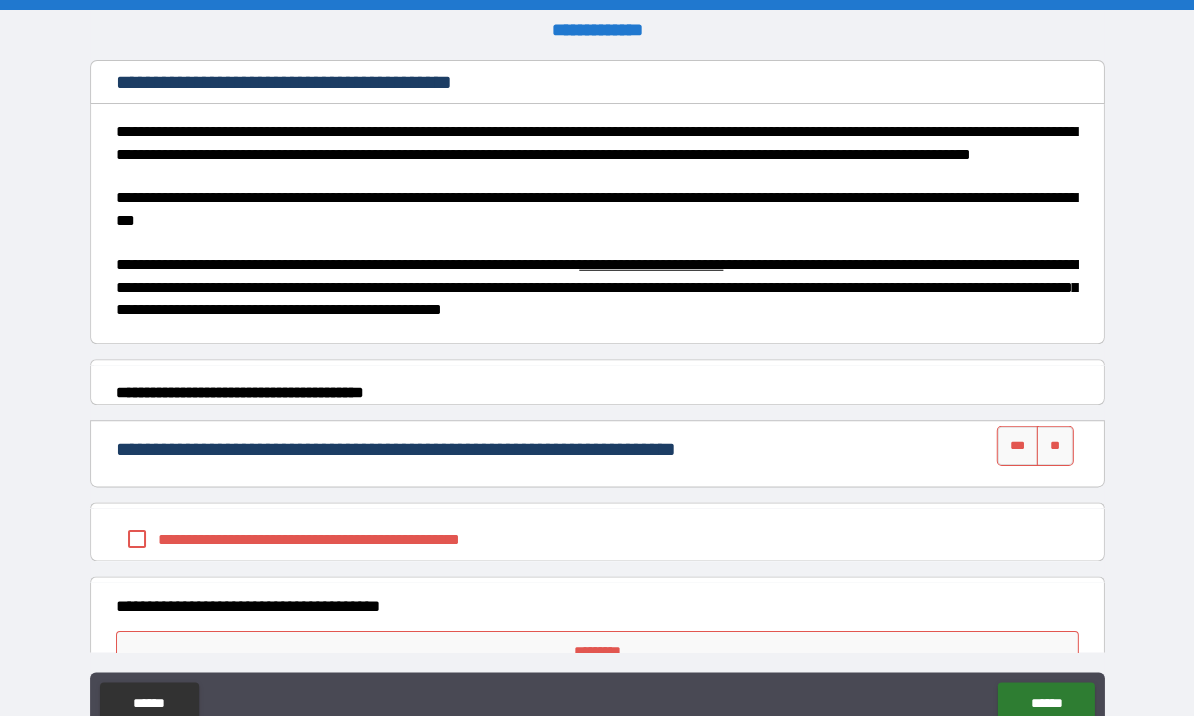 scroll, scrollTop: 749, scrollLeft: 0, axis: vertical 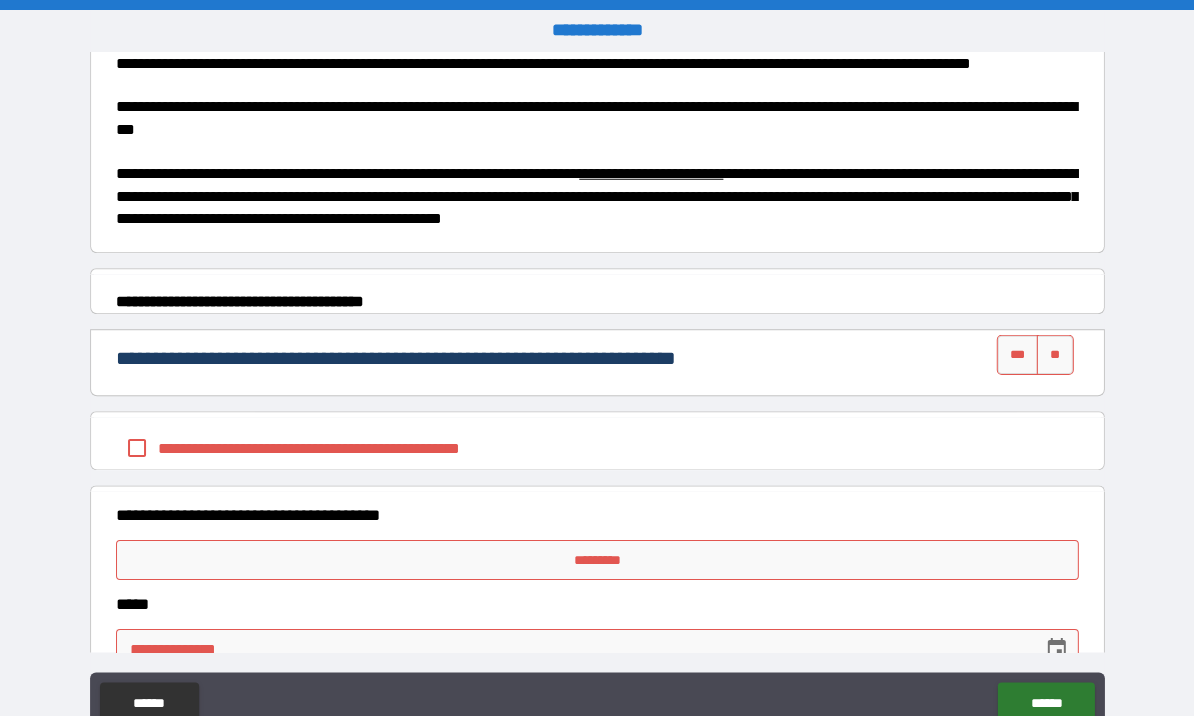 click on "***" at bounding box center [1017, 355] 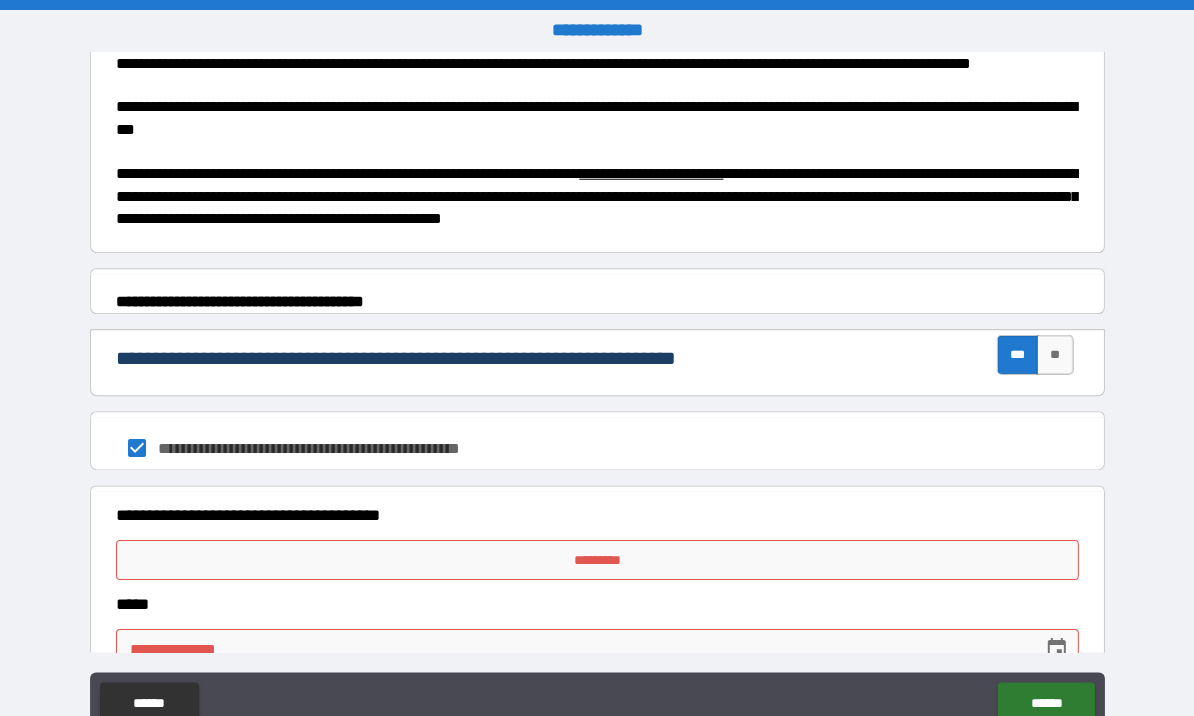 click on "*********" at bounding box center [597, 560] 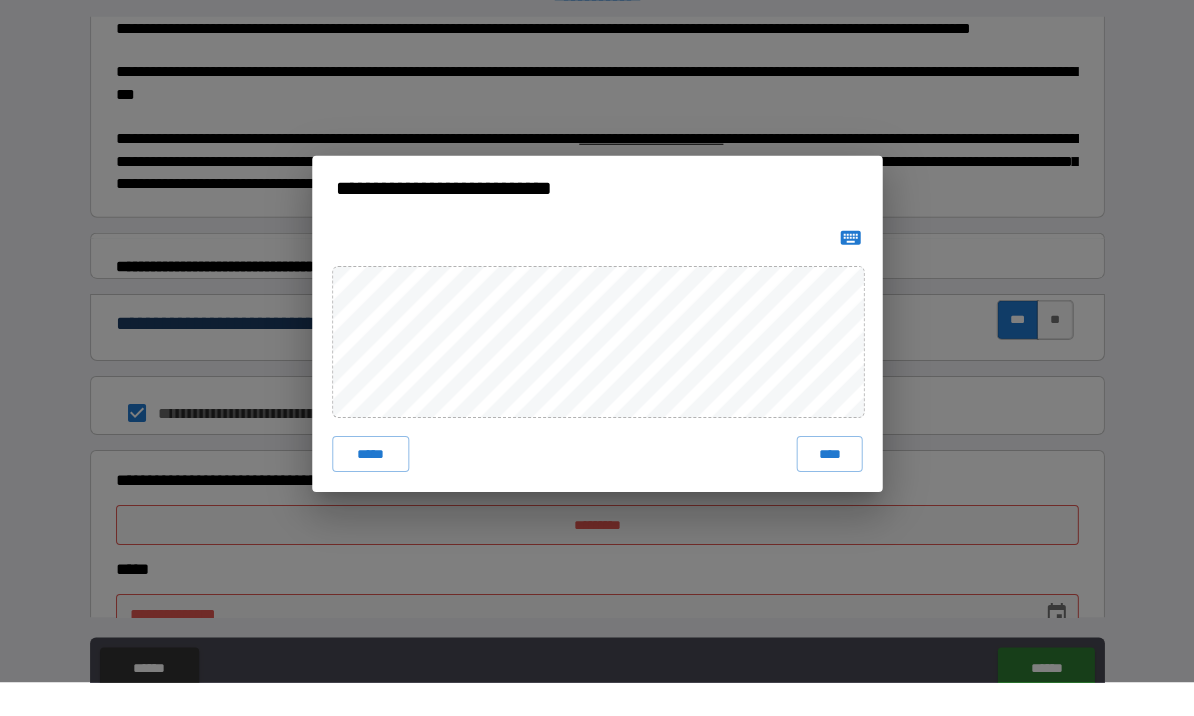 scroll, scrollTop: 0, scrollLeft: 0, axis: both 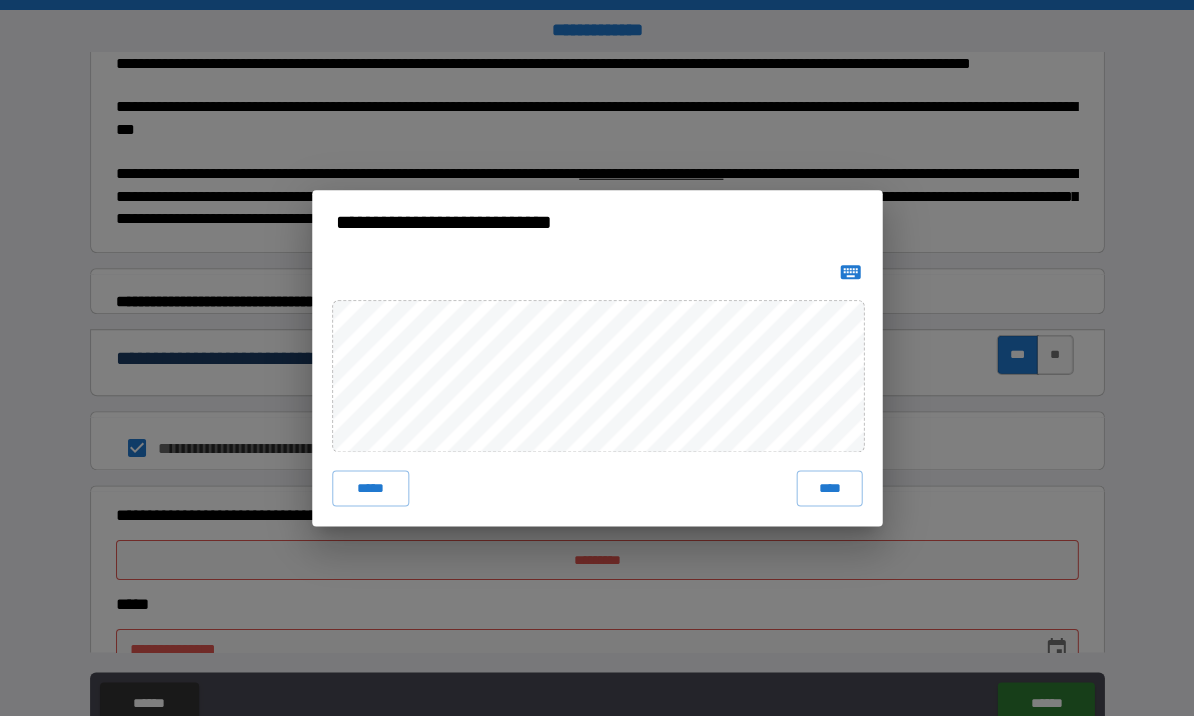 click on "****" at bounding box center (829, 488) 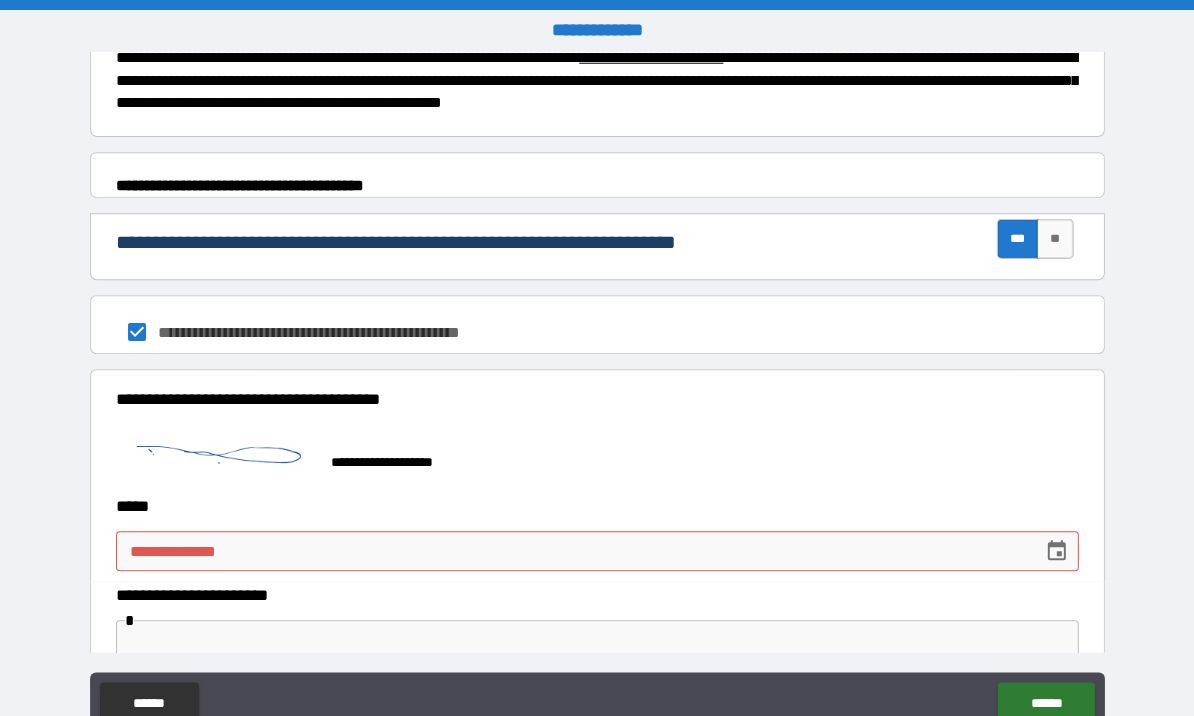 scroll, scrollTop: 981, scrollLeft: 0, axis: vertical 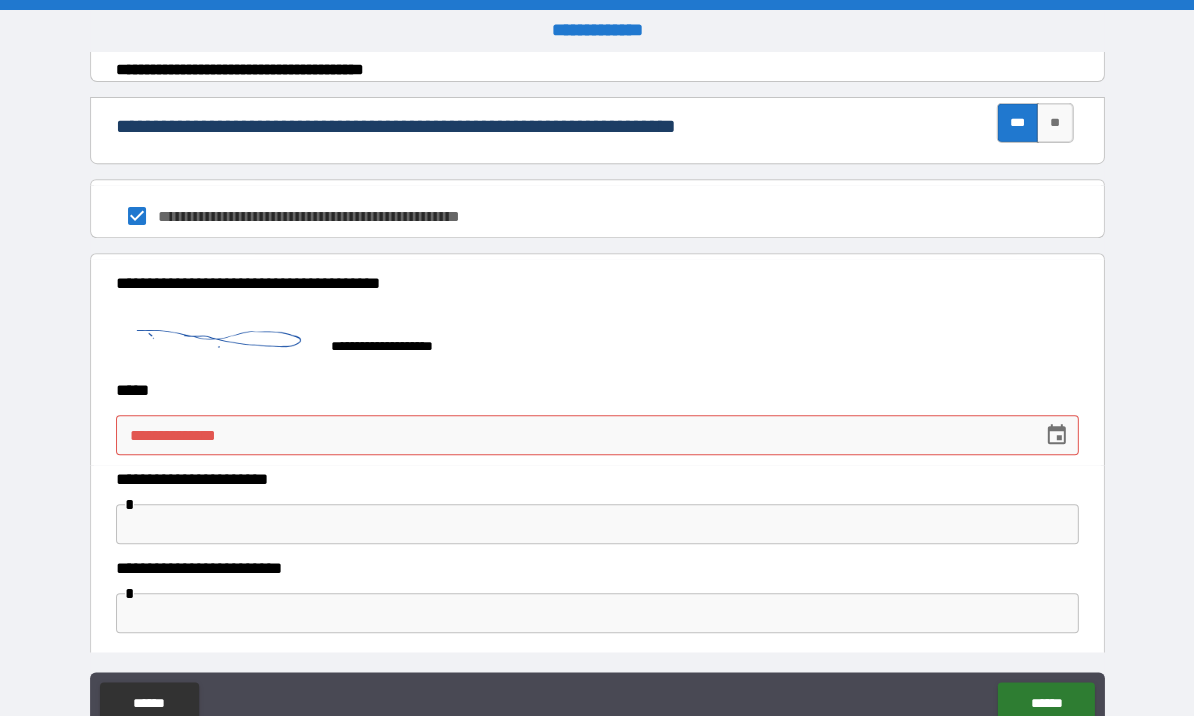 click 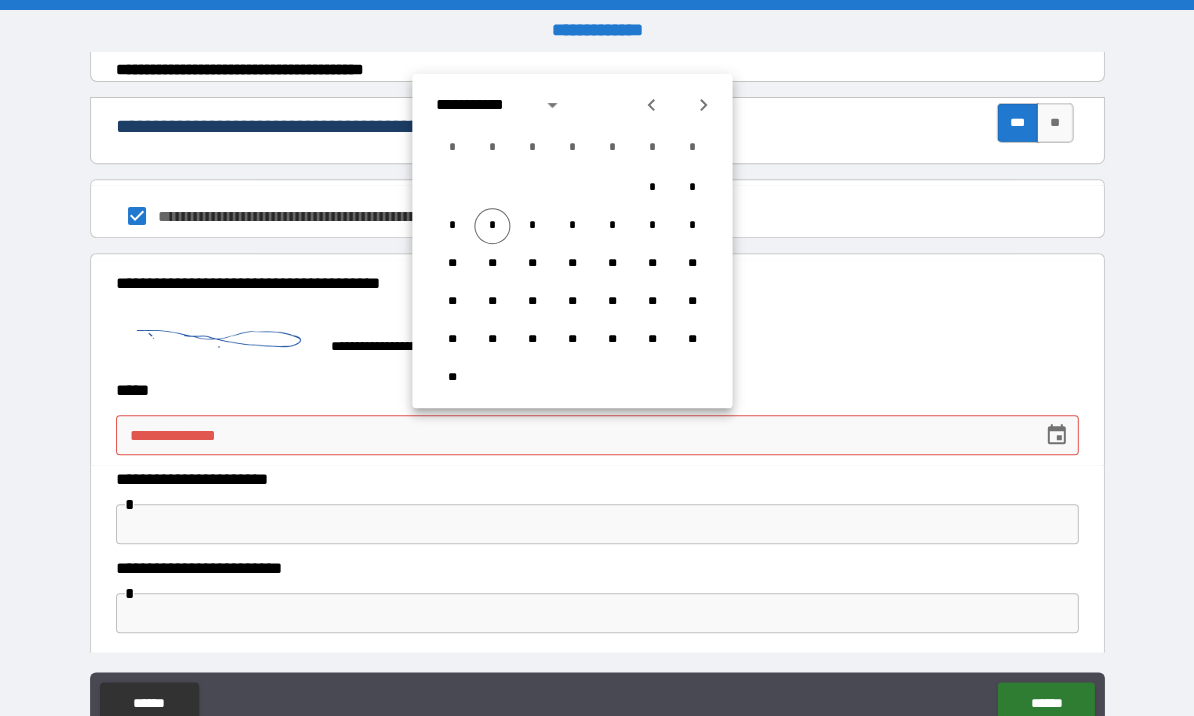 click on "*" at bounding box center [492, 226] 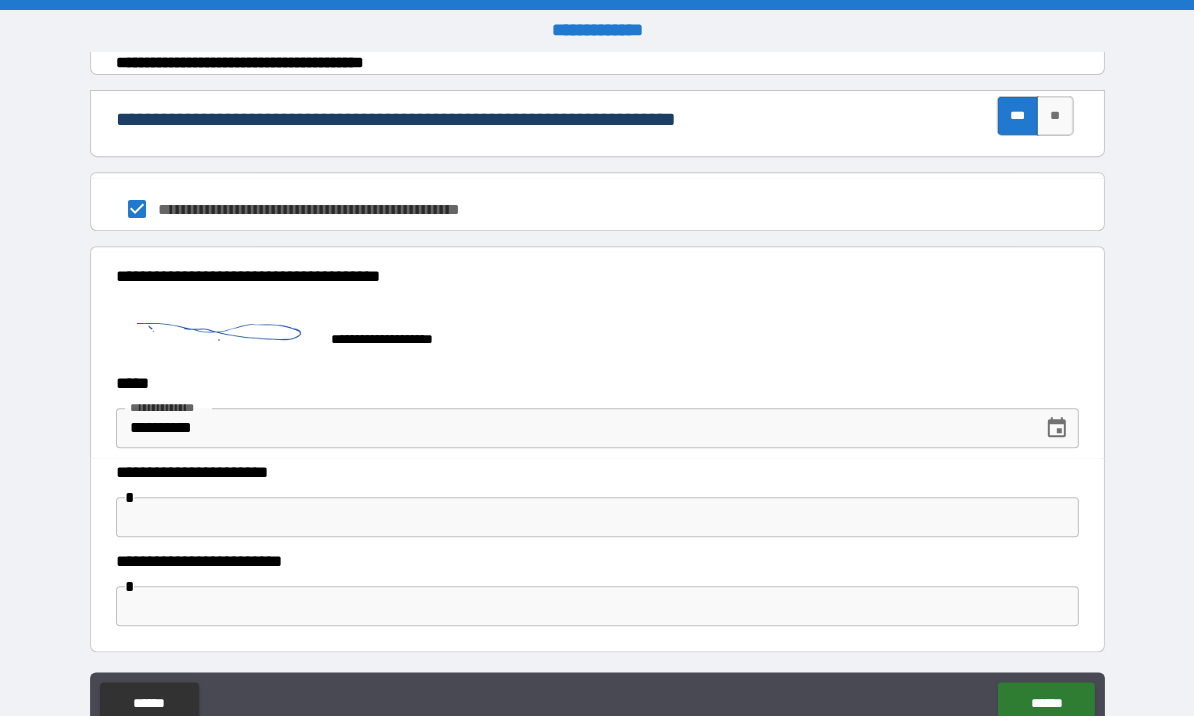 scroll, scrollTop: 986, scrollLeft: 0, axis: vertical 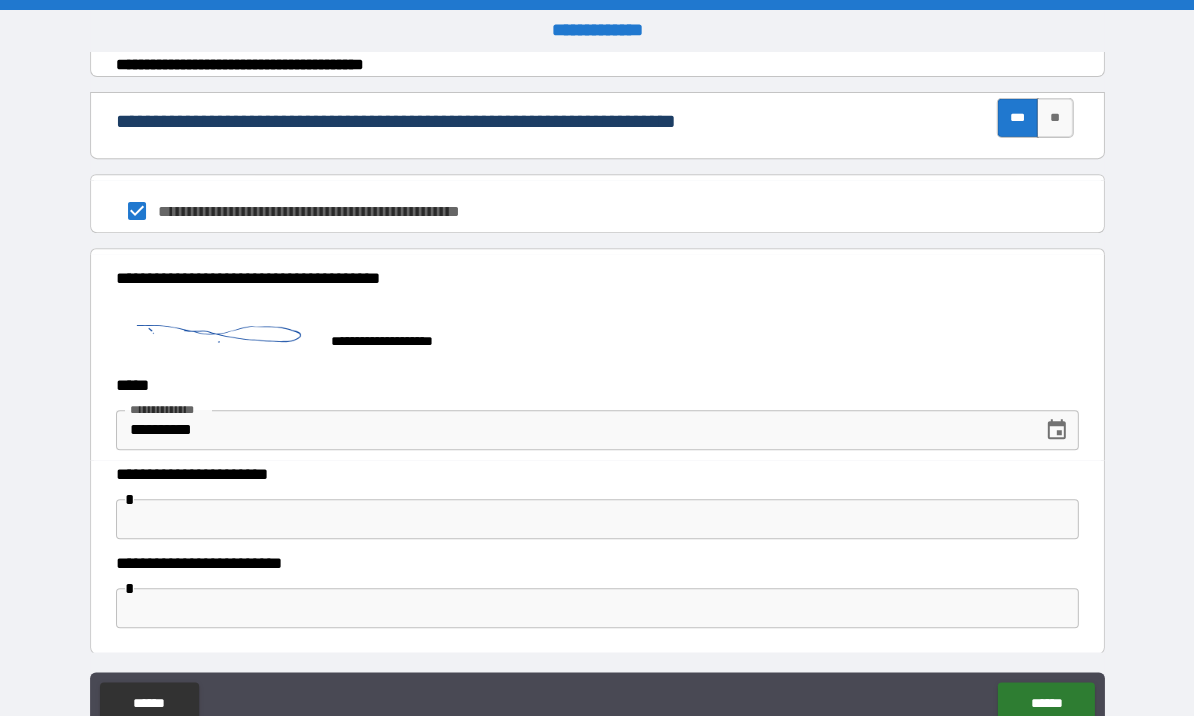 click at bounding box center (597, 519) 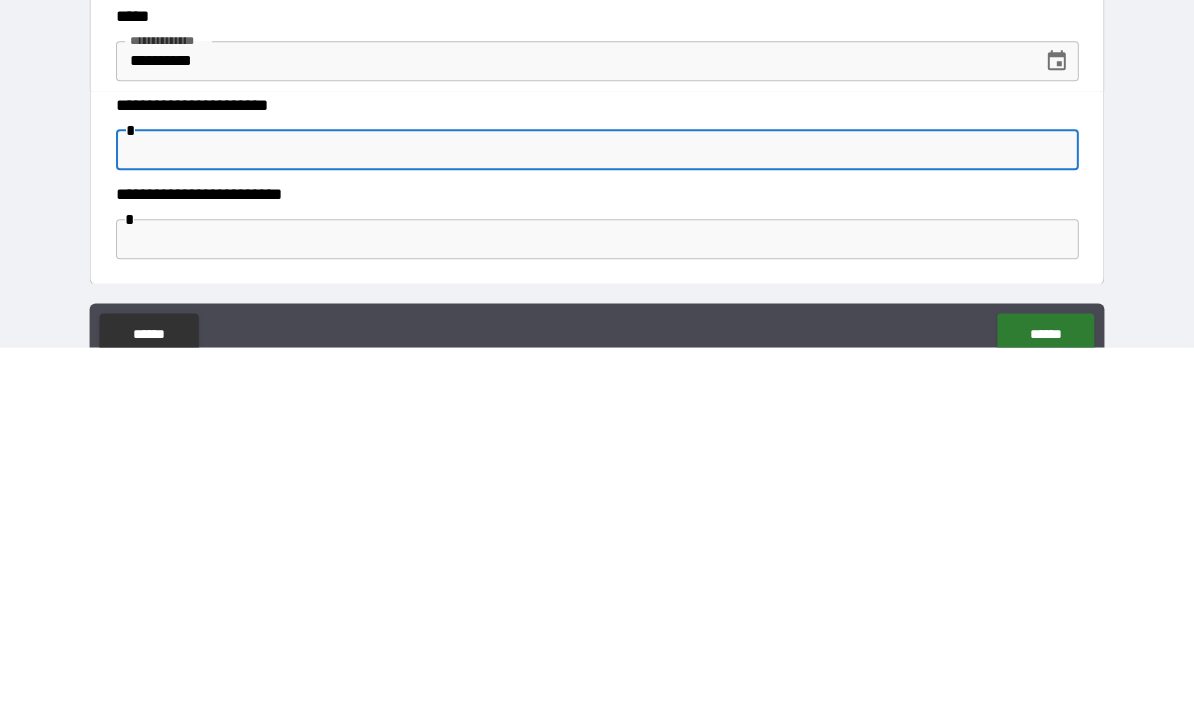 scroll, scrollTop: 68, scrollLeft: 0, axis: vertical 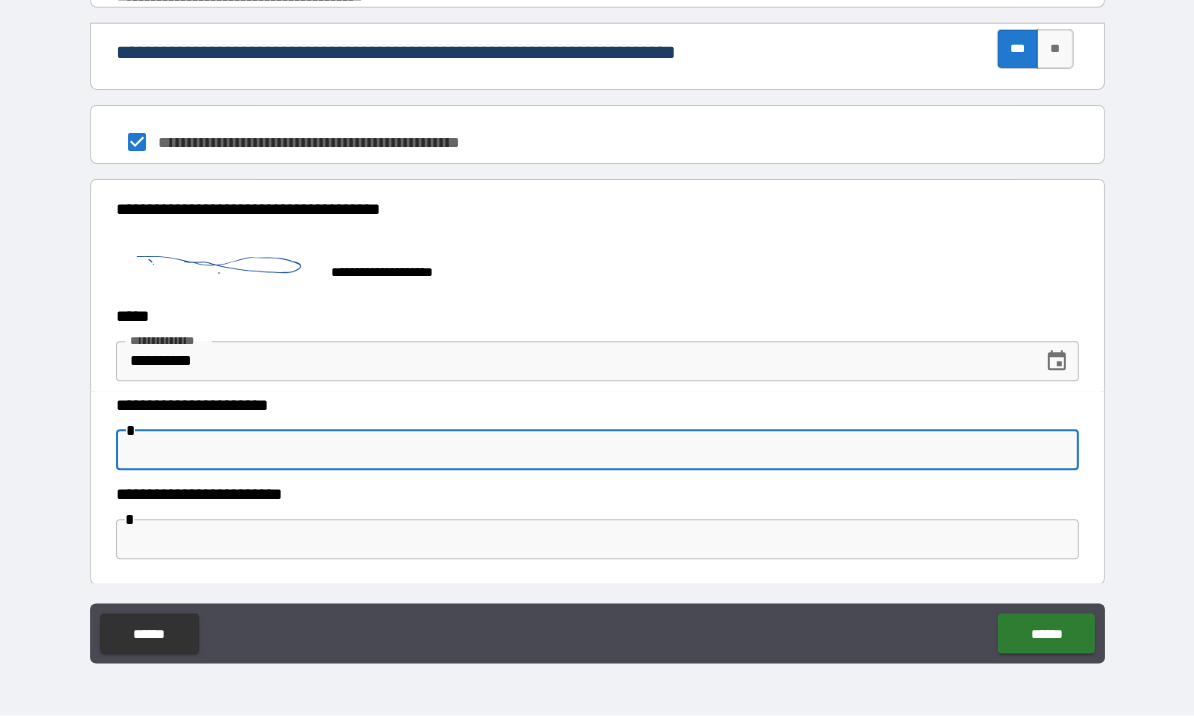 click at bounding box center (597, 451) 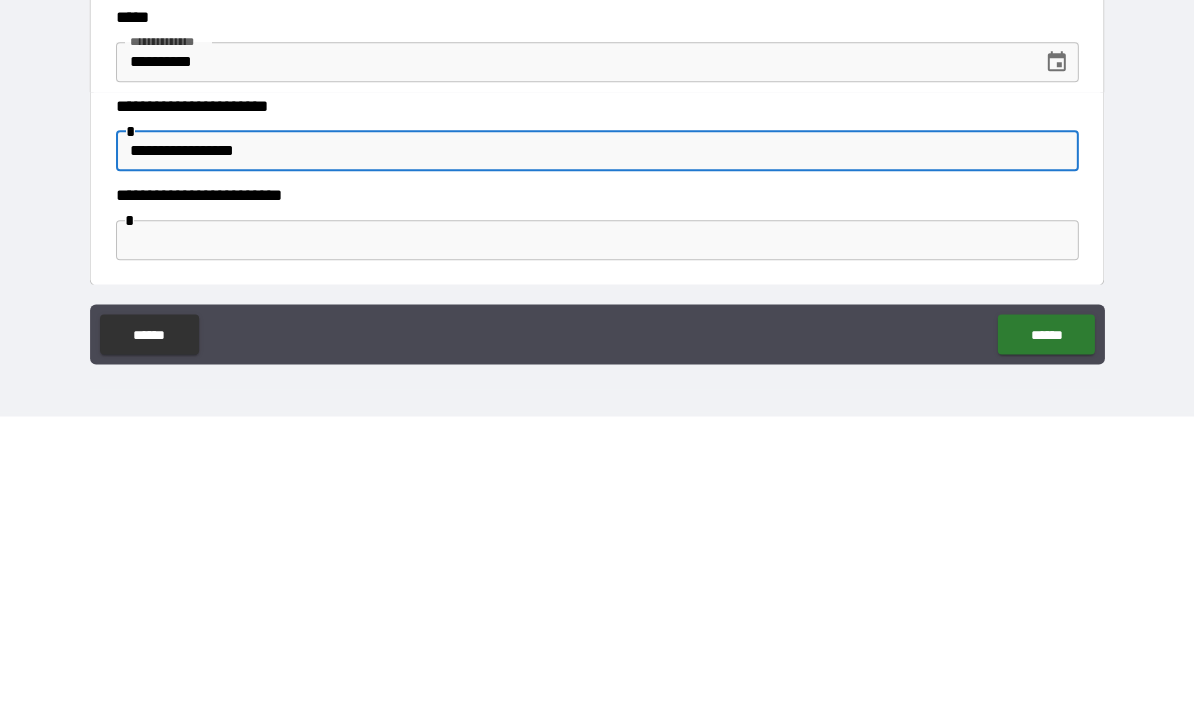 click at bounding box center [597, 540] 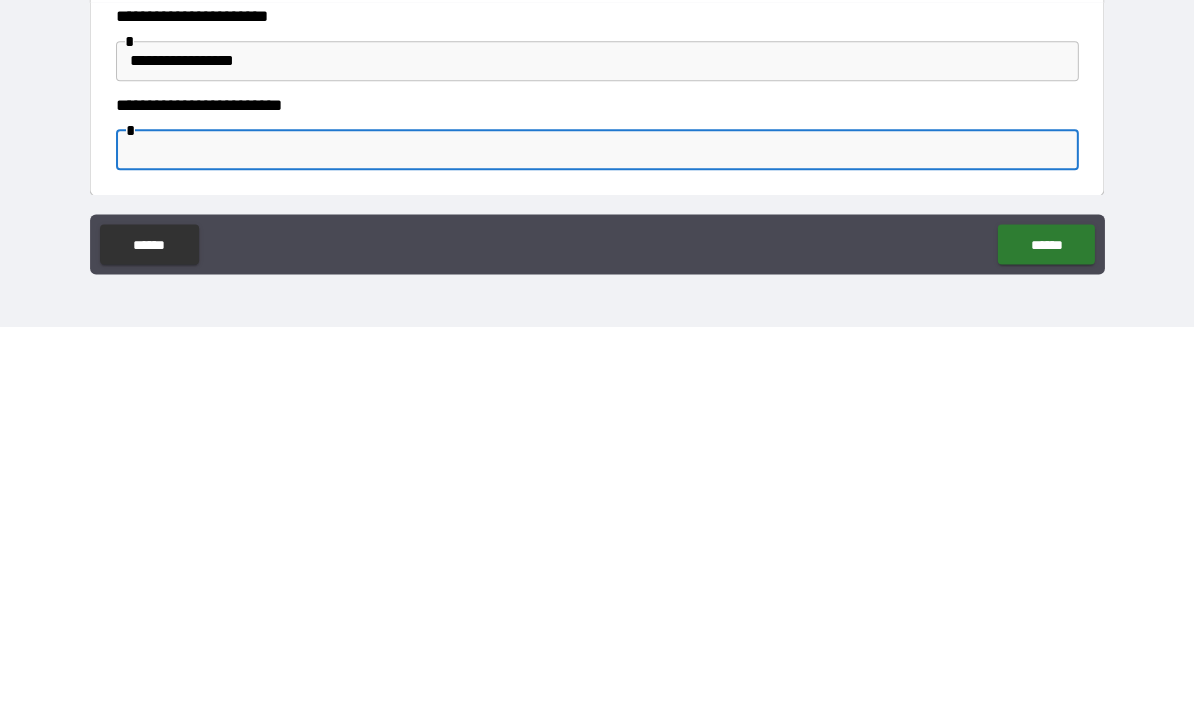 click on "**********" at bounding box center (597, 451) 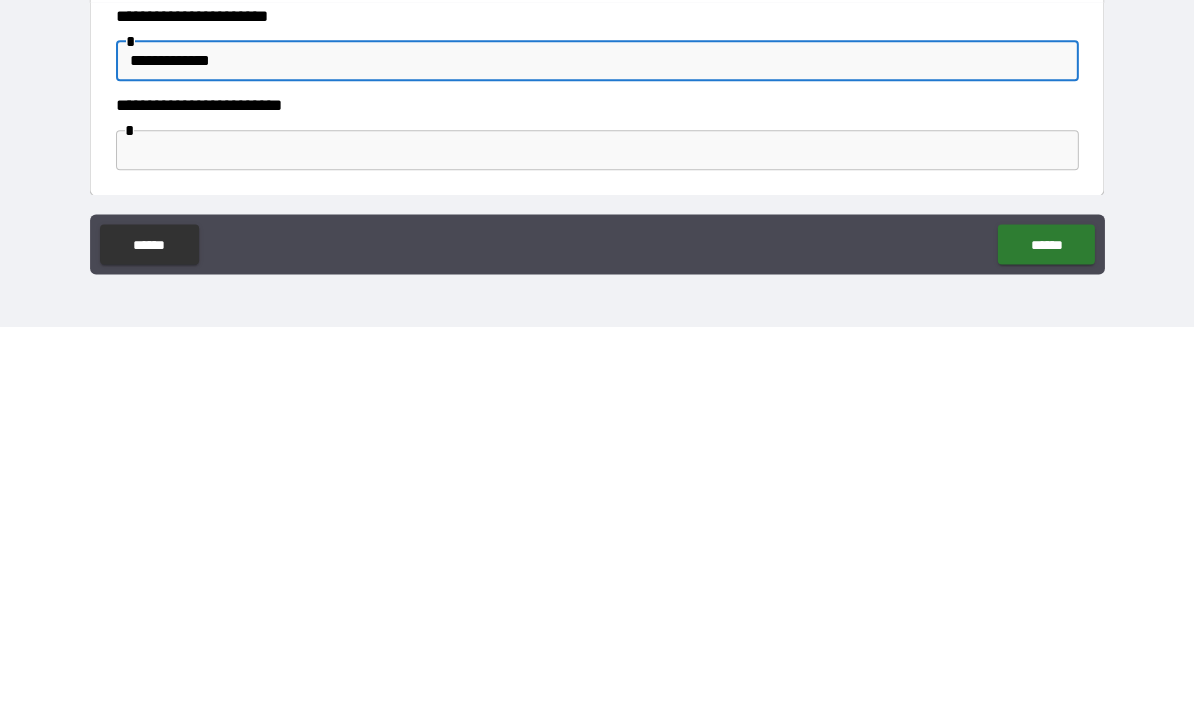 type on "**********" 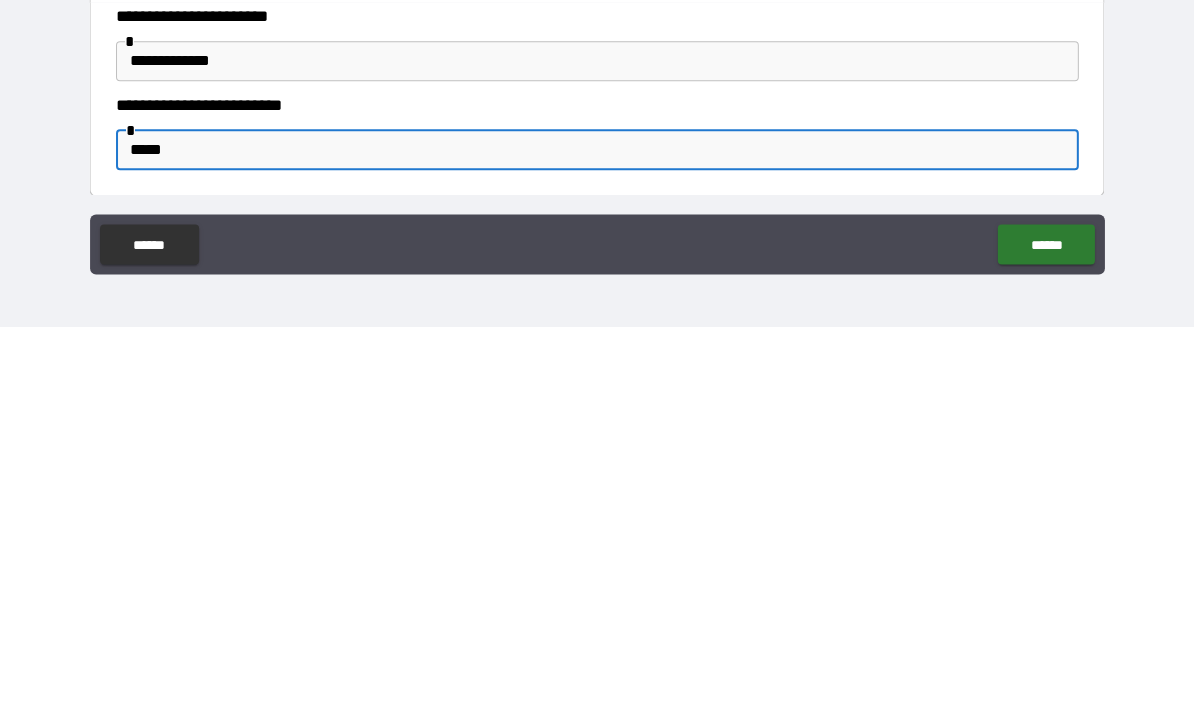 type on "******" 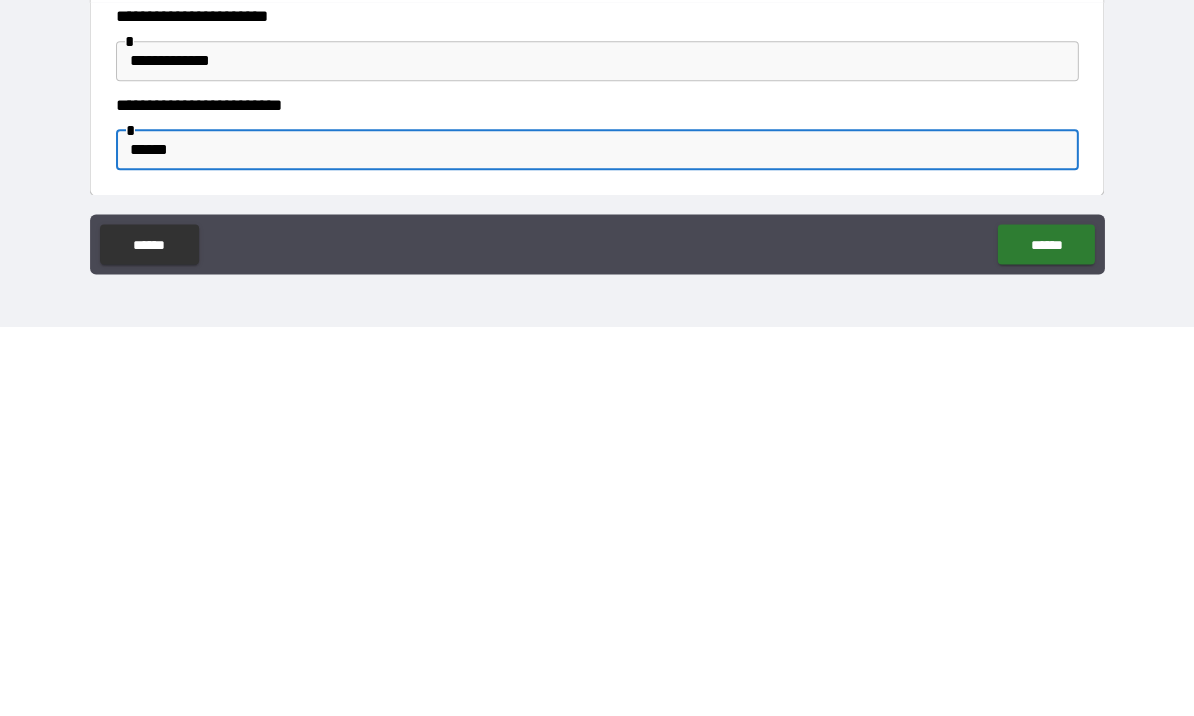 click on "******" at bounding box center [1045, 634] 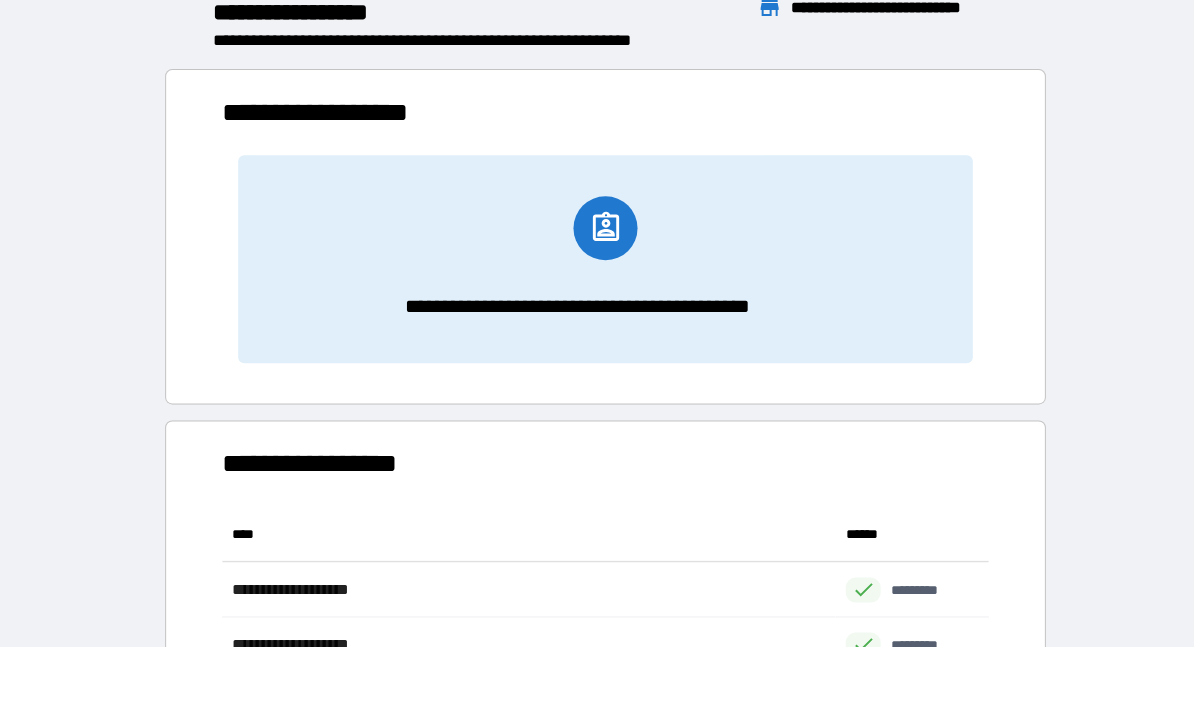 scroll, scrollTop: 386, scrollLeft: 765, axis: both 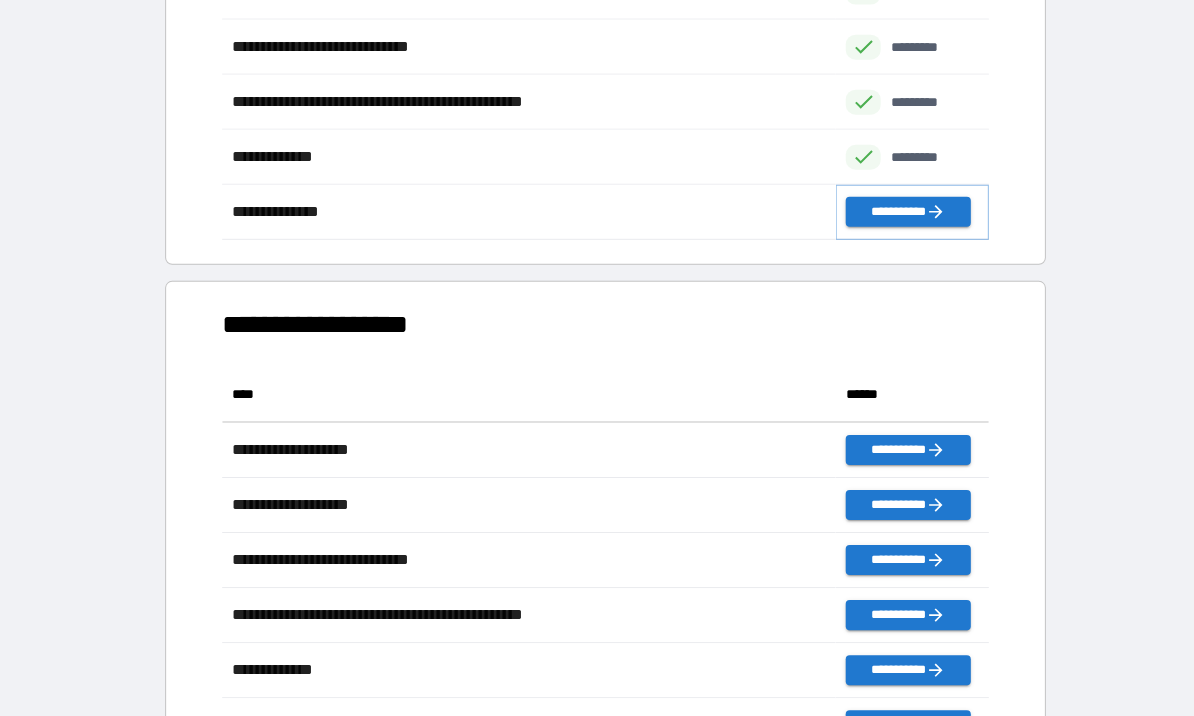 click on "**********" at bounding box center (907, 213) 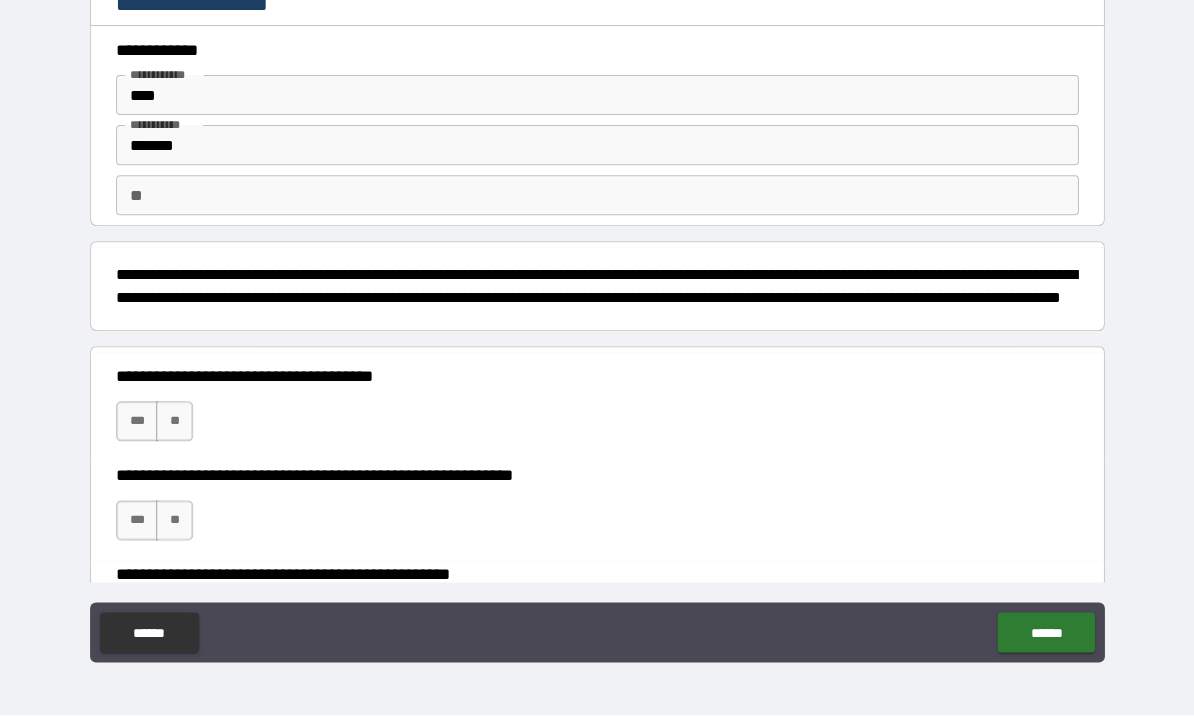 scroll, scrollTop: 68, scrollLeft: 0, axis: vertical 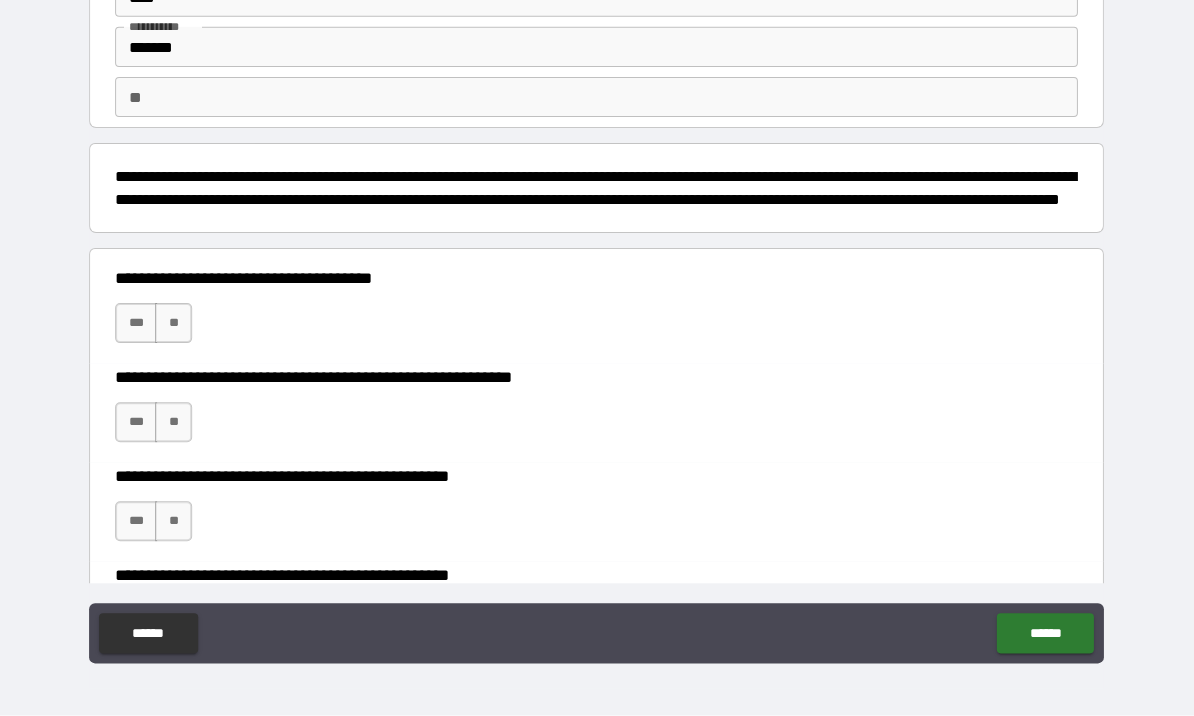 click on "**" at bounding box center (174, 324) 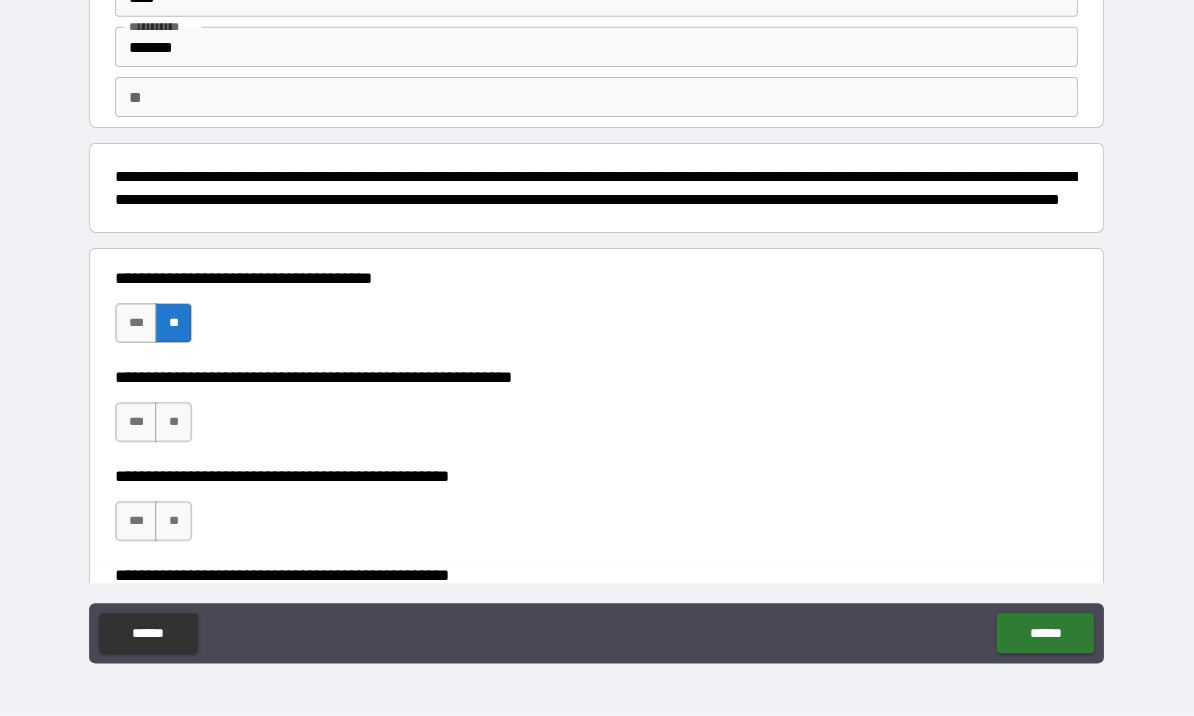 scroll, scrollTop: 69, scrollLeft: 0, axis: vertical 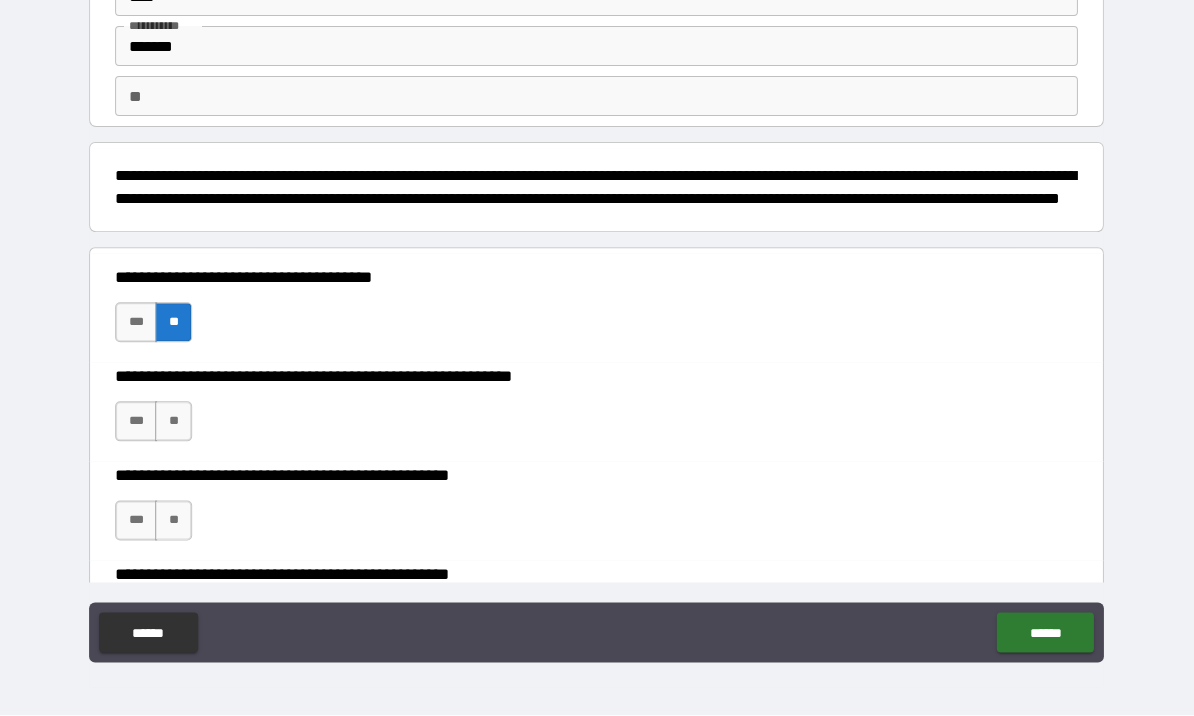 click on "**" at bounding box center (174, 422) 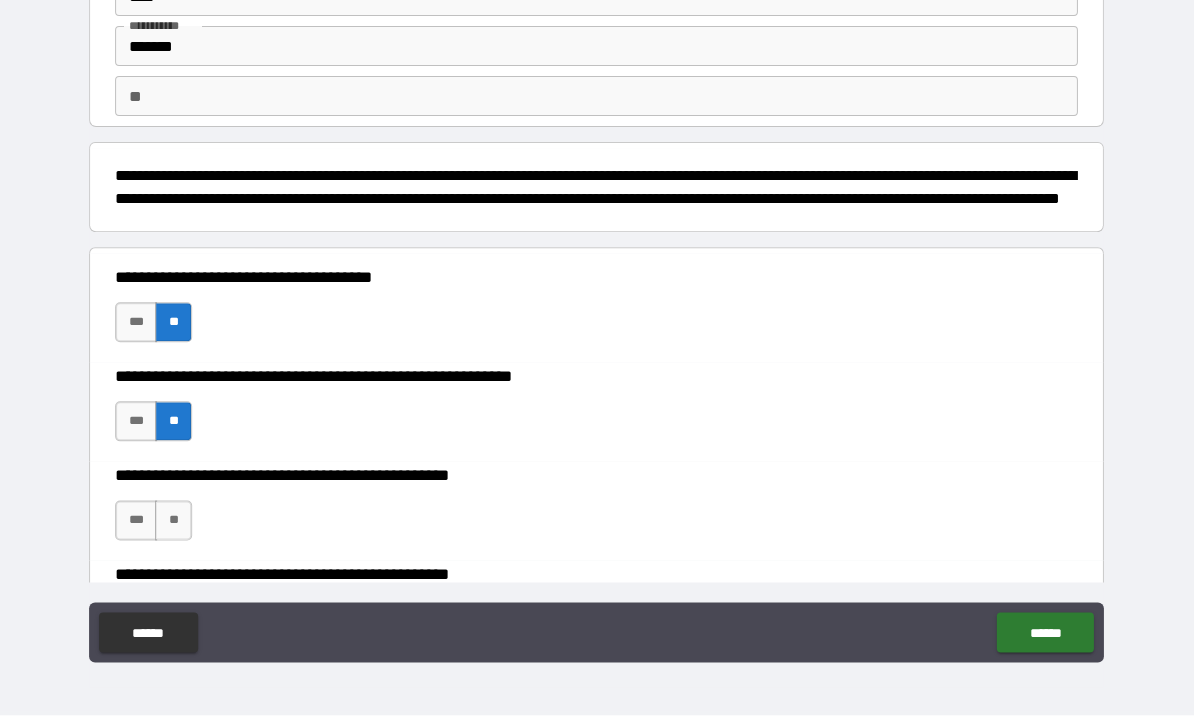 click on "**" at bounding box center [174, 521] 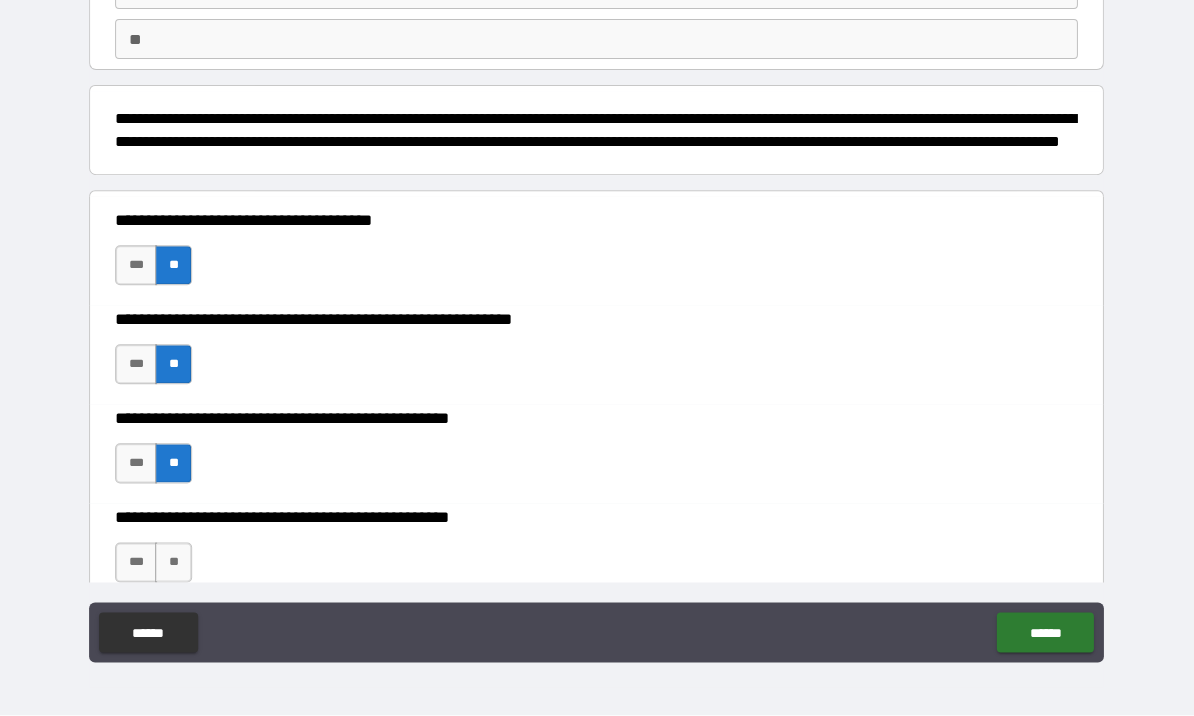 scroll, scrollTop: 225, scrollLeft: 0, axis: vertical 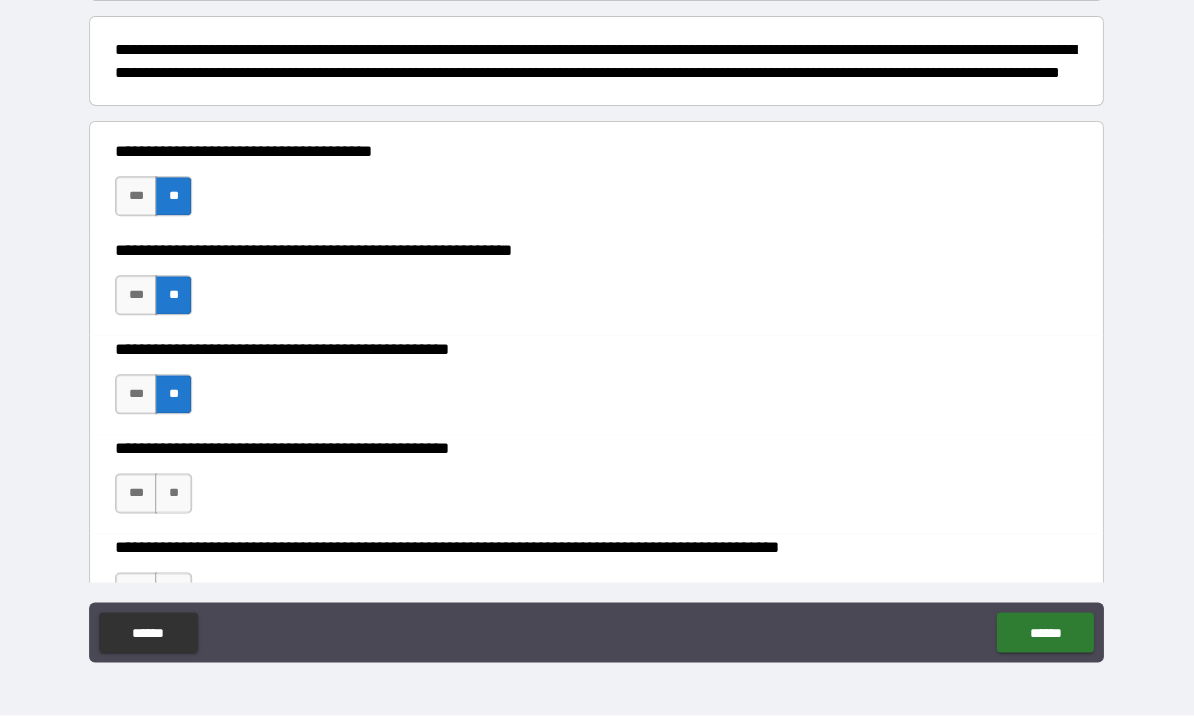 click on "**" at bounding box center (174, 494) 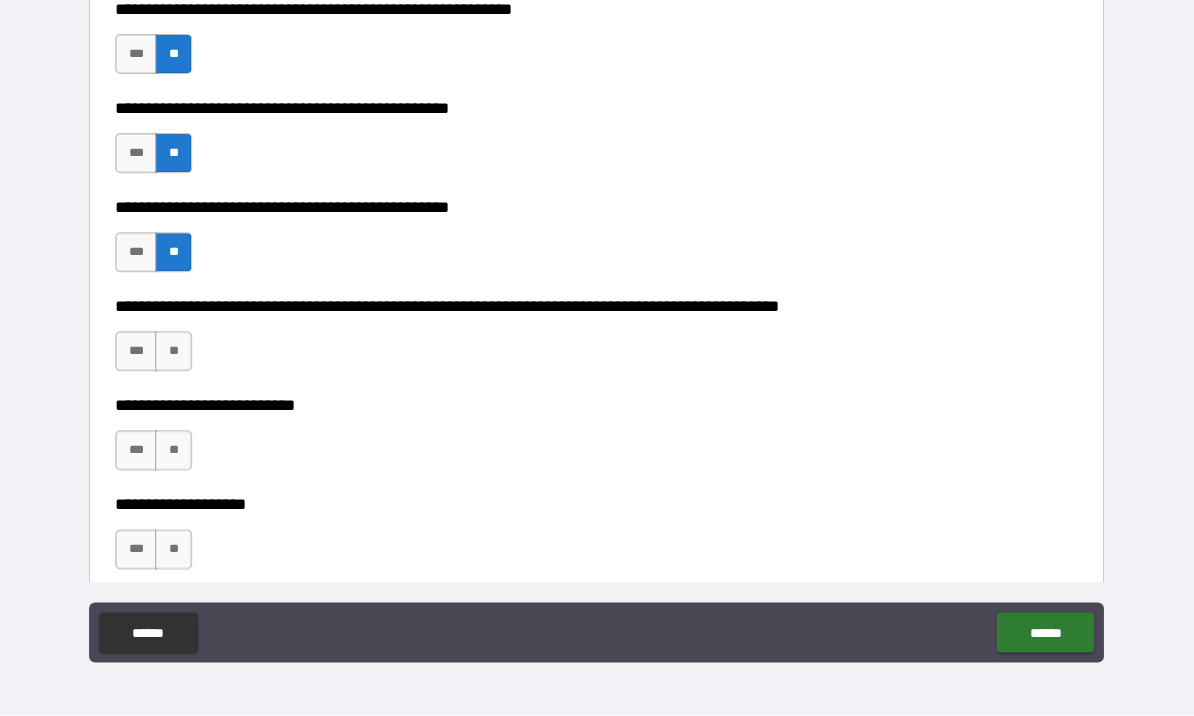 scroll, scrollTop: 469, scrollLeft: 0, axis: vertical 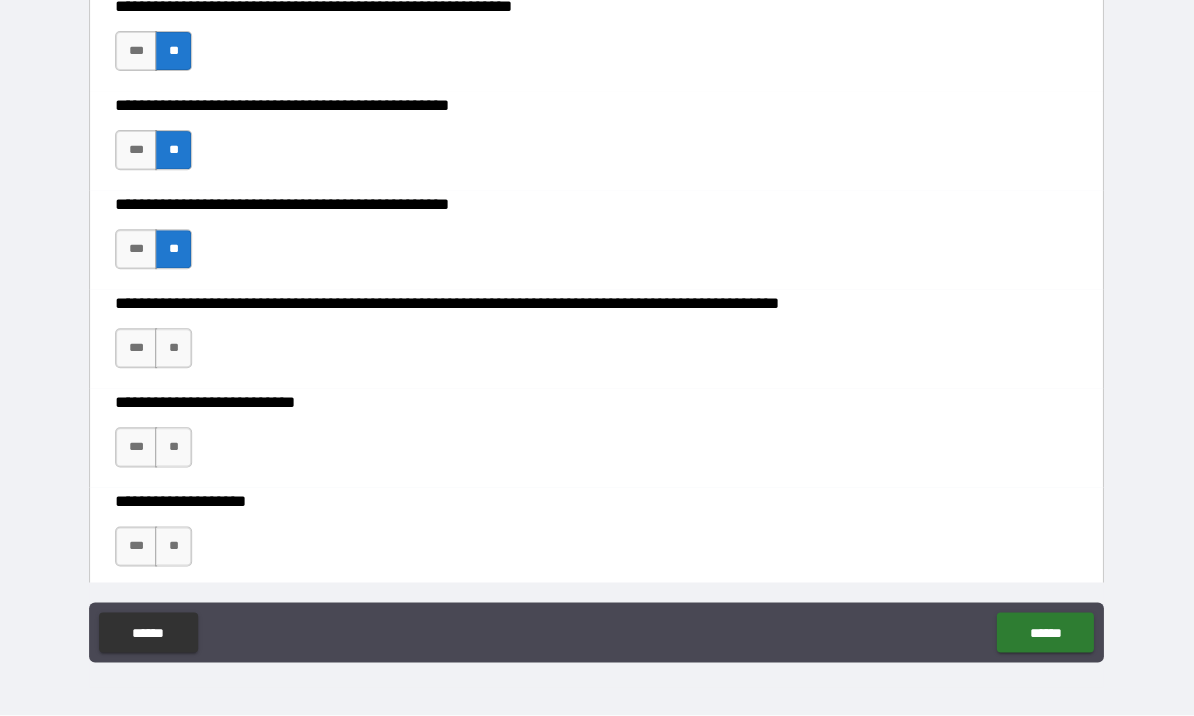 click on "**" at bounding box center (174, 349) 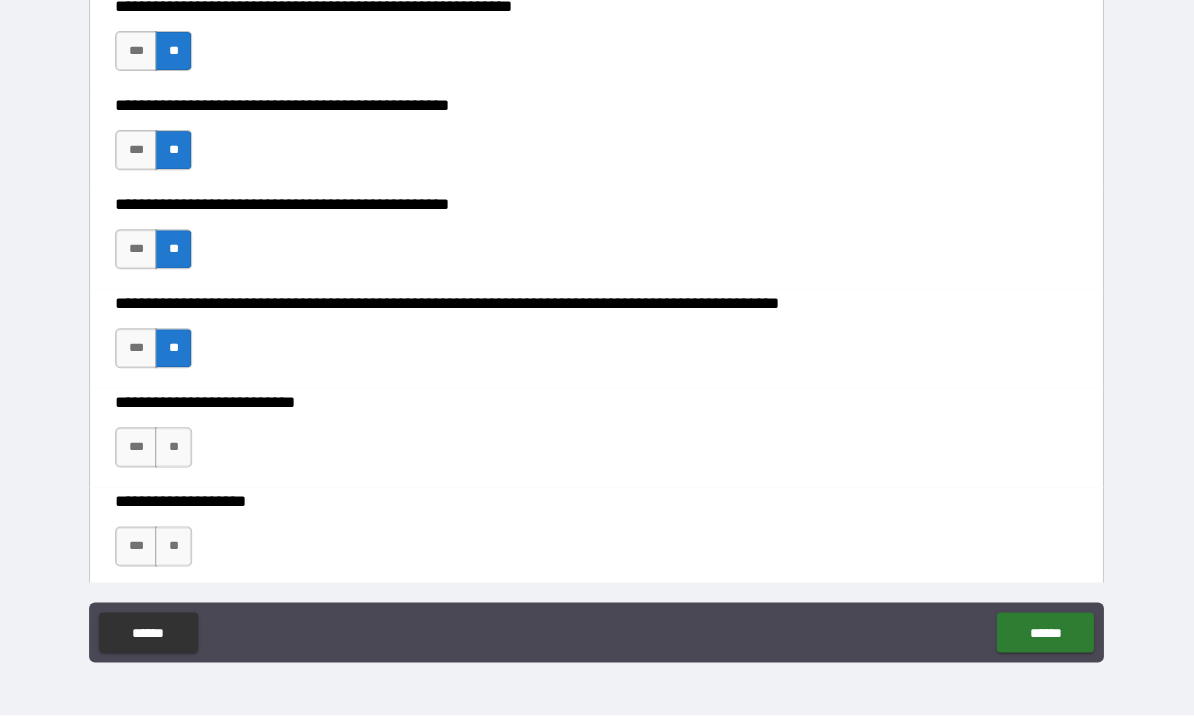 click on "**" at bounding box center [174, 448] 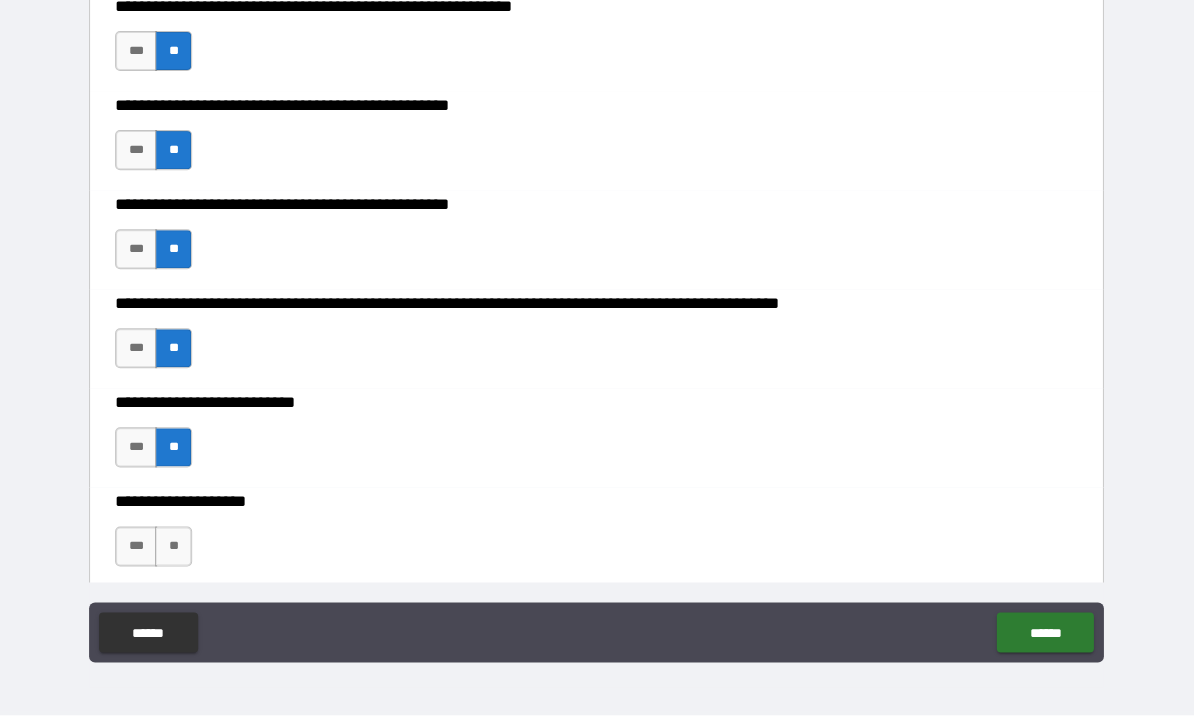 click on "**" at bounding box center [174, 547] 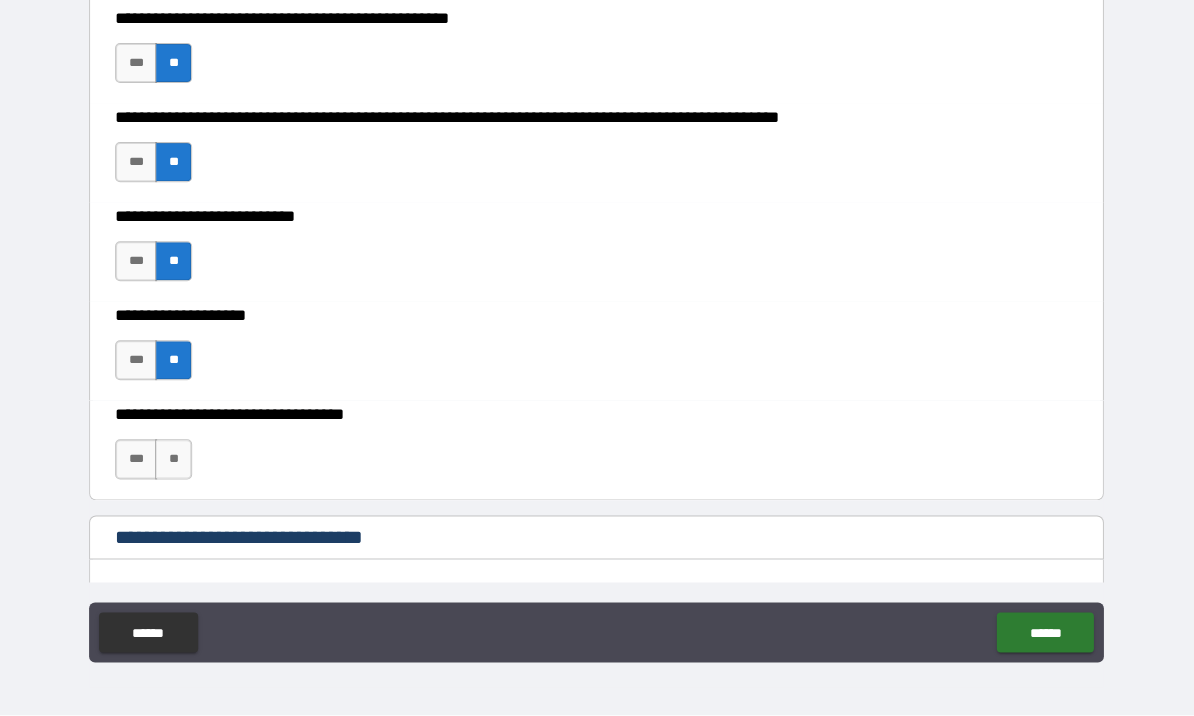 scroll, scrollTop: 657, scrollLeft: 0, axis: vertical 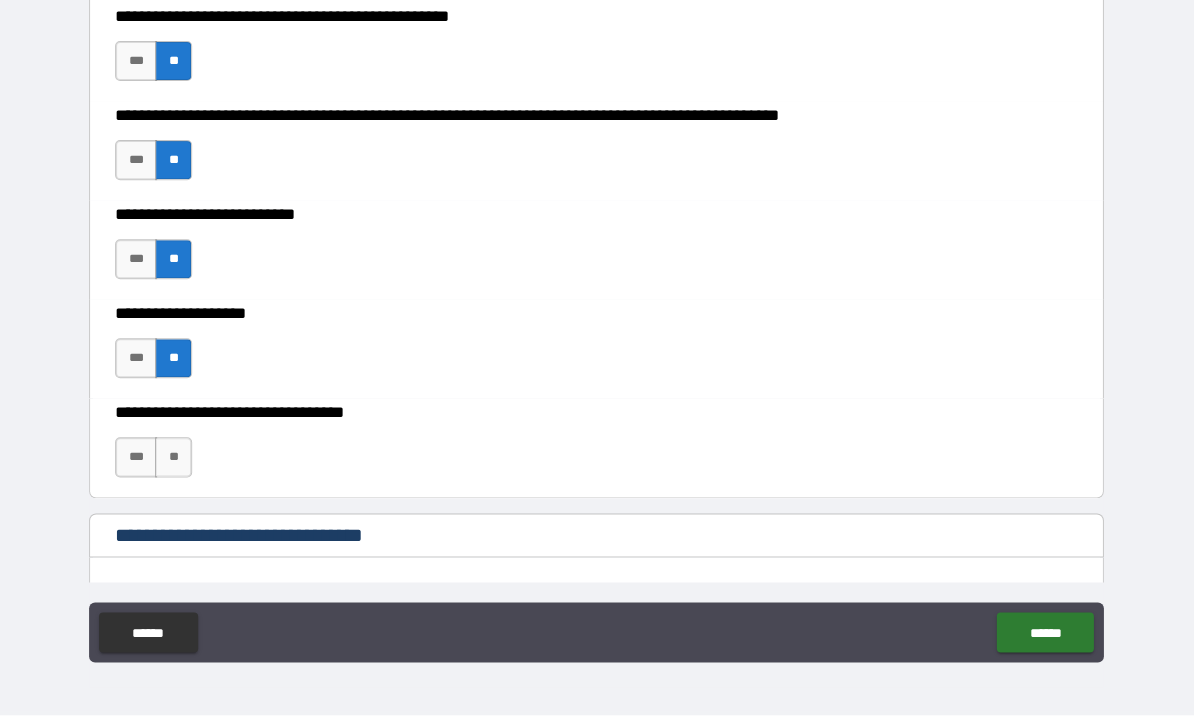 click on "**" at bounding box center (174, 458) 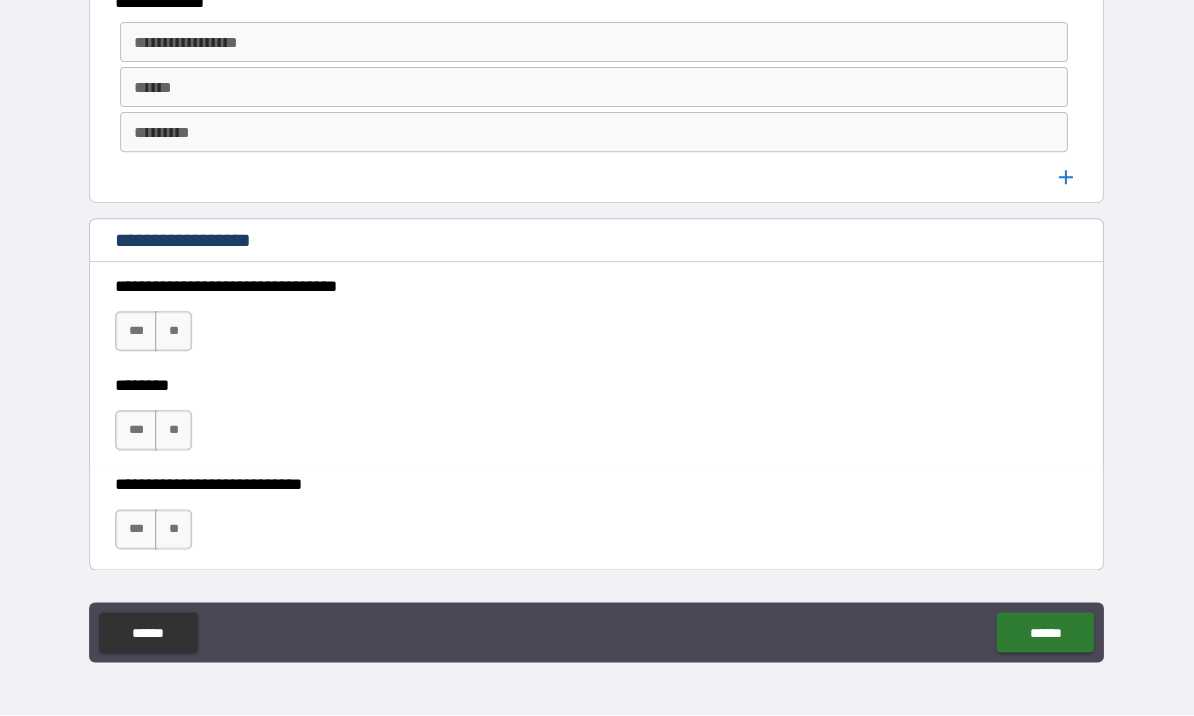scroll, scrollTop: 1251, scrollLeft: 0, axis: vertical 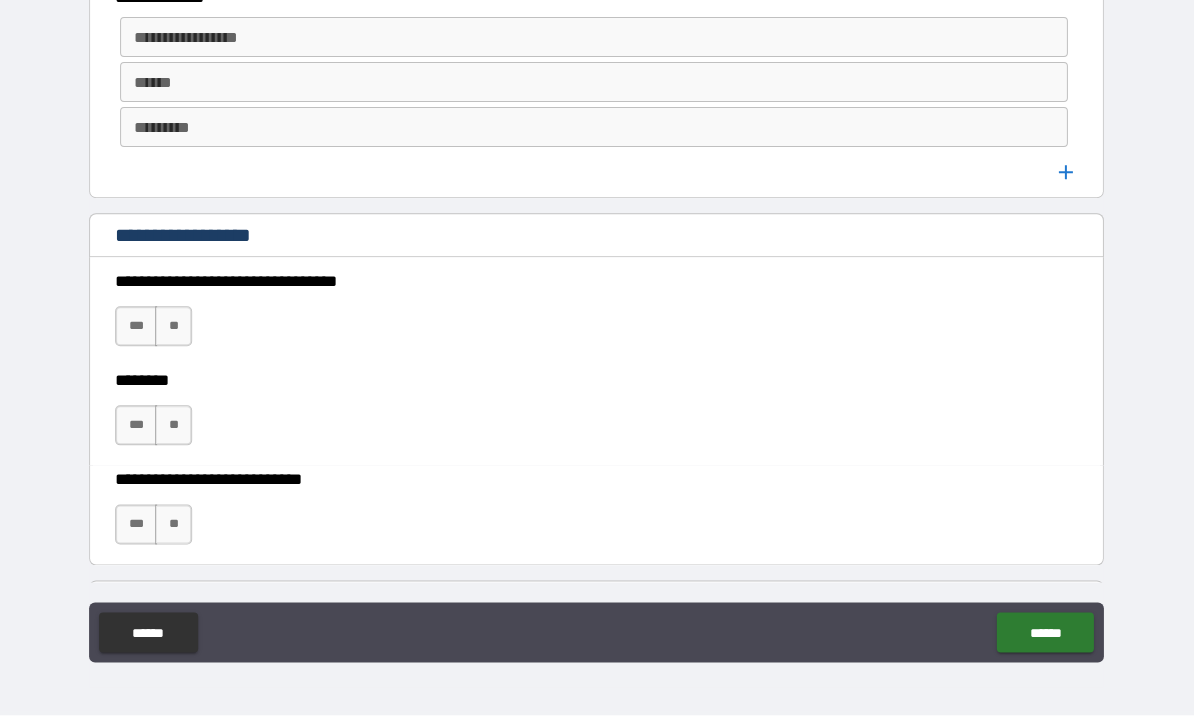 click on "**" at bounding box center (174, 327) 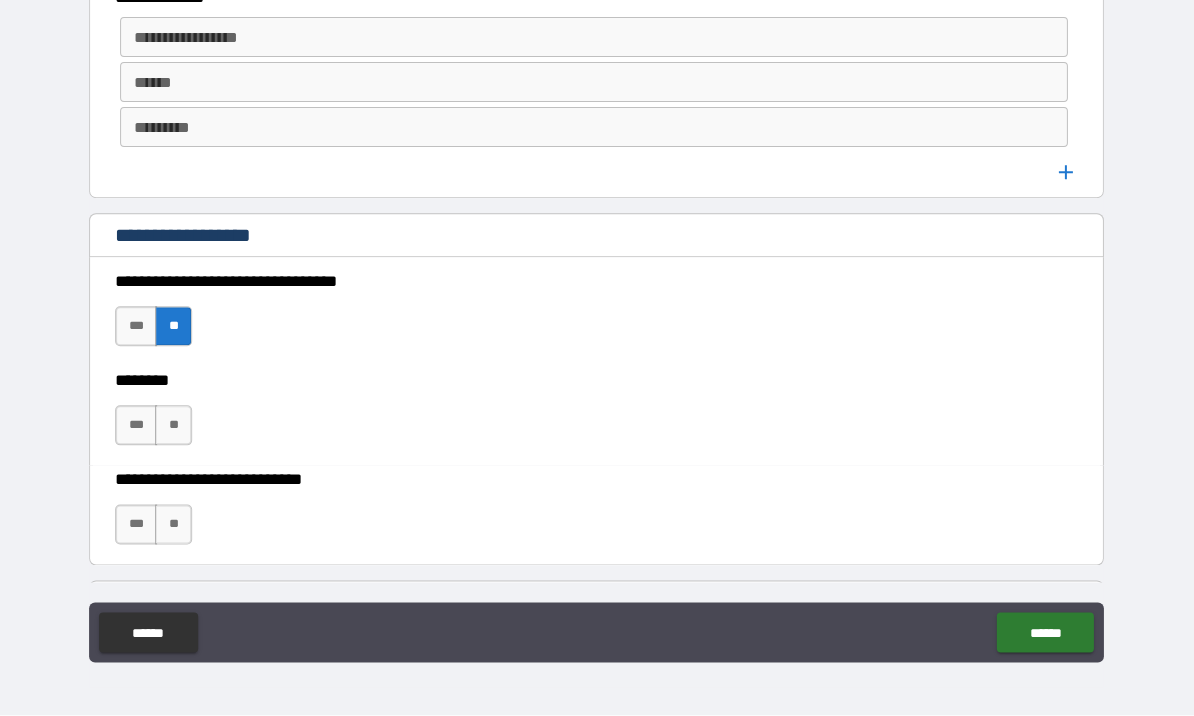 click on "**" at bounding box center (174, 426) 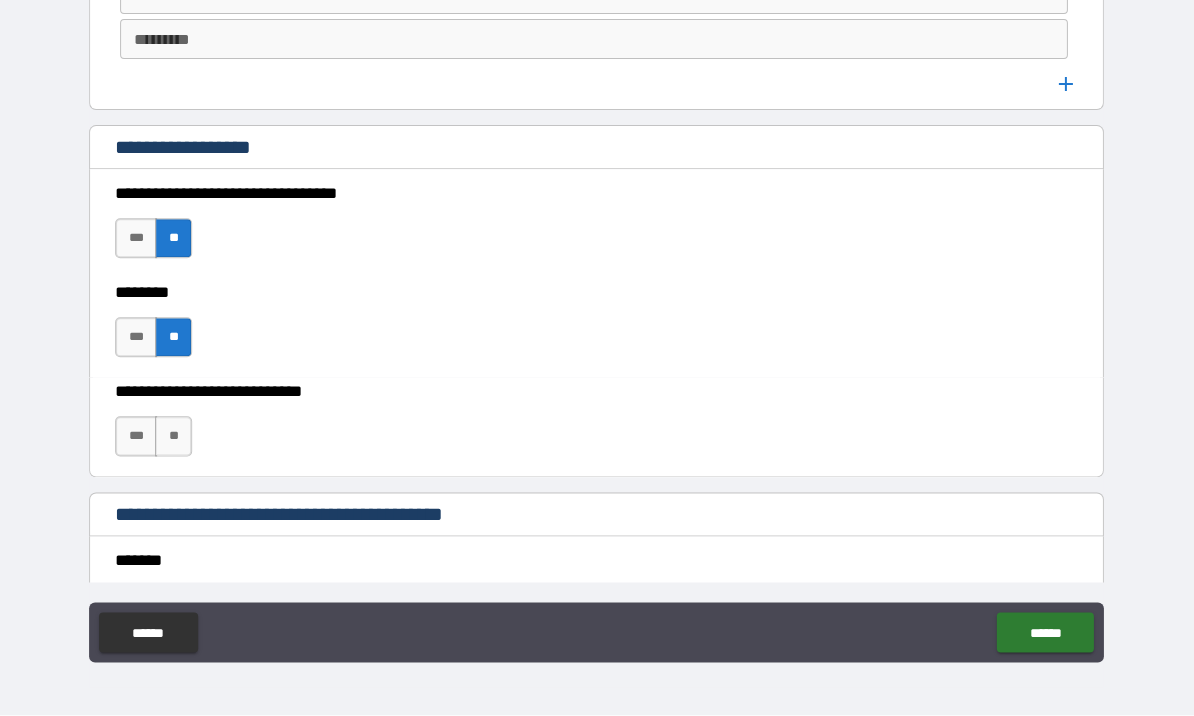 click on "**" at bounding box center (174, 437) 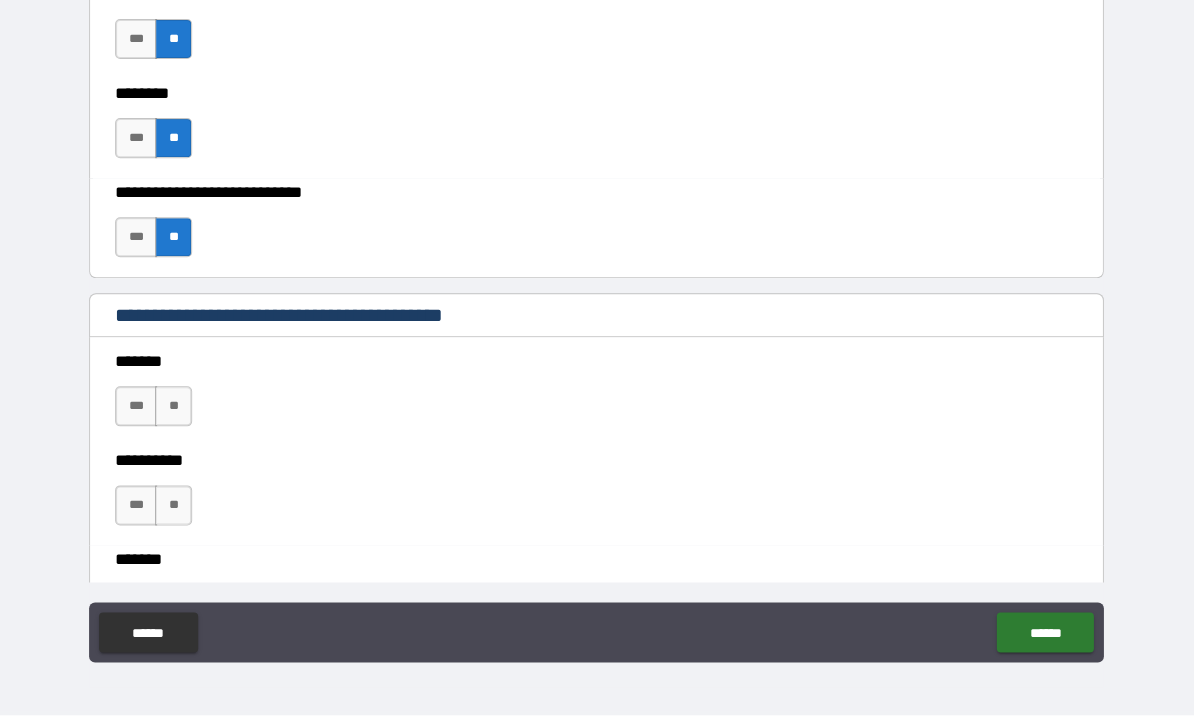 scroll, scrollTop: 1541, scrollLeft: 0, axis: vertical 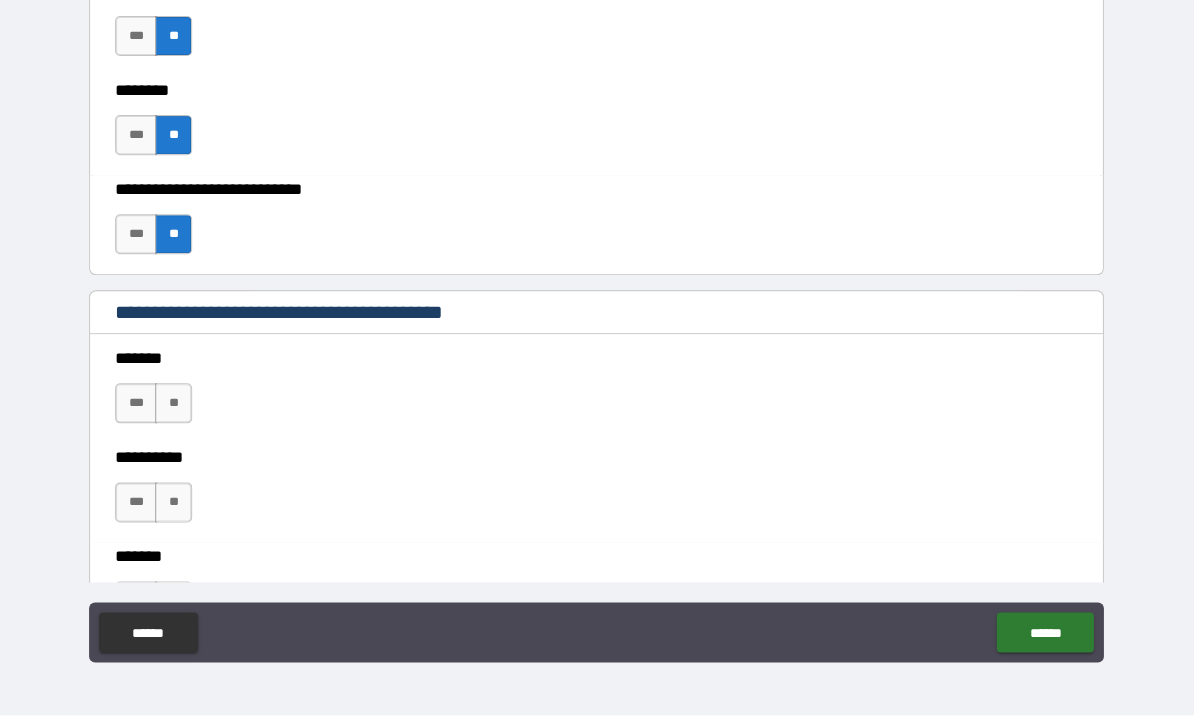 click on "**" at bounding box center (174, 404) 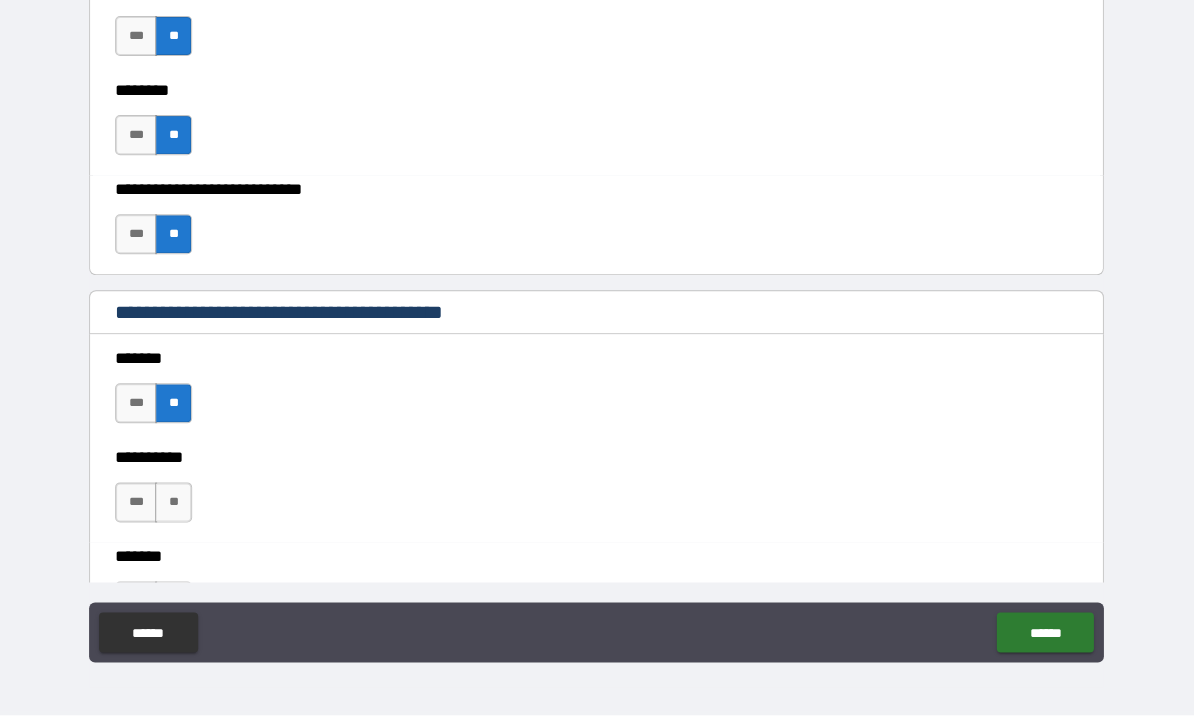 click on "**" at bounding box center [174, 503] 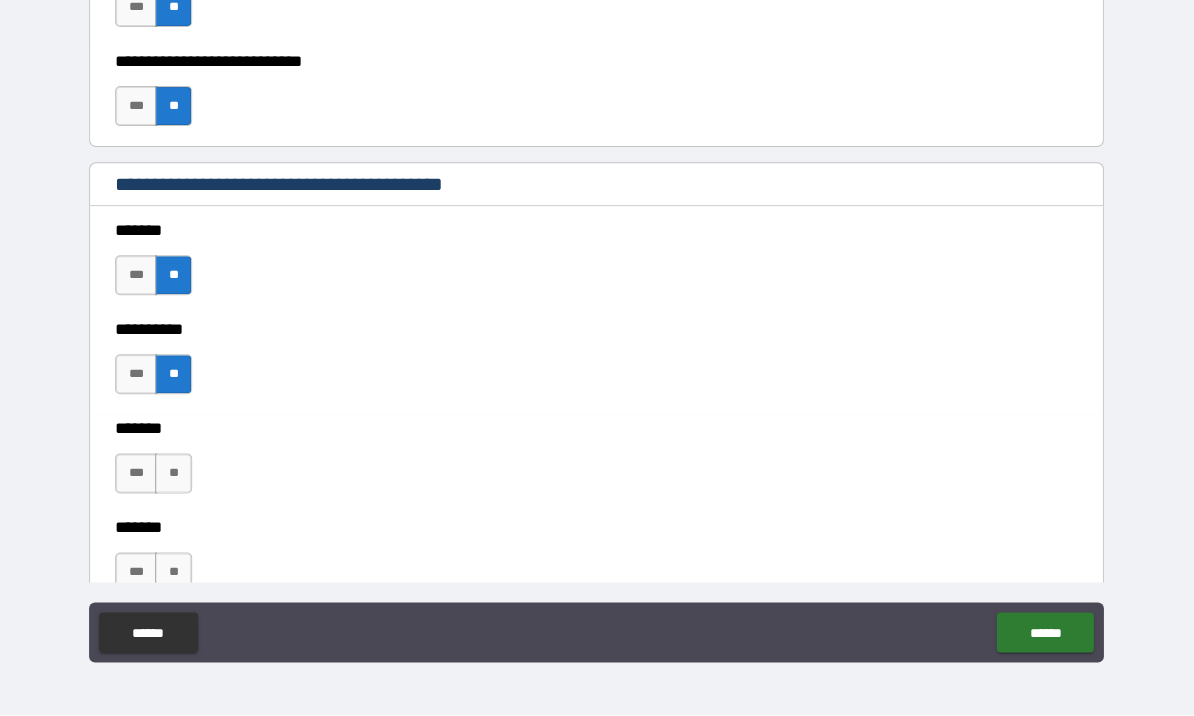 click on "**" at bounding box center [174, 474] 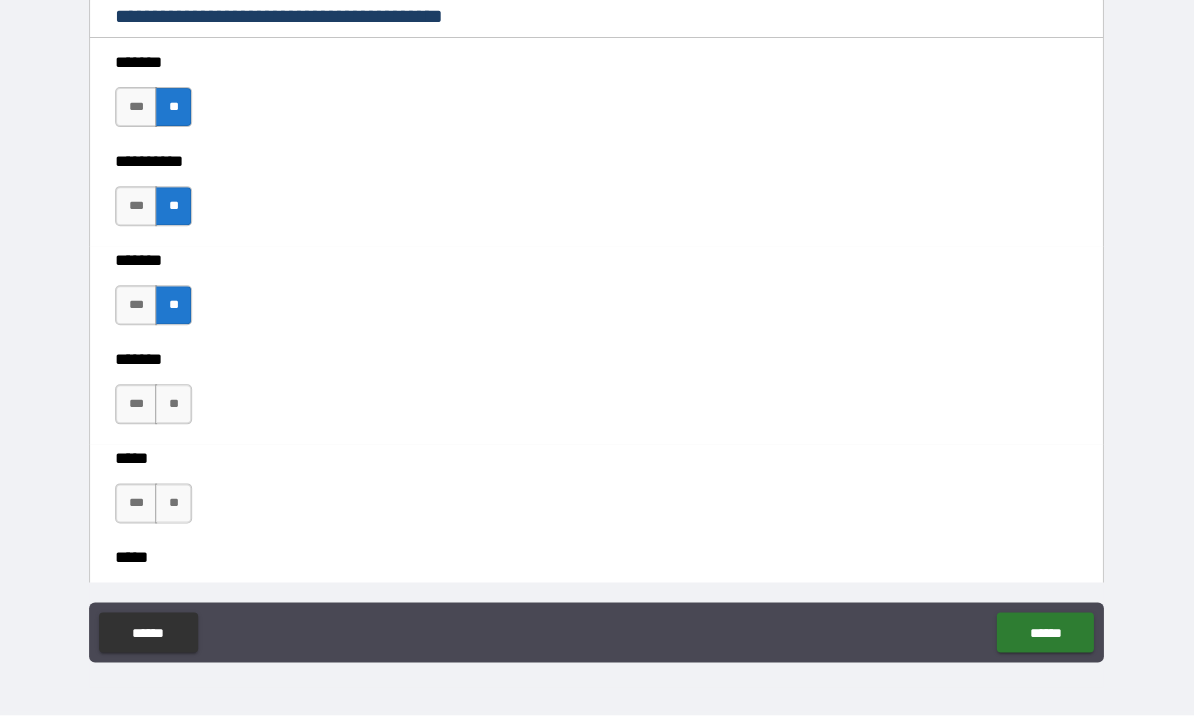 scroll, scrollTop: 1887, scrollLeft: 0, axis: vertical 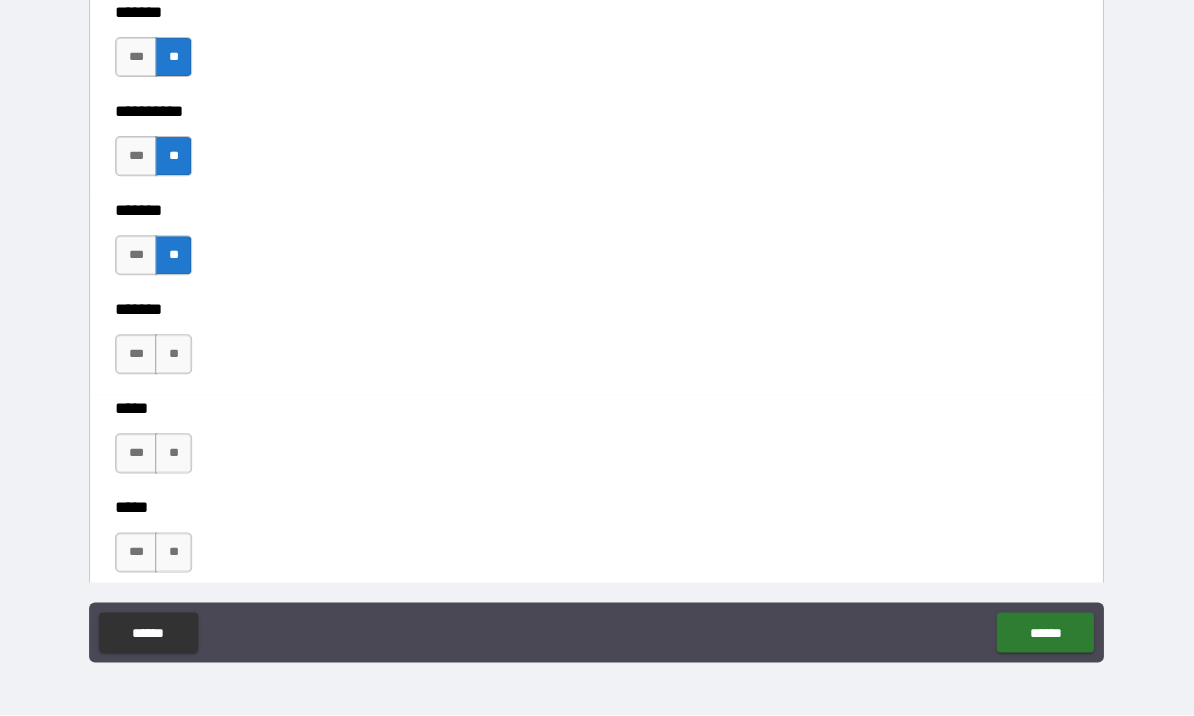 click on "**" at bounding box center (174, 355) 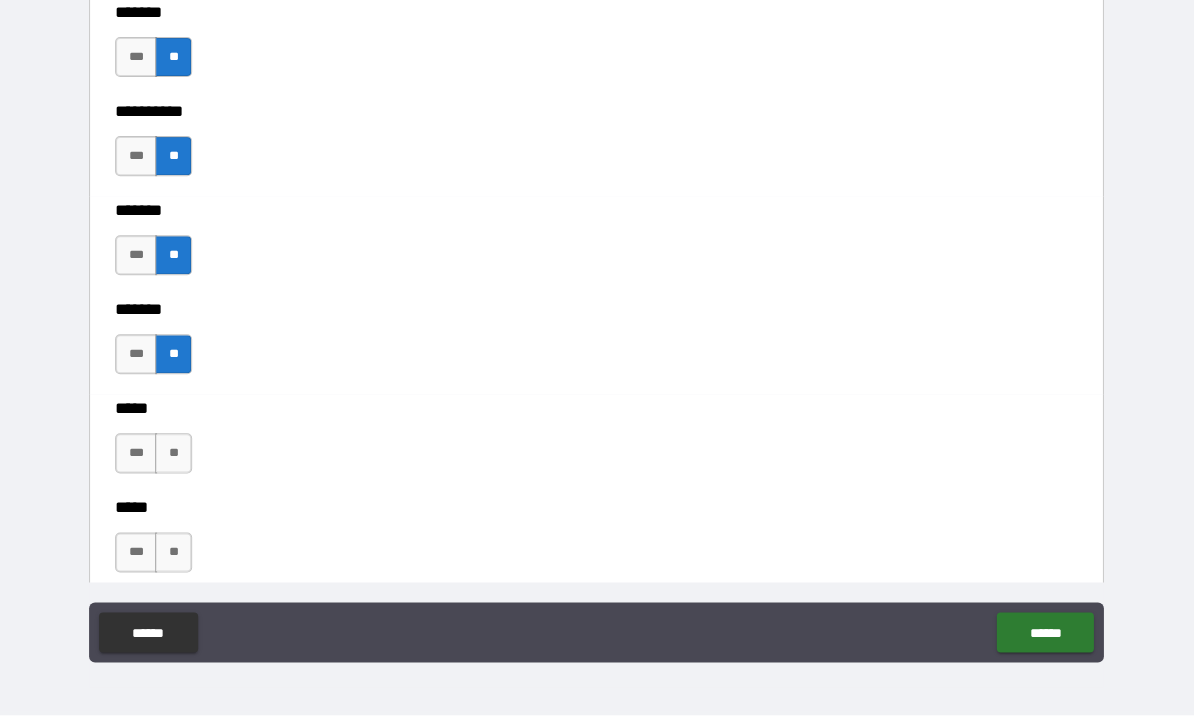 click on "**" at bounding box center (174, 454) 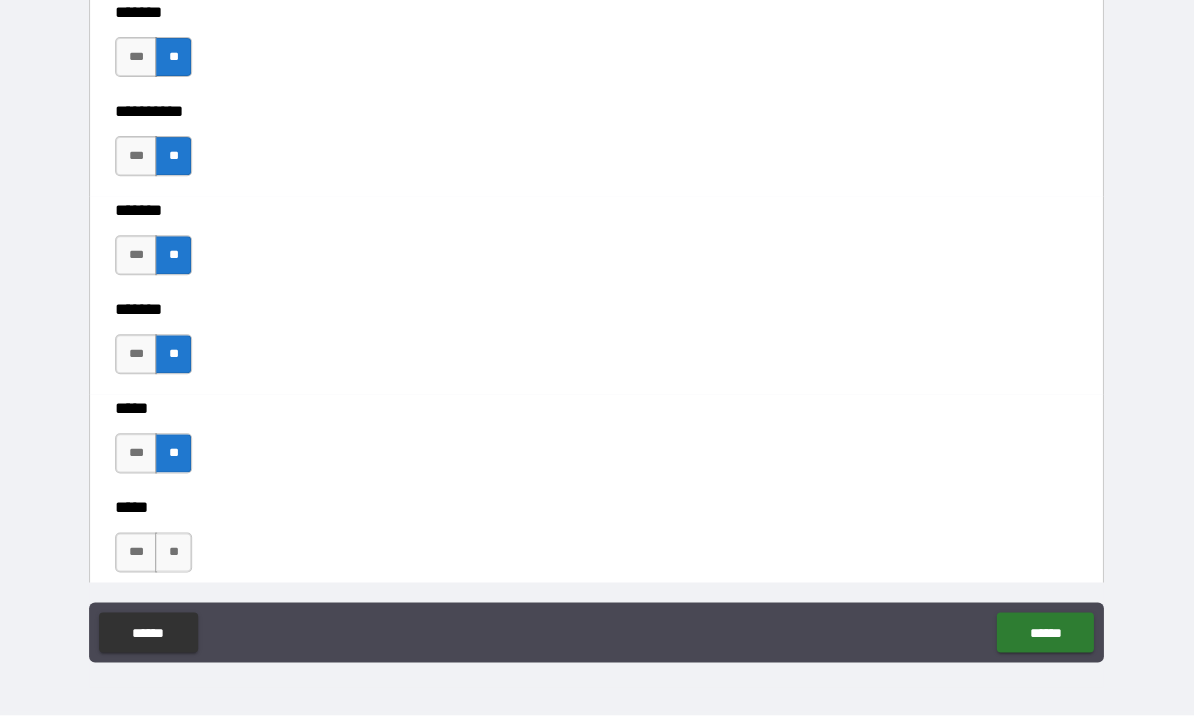 click on "**" at bounding box center [174, 553] 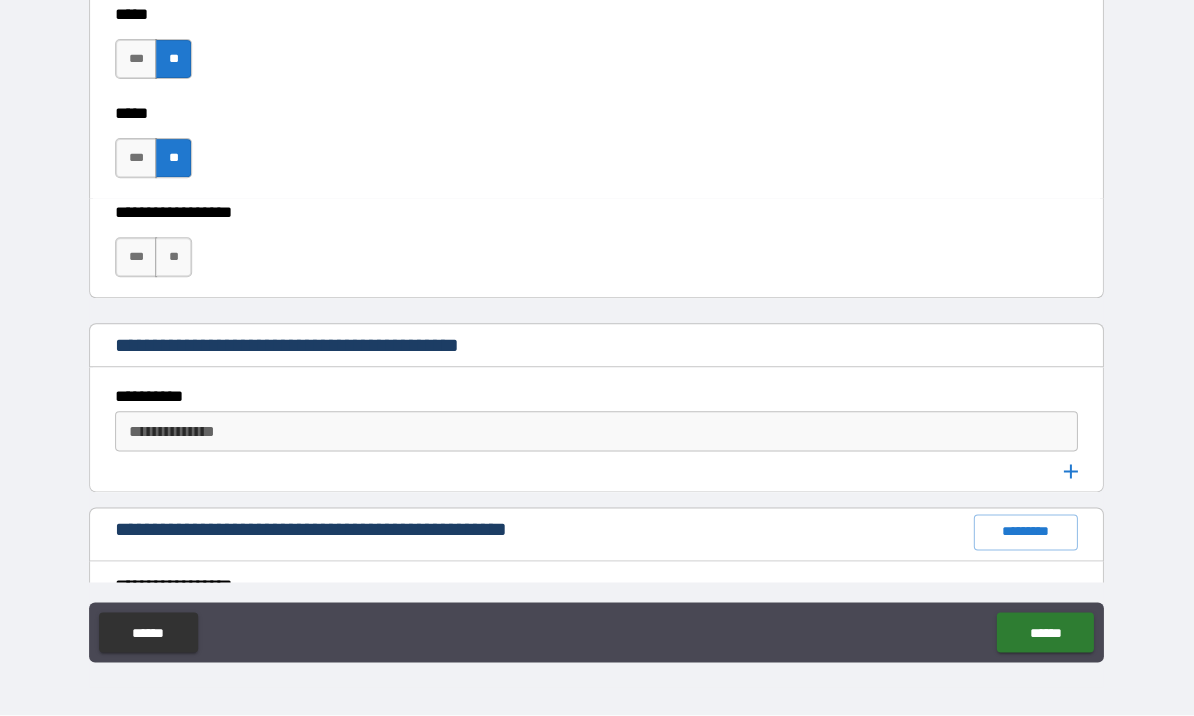 scroll, scrollTop: 2258, scrollLeft: 0, axis: vertical 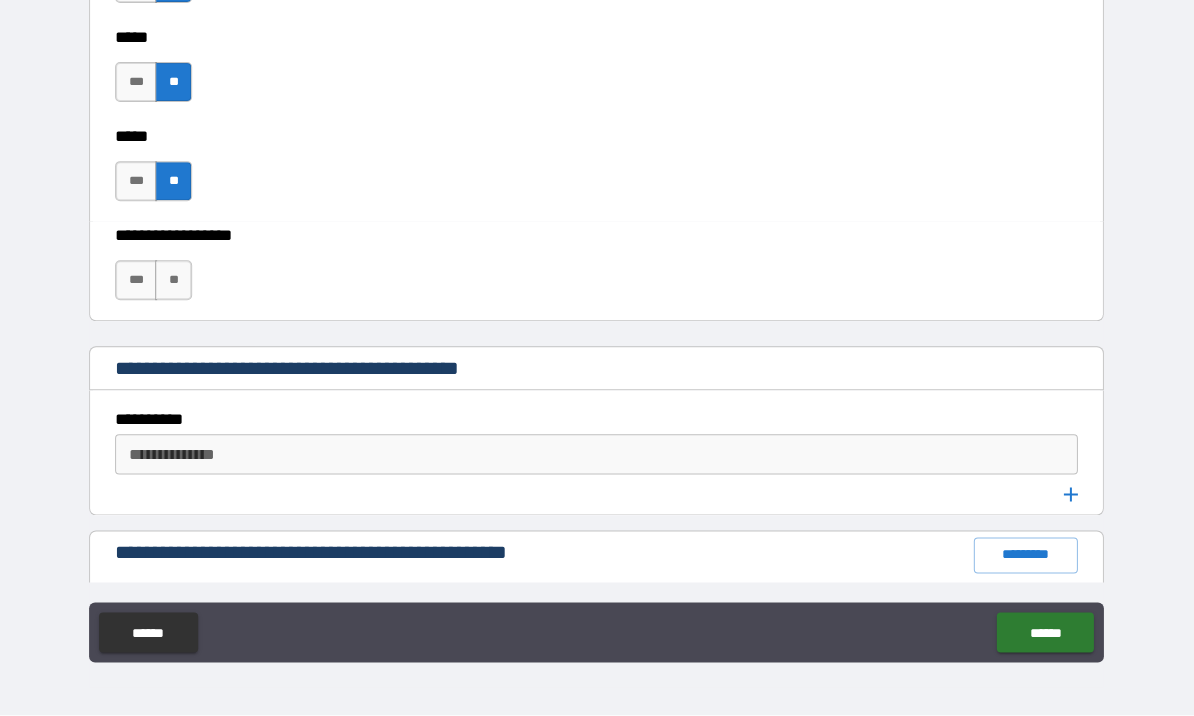 click on "**" at bounding box center (174, 281) 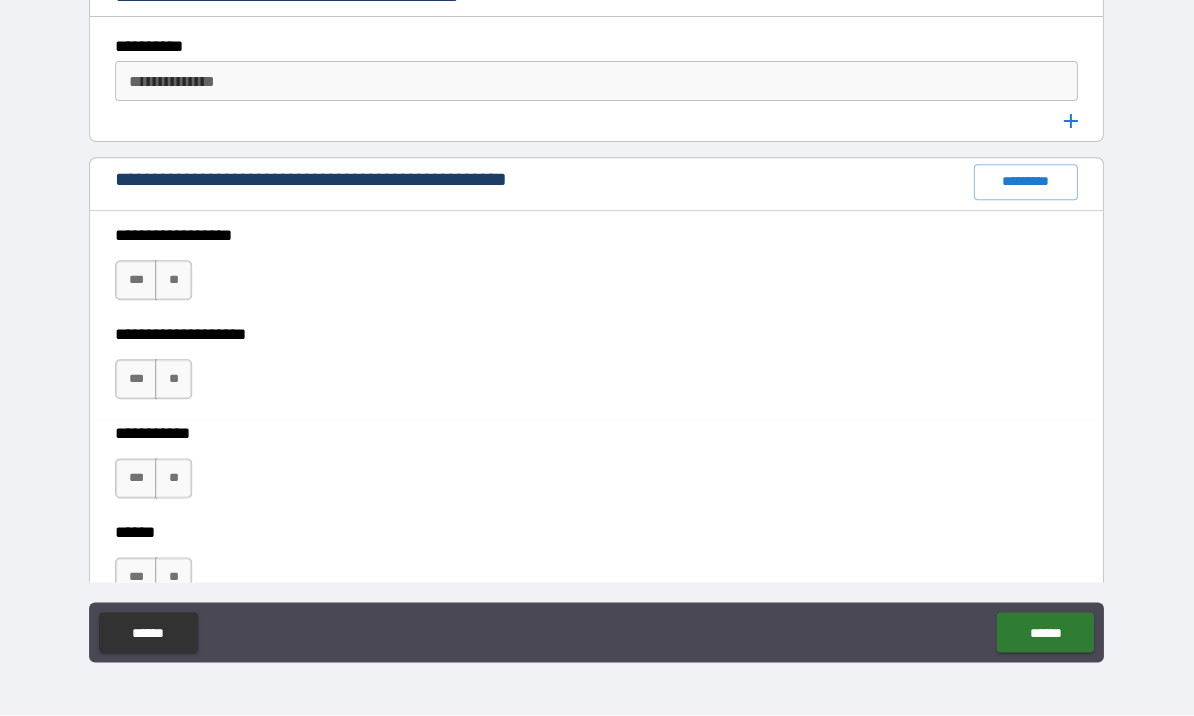 scroll, scrollTop: 2632, scrollLeft: 0, axis: vertical 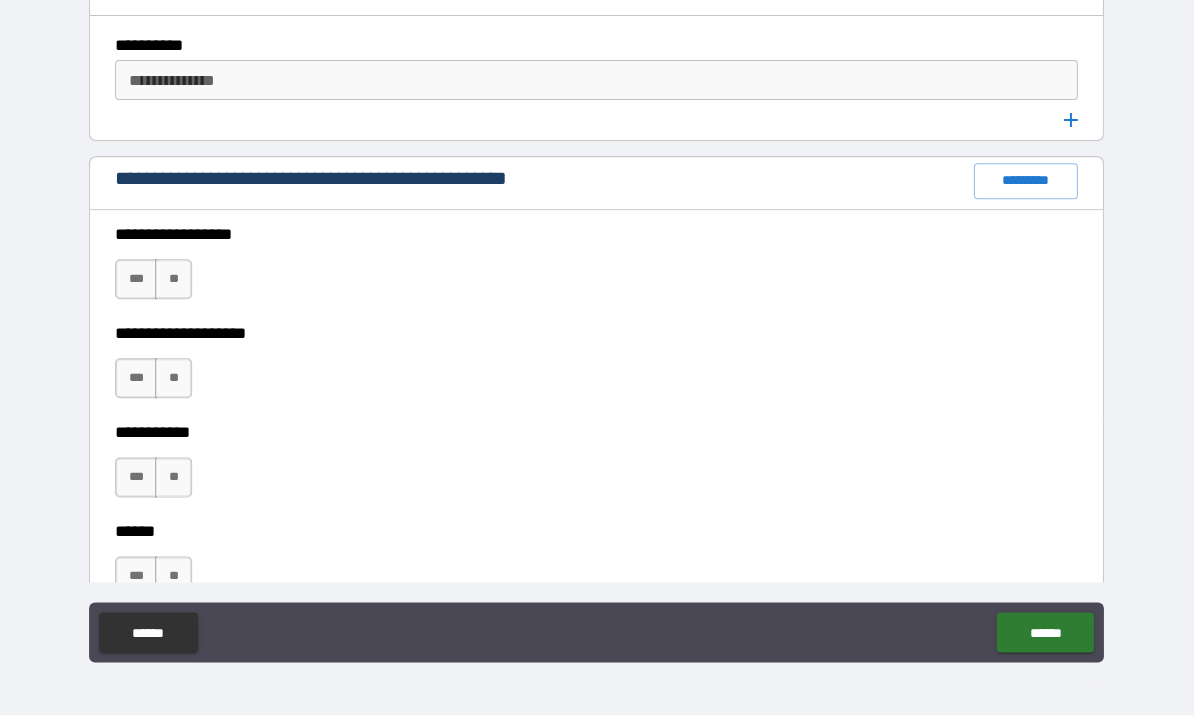click on "**" at bounding box center (174, 280) 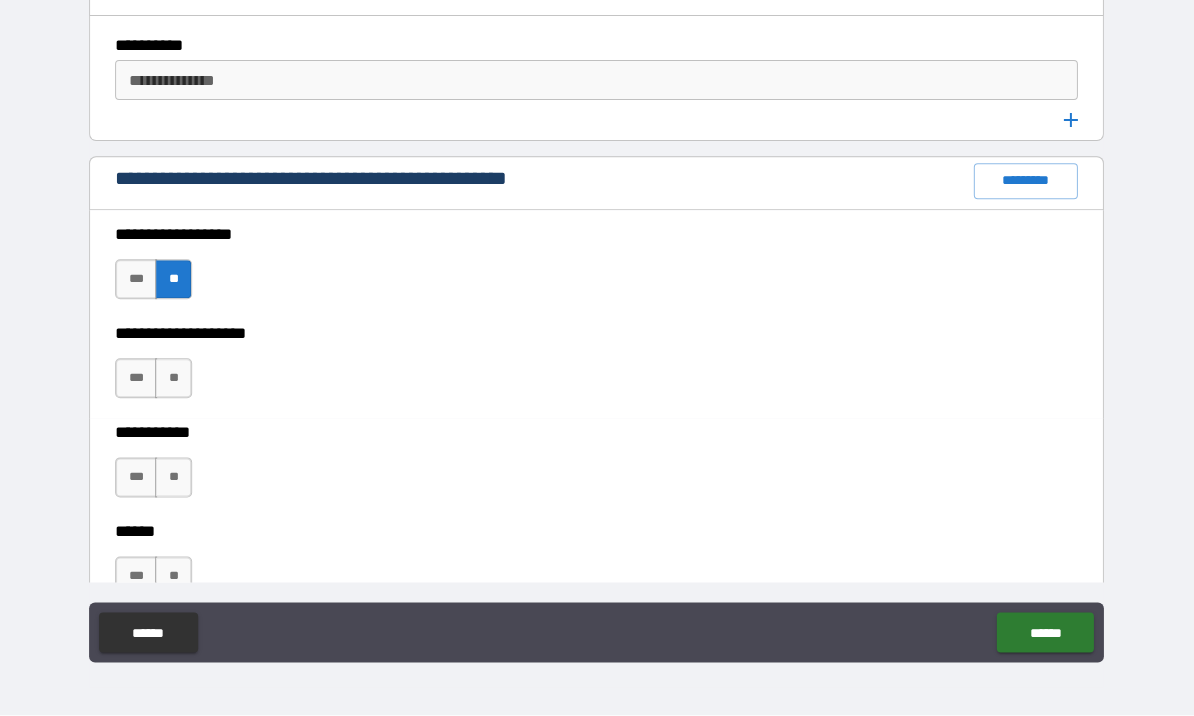 click on "**" at bounding box center (174, 379) 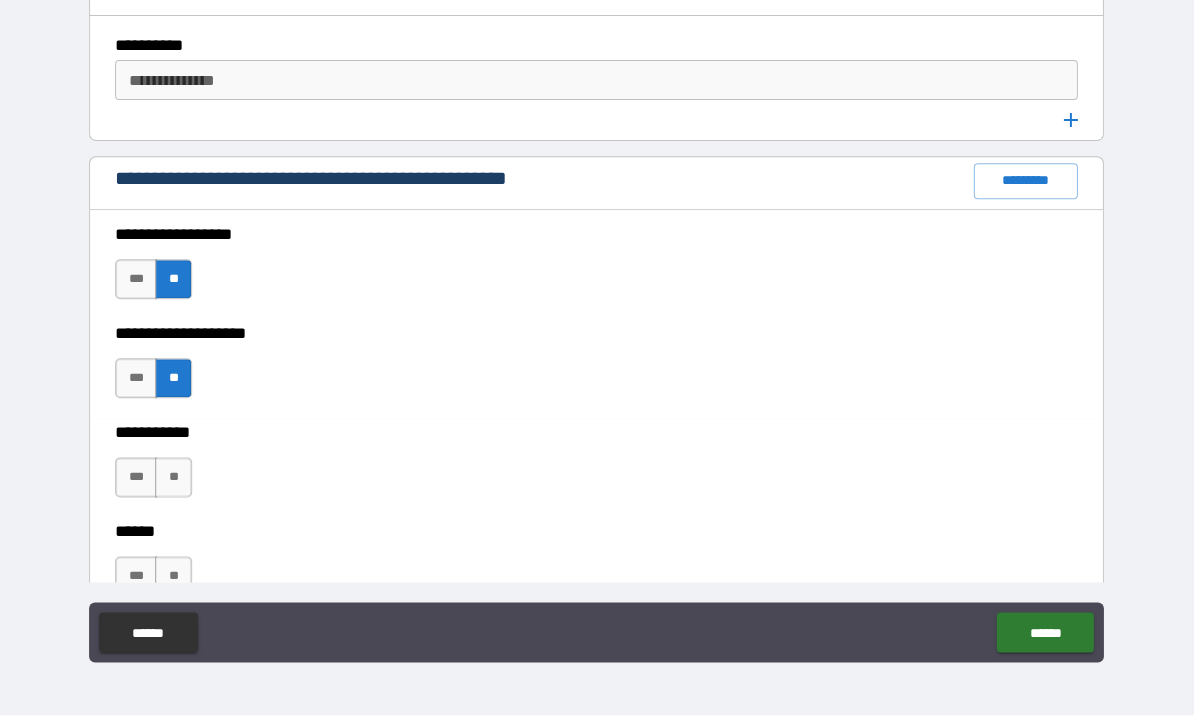 click on "**" at bounding box center (174, 478) 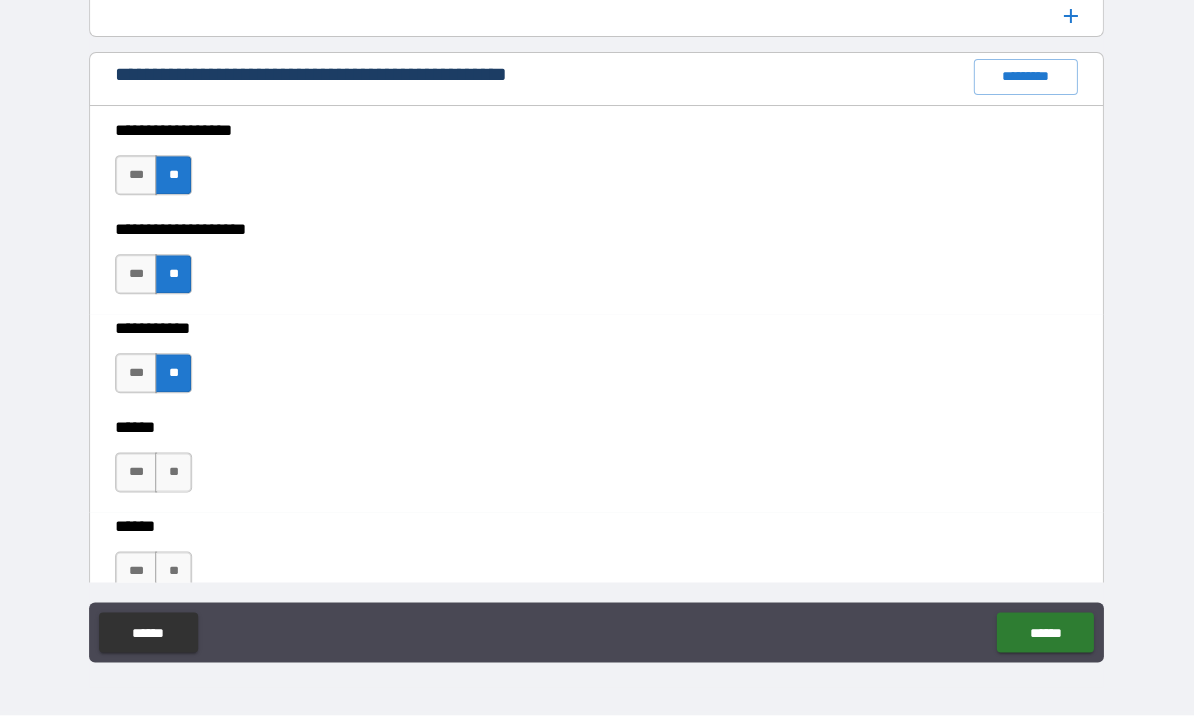 scroll, scrollTop: 2811, scrollLeft: 0, axis: vertical 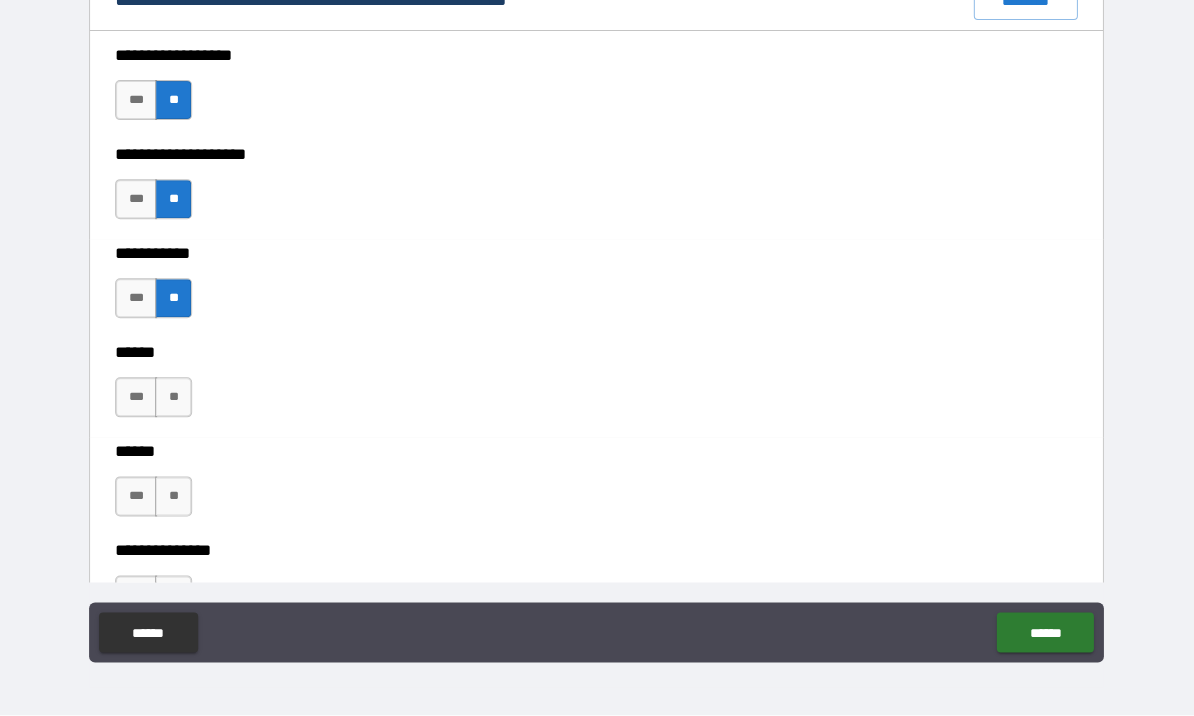 click on "**" at bounding box center [174, 398] 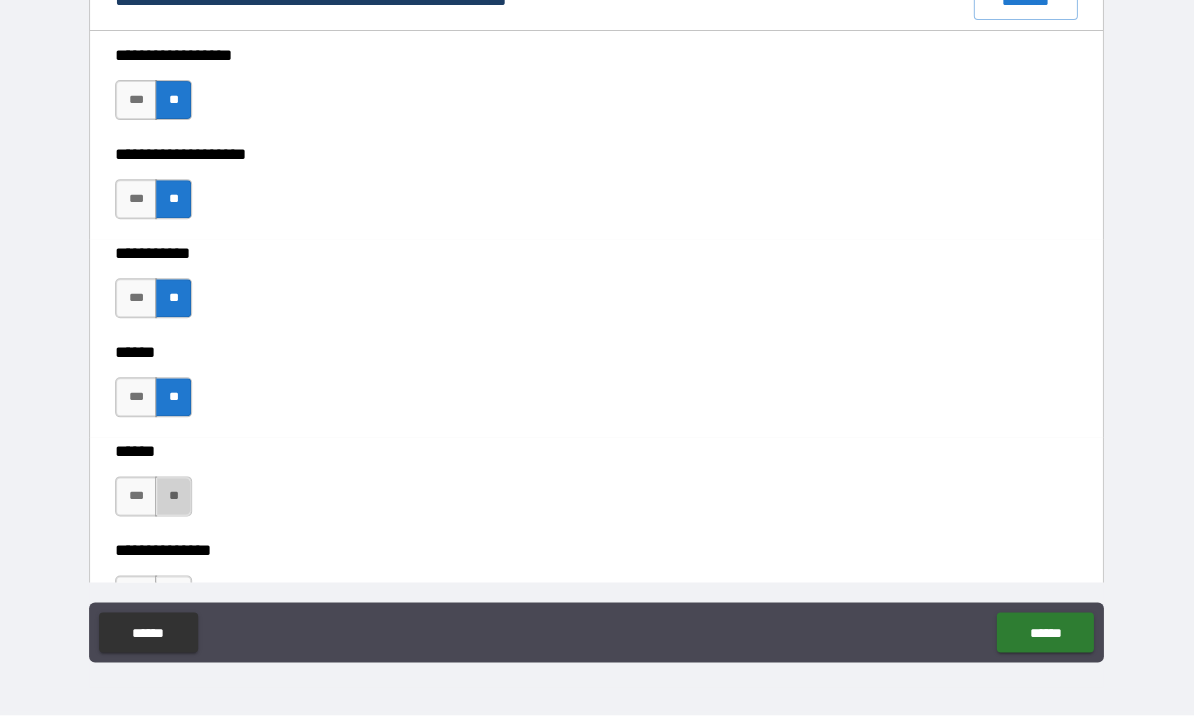 click on "**" at bounding box center (174, 497) 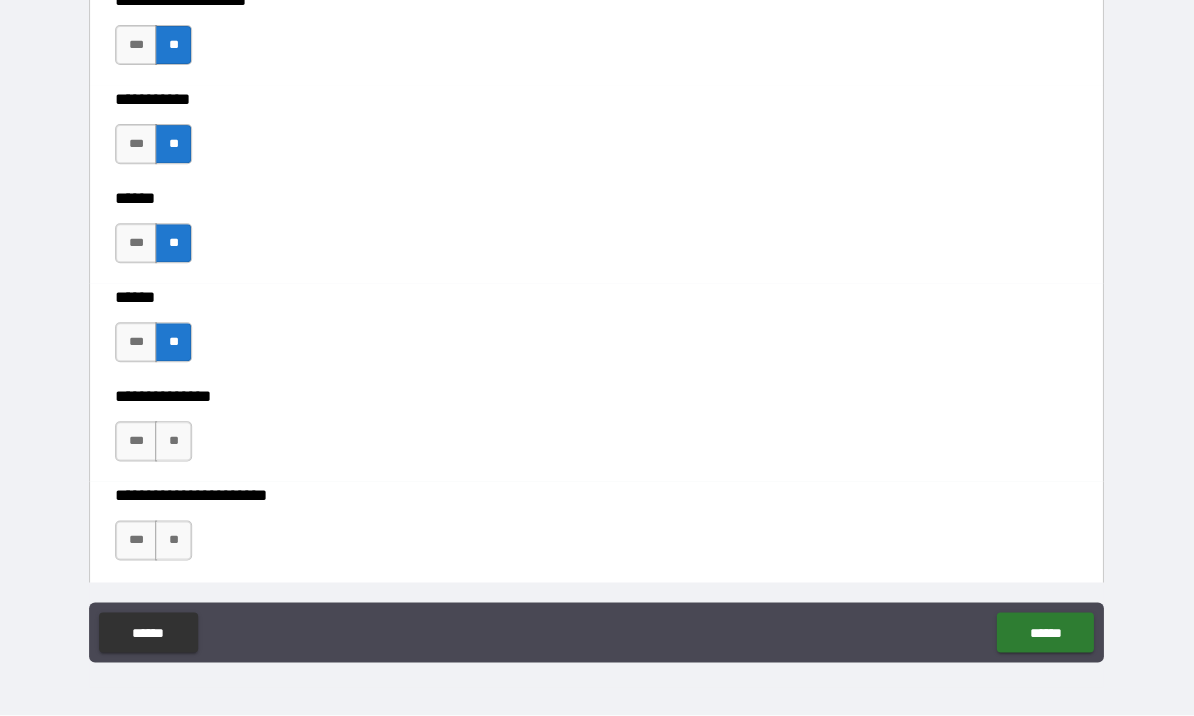 scroll, scrollTop: 2966, scrollLeft: 0, axis: vertical 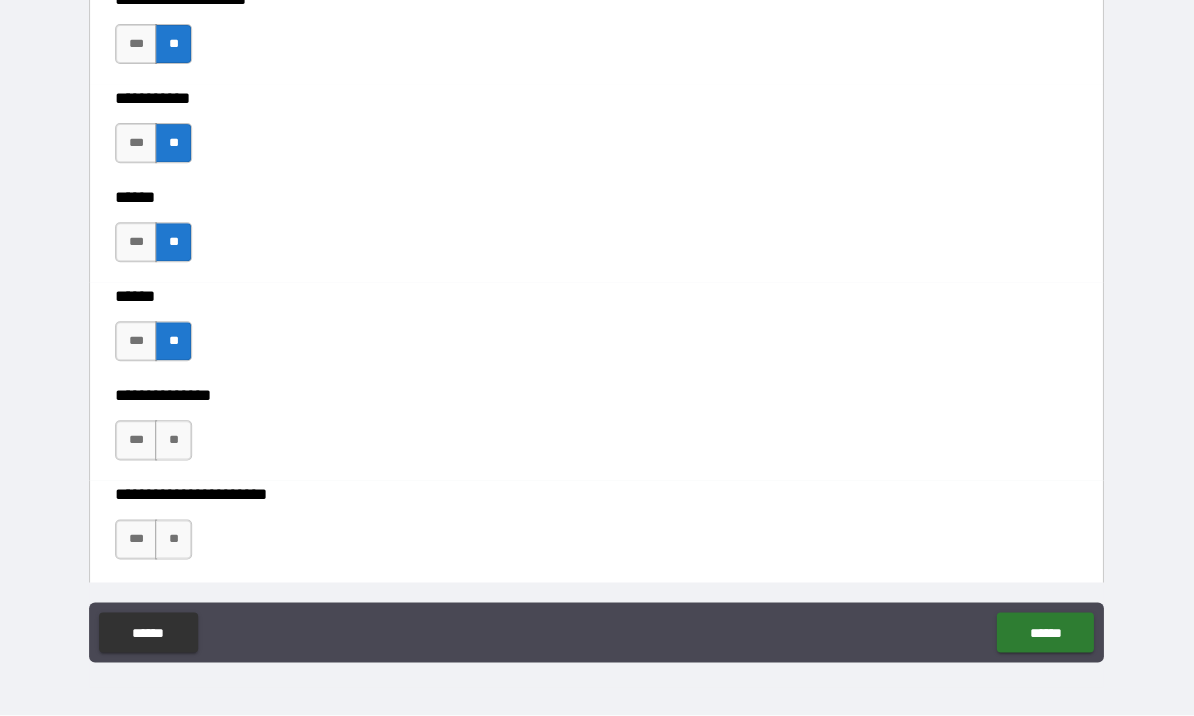 click on "**" at bounding box center [174, 441] 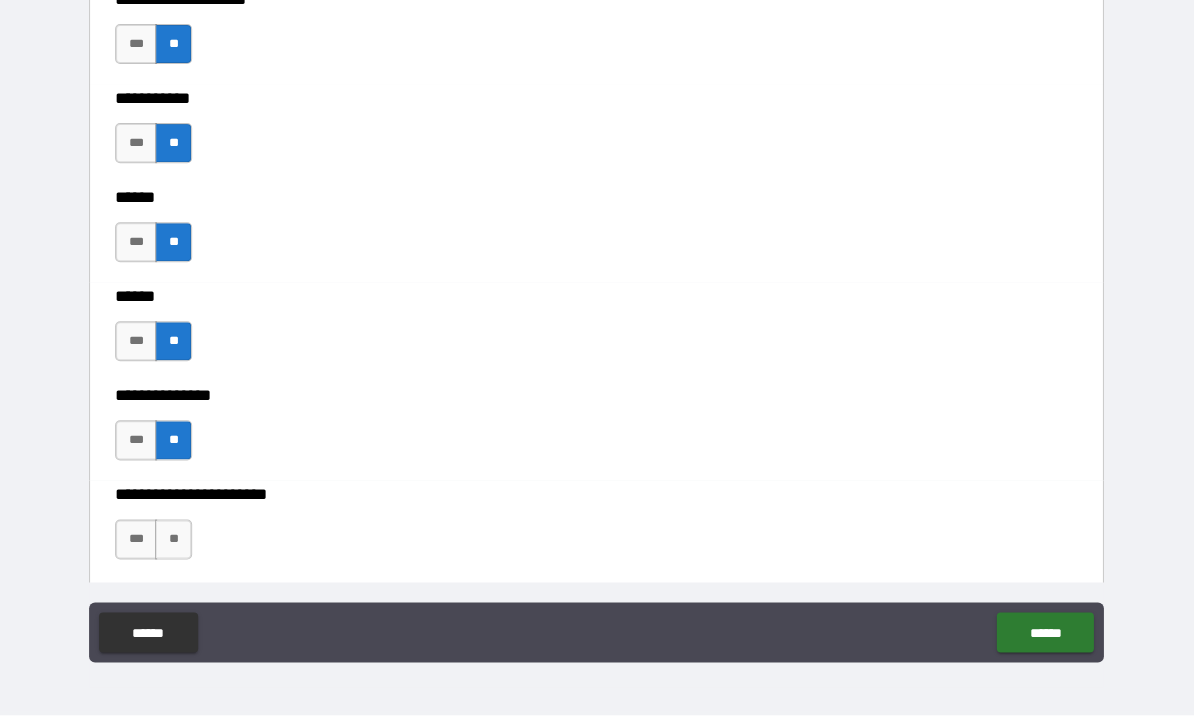 click on "**" at bounding box center (174, 540) 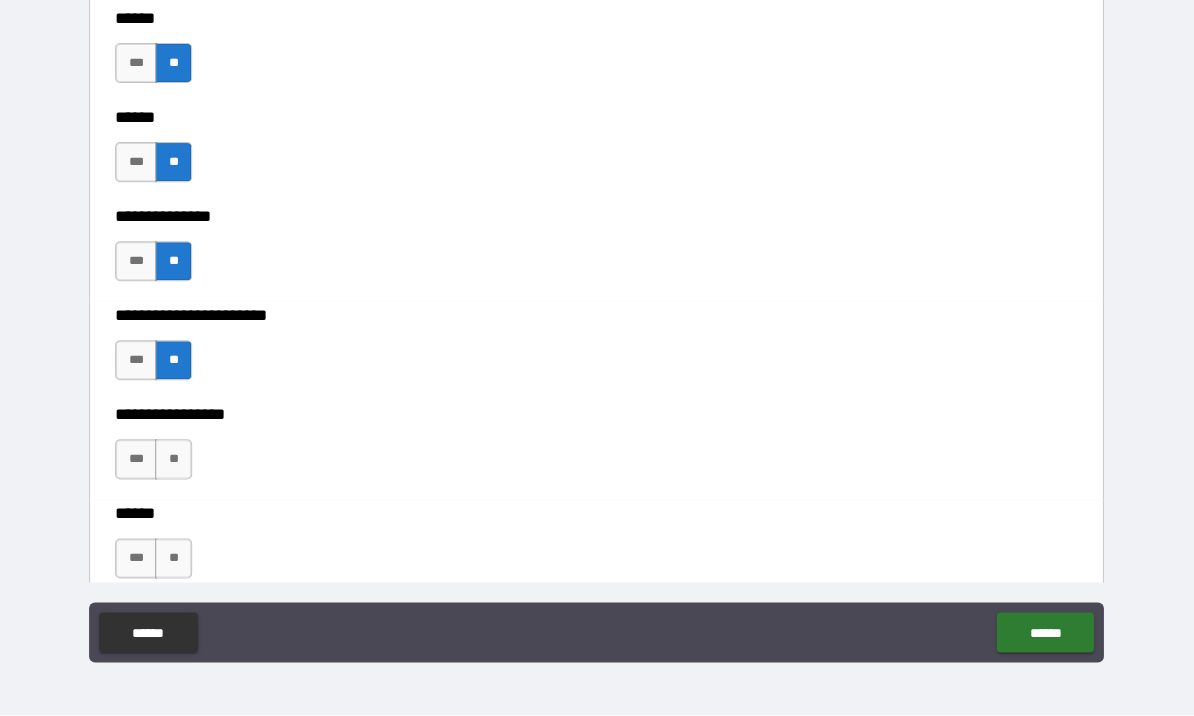 scroll, scrollTop: 3146, scrollLeft: 0, axis: vertical 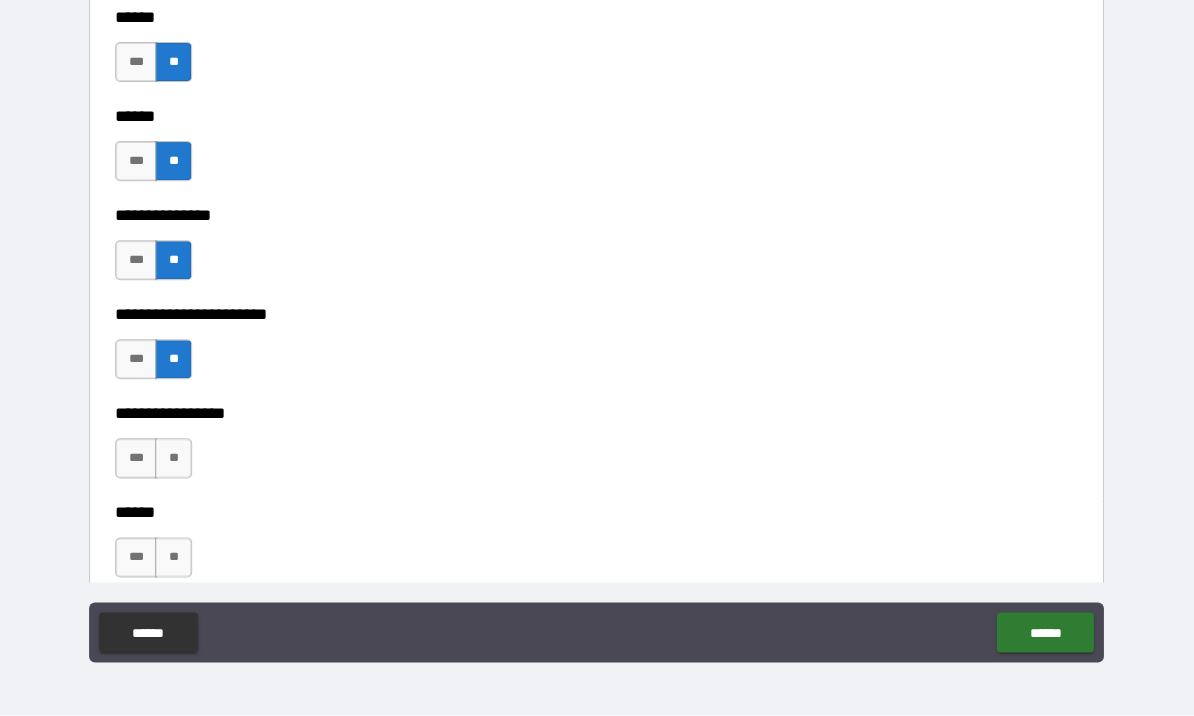 click on "**" at bounding box center [174, 459] 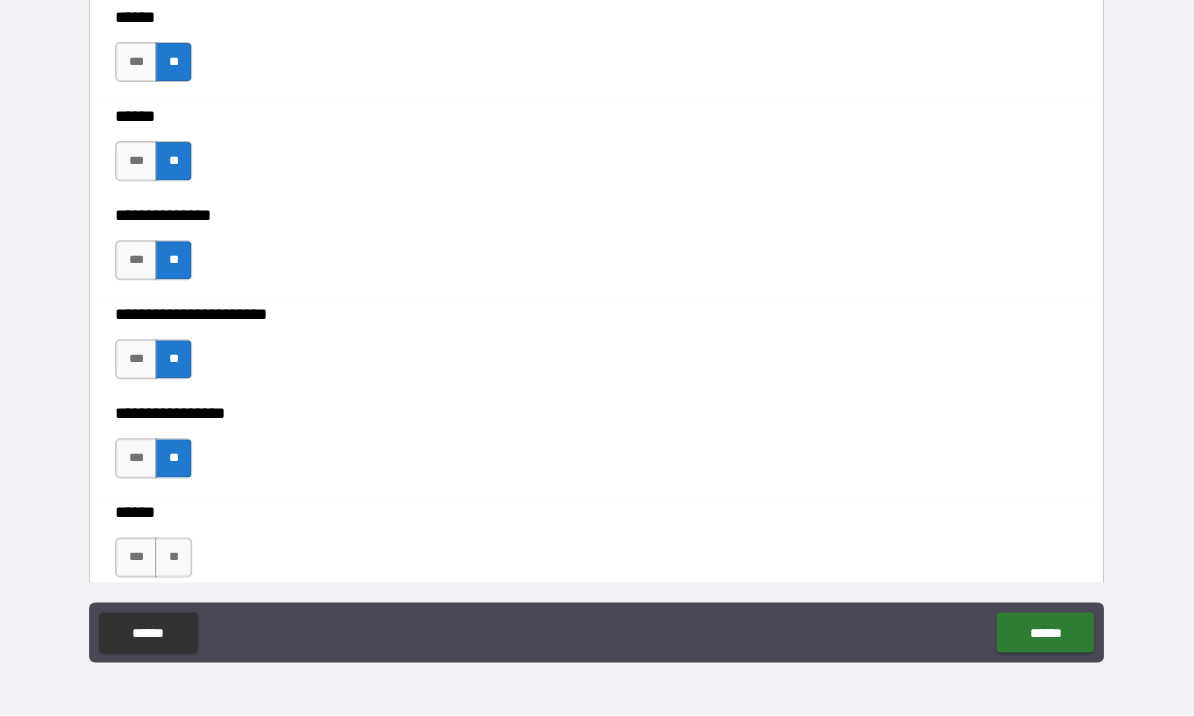 click on "**" at bounding box center (174, 558) 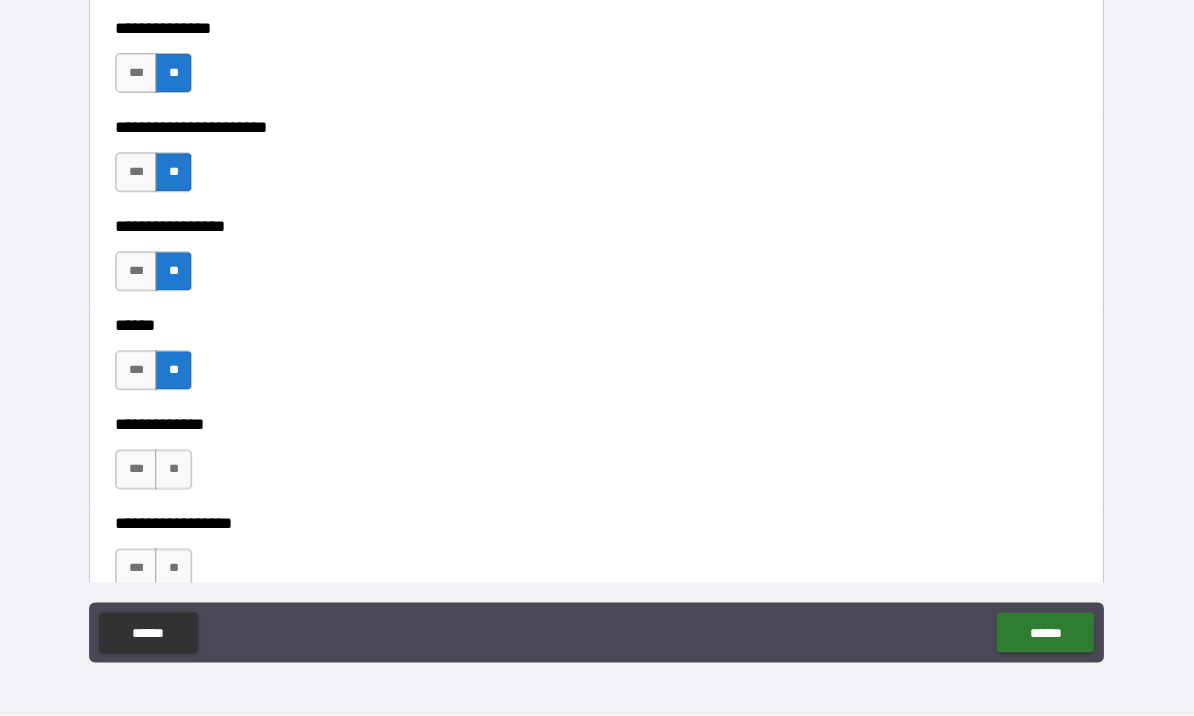 click on "**" at bounding box center (174, 470) 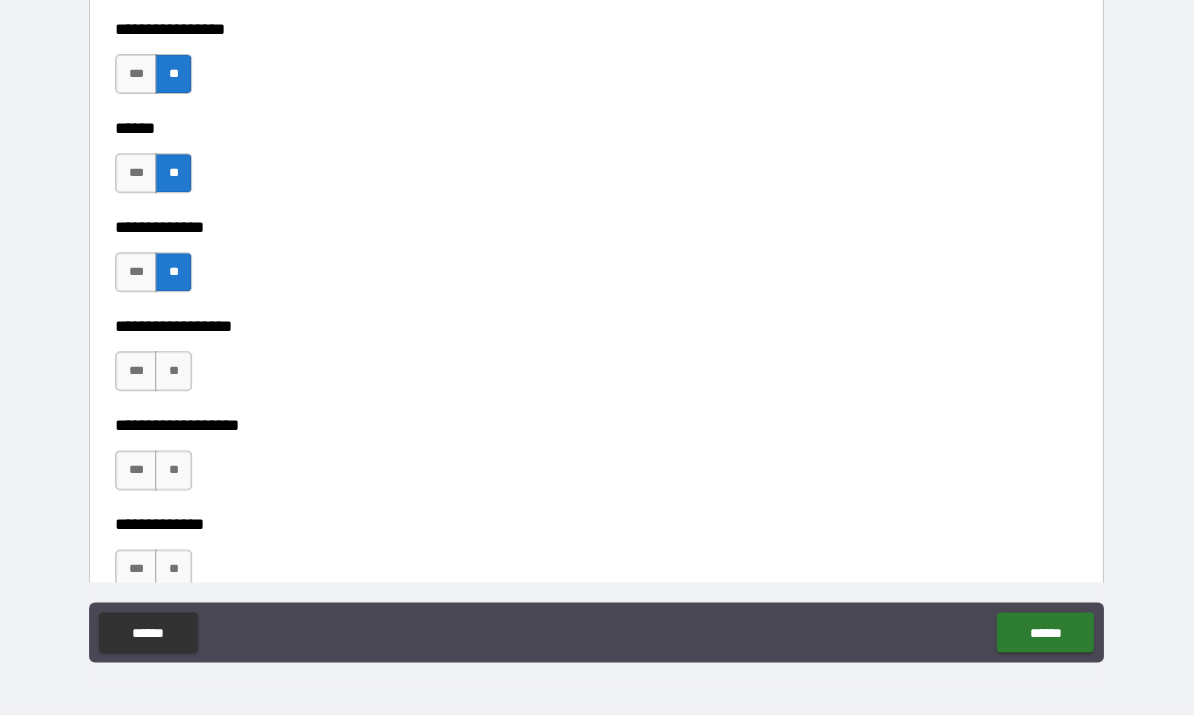 click on "**" at bounding box center [174, 372] 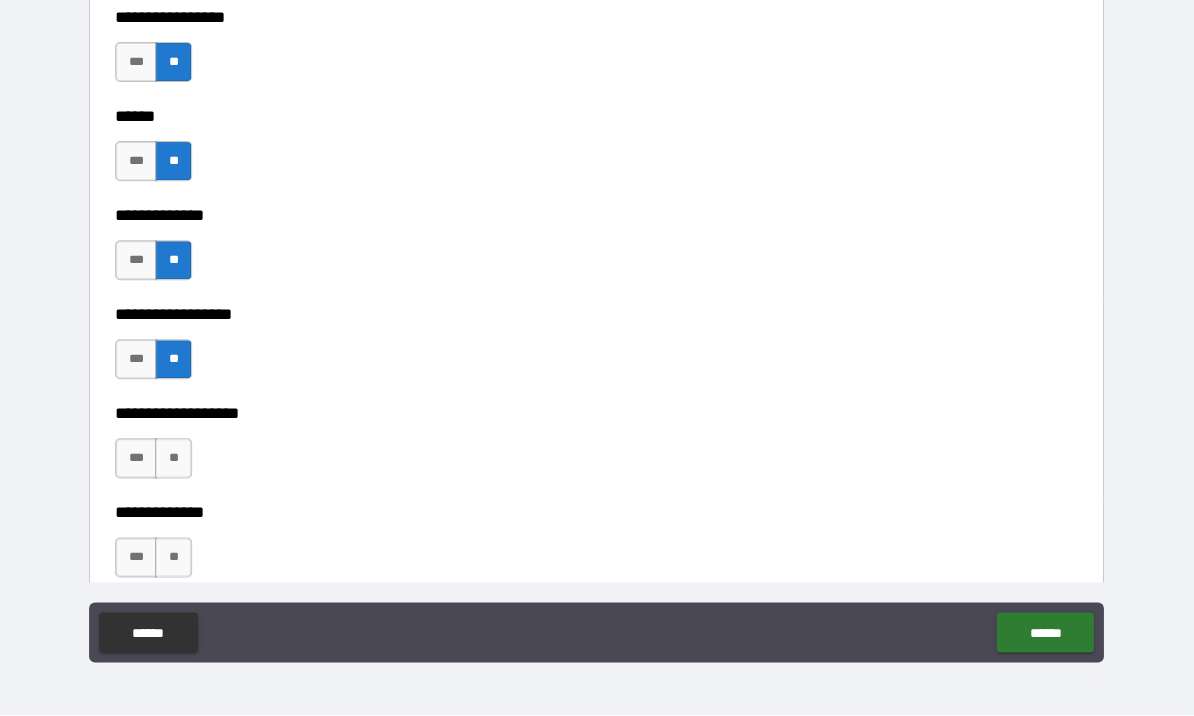scroll, scrollTop: 3582, scrollLeft: 0, axis: vertical 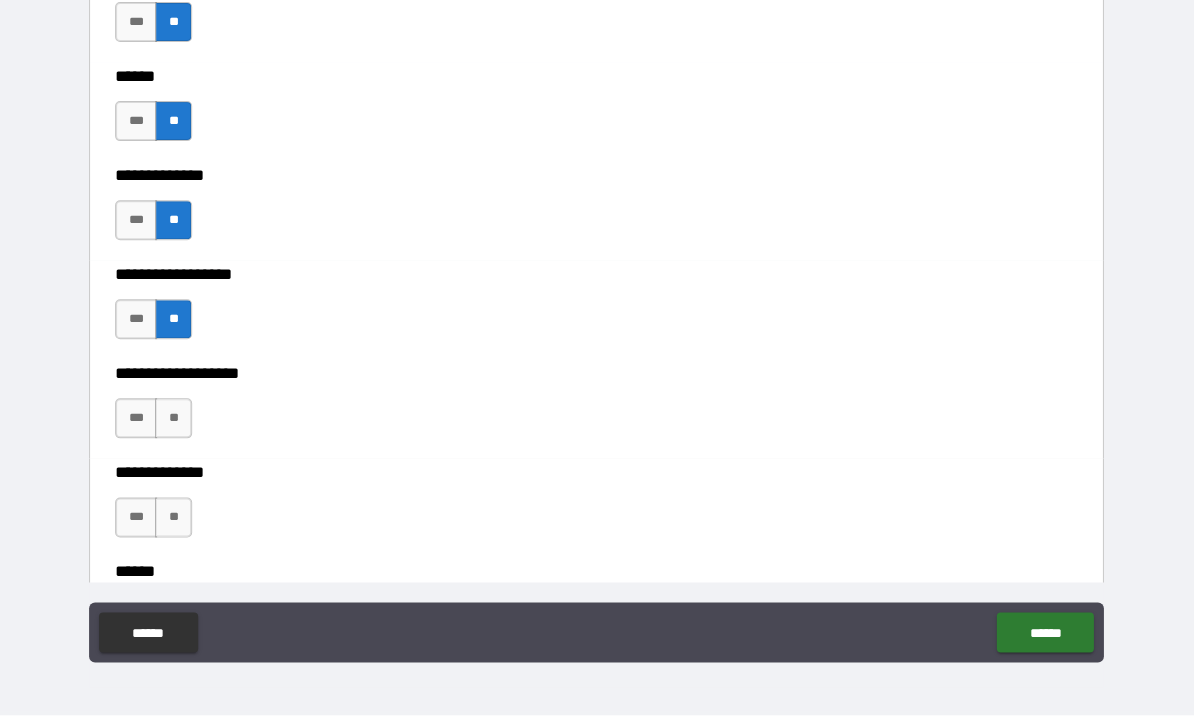 click on "**" at bounding box center [174, 419] 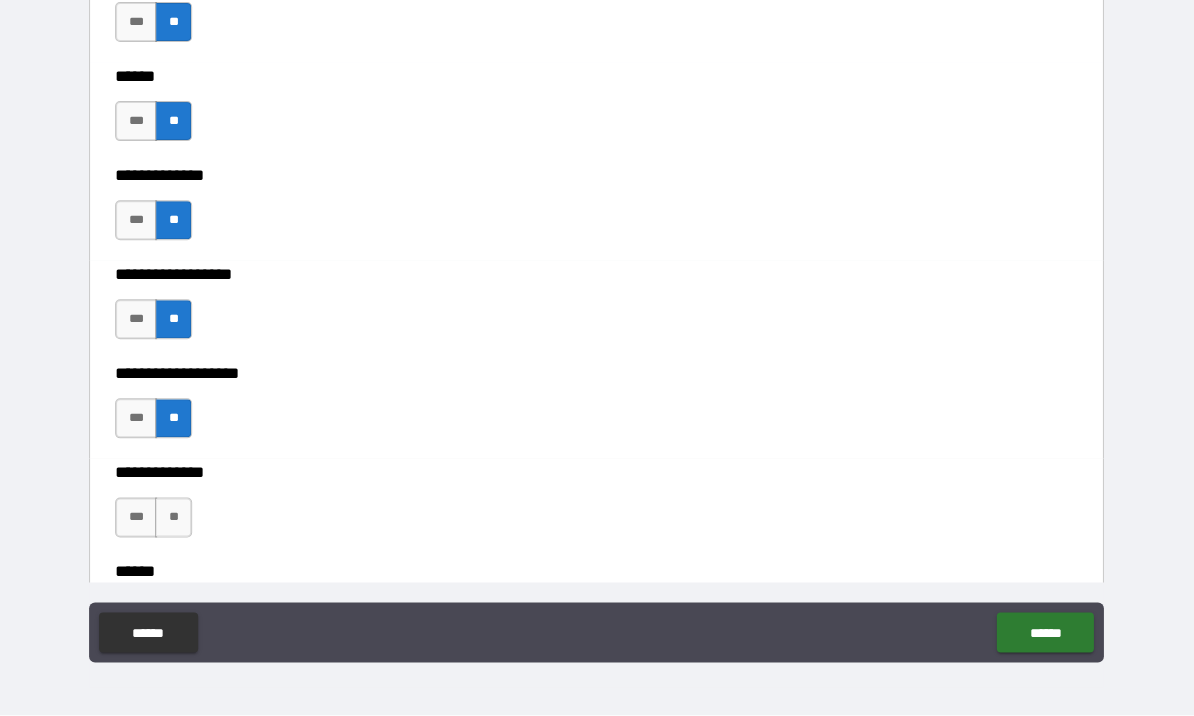 click on "**" at bounding box center [174, 518] 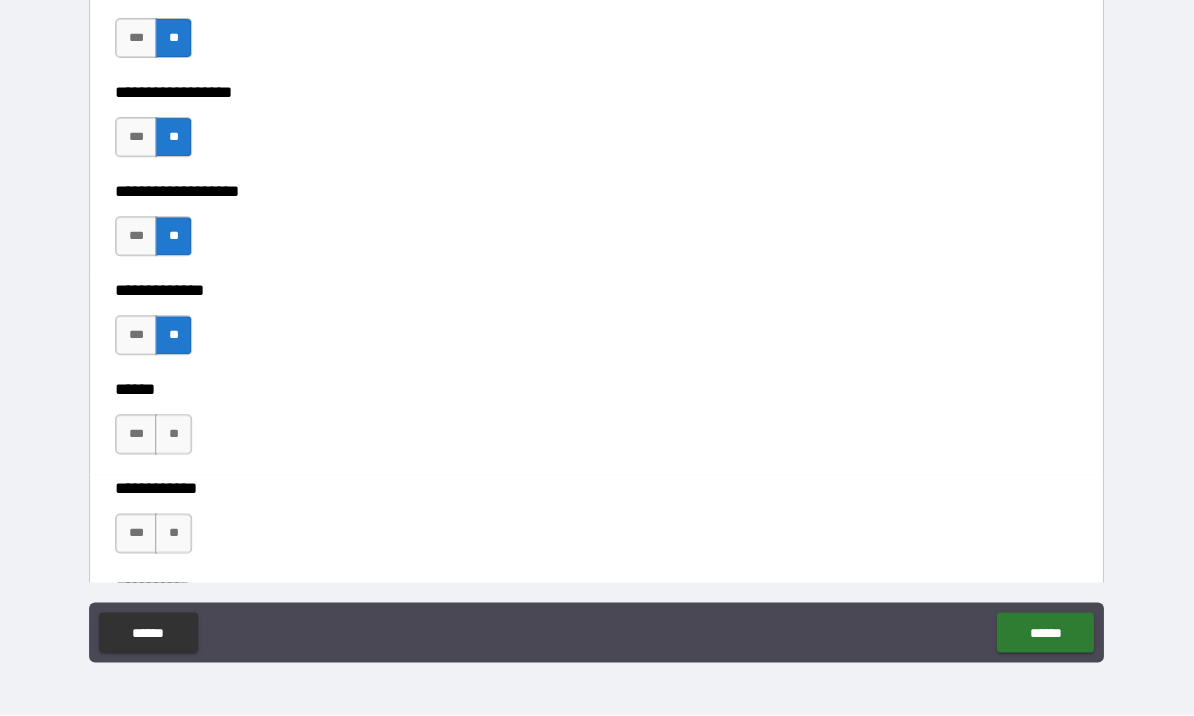 click on "**" at bounding box center (174, 435) 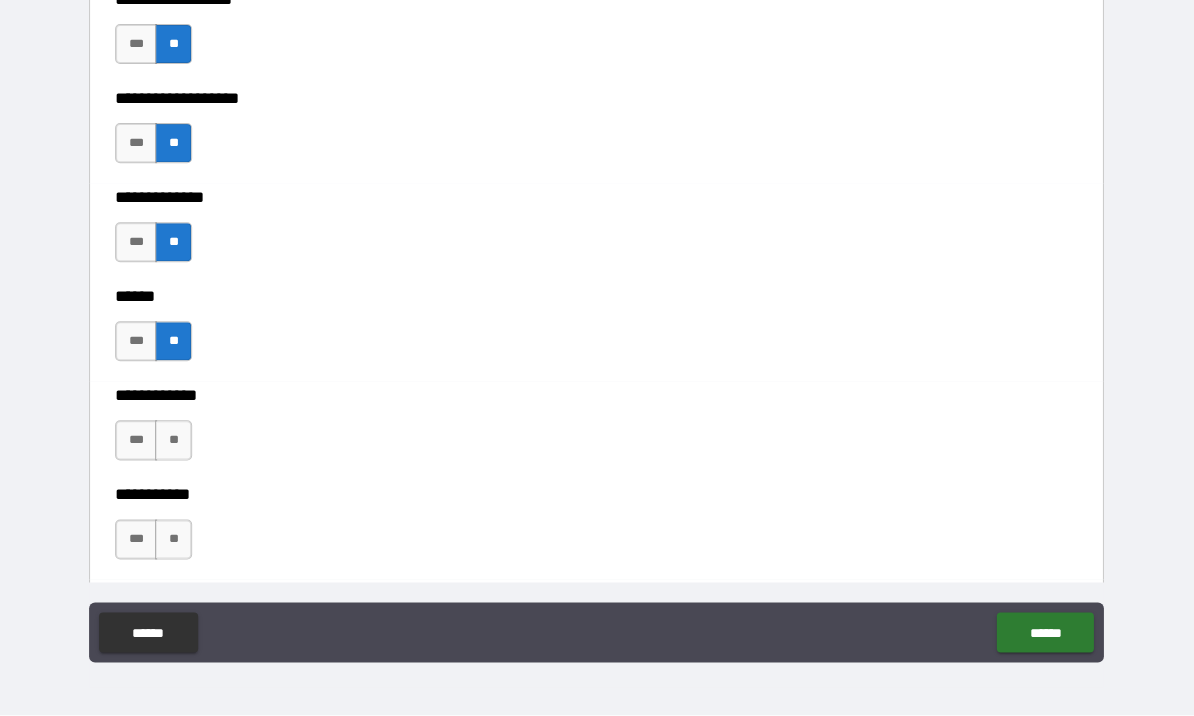 scroll, scrollTop: 3932, scrollLeft: 0, axis: vertical 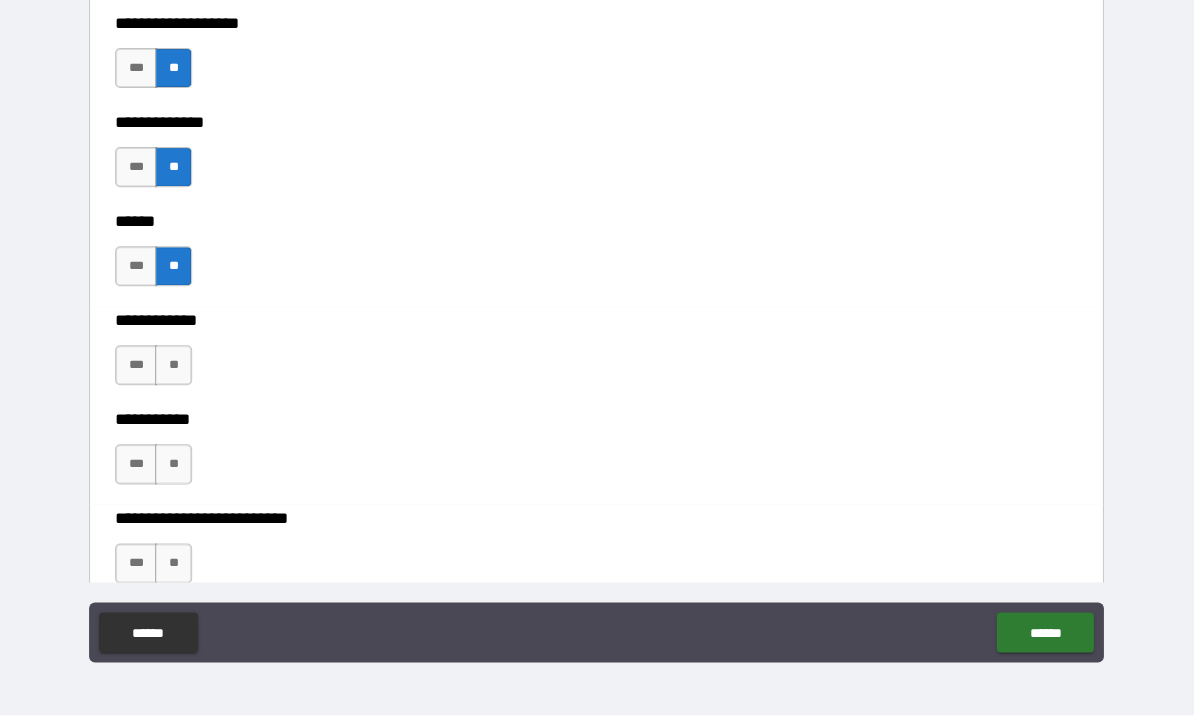 click on "**" at bounding box center [174, 366] 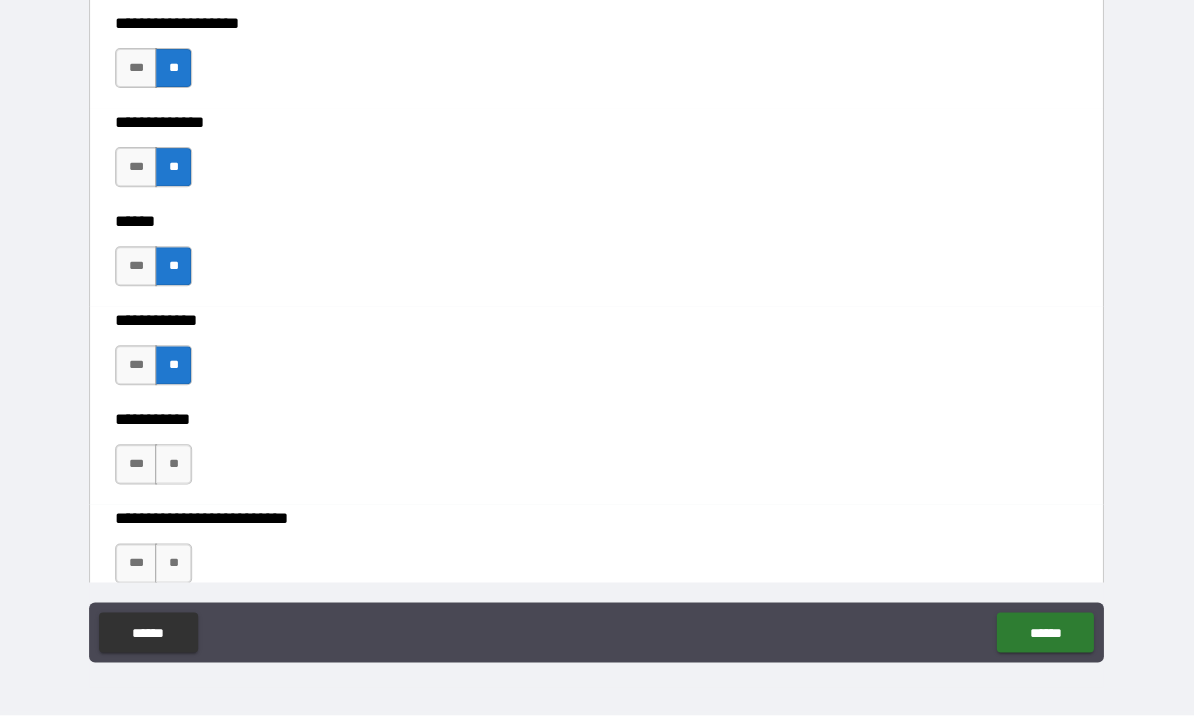 click on "***" at bounding box center (137, 465) 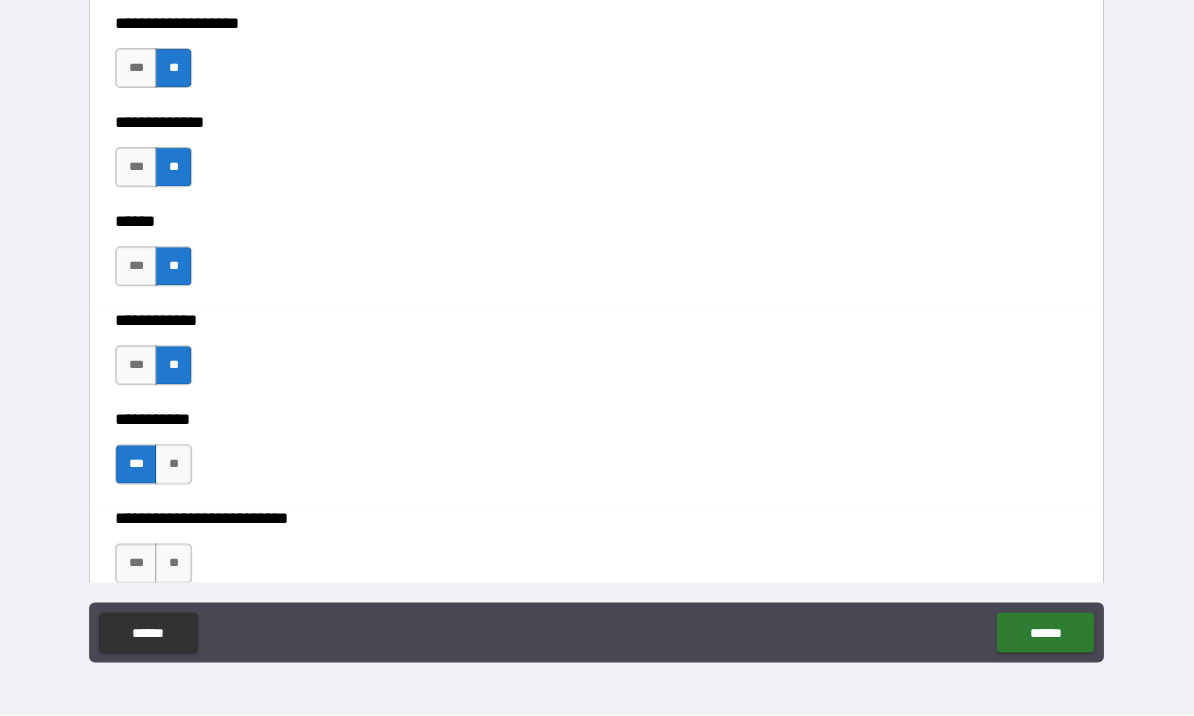 click on "**" at bounding box center [174, 465] 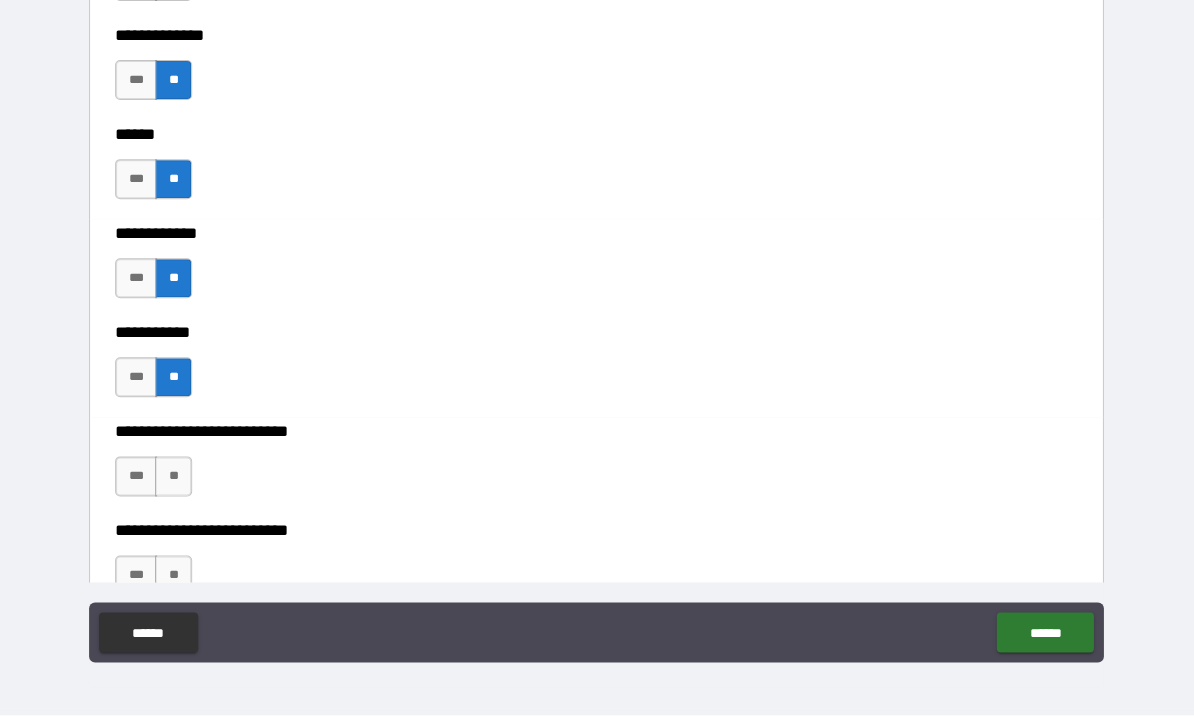 scroll, scrollTop: 4082, scrollLeft: 0, axis: vertical 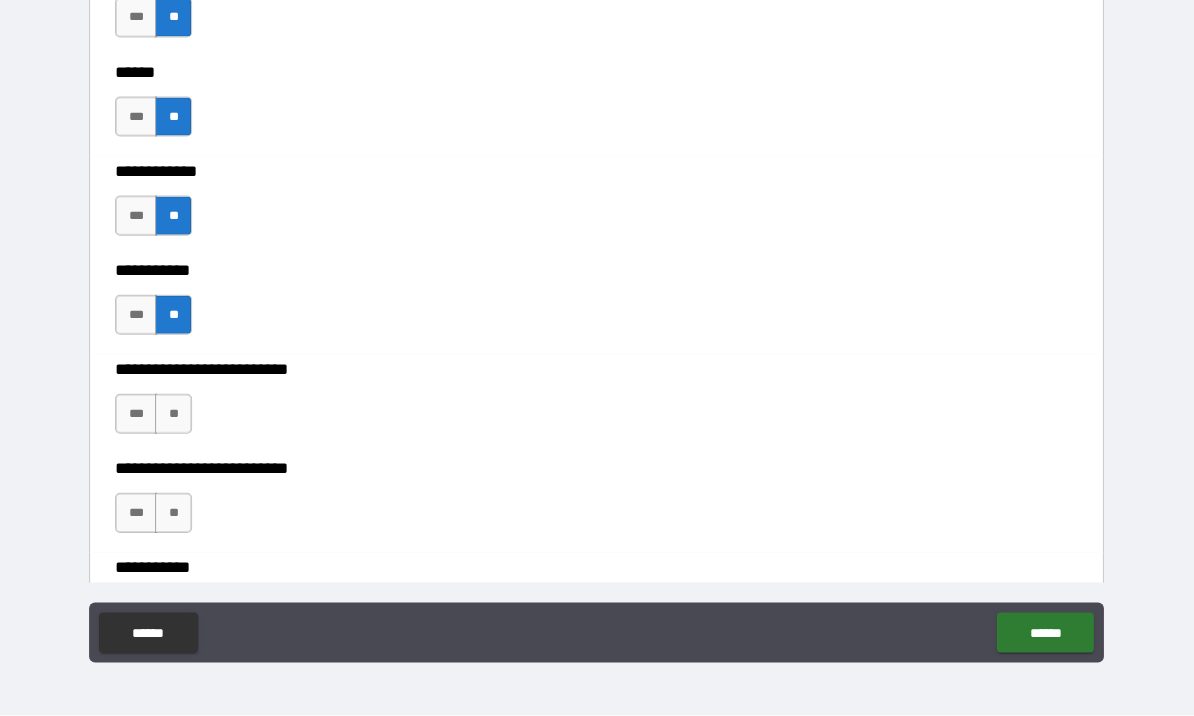 click on "**" at bounding box center [174, 414] 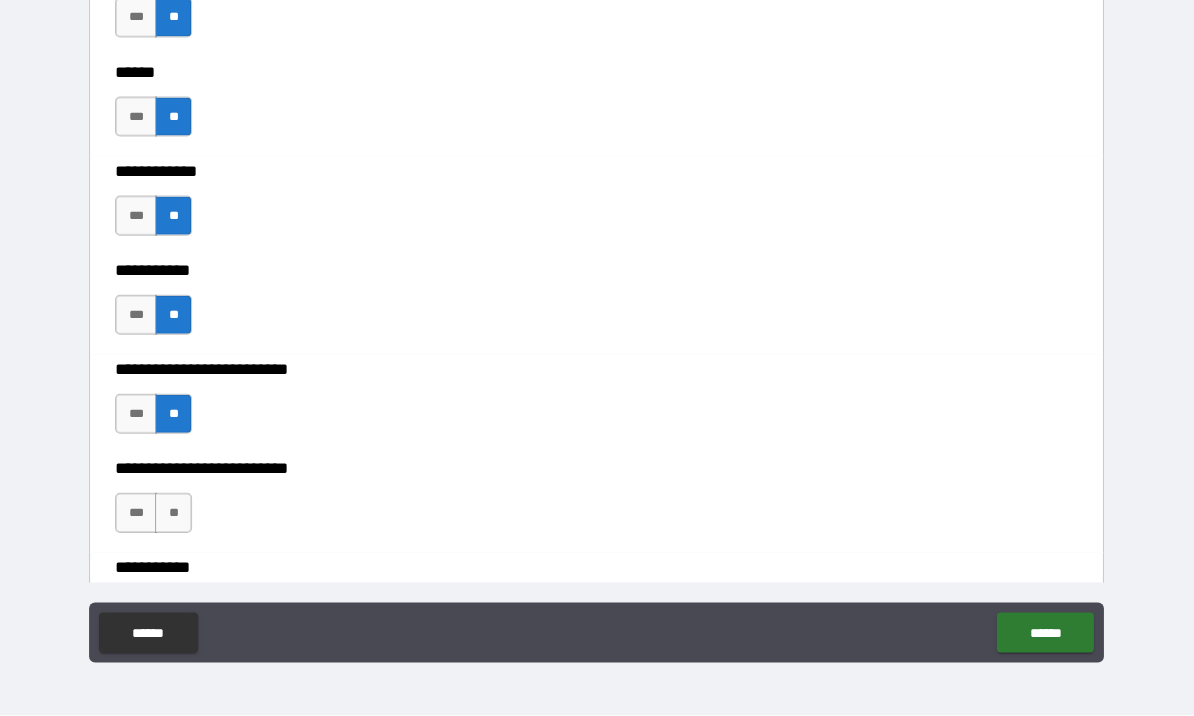click on "**" at bounding box center [174, 513] 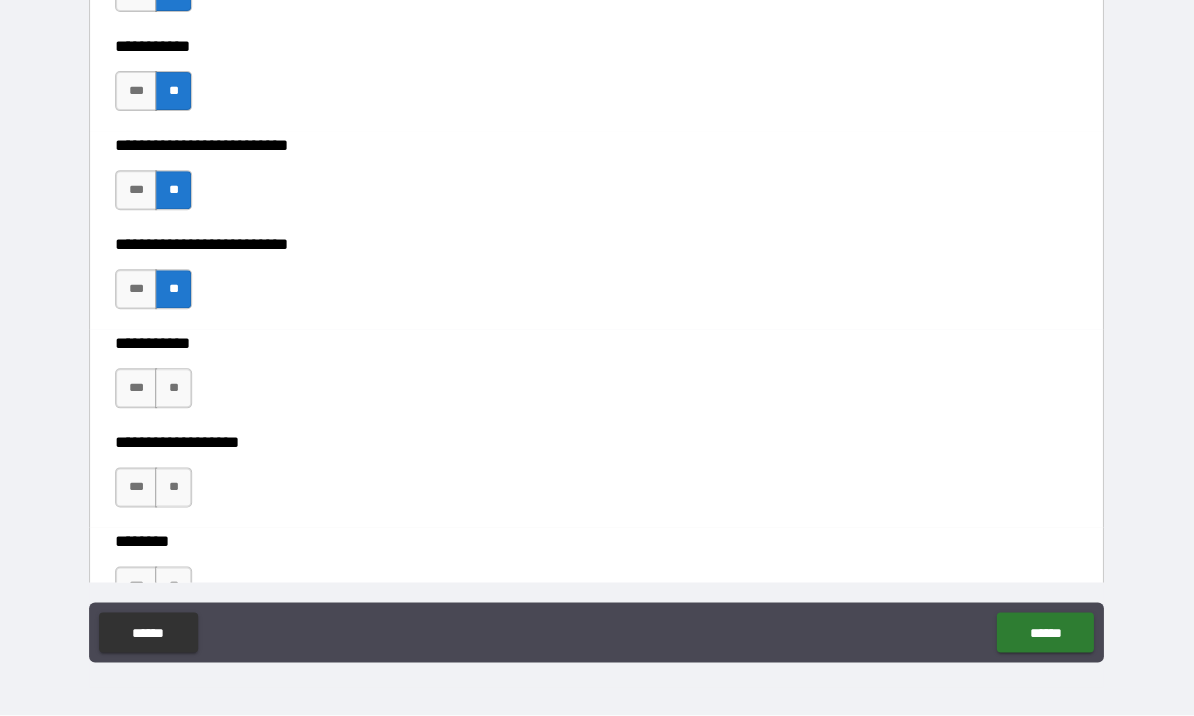 scroll, scrollTop: 4328, scrollLeft: 0, axis: vertical 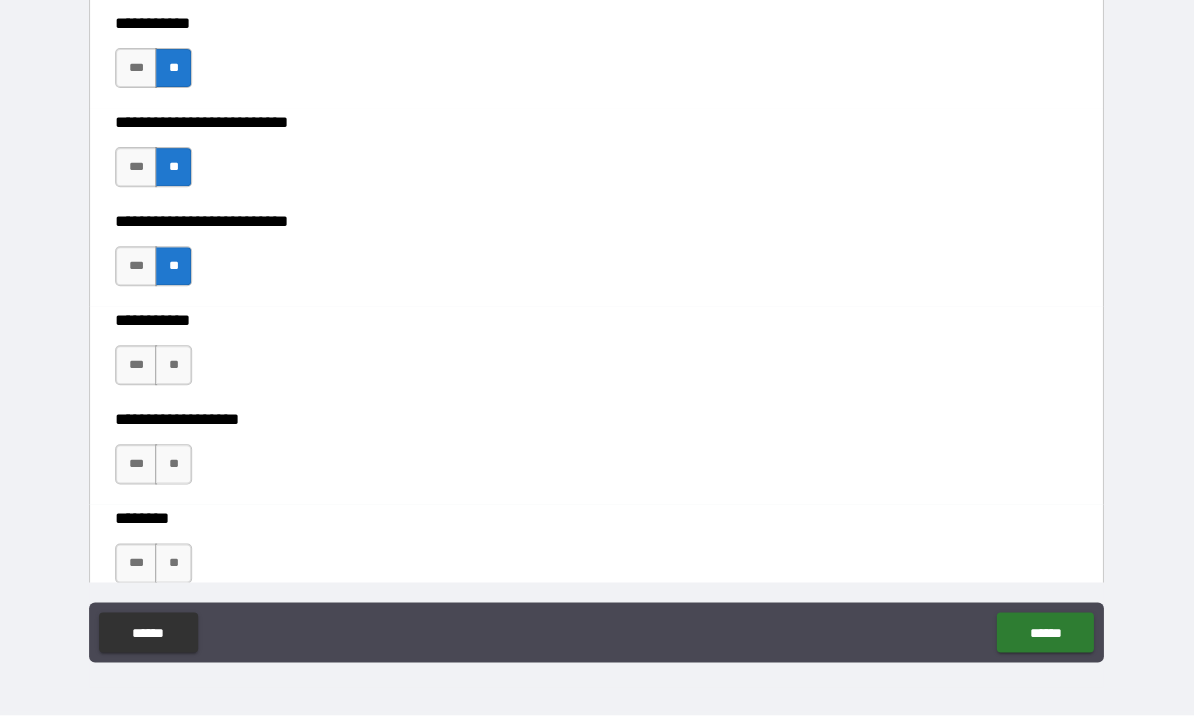 click on "**" at bounding box center (174, 366) 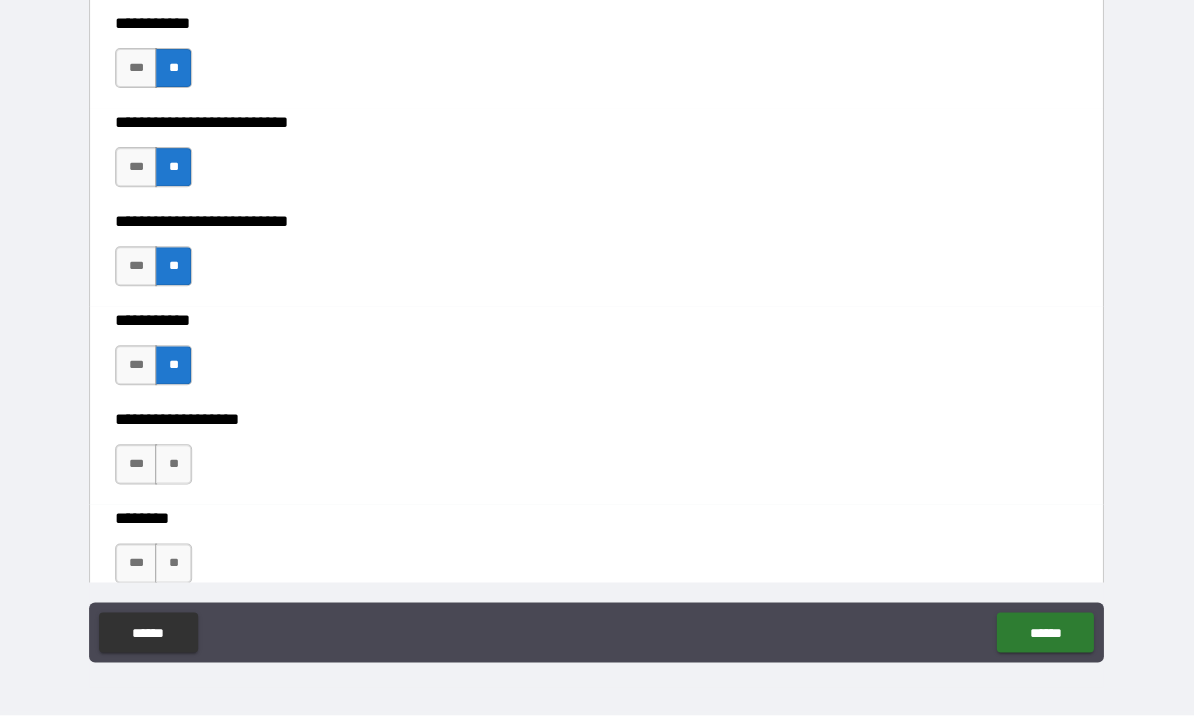 click on "**" at bounding box center [174, 465] 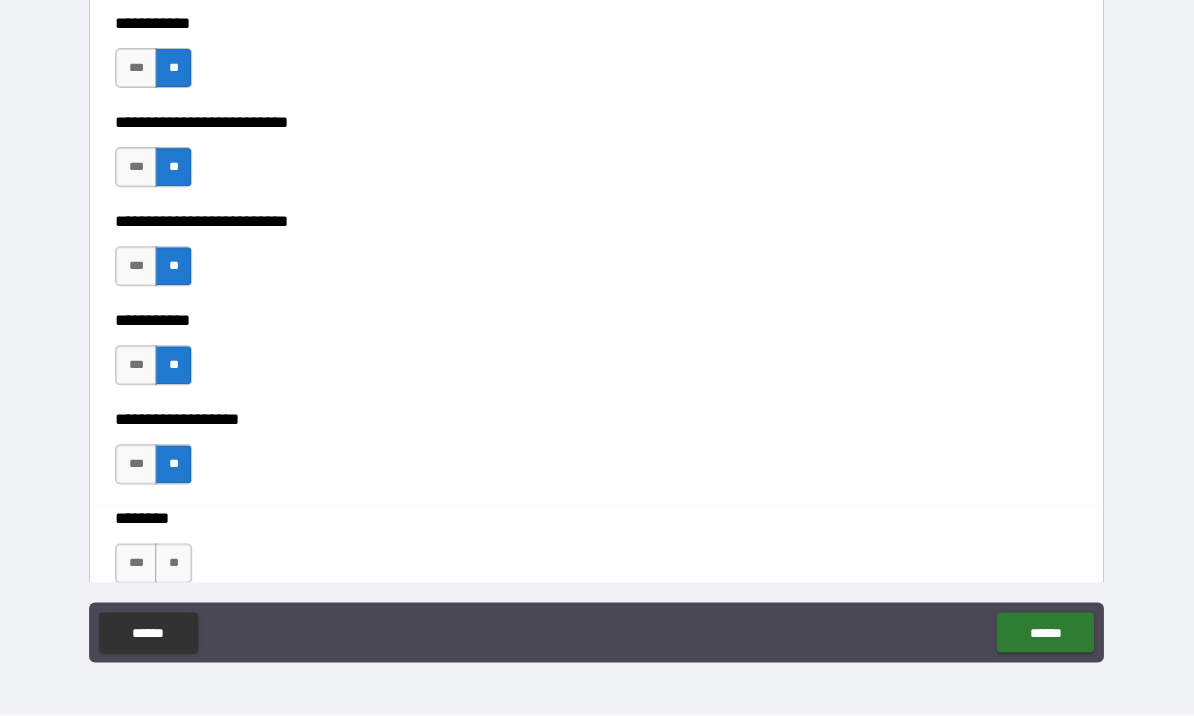 click on "**" at bounding box center [174, 564] 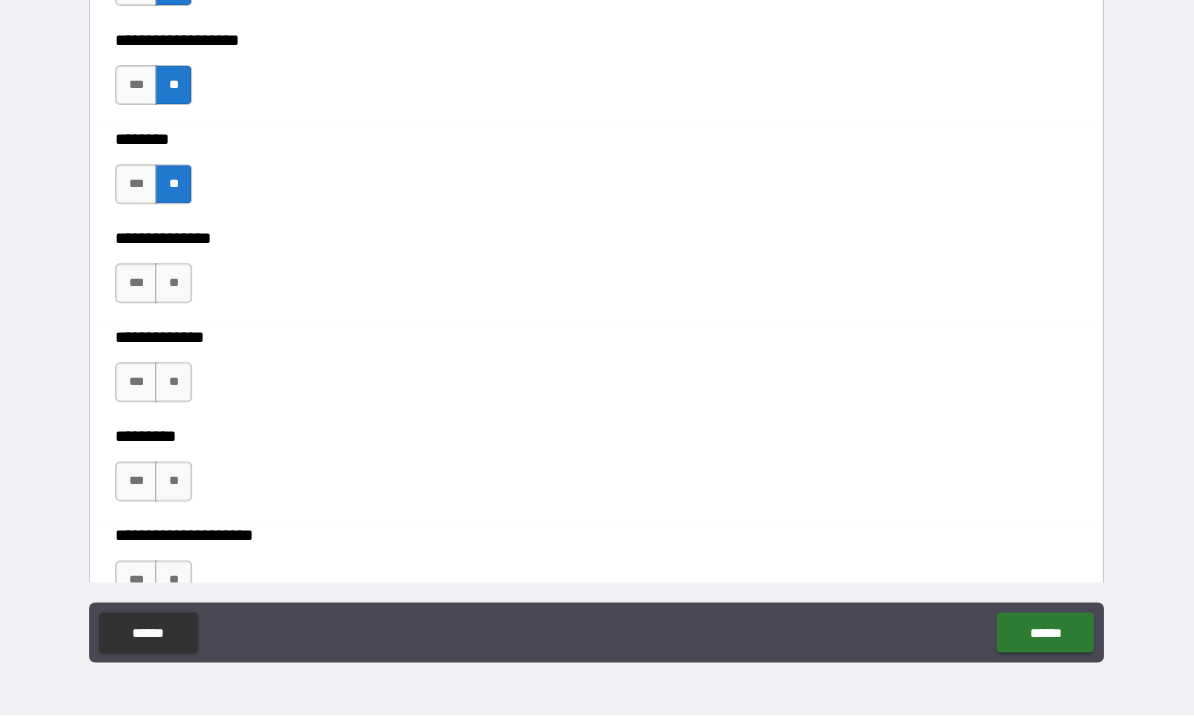 scroll, scrollTop: 4726, scrollLeft: 0, axis: vertical 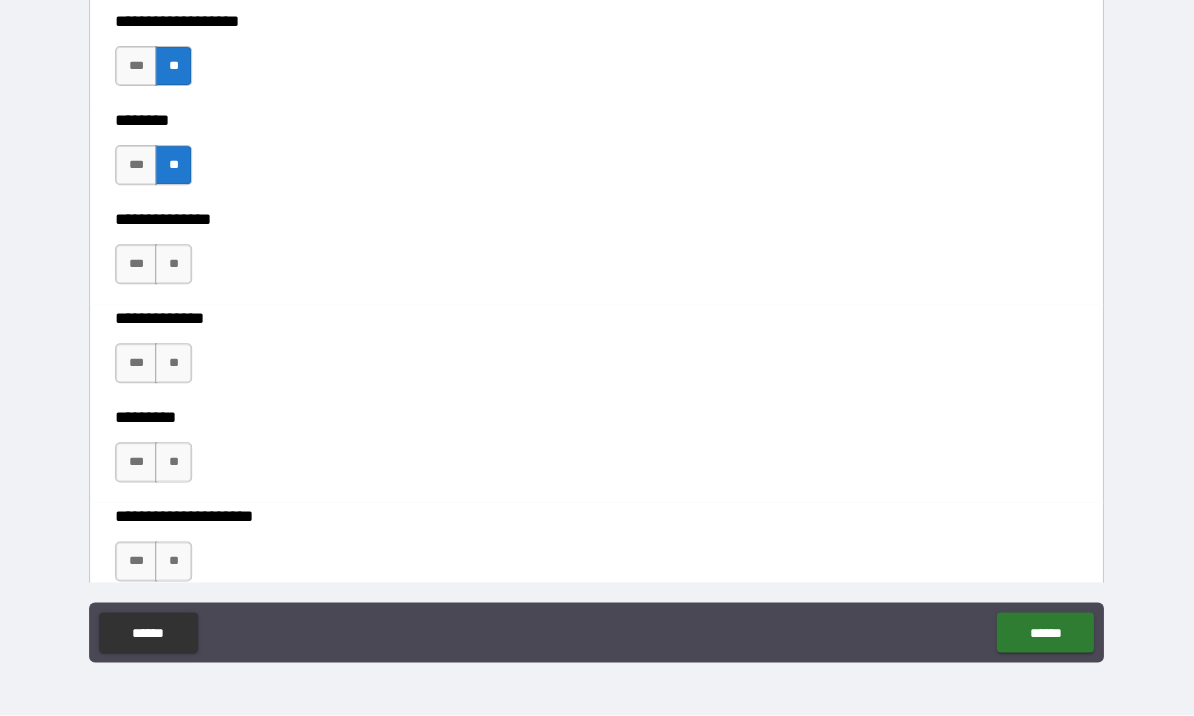 click on "**" at bounding box center [174, 265] 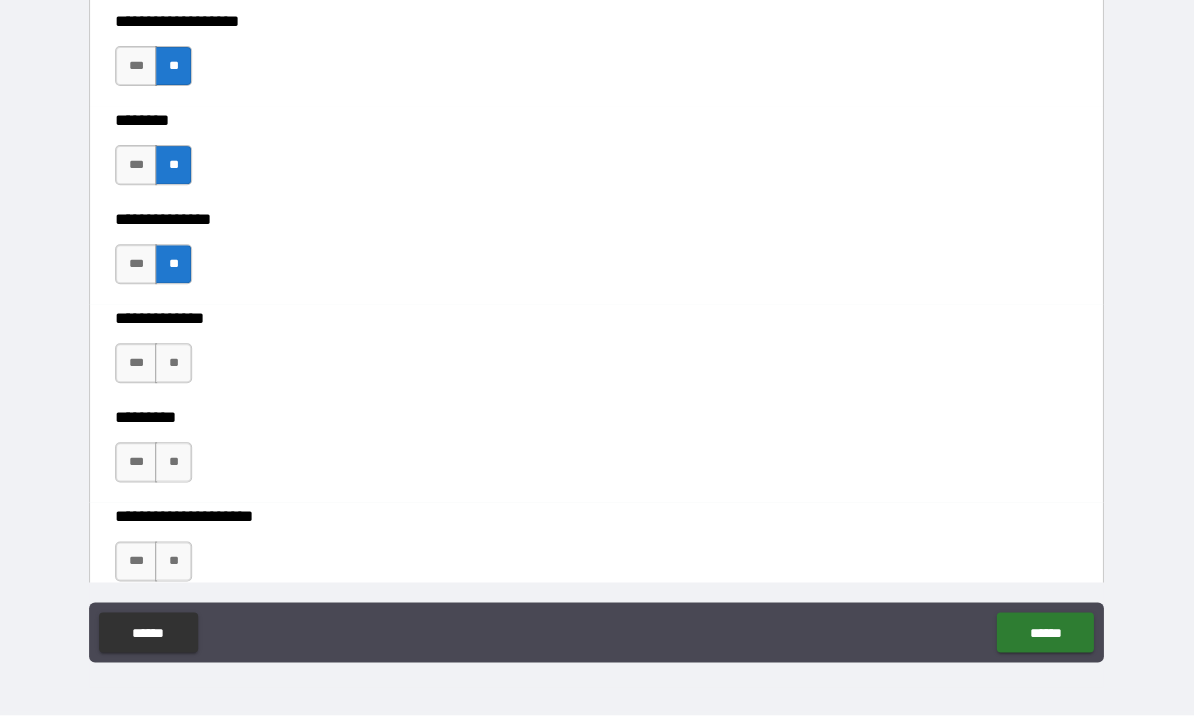 click on "**" at bounding box center [174, 364] 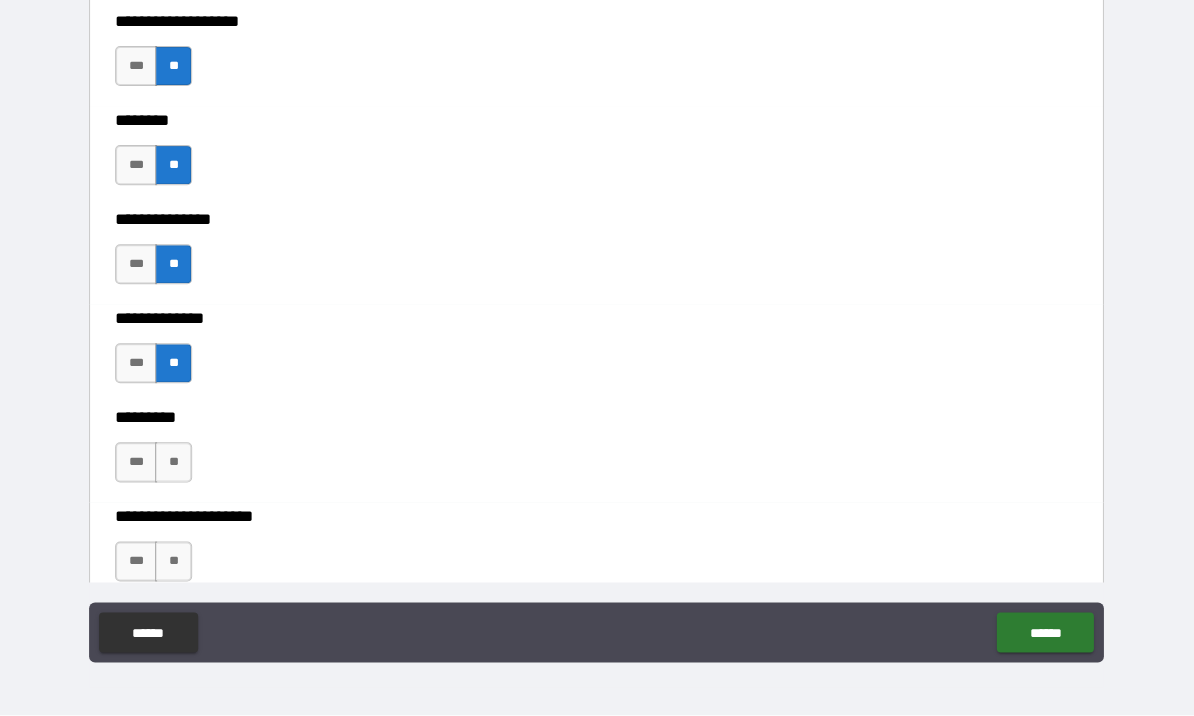 click on "**" at bounding box center (174, 463) 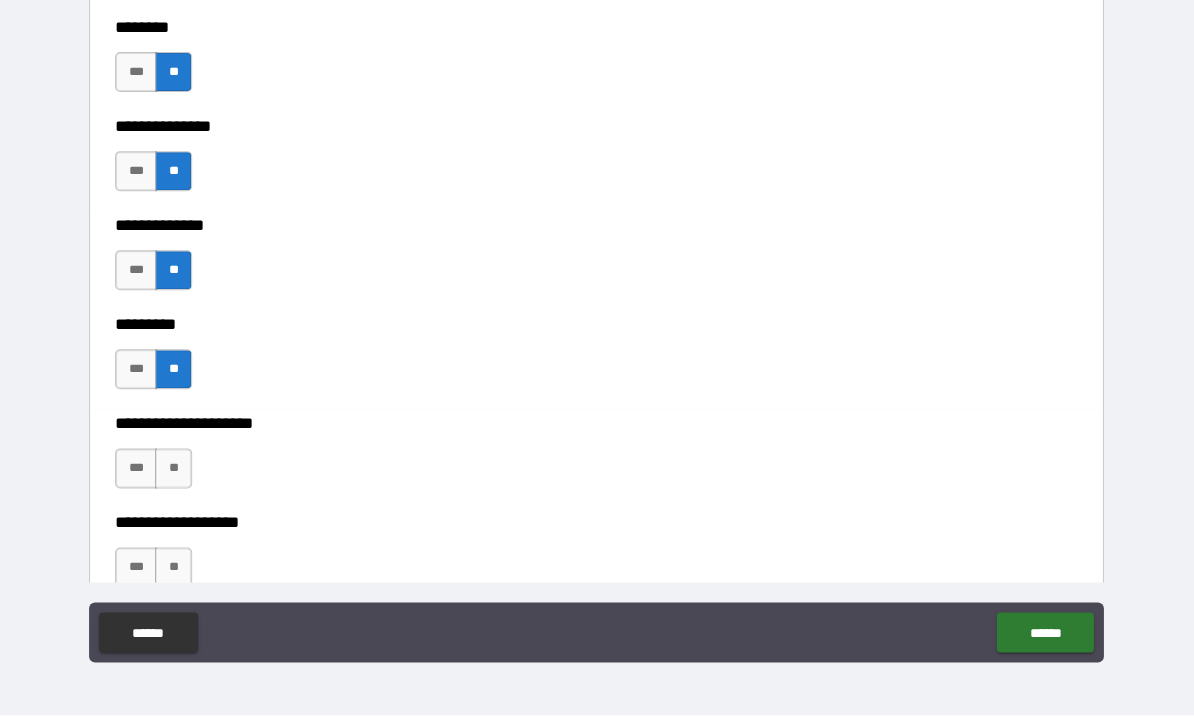 scroll, scrollTop: 4926, scrollLeft: 0, axis: vertical 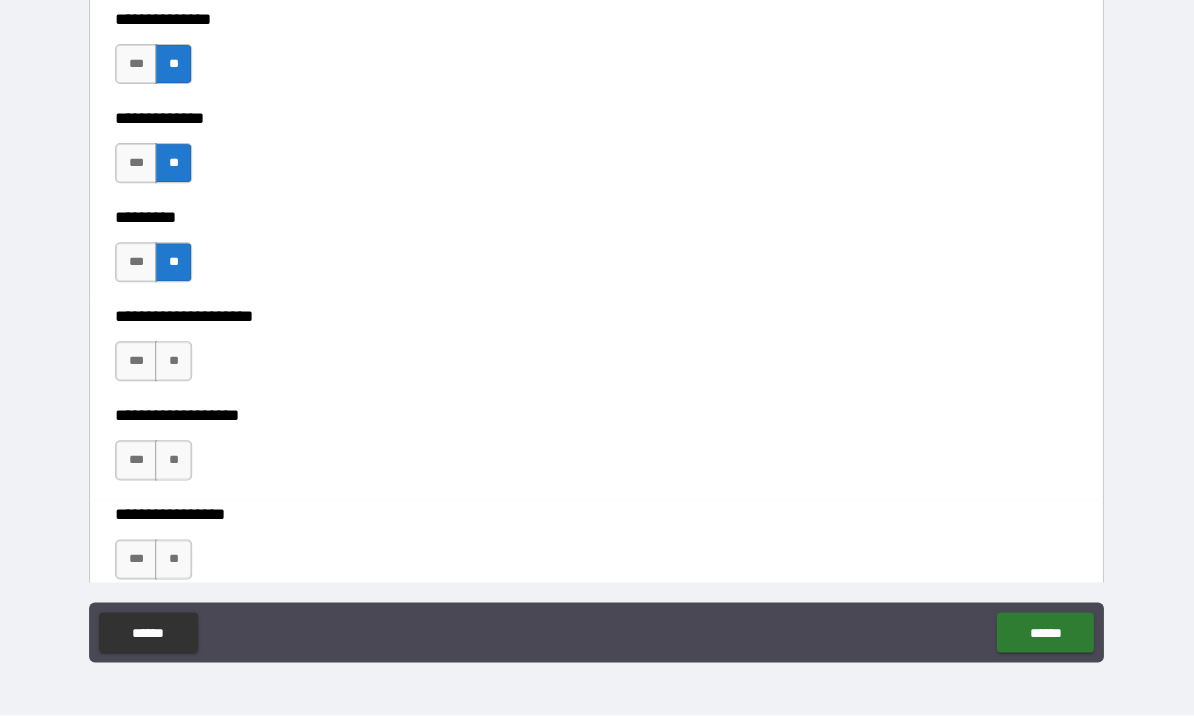 click on "**" at bounding box center (174, 362) 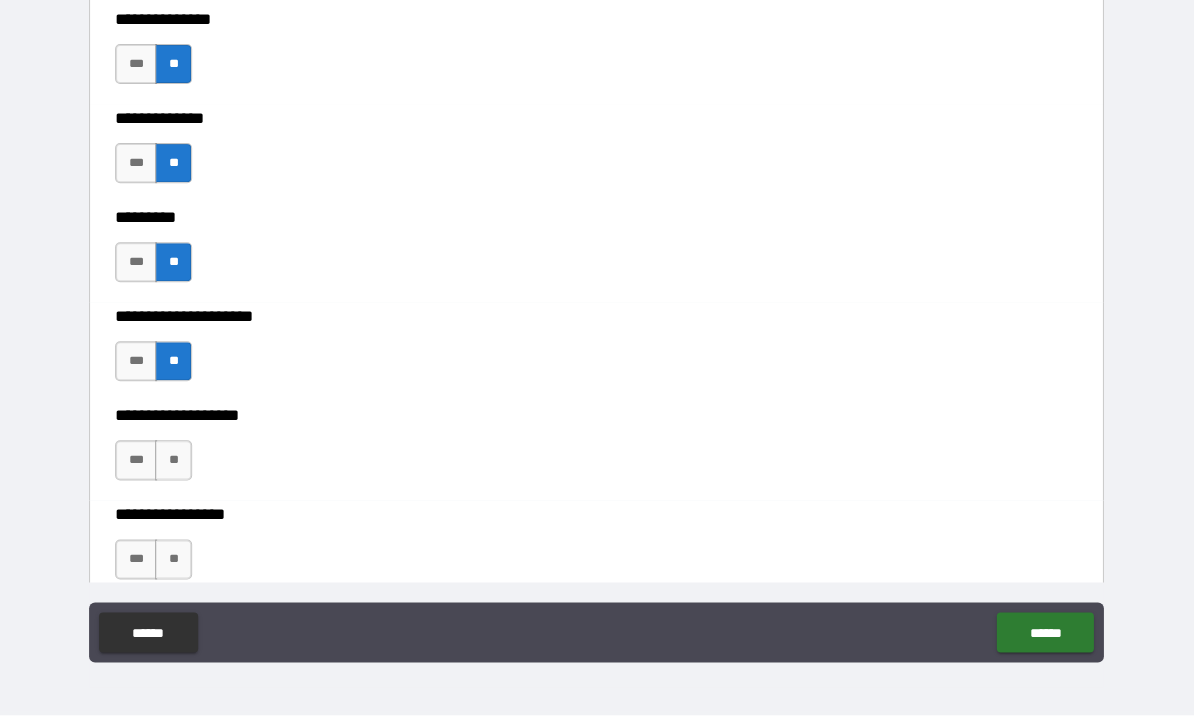 click on "**" at bounding box center (174, 461) 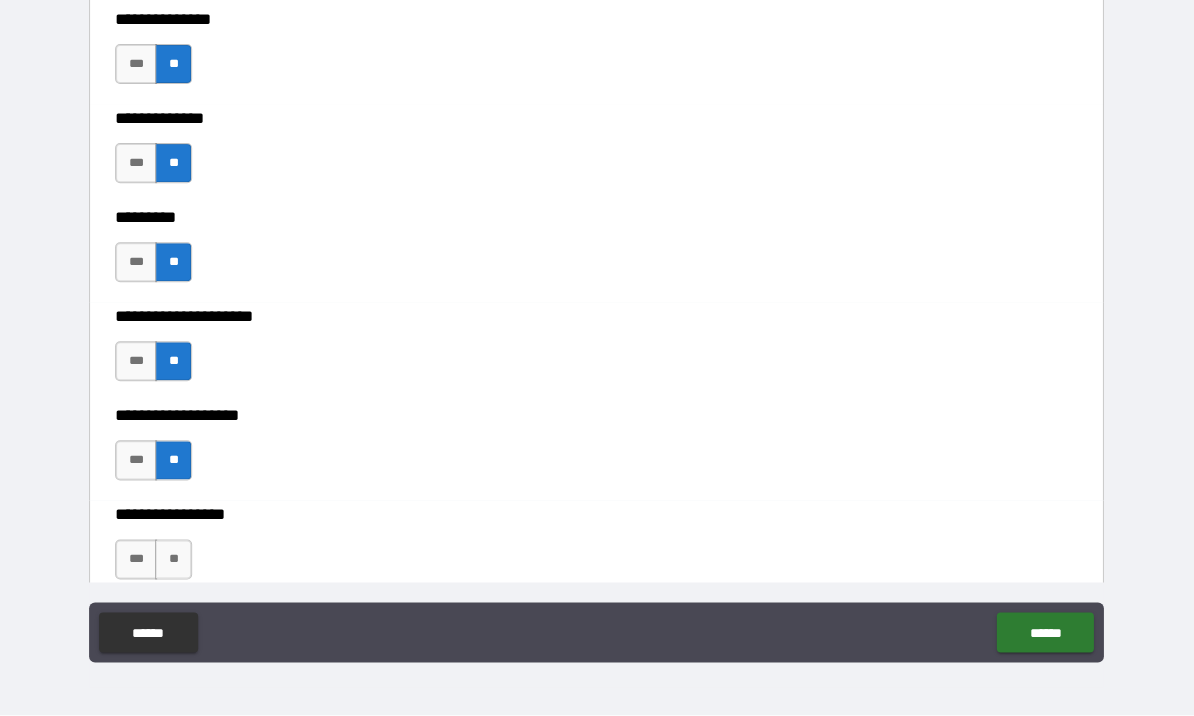 click on "**" at bounding box center (174, 560) 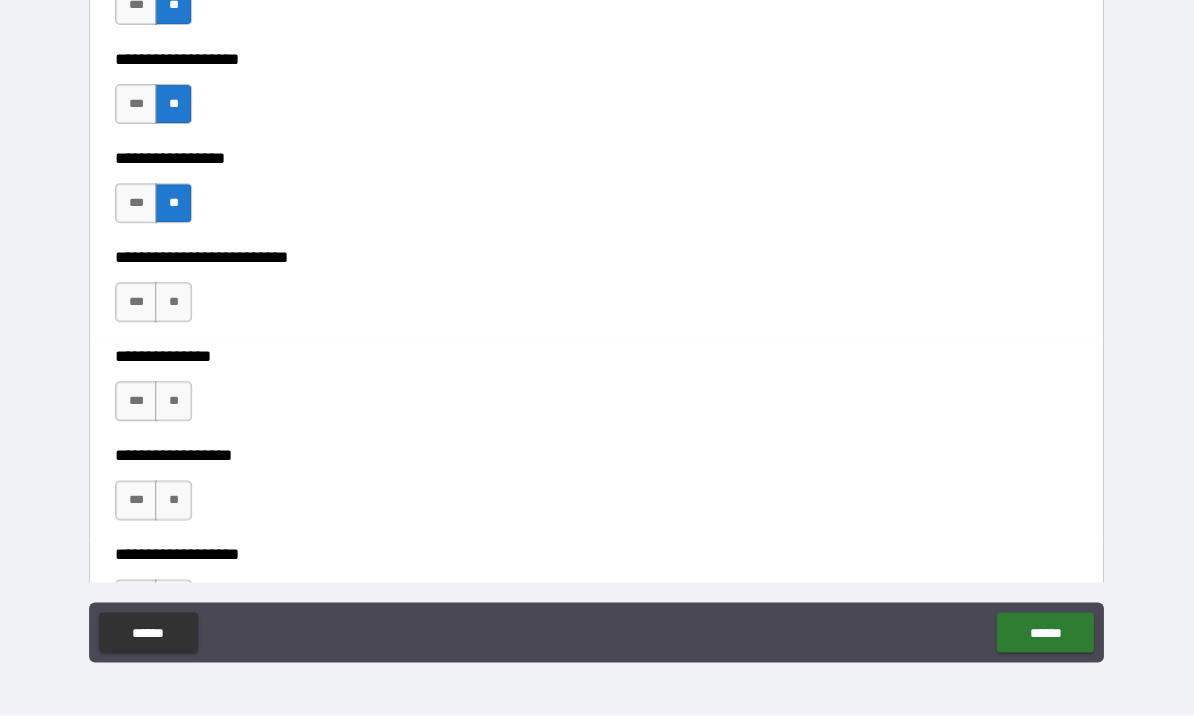scroll, scrollTop: 5283, scrollLeft: 0, axis: vertical 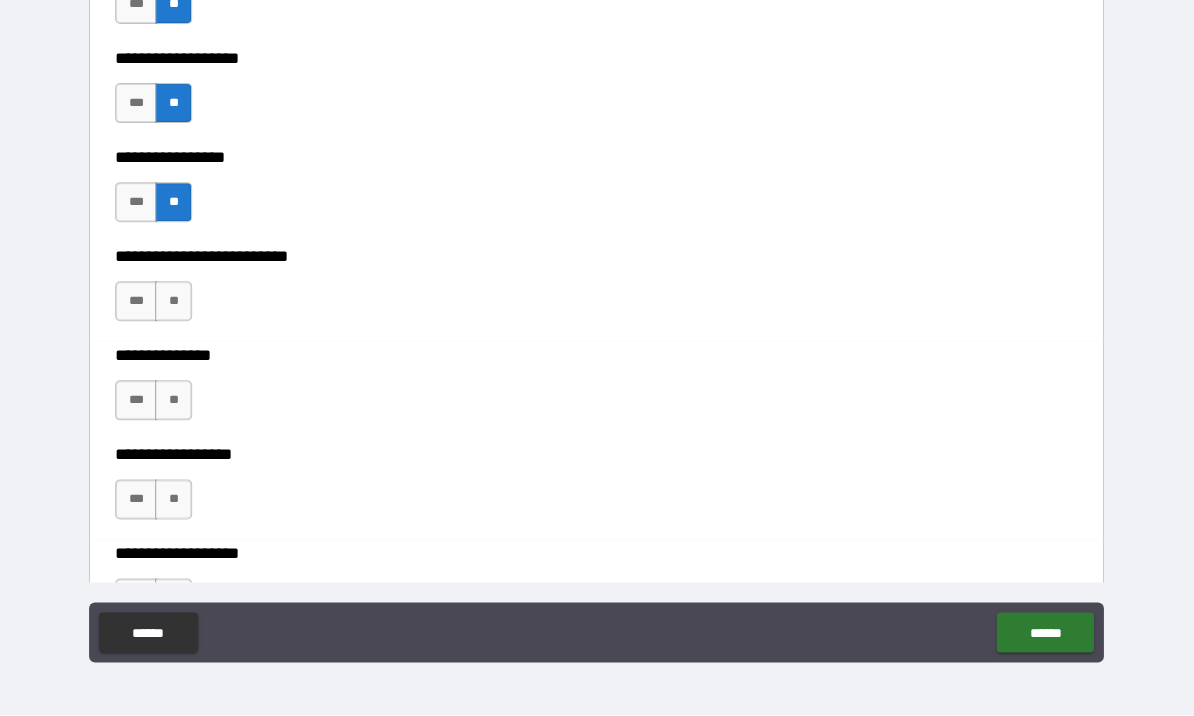 click on "**" at bounding box center (174, 302) 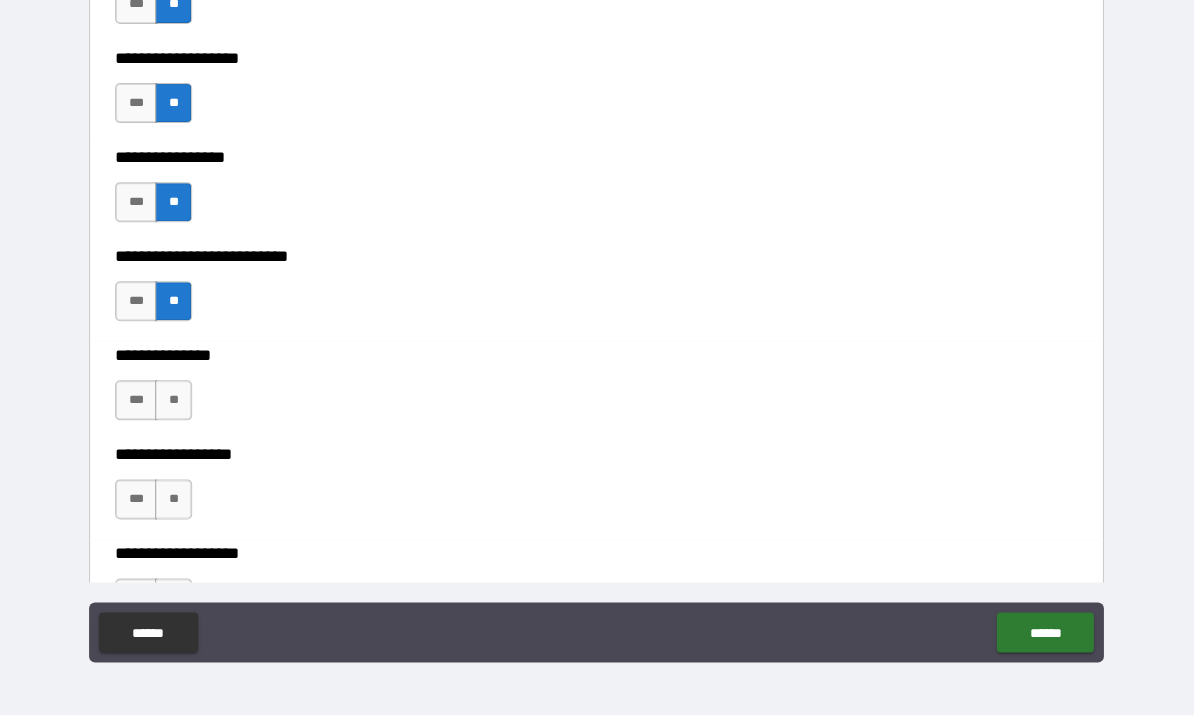 click on "**" at bounding box center (174, 401) 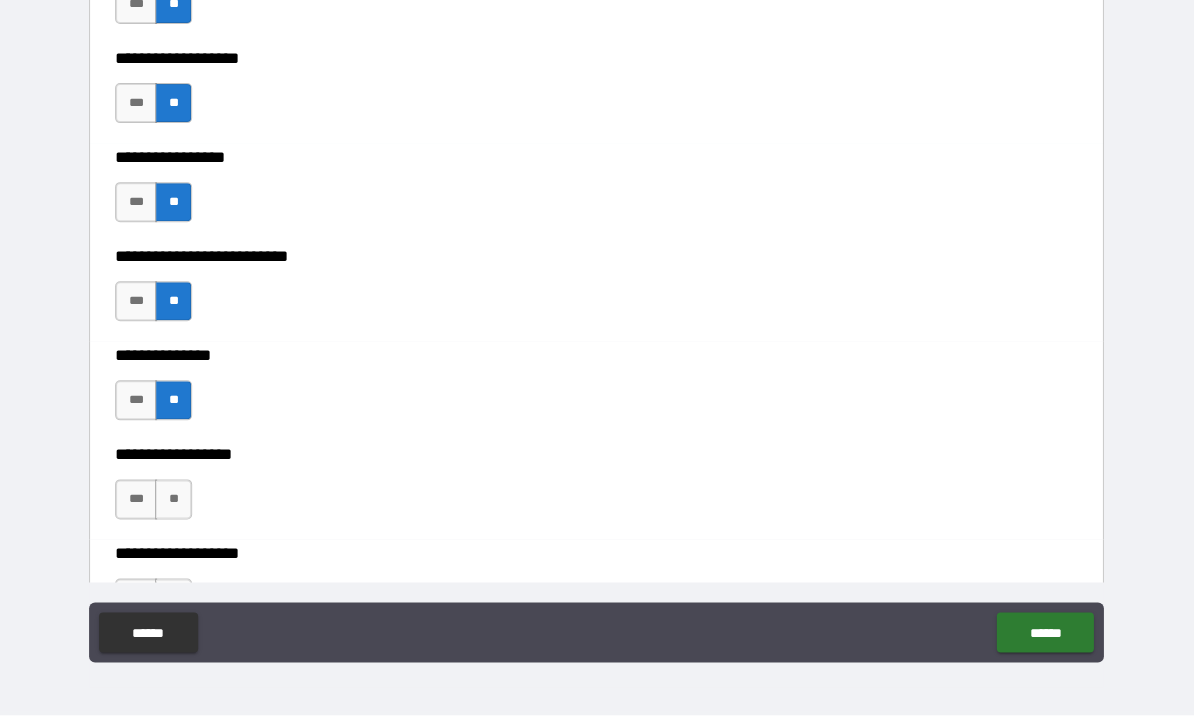 click on "**" at bounding box center [174, 500] 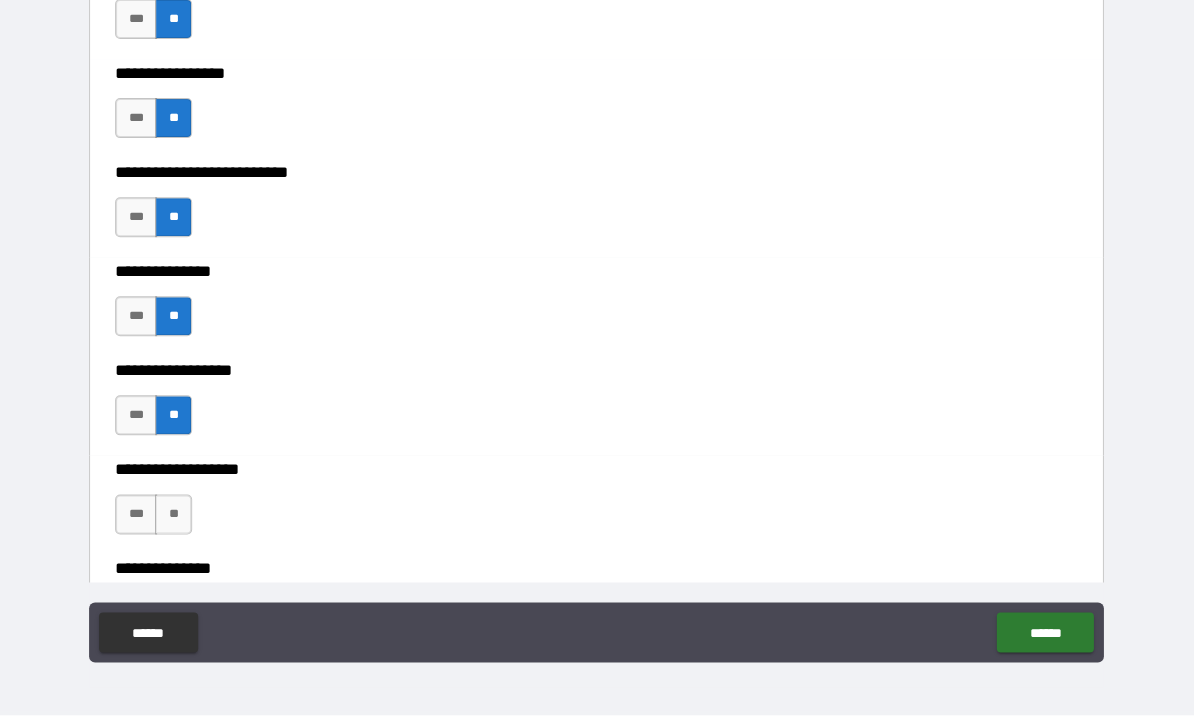 scroll, scrollTop: 5481, scrollLeft: 0, axis: vertical 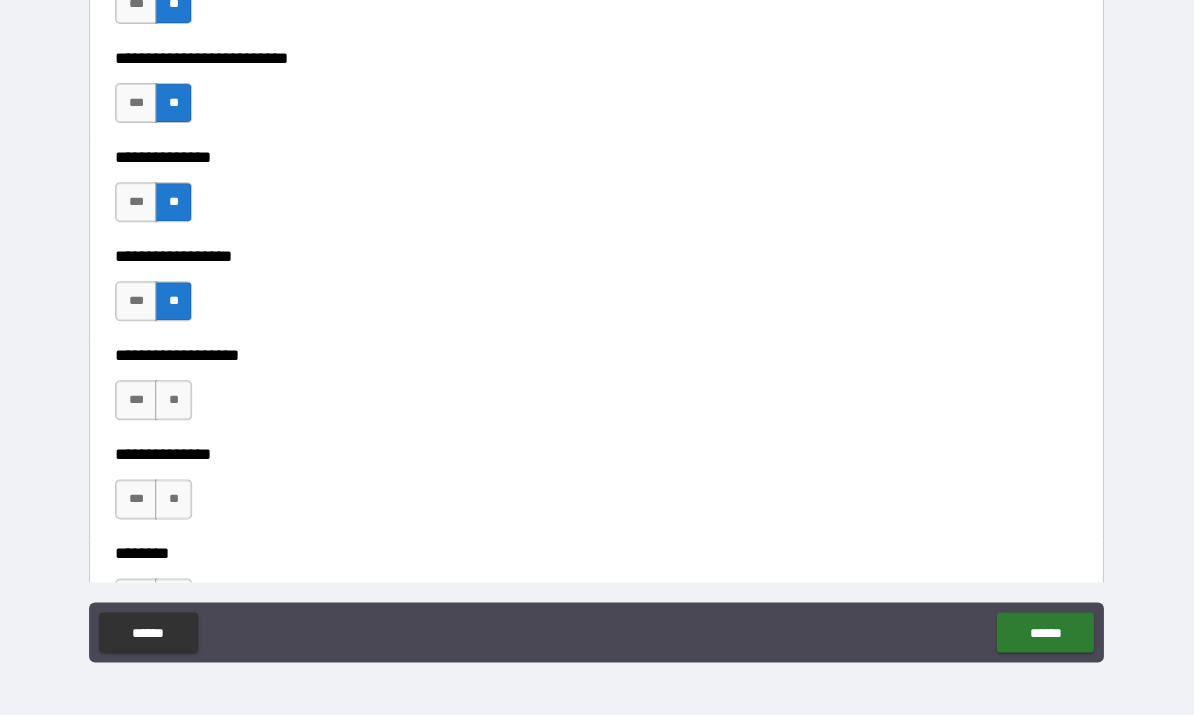 click on "**" at bounding box center [174, 401] 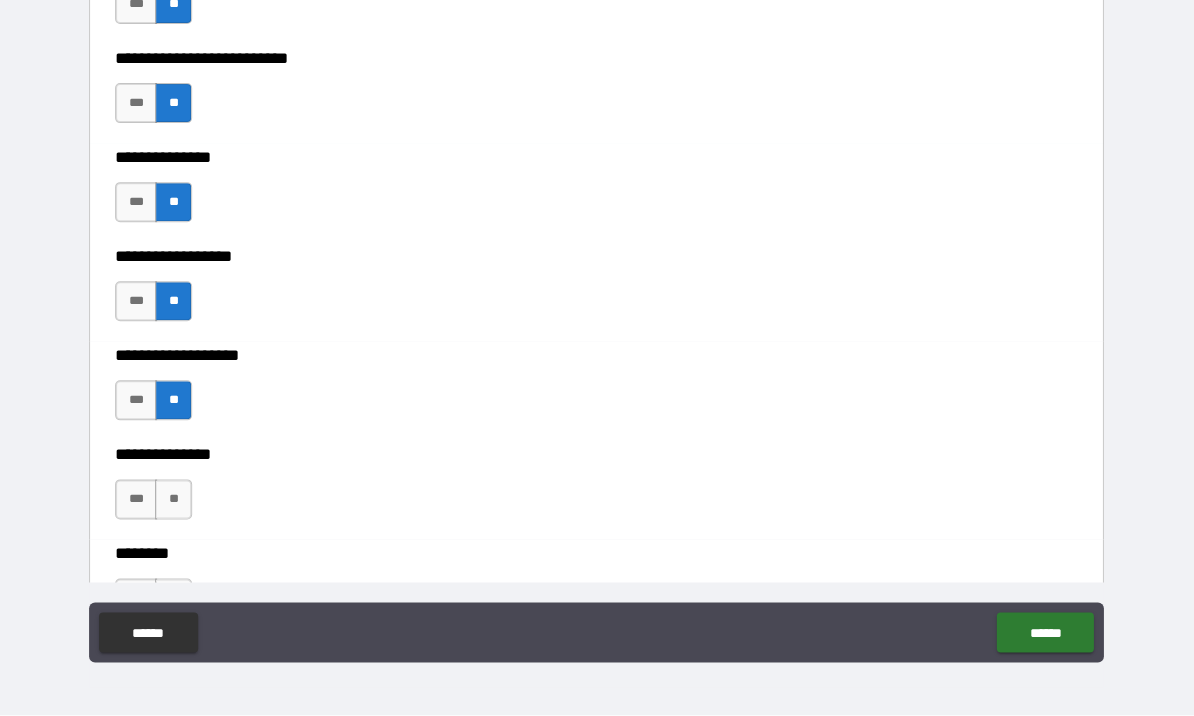 click on "**" at bounding box center (174, 500) 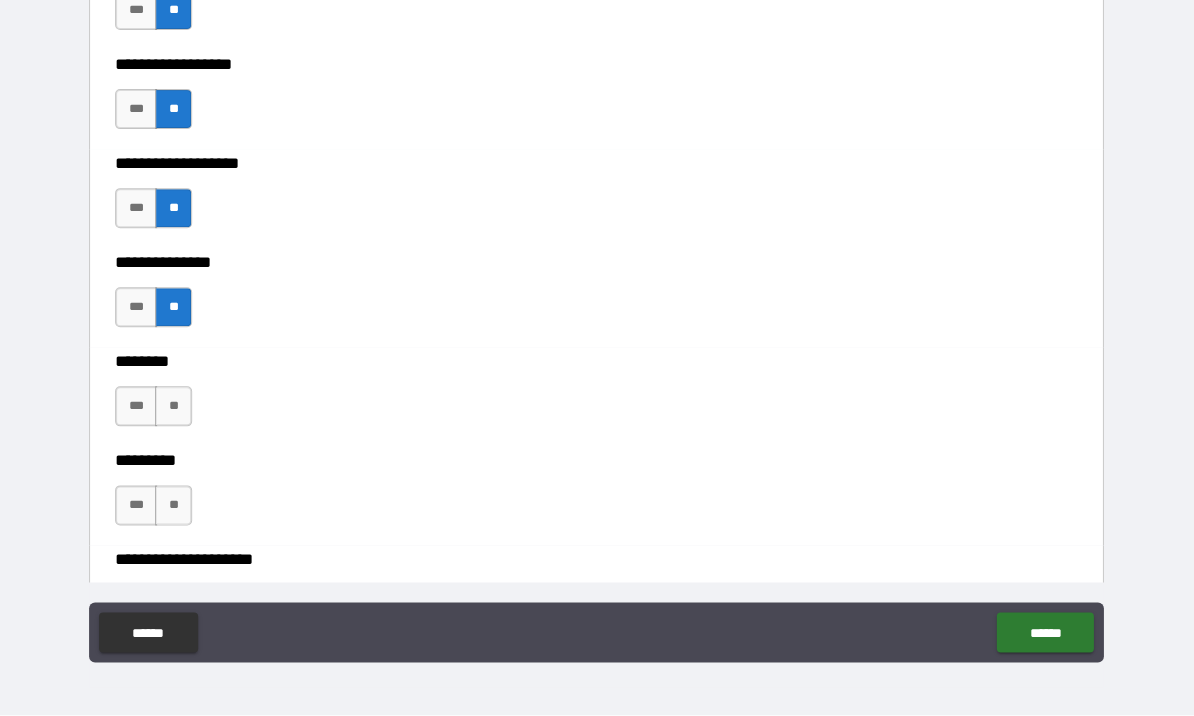 scroll, scrollTop: 5677, scrollLeft: 0, axis: vertical 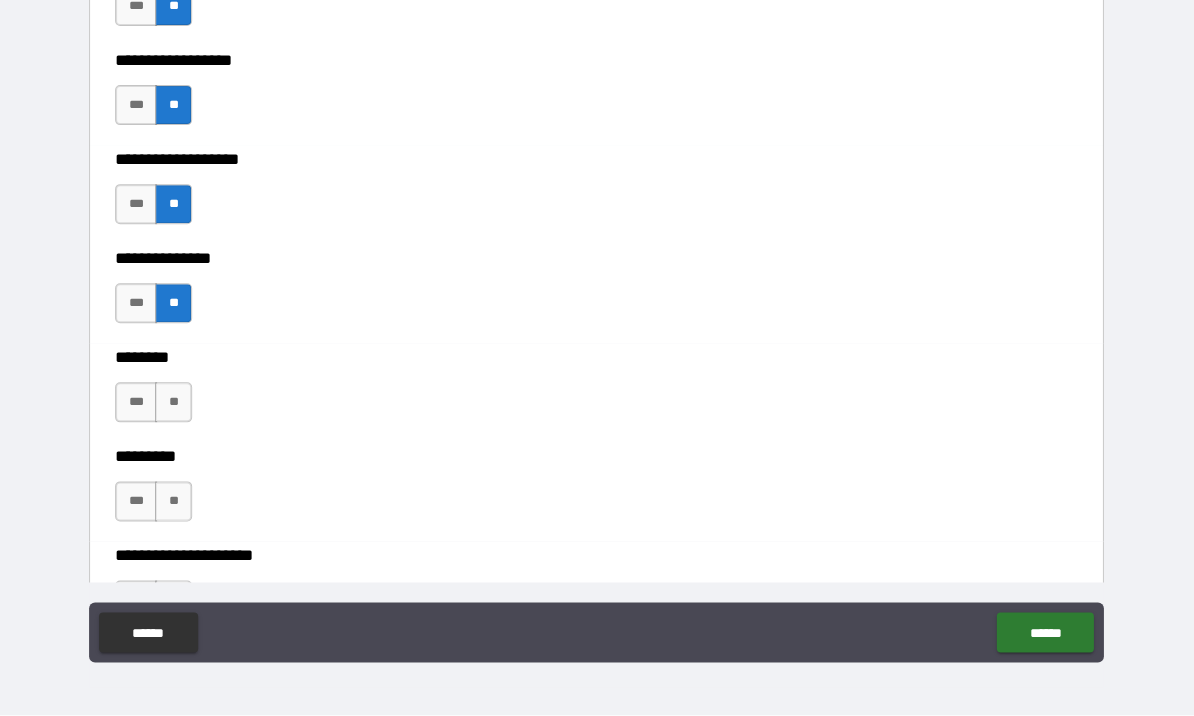 click on "**" at bounding box center [174, 403] 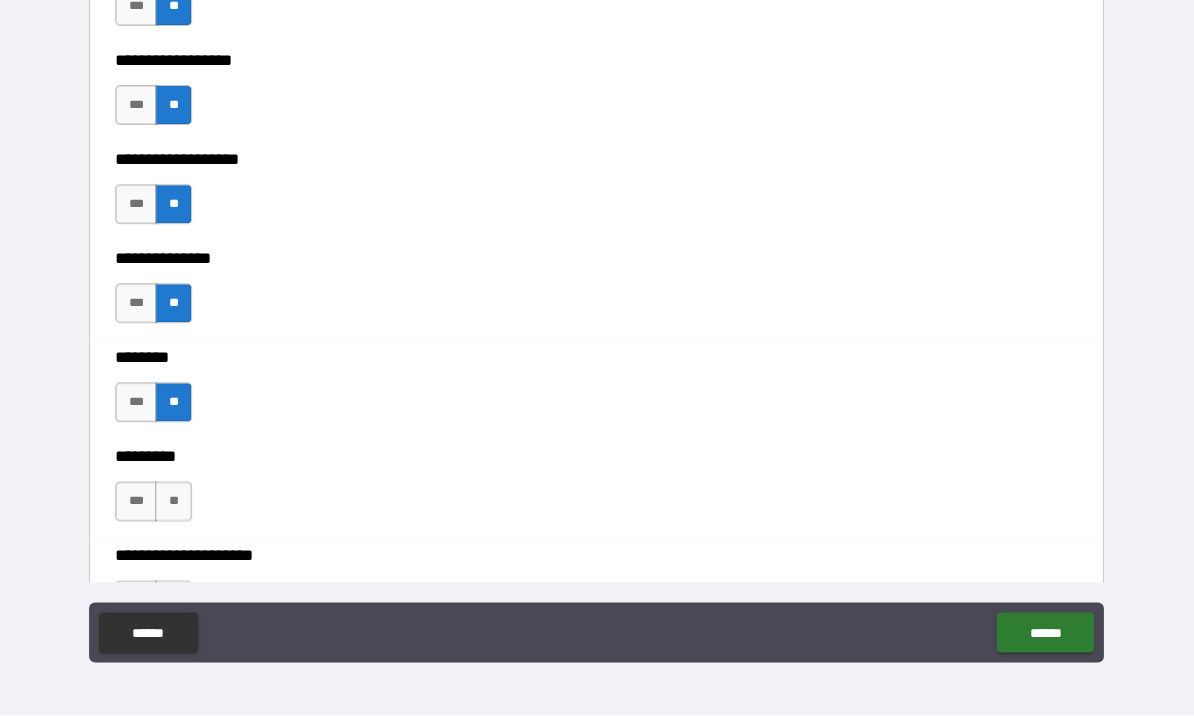 click on "**" at bounding box center [174, 502] 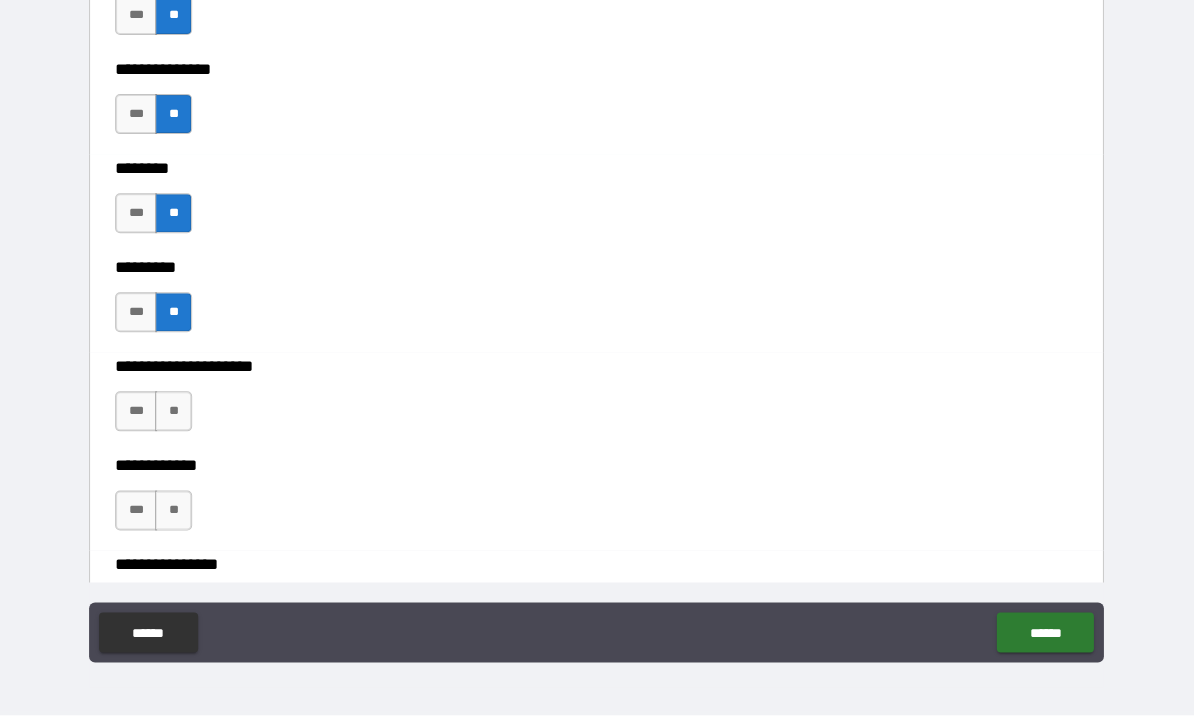 scroll, scrollTop: 5871, scrollLeft: 0, axis: vertical 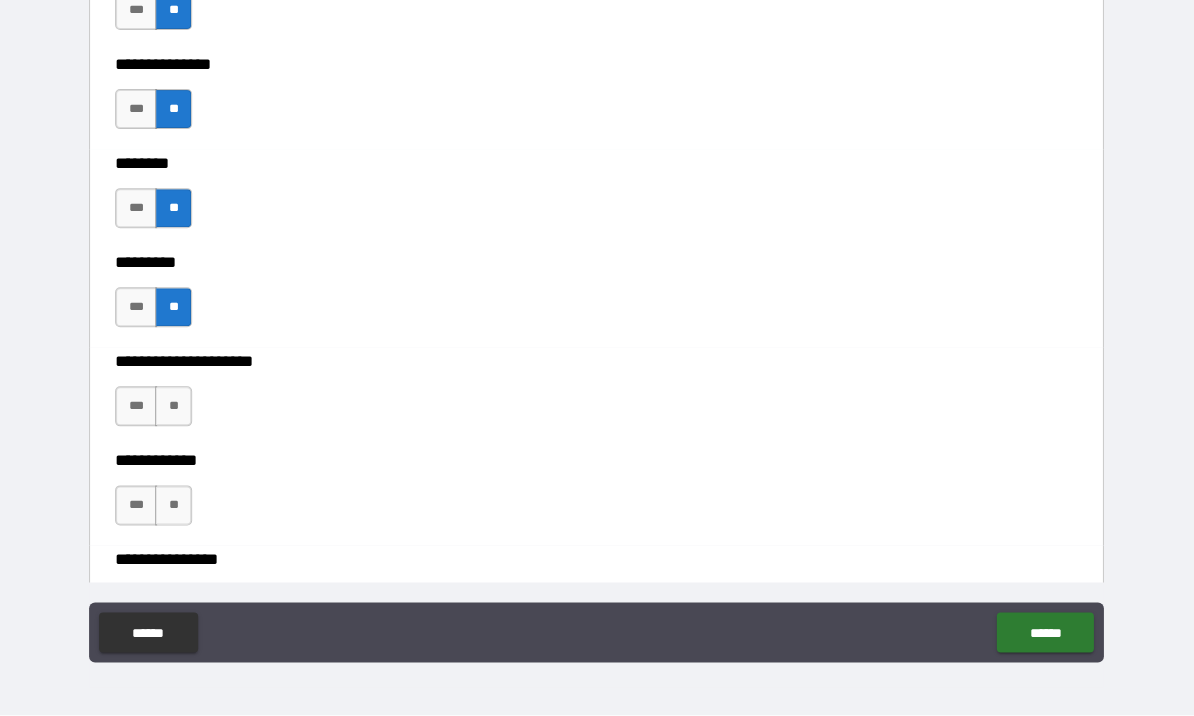 click on "**" at bounding box center [174, 407] 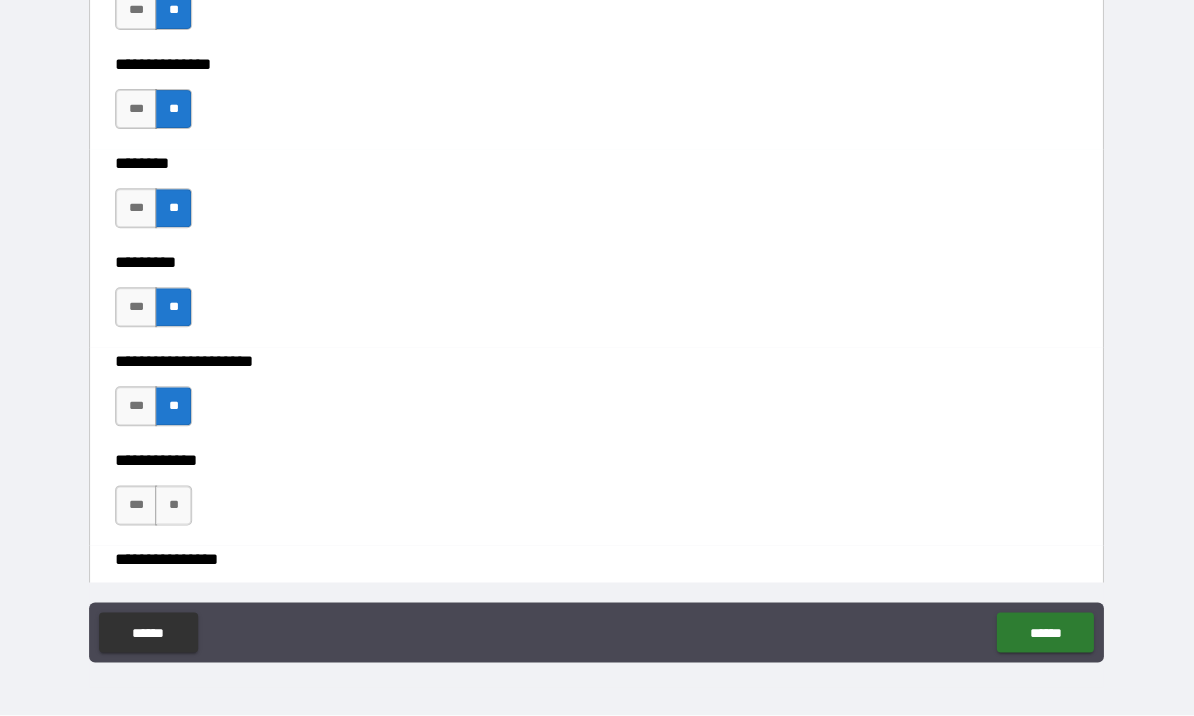 click on "**" at bounding box center [174, 506] 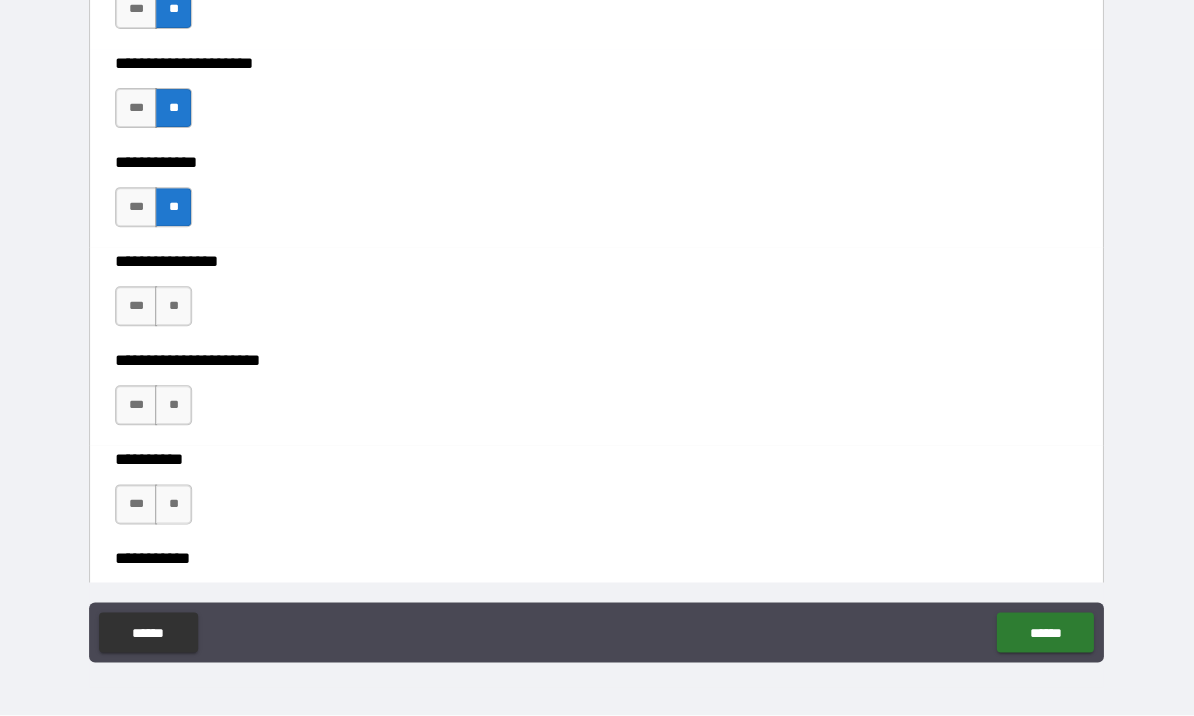 scroll, scrollTop: 6179, scrollLeft: 0, axis: vertical 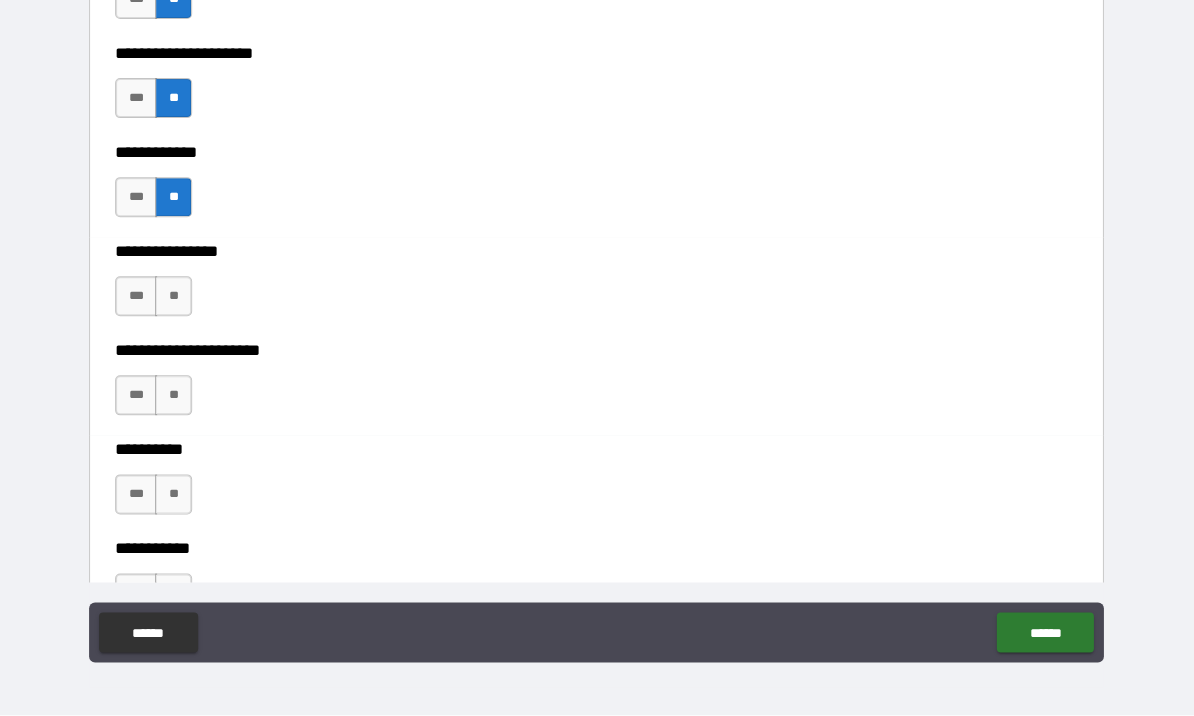 click on "**" at bounding box center (174, 297) 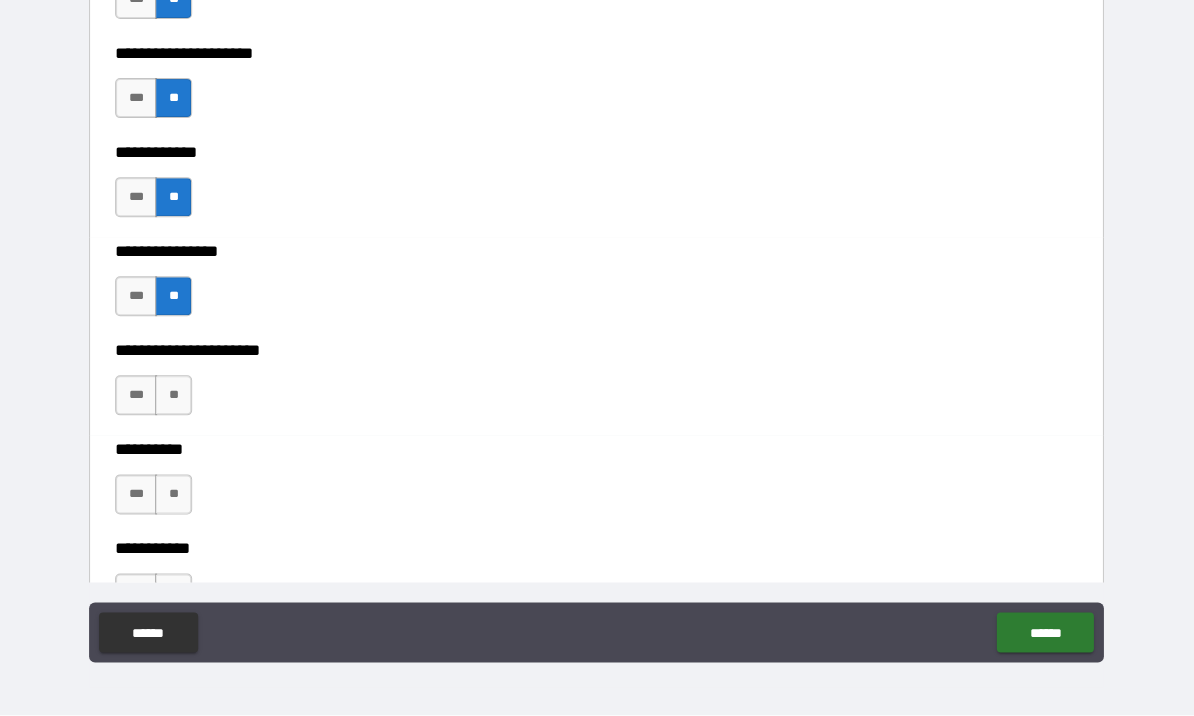 click on "**" at bounding box center (174, 396) 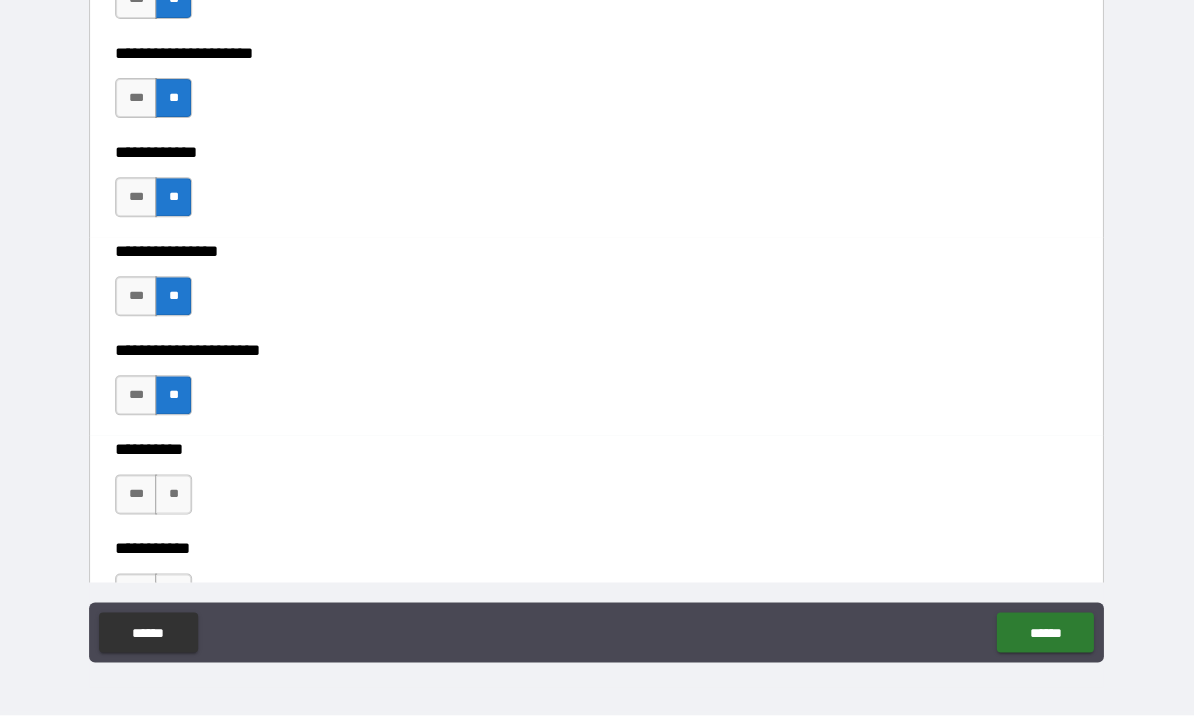 click on "**" at bounding box center (174, 495) 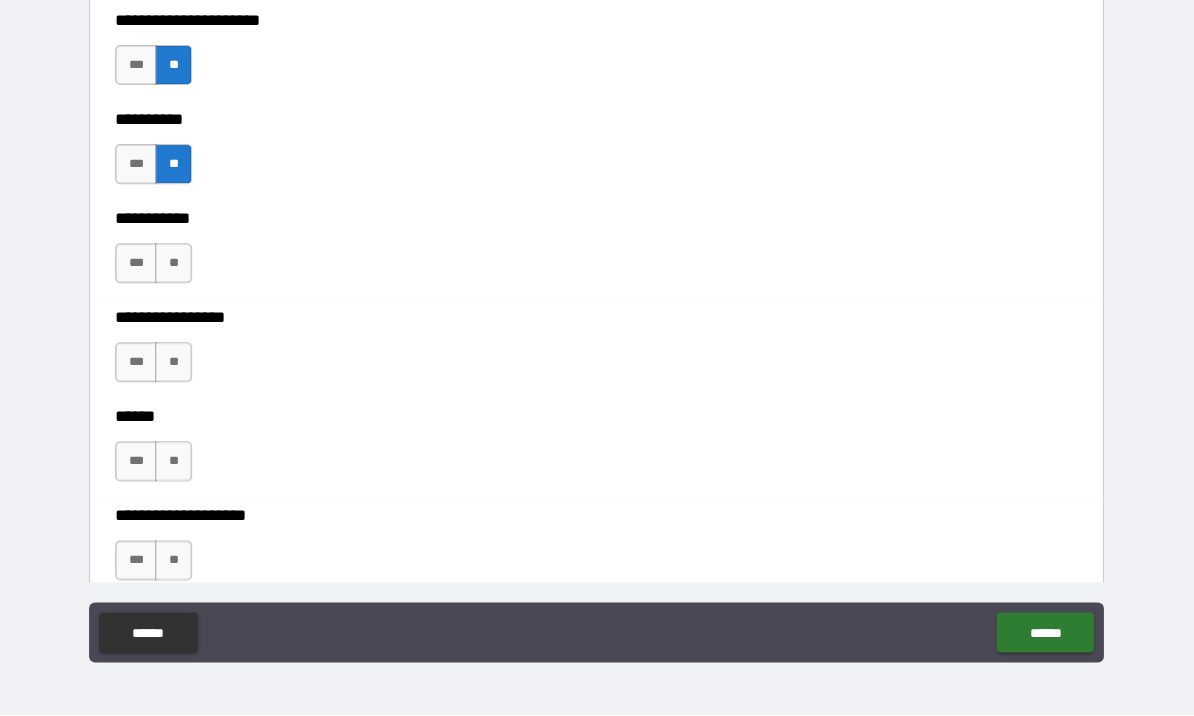 scroll, scrollTop: 6504, scrollLeft: 0, axis: vertical 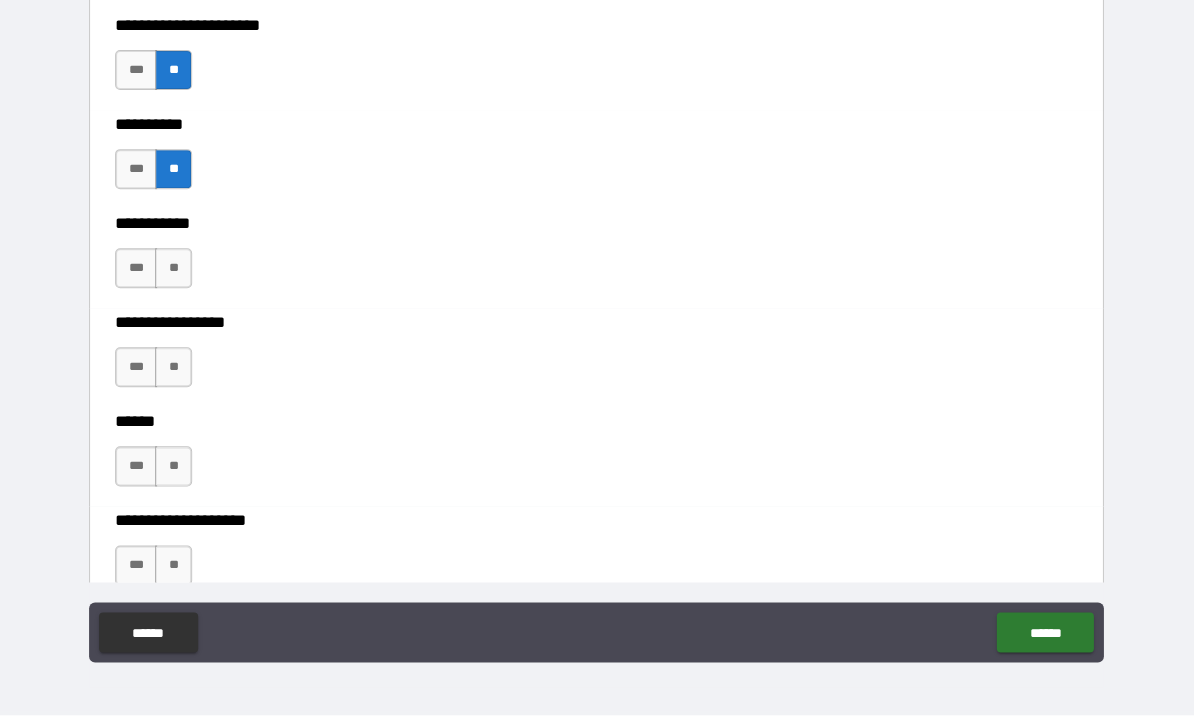 click on "**" at bounding box center [174, 269] 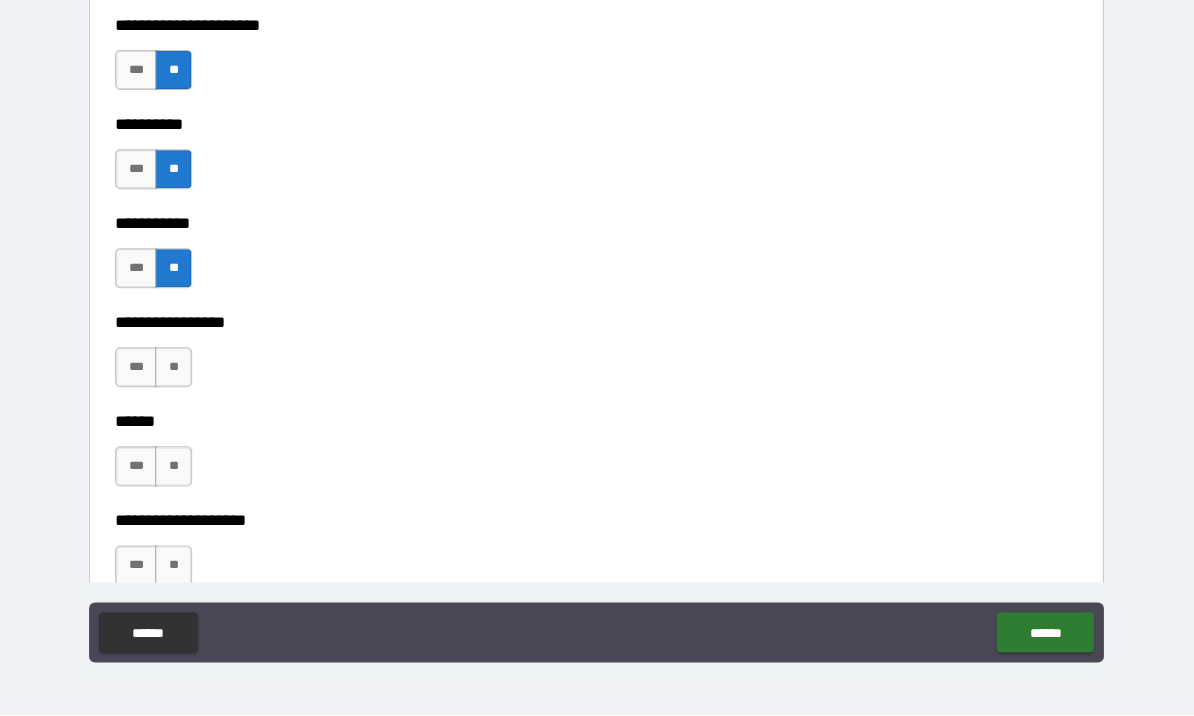 click on "**" at bounding box center [174, 368] 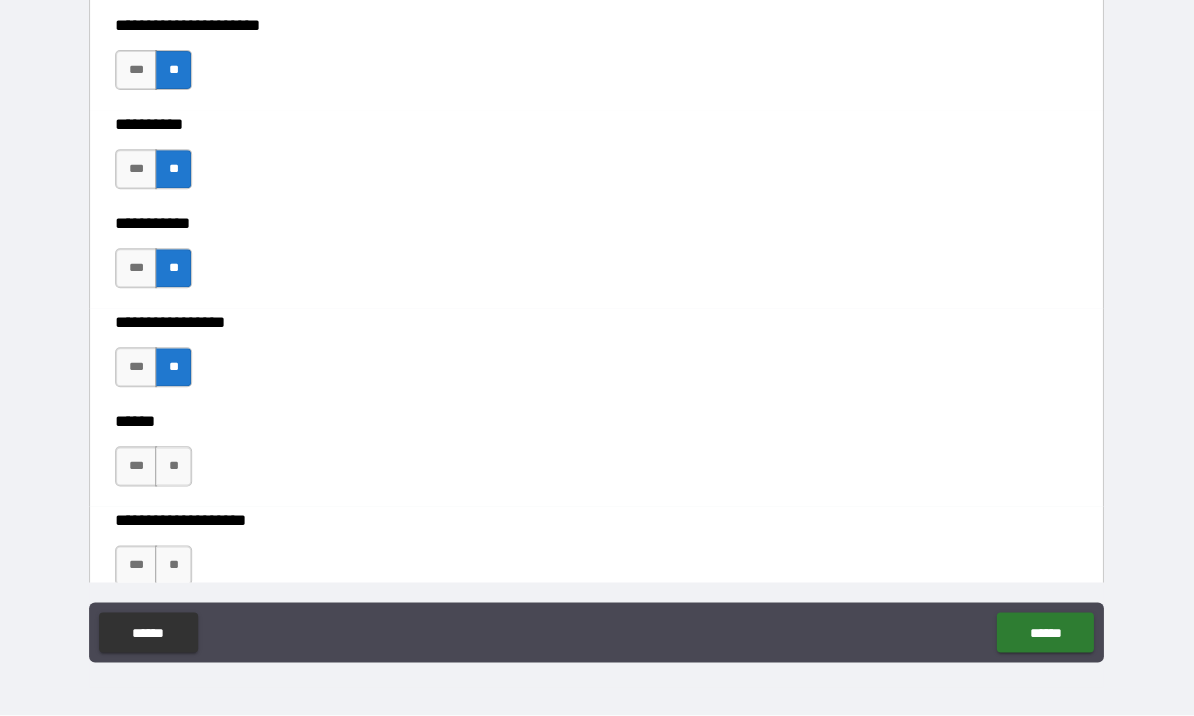 click on "**" at bounding box center (174, 467) 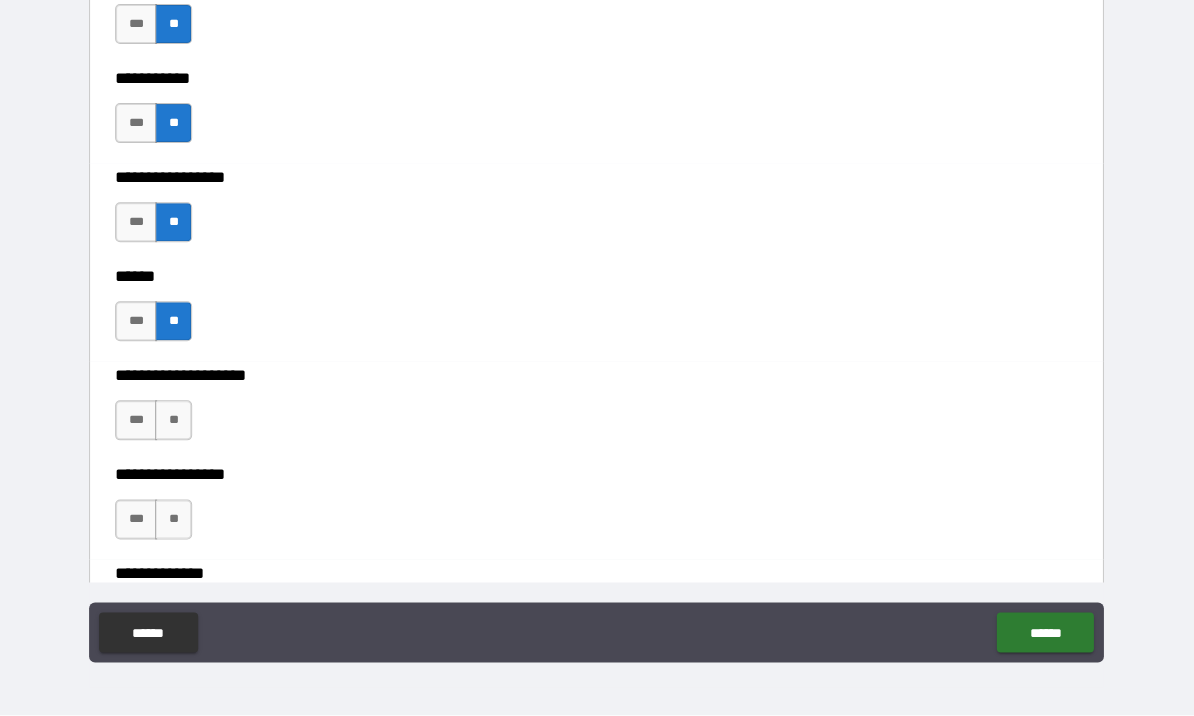 scroll, scrollTop: 6653, scrollLeft: 0, axis: vertical 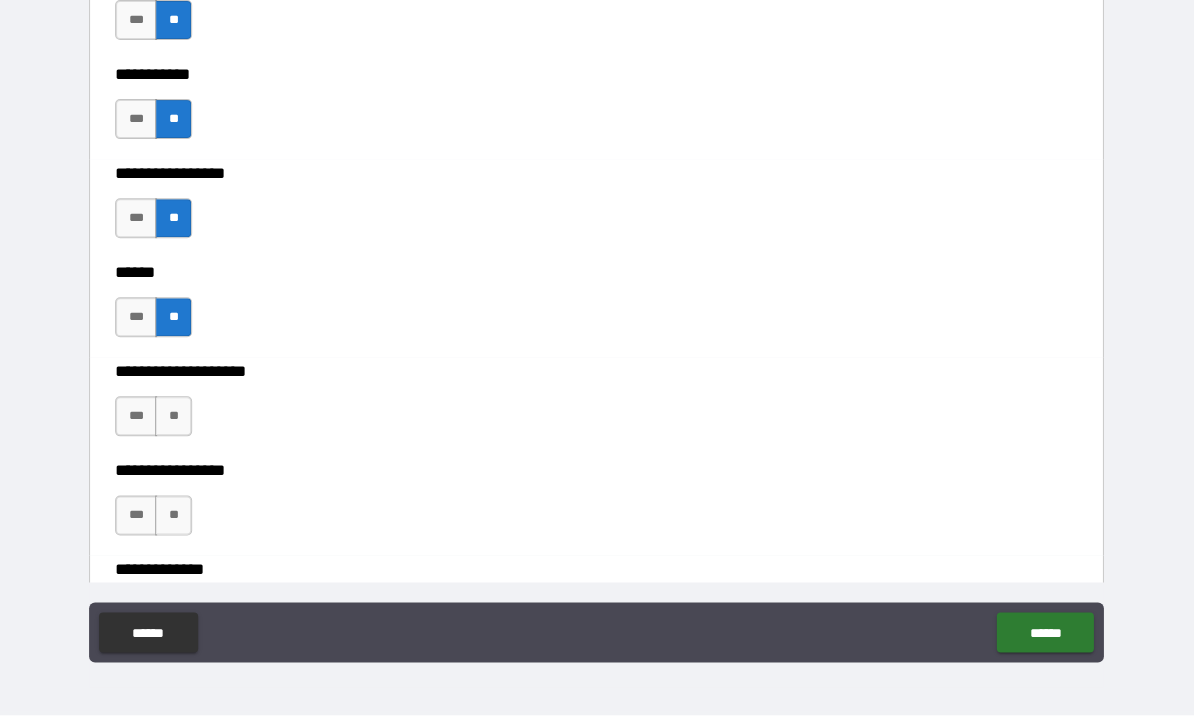 click on "**" at bounding box center (174, 417) 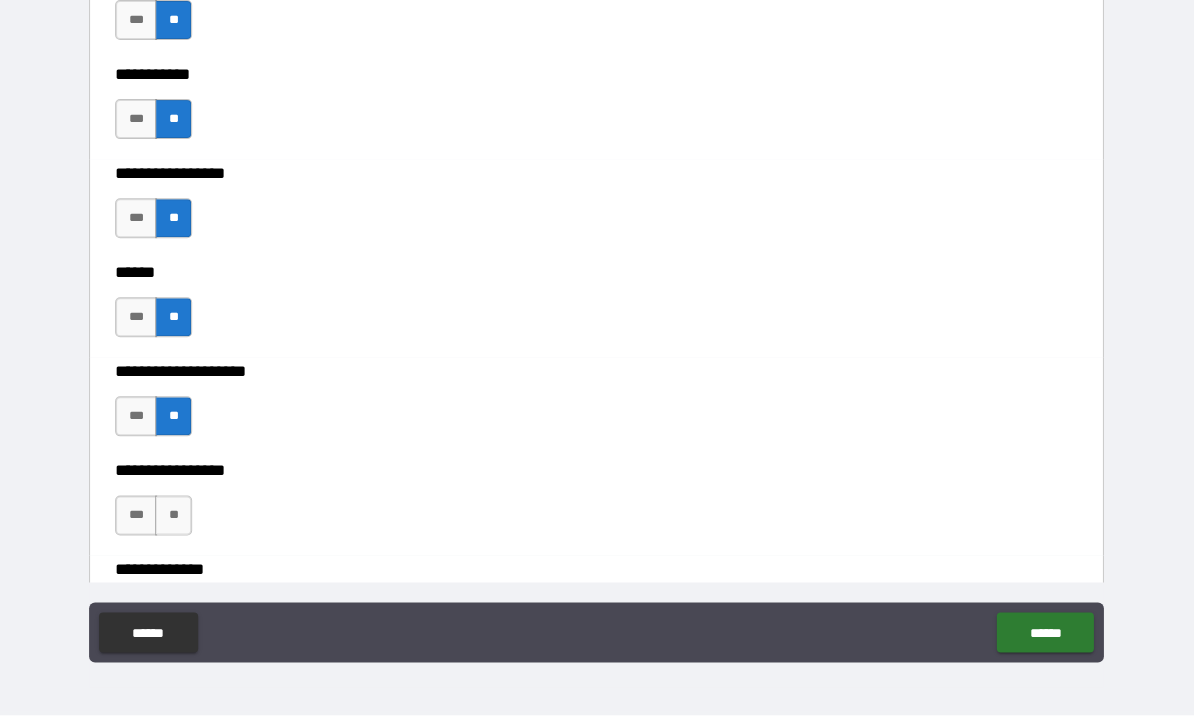 click on "**" at bounding box center (174, 516) 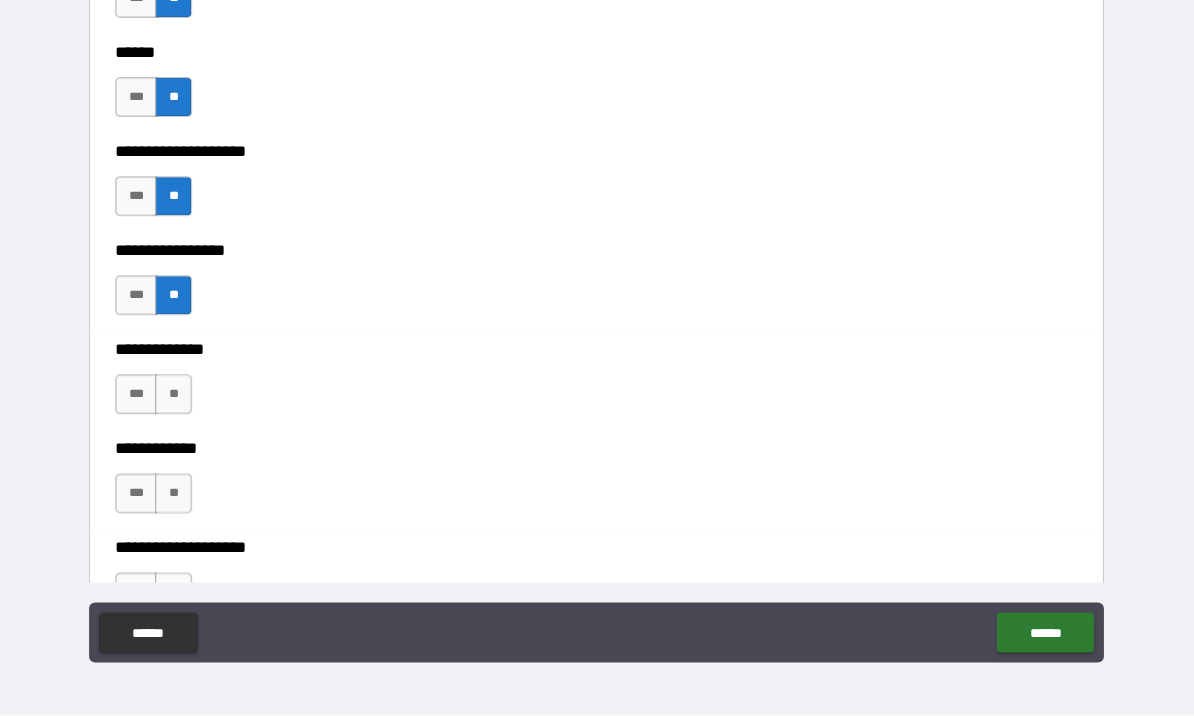 scroll, scrollTop: 6879, scrollLeft: 0, axis: vertical 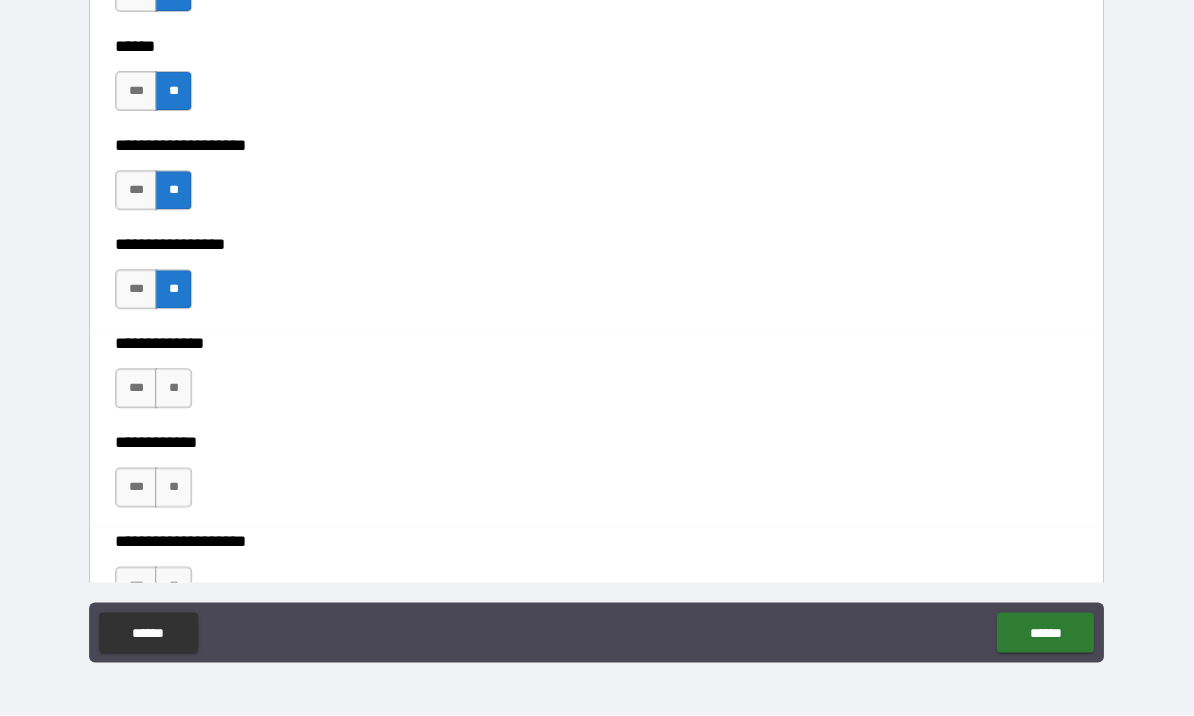 click on "**" at bounding box center (174, 389) 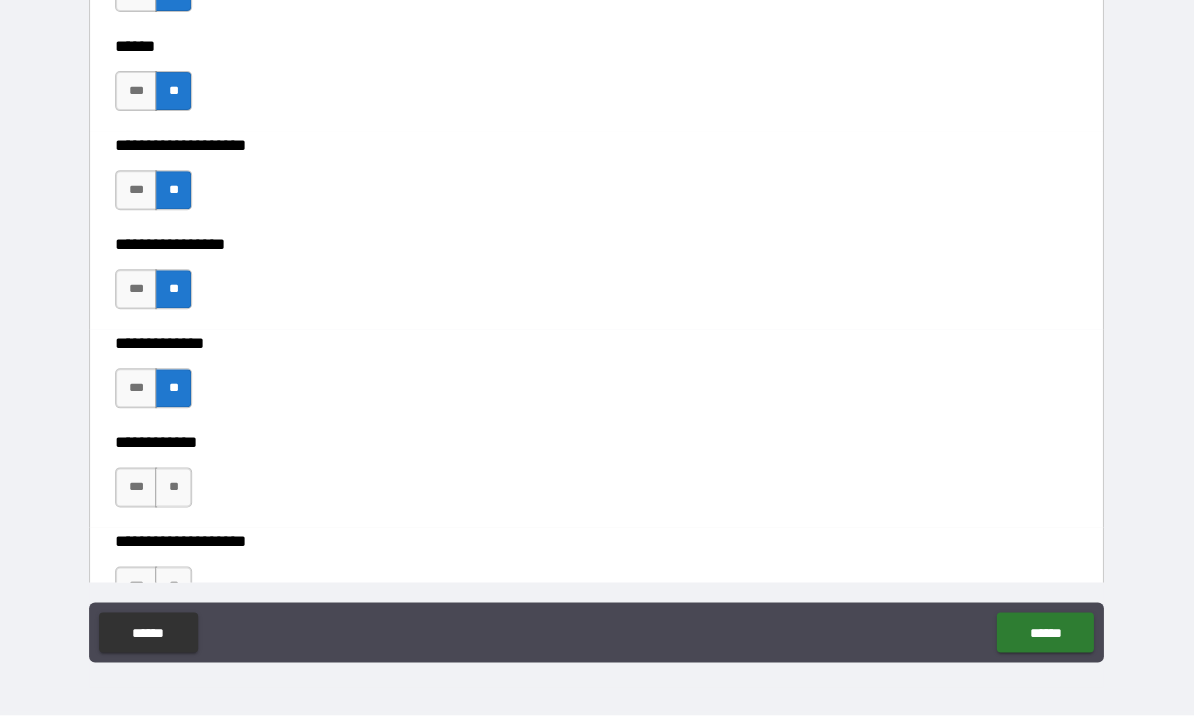 click on "**" at bounding box center [174, 488] 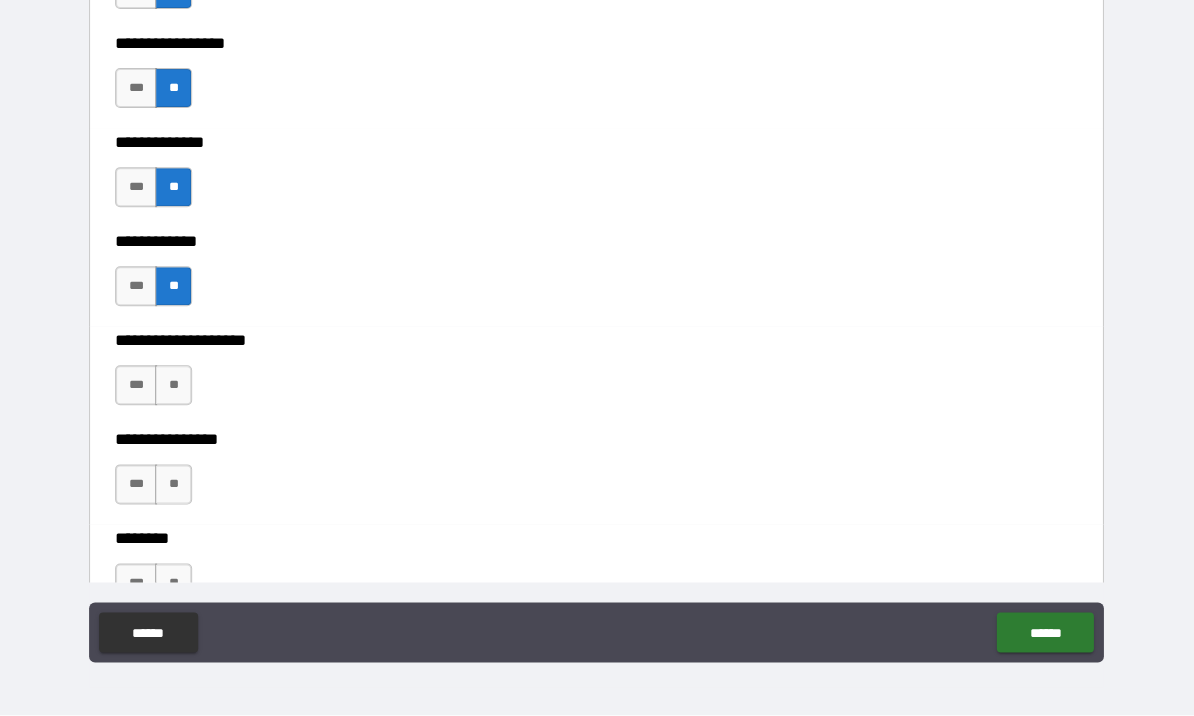 scroll, scrollTop: 7081, scrollLeft: 0, axis: vertical 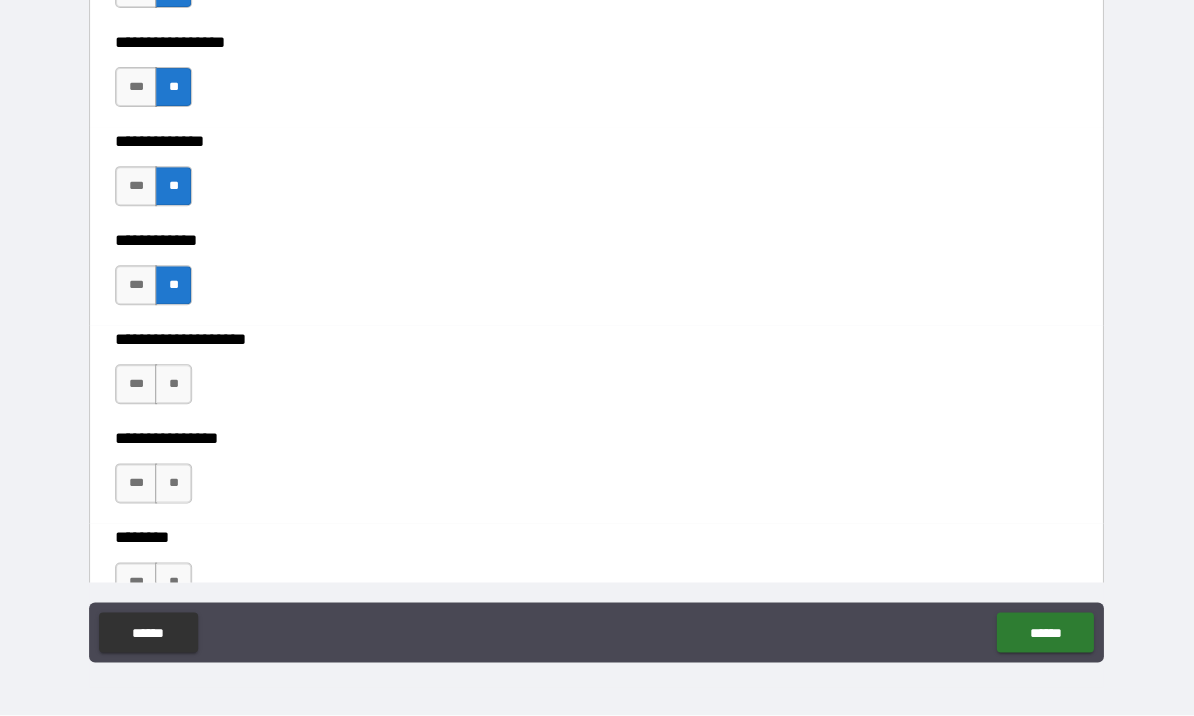 click on "**" at bounding box center [174, 385] 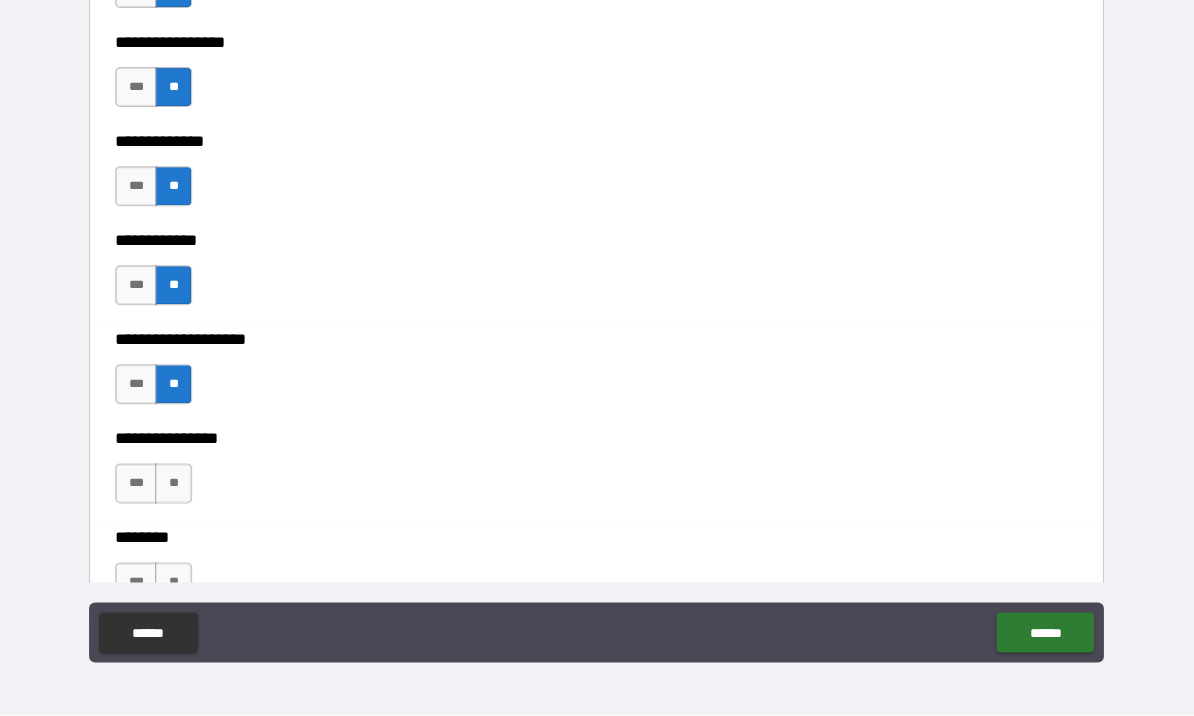 click on "**" at bounding box center (174, 484) 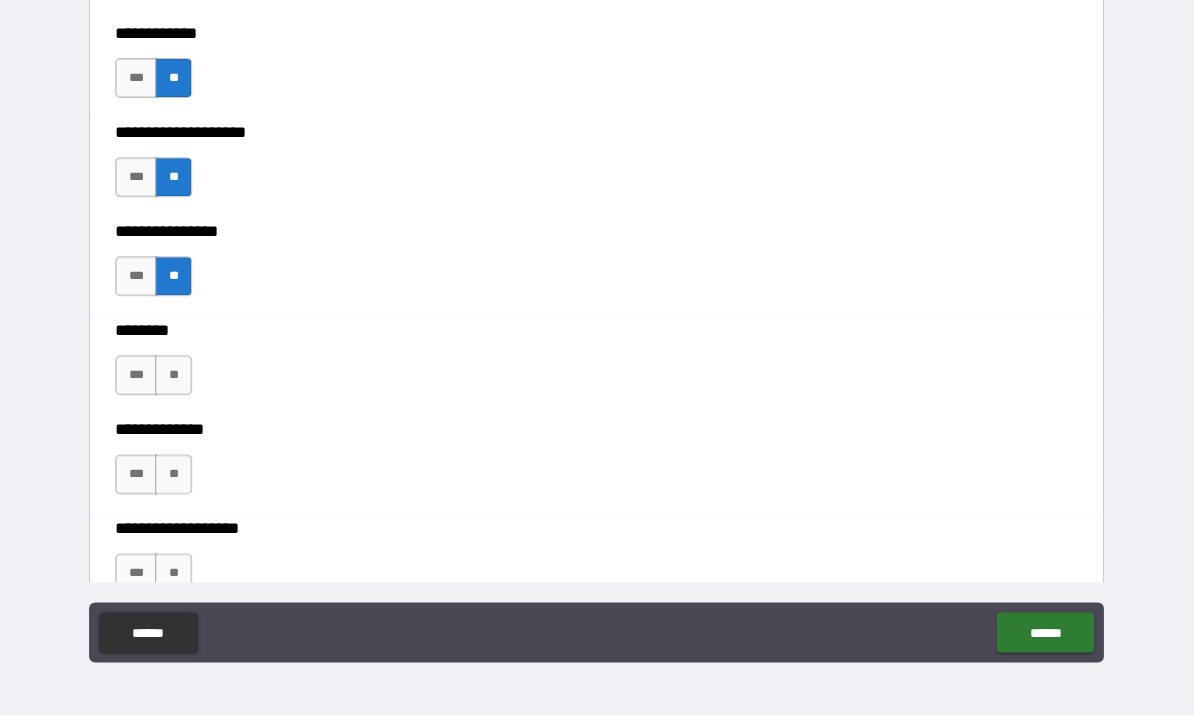 click on "**" at bounding box center [174, 376] 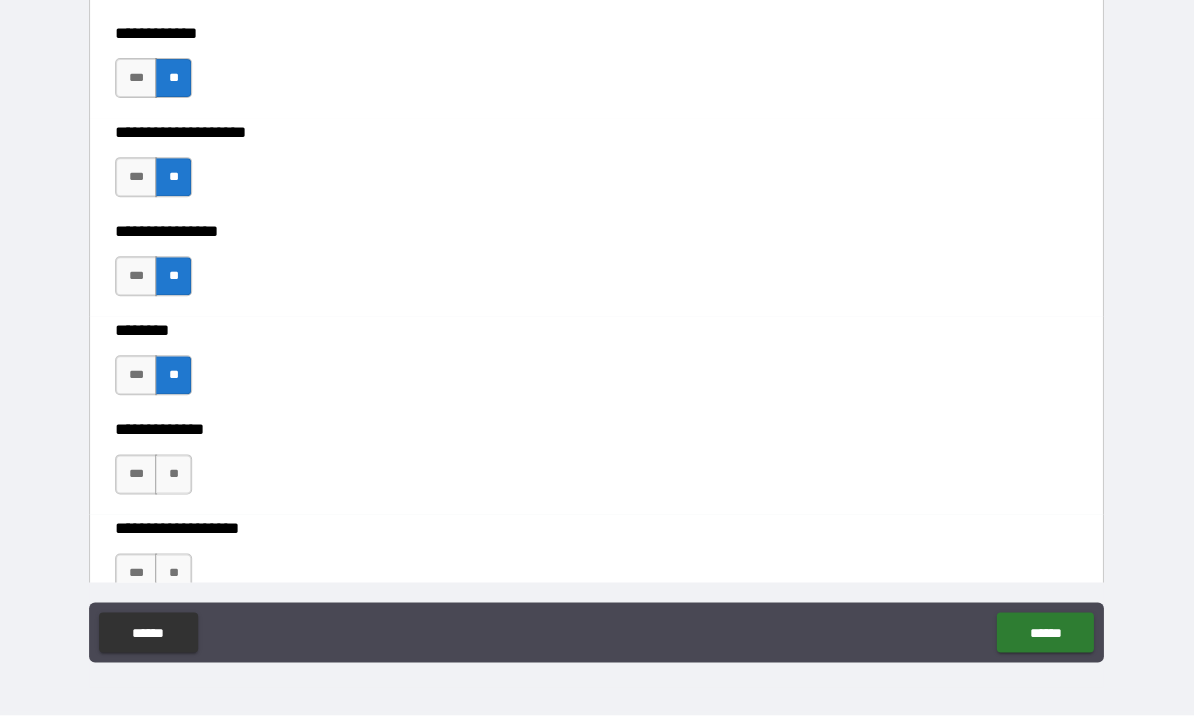 click on "**" at bounding box center [174, 475] 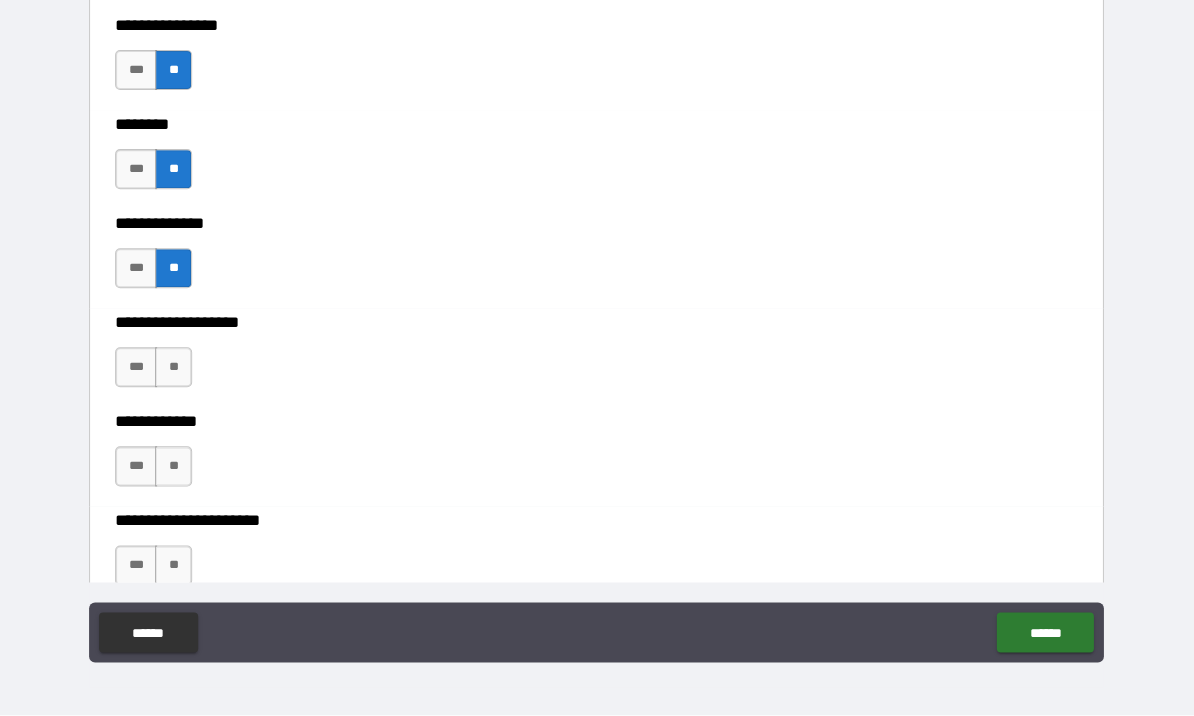 click on "**" at bounding box center (174, 368) 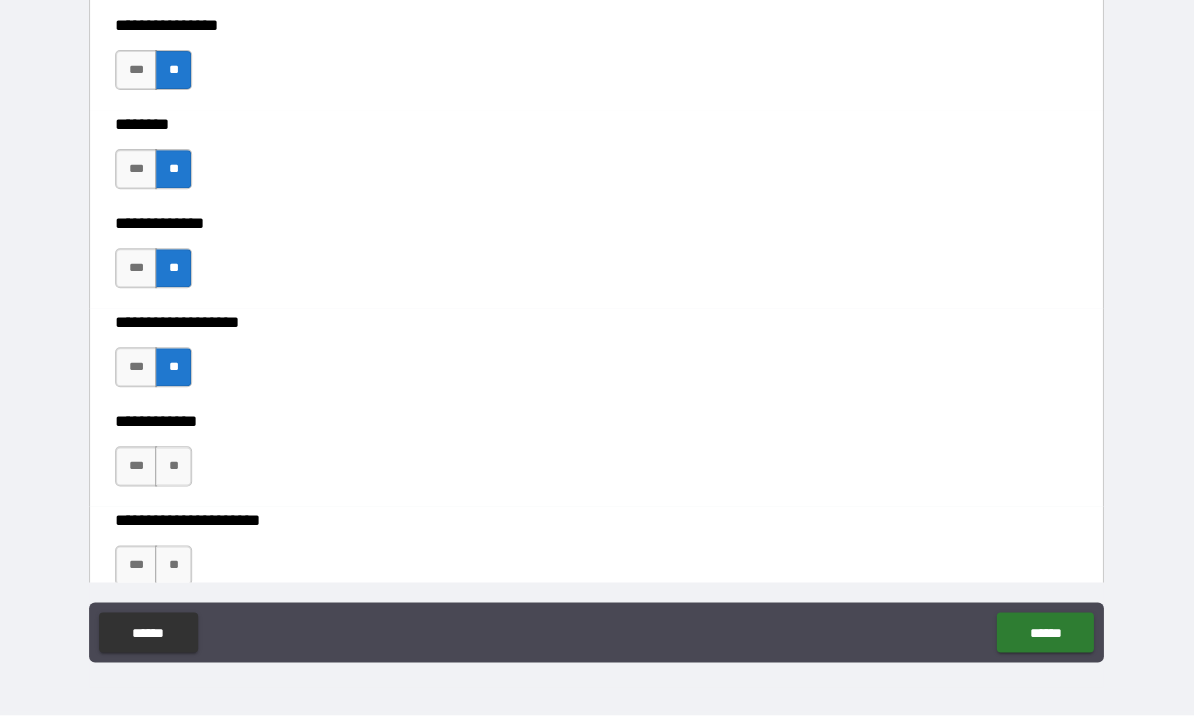 click on "**" at bounding box center [174, 467] 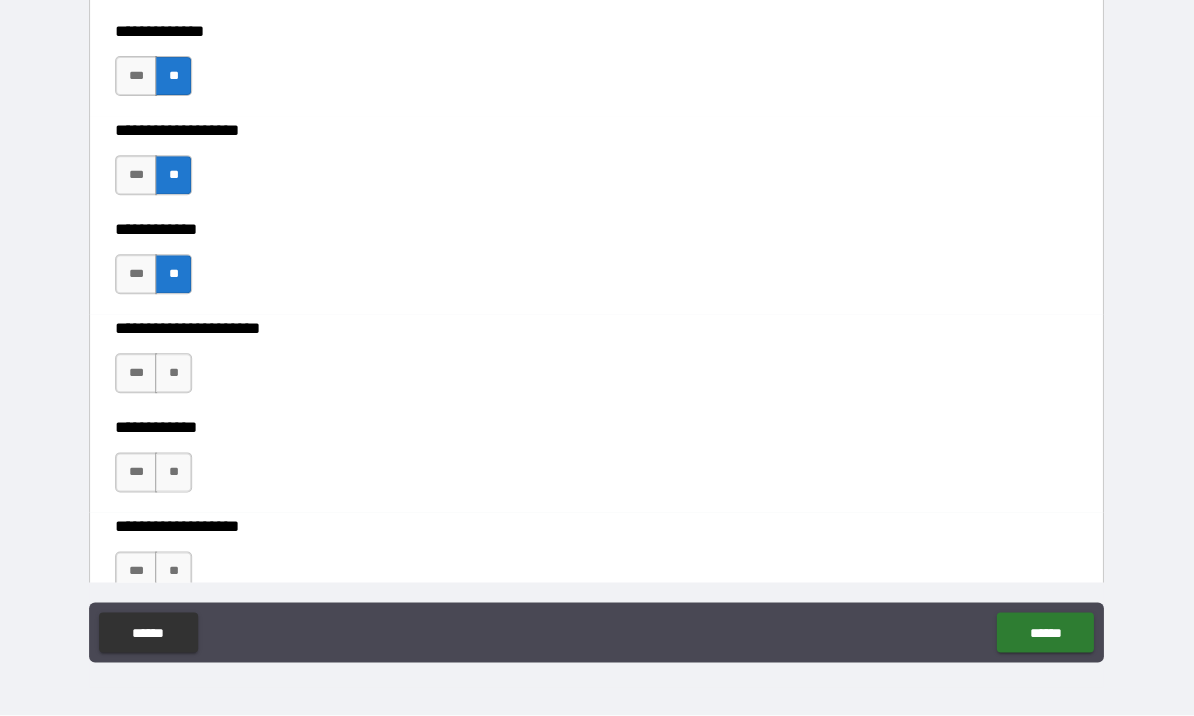 scroll, scrollTop: 7703, scrollLeft: 0, axis: vertical 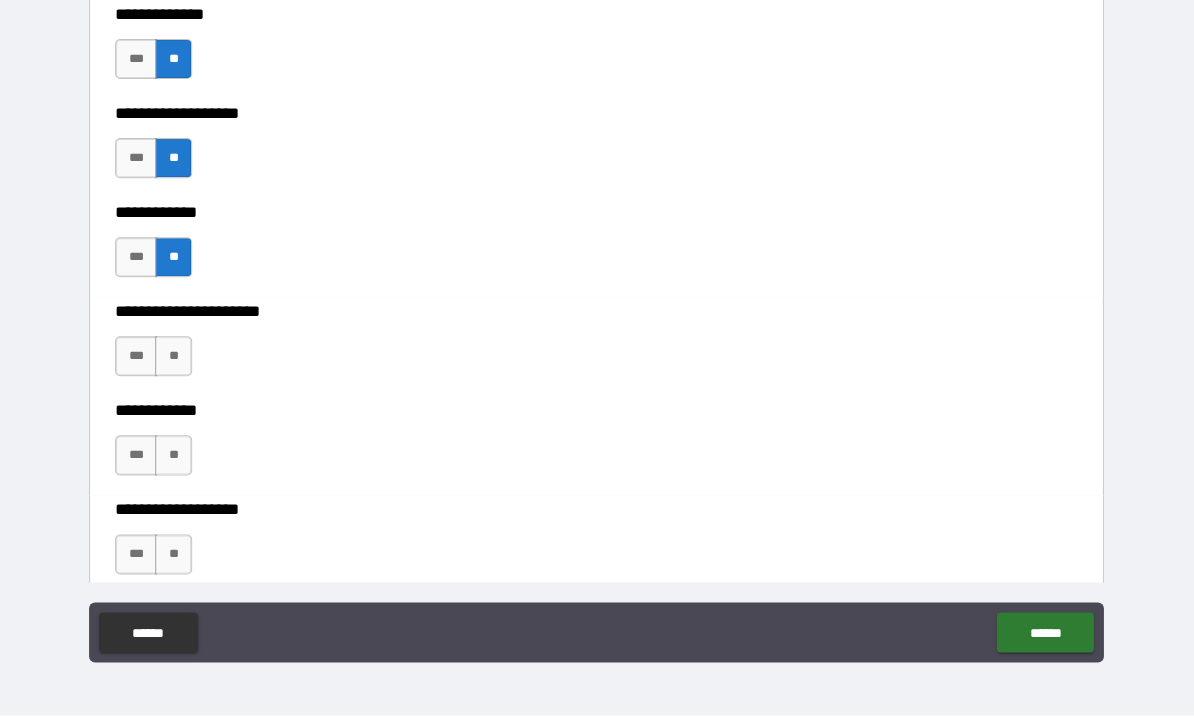 click on "**" at bounding box center (174, 357) 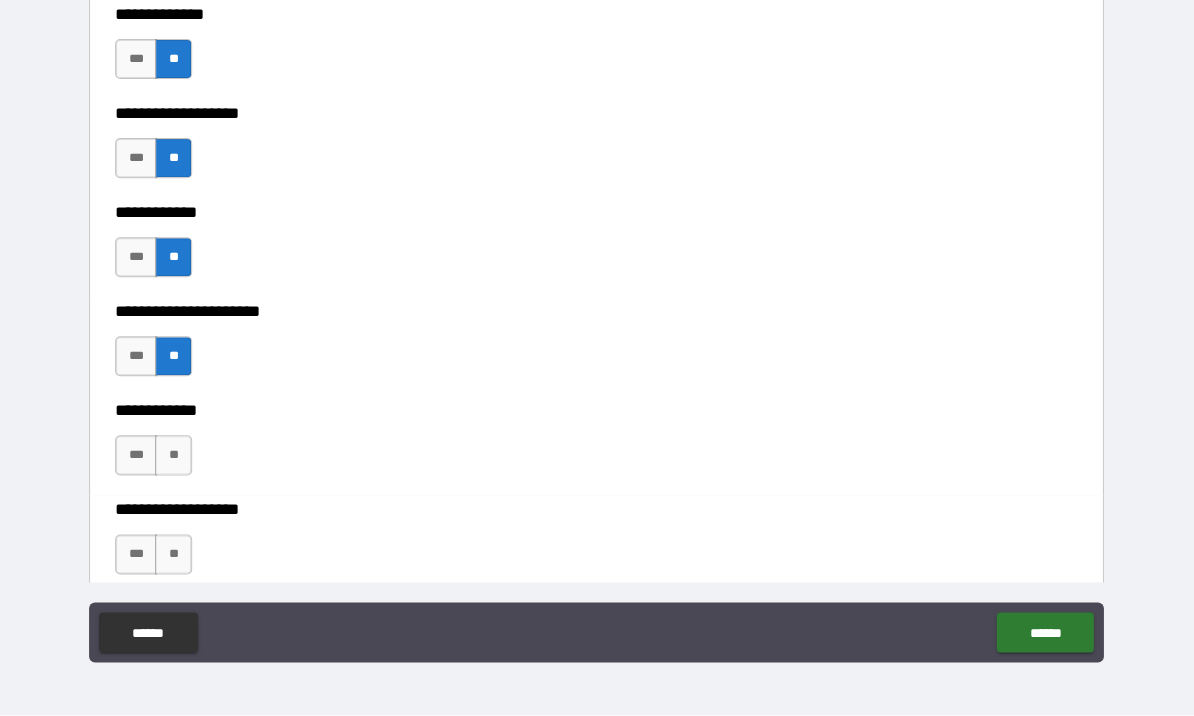 click on "**" at bounding box center [174, 456] 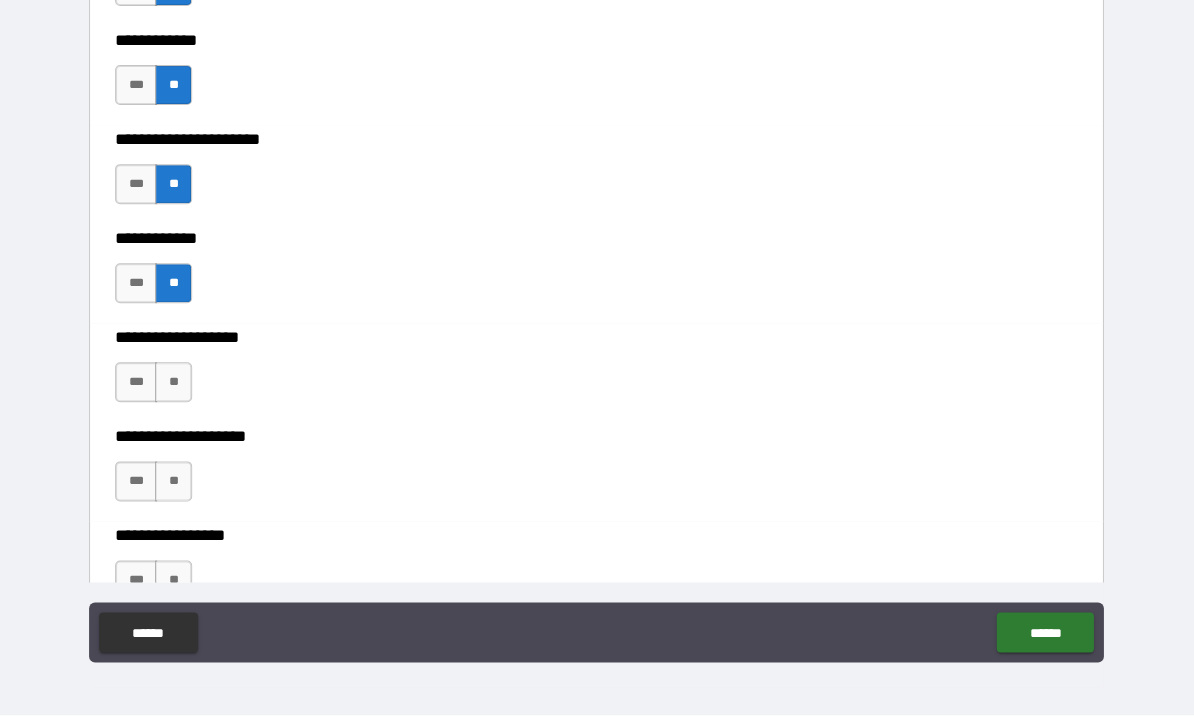 scroll, scrollTop: 7891, scrollLeft: 0, axis: vertical 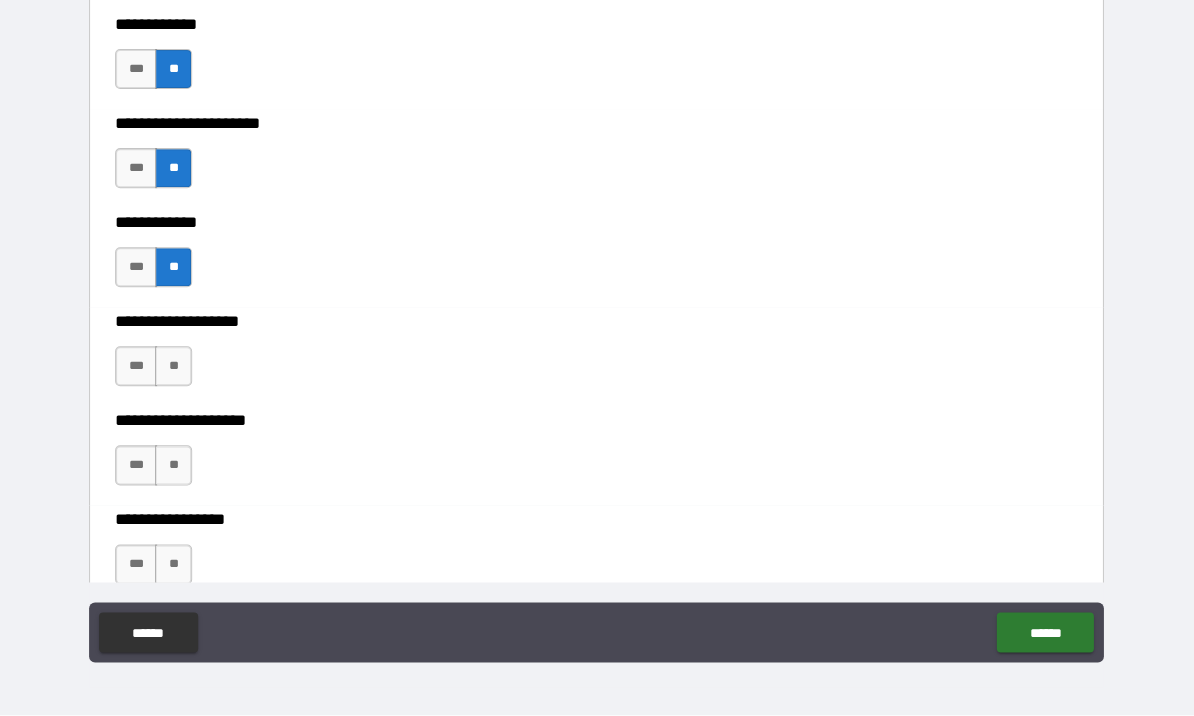 click on "**" at bounding box center (174, 367) 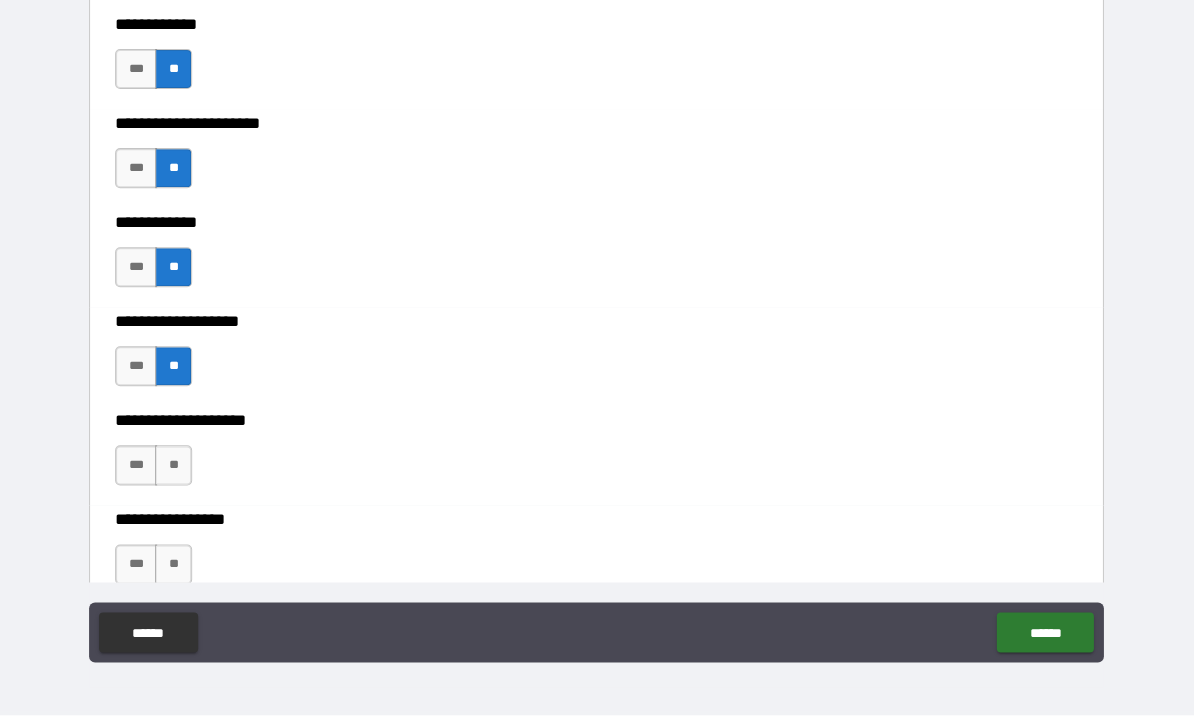click on "**" at bounding box center [174, 466] 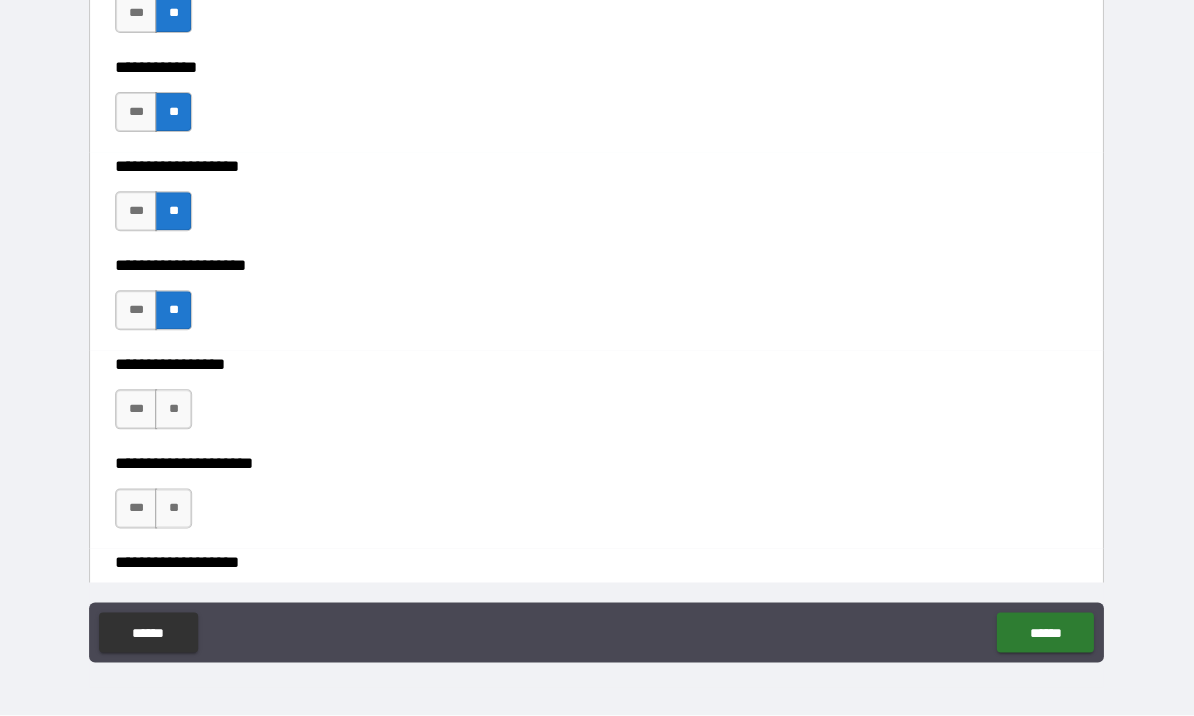 scroll, scrollTop: 8069, scrollLeft: 0, axis: vertical 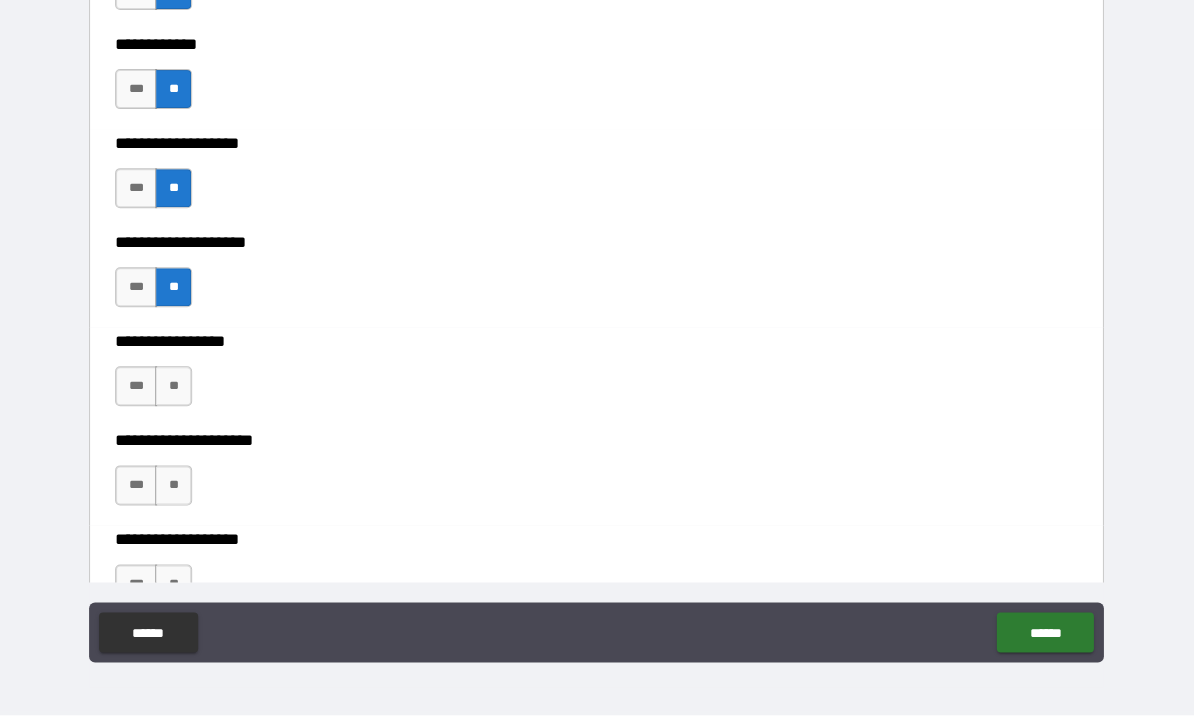 click on "**" at bounding box center (174, 387) 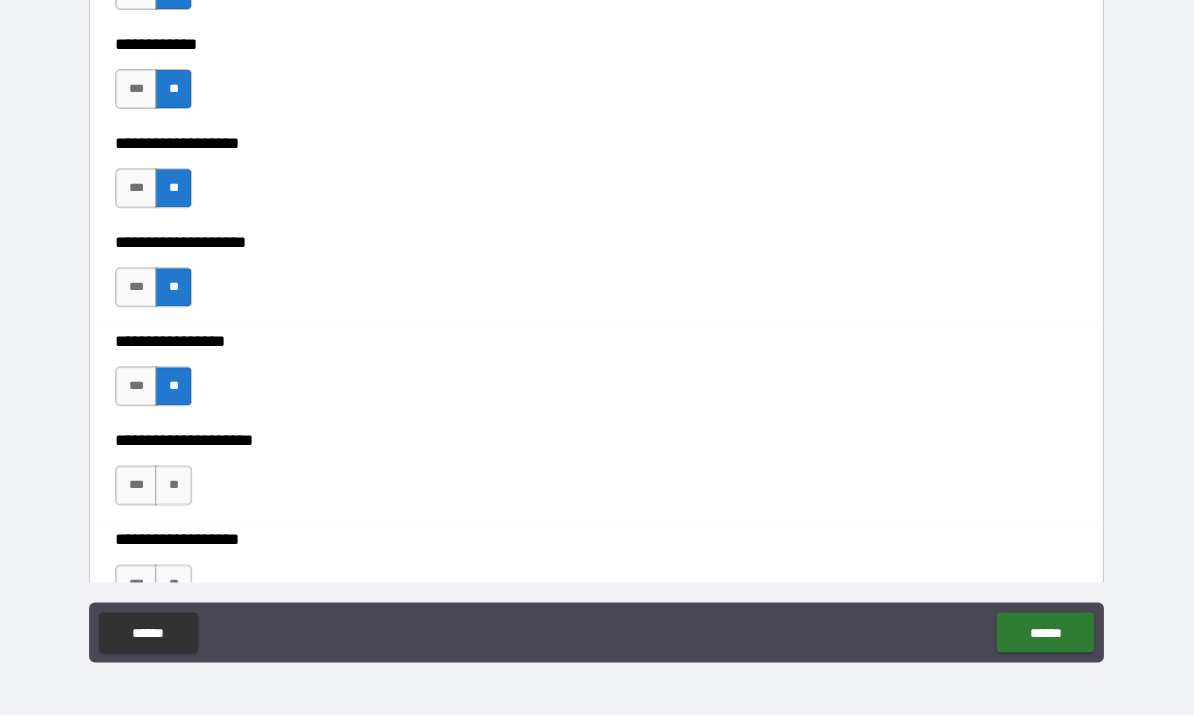 click on "**" at bounding box center [174, 486] 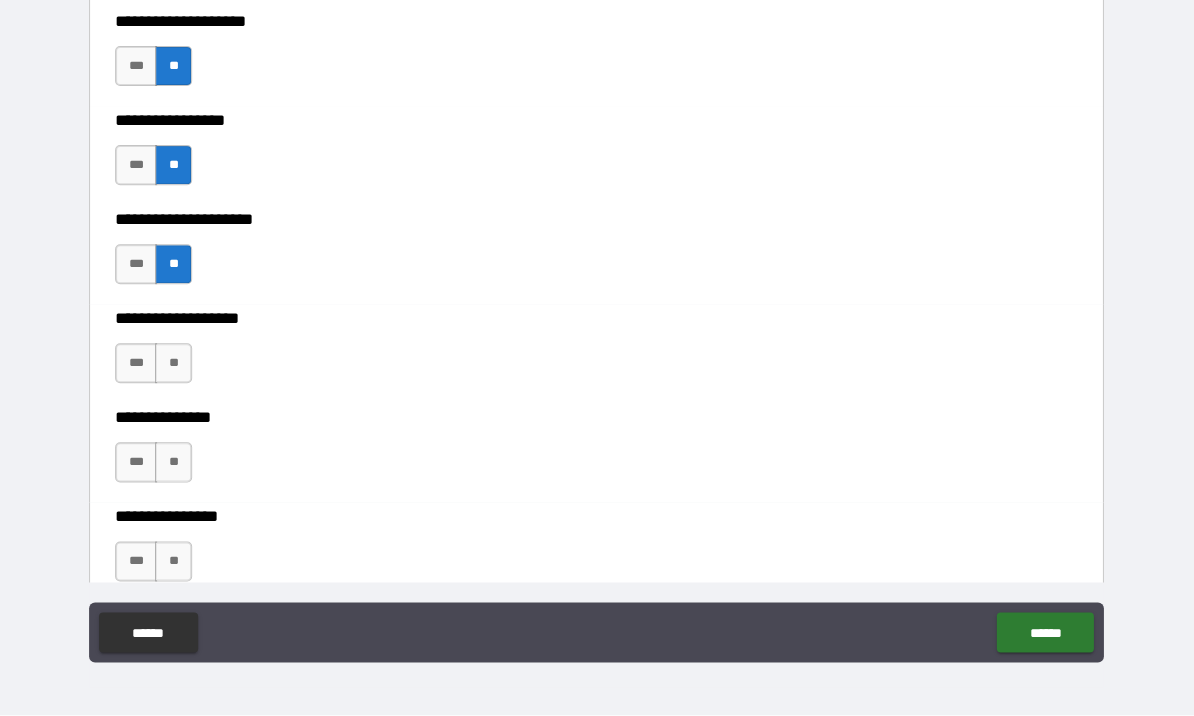 scroll, scrollTop: 8291, scrollLeft: 0, axis: vertical 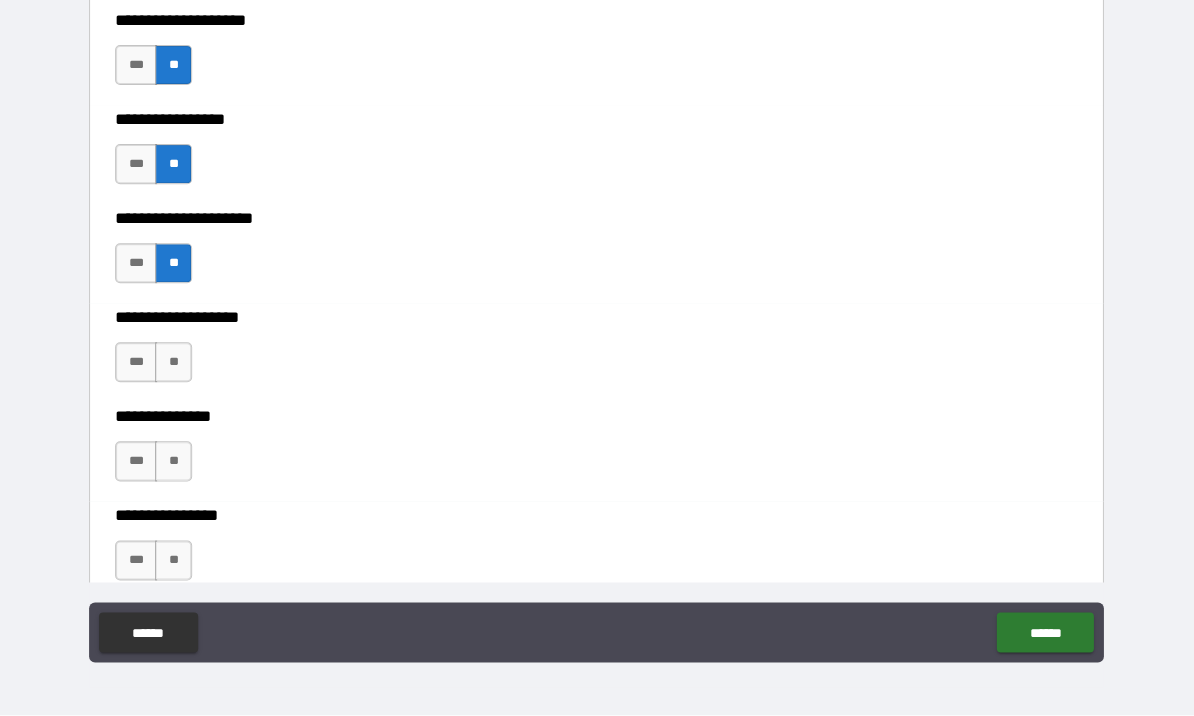 click on "**" at bounding box center (174, 363) 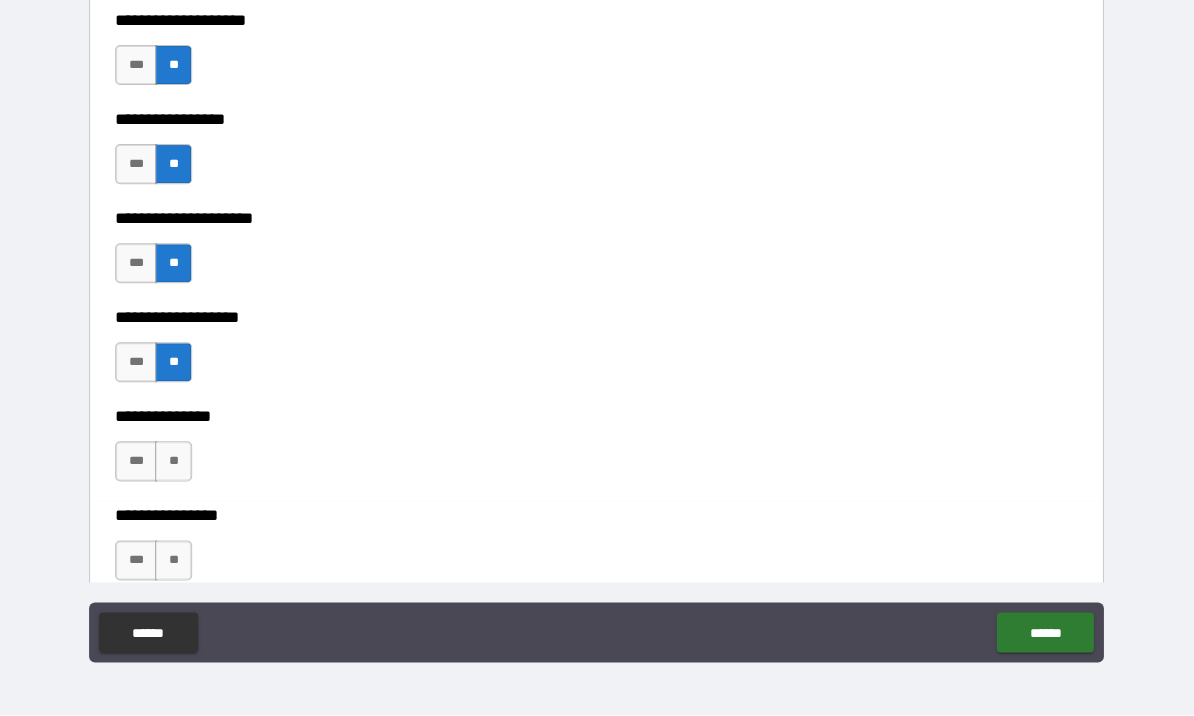click on "**" at bounding box center [174, 462] 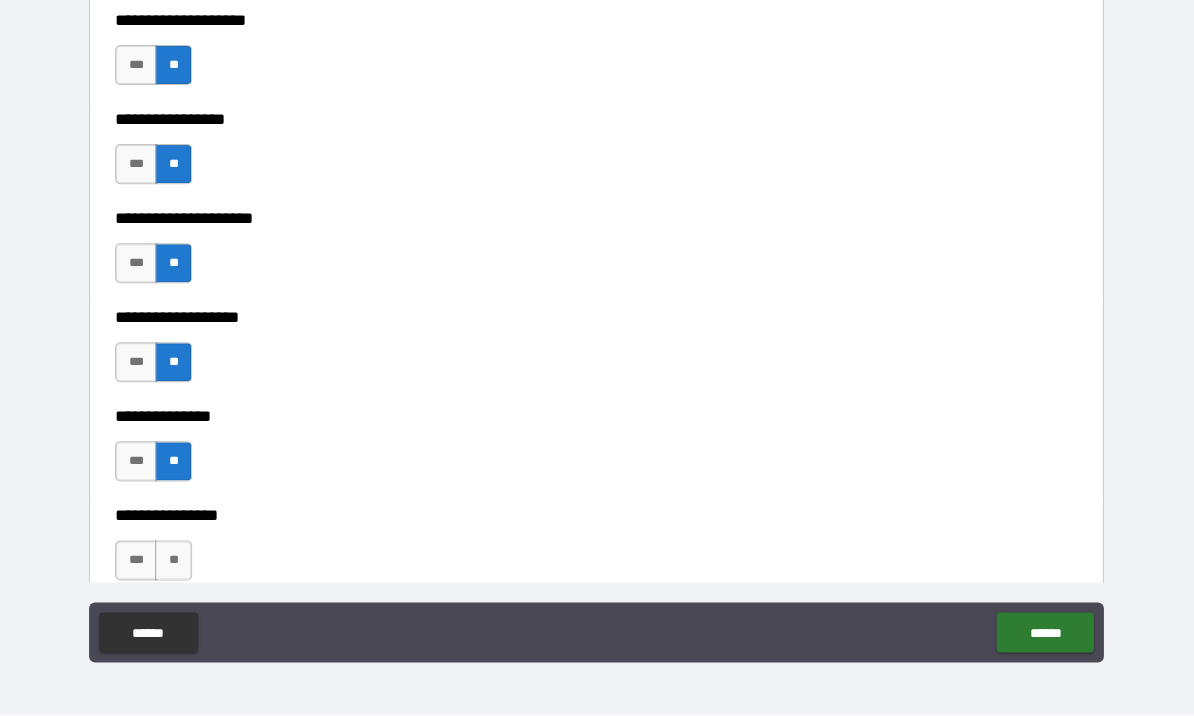 click on "**" at bounding box center (174, 561) 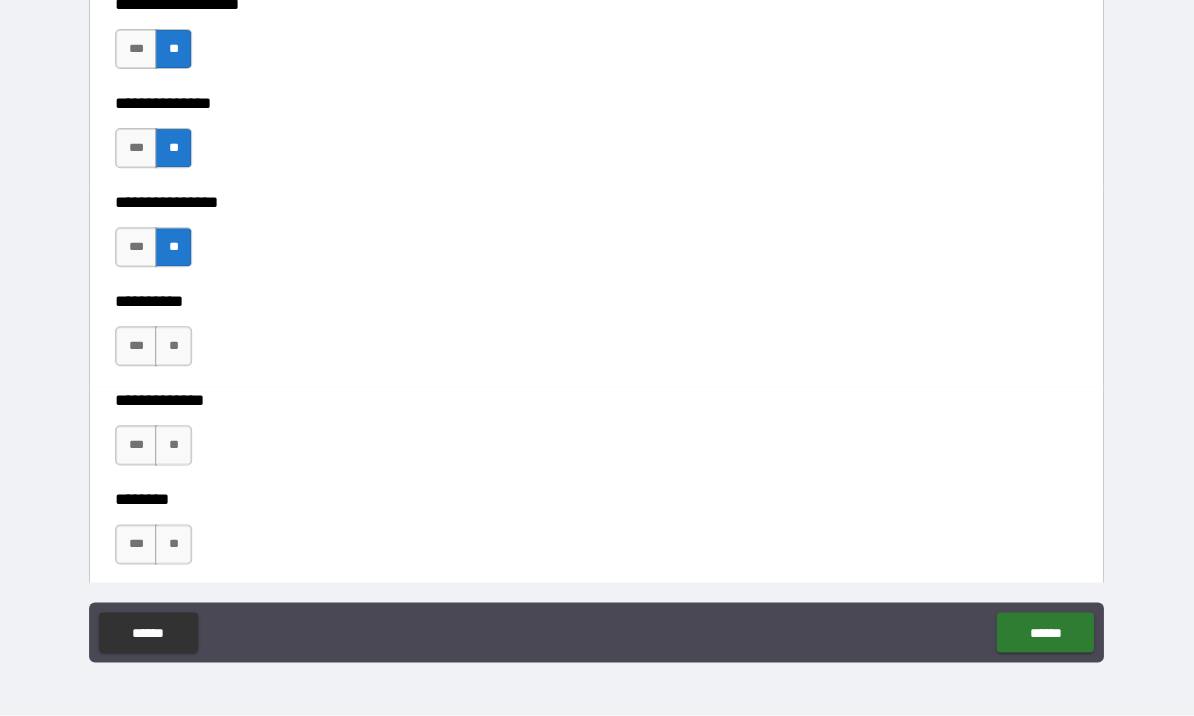 scroll, scrollTop: 8625, scrollLeft: 0, axis: vertical 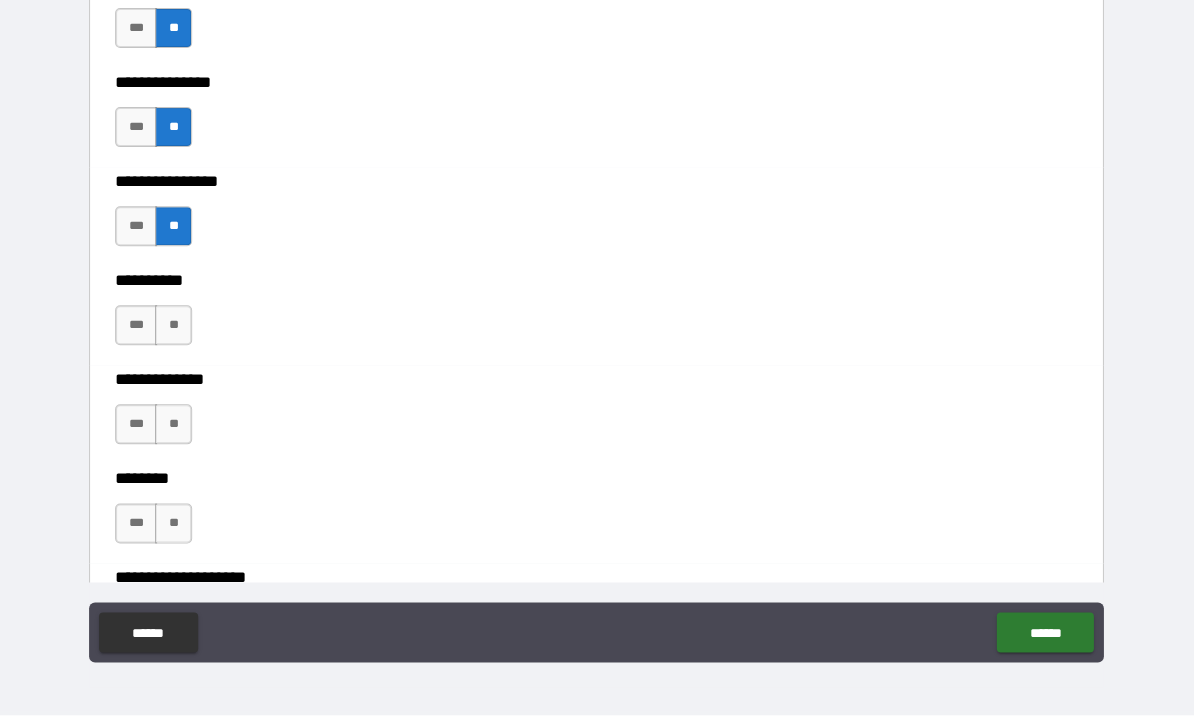 click on "**" at bounding box center [174, 326] 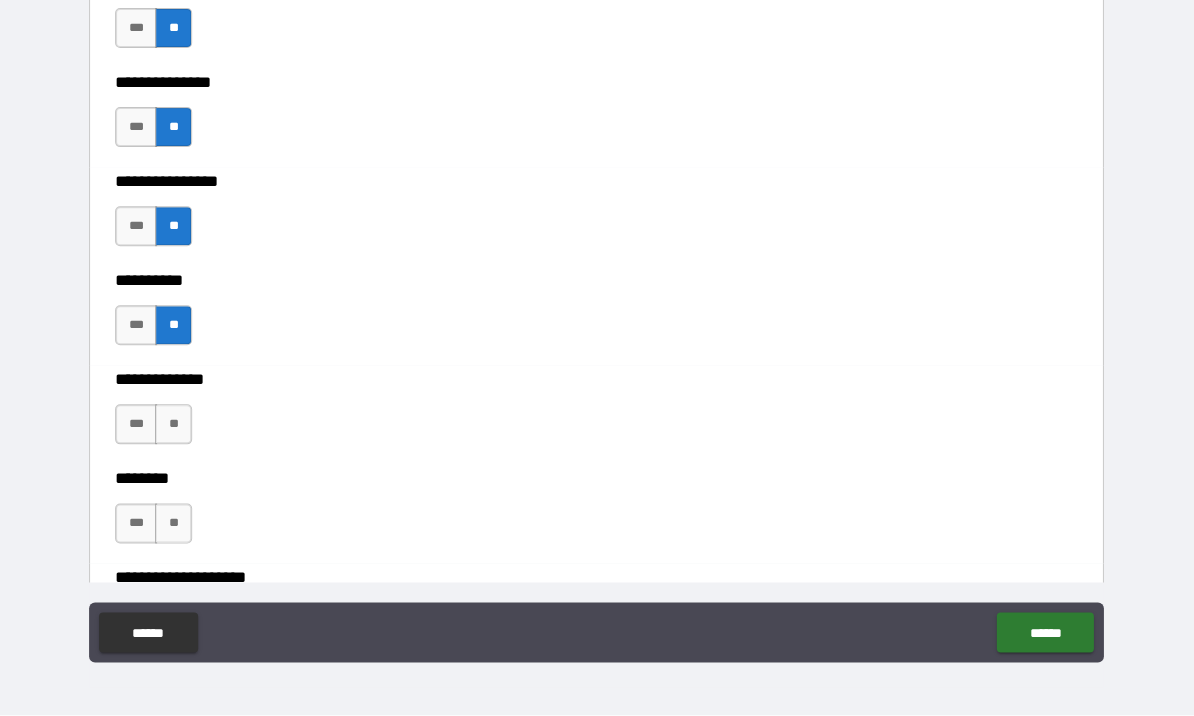 click on "**" at bounding box center (174, 425) 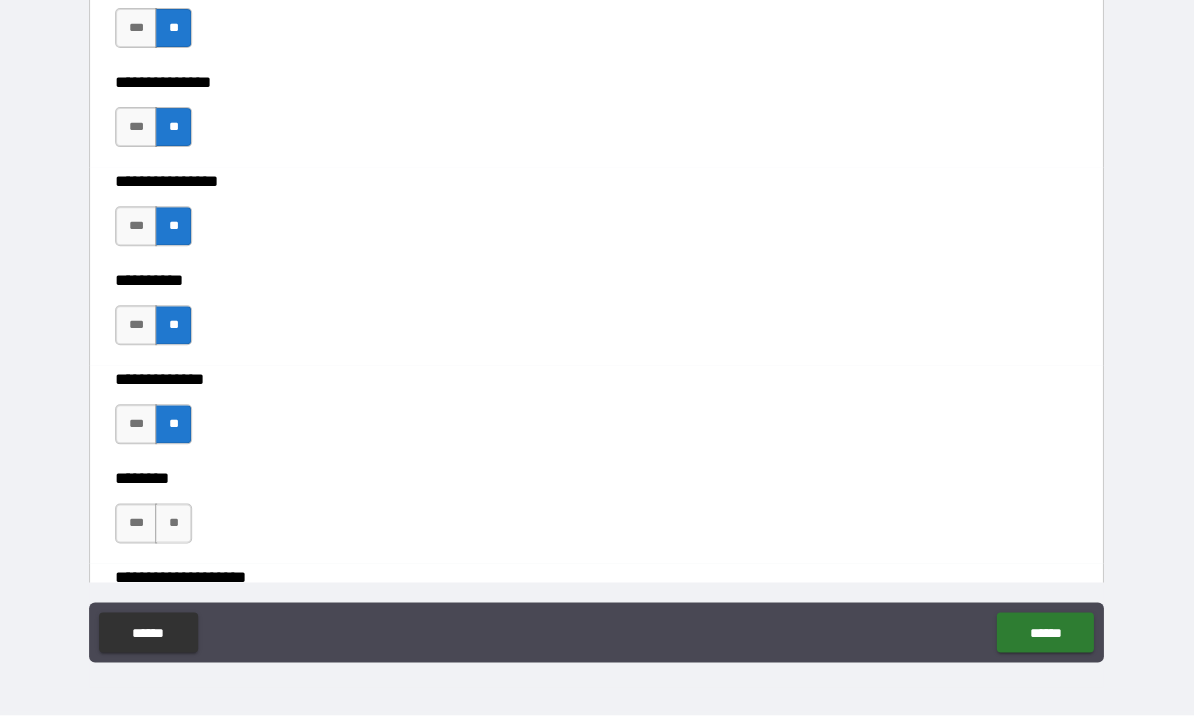 click on "***" at bounding box center (137, 524) 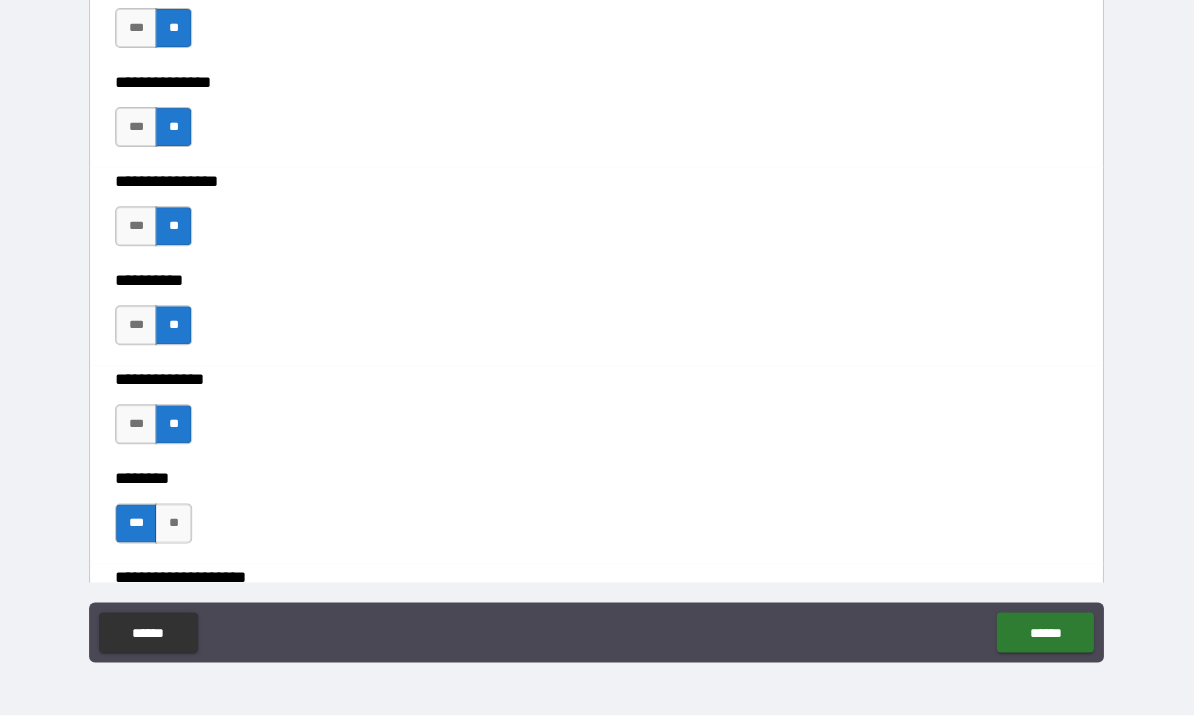 click on "**" at bounding box center (174, 524) 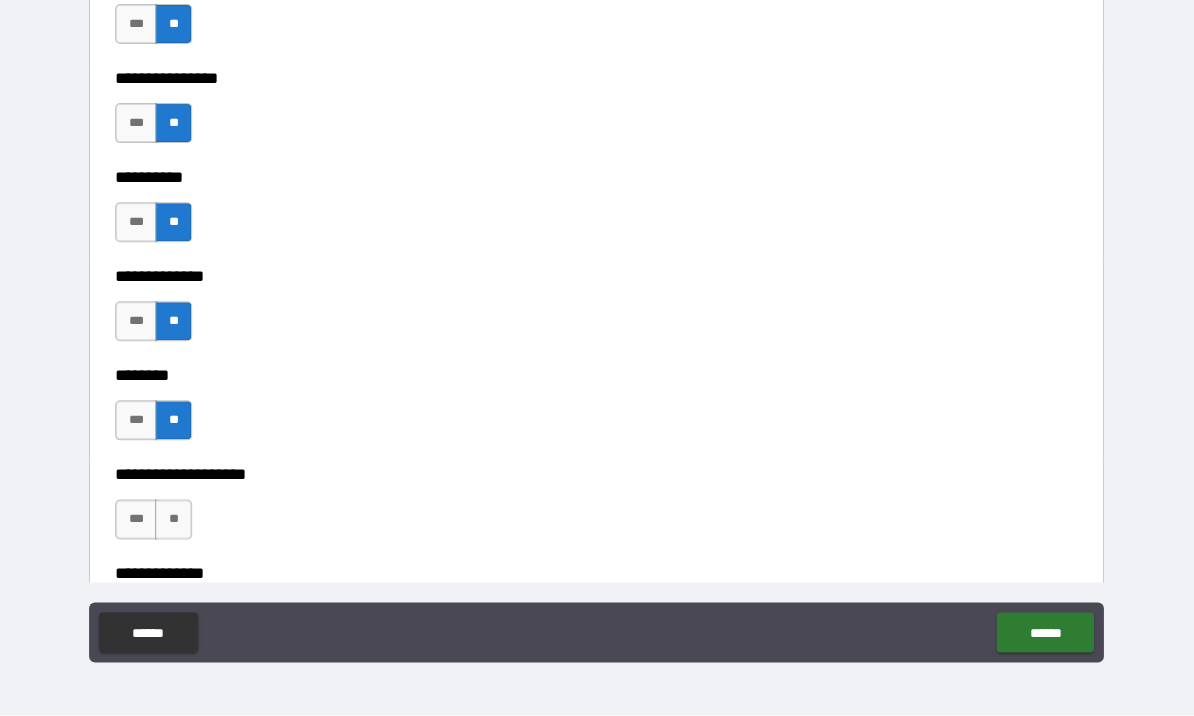 scroll, scrollTop: 8803, scrollLeft: 0, axis: vertical 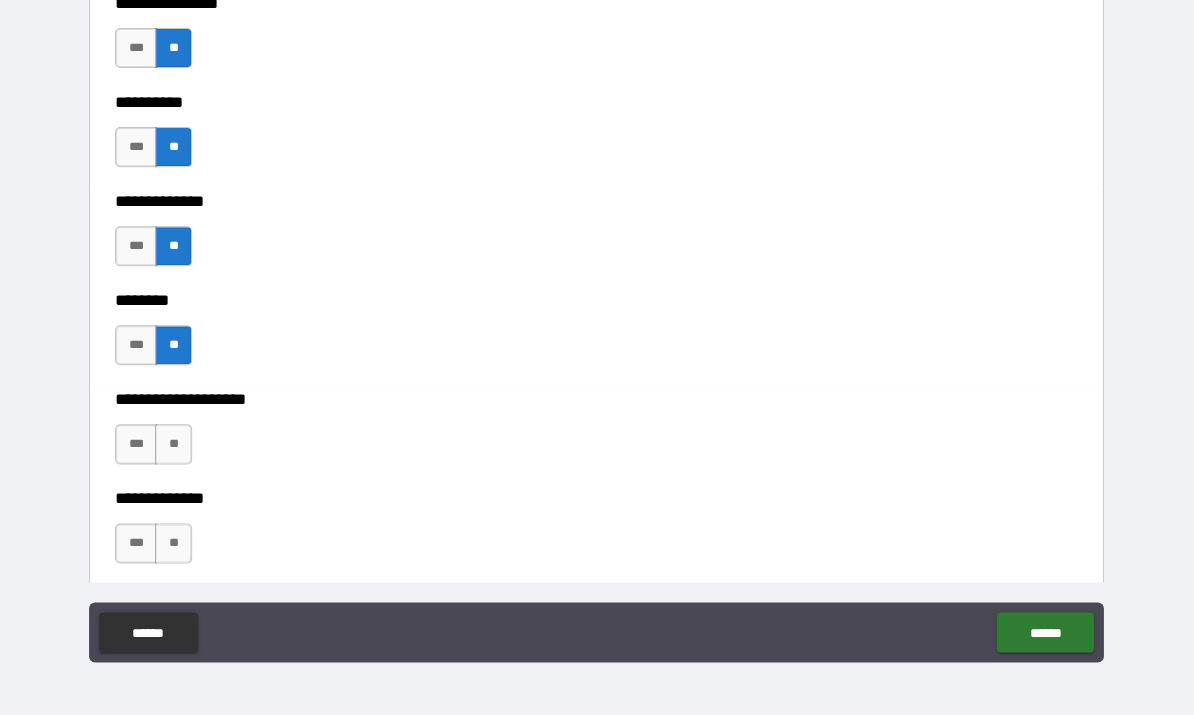 click on "**" at bounding box center [174, 445] 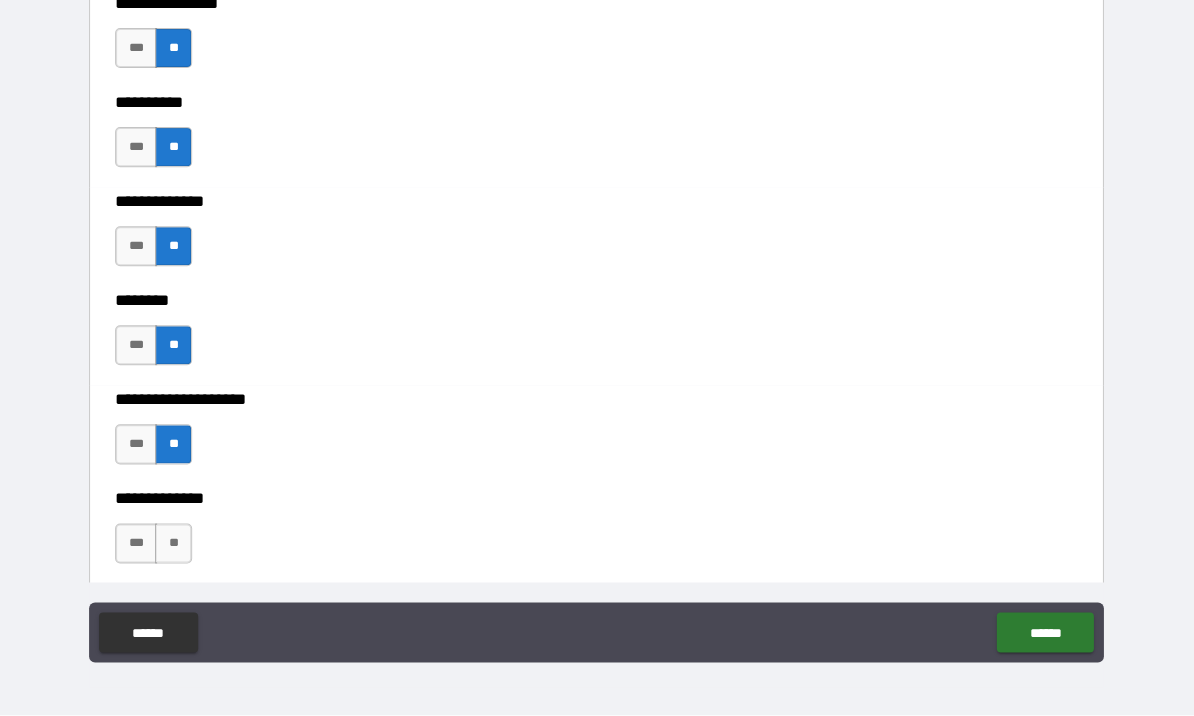 click on "**" at bounding box center [174, 544] 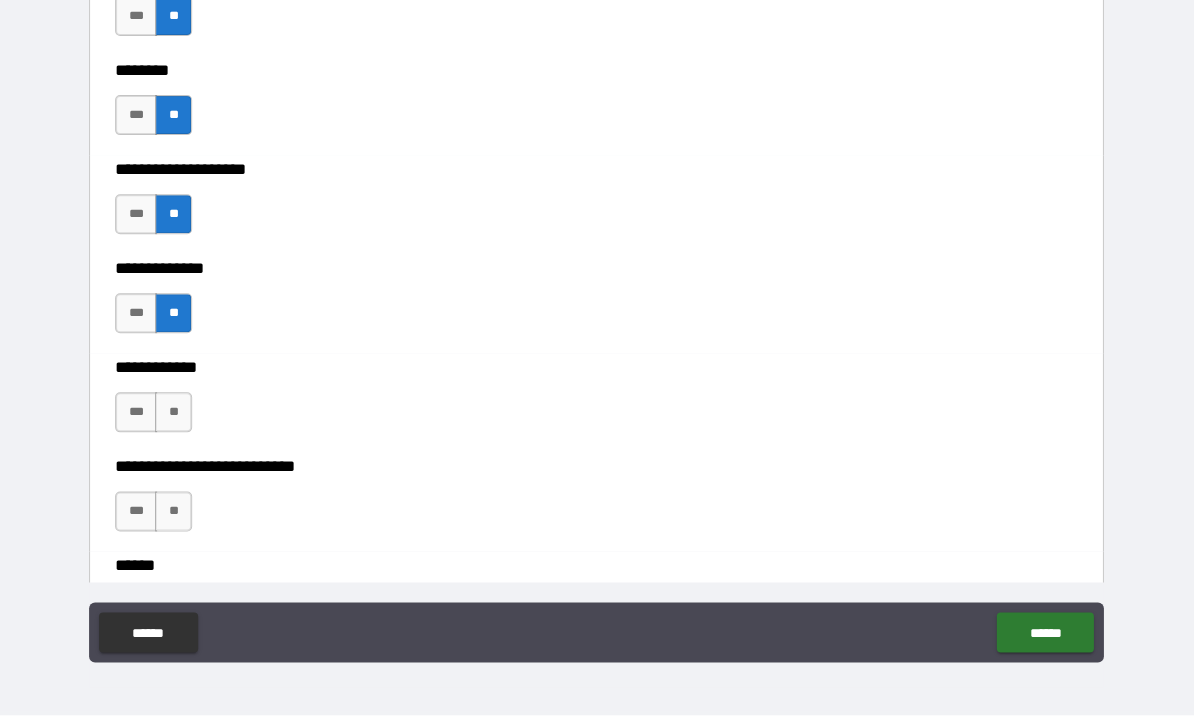 scroll, scrollTop: 9034, scrollLeft: 0, axis: vertical 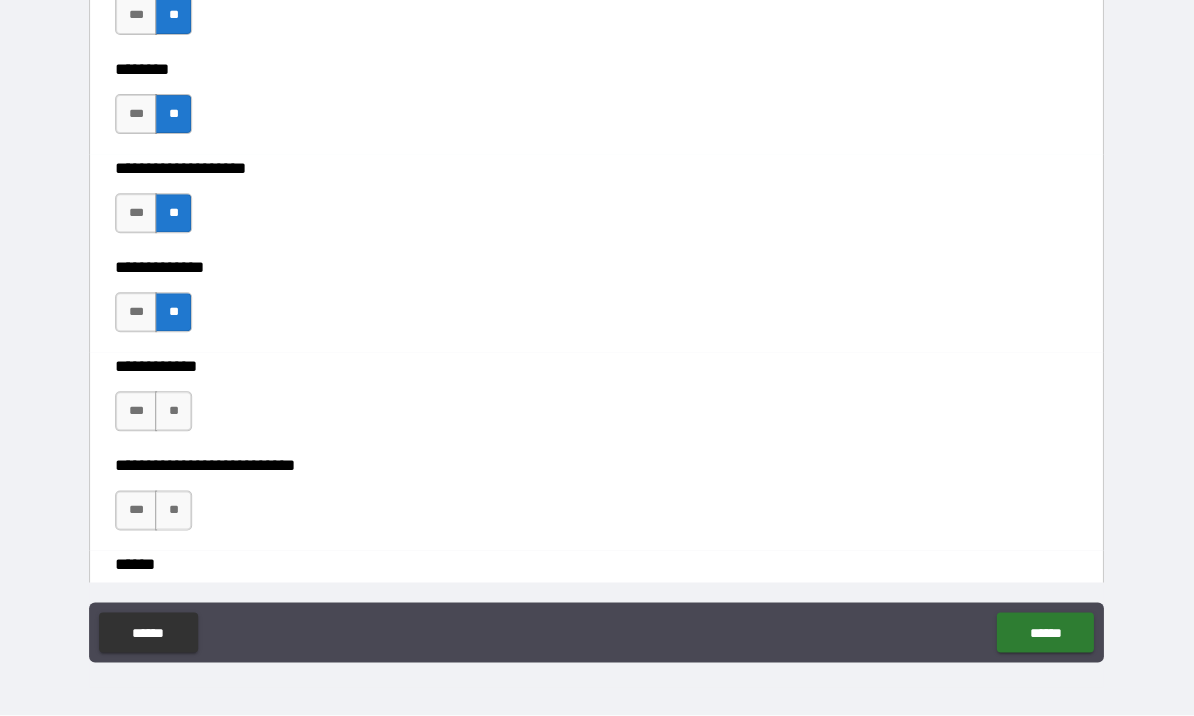 click on "**" at bounding box center (174, 412) 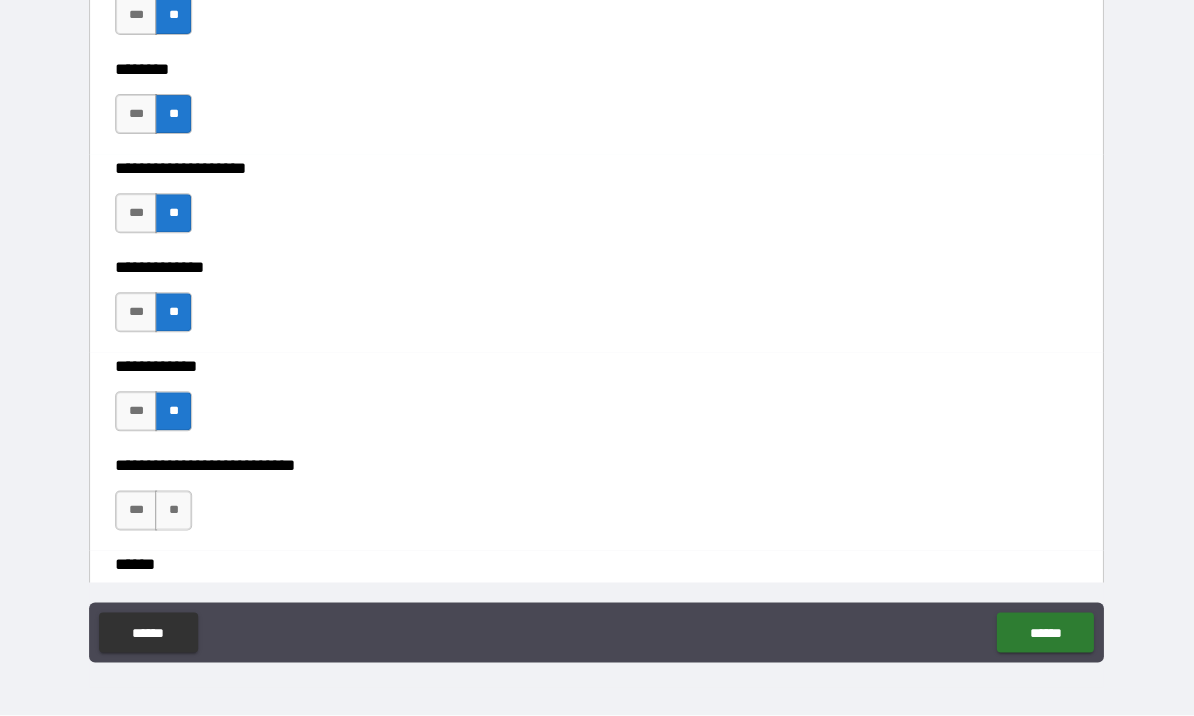 click on "**" at bounding box center (174, 511) 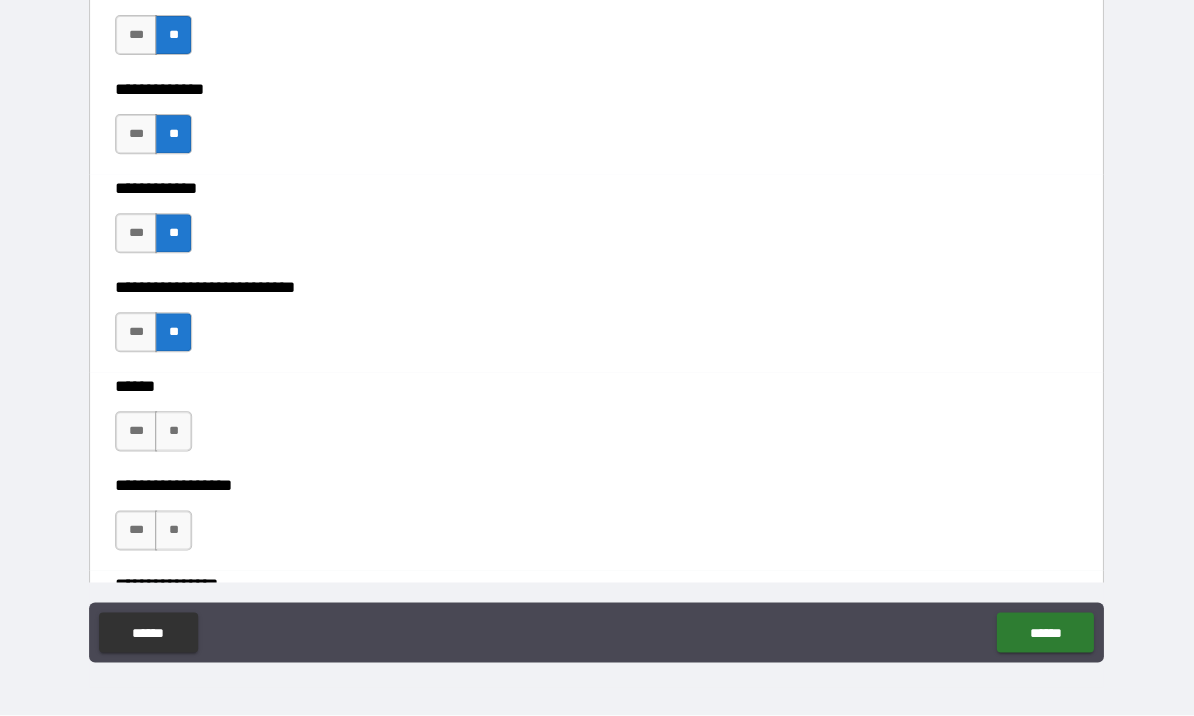 scroll, scrollTop: 9215, scrollLeft: 0, axis: vertical 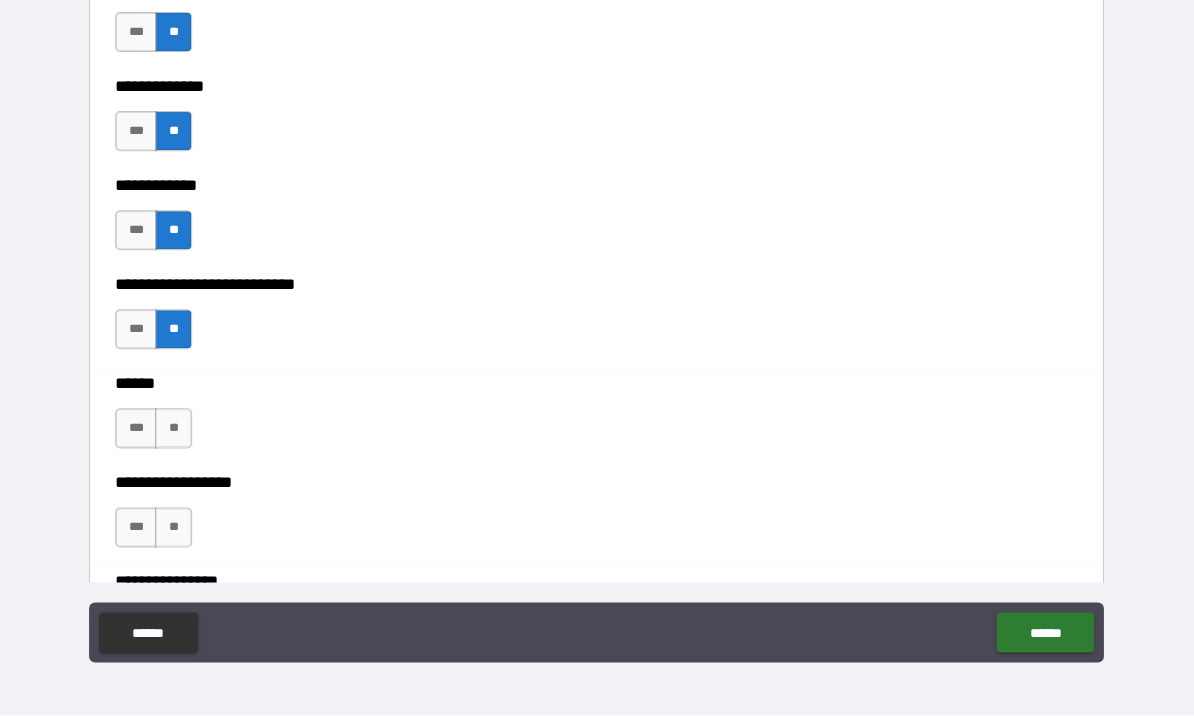 click on "**" at bounding box center (174, 429) 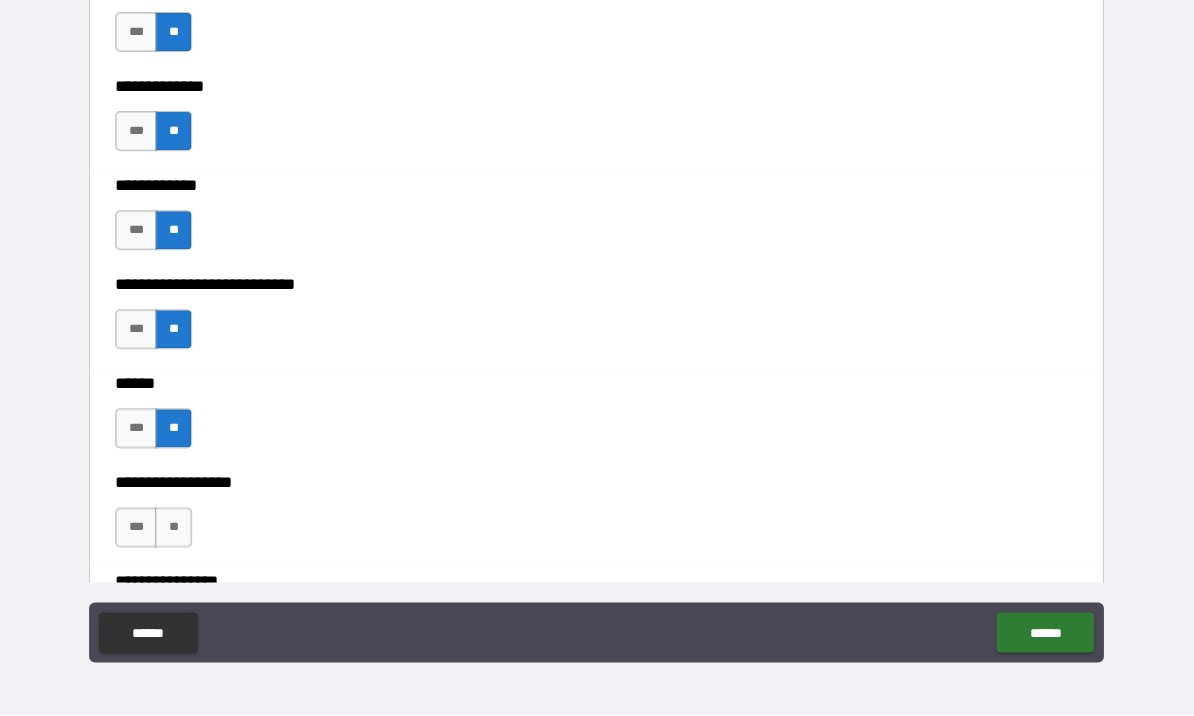 click on "**" at bounding box center [174, 528] 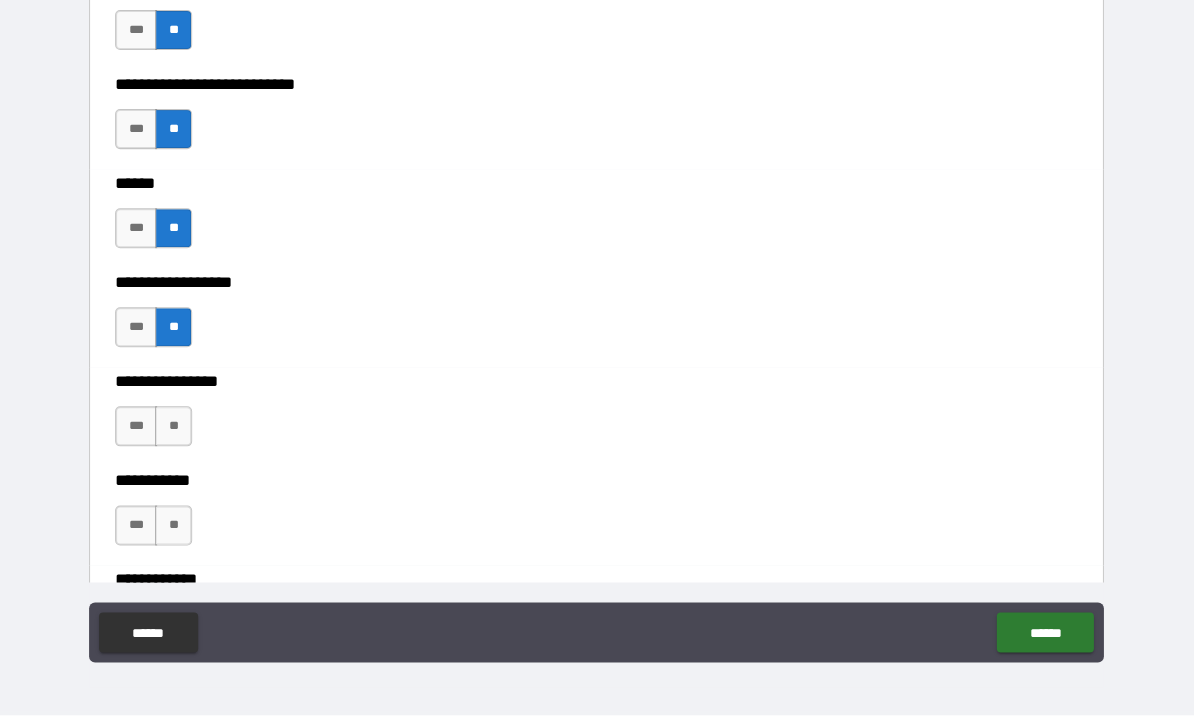scroll, scrollTop: 9505, scrollLeft: 0, axis: vertical 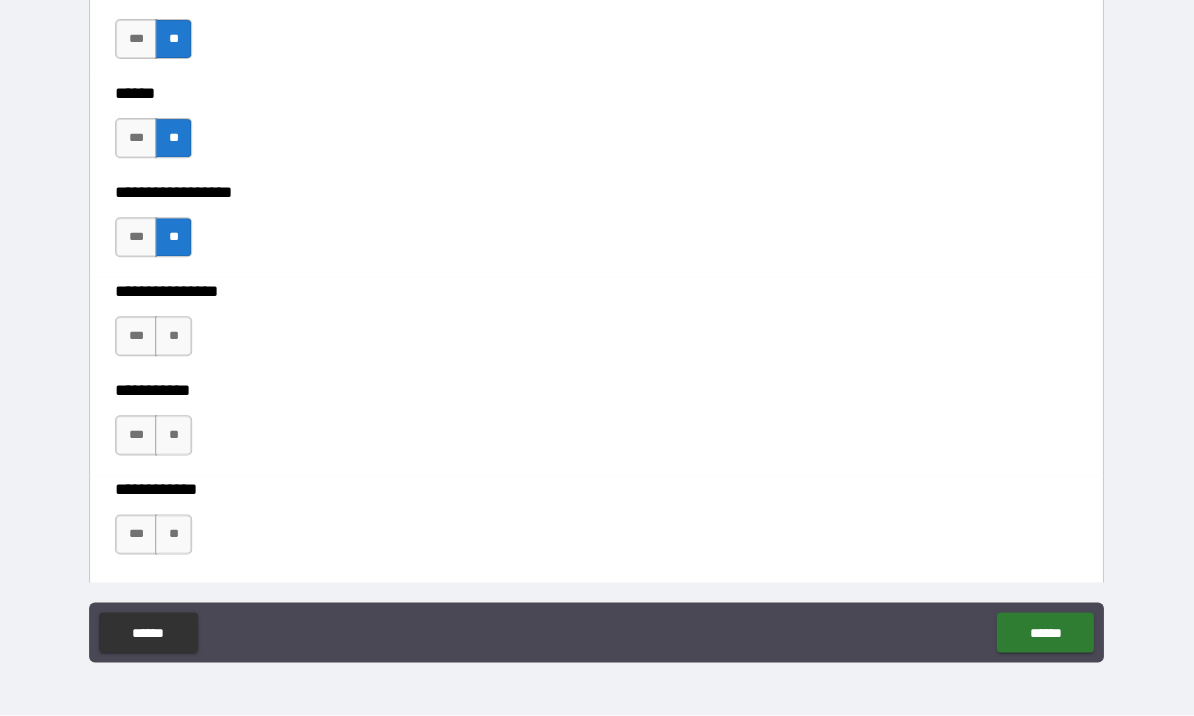 click on "**" at bounding box center (174, 337) 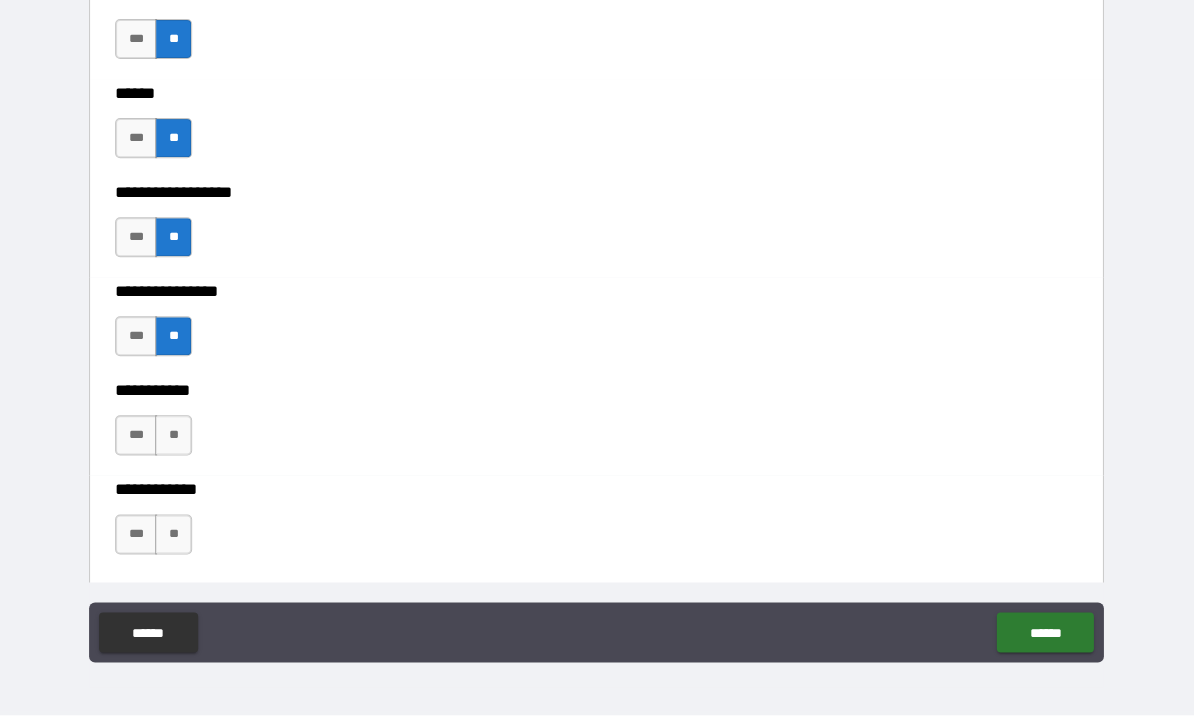 click on "**" at bounding box center [174, 436] 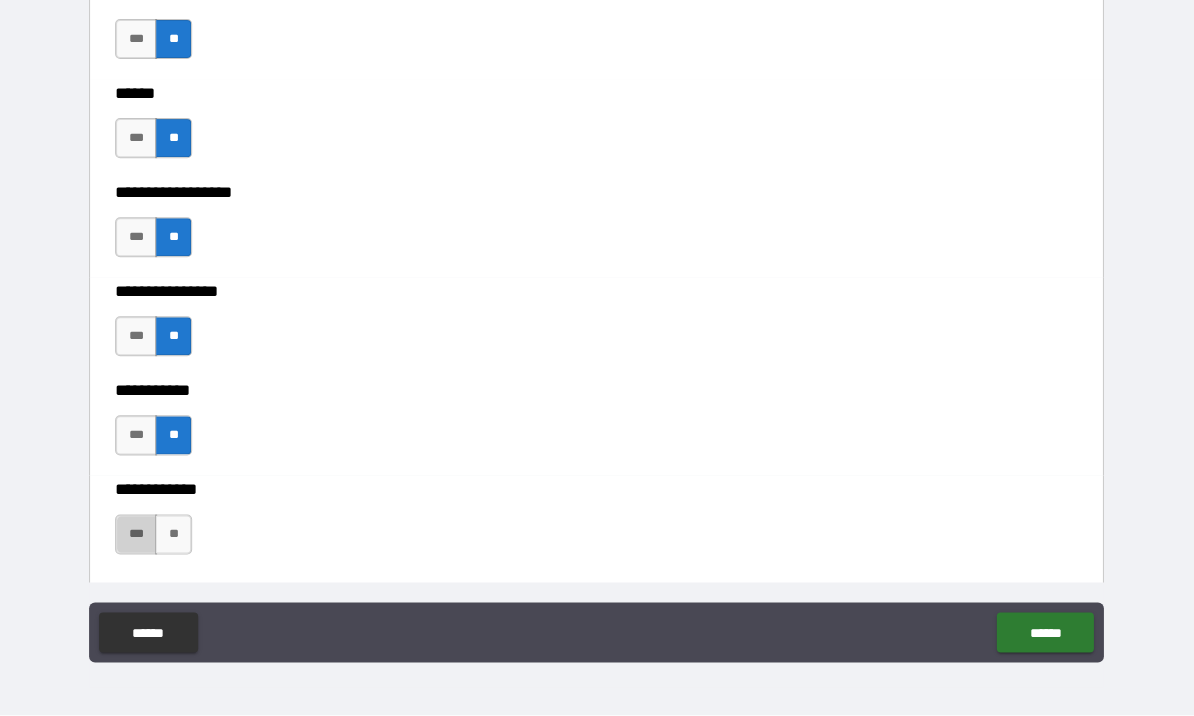 click on "***" at bounding box center [137, 535] 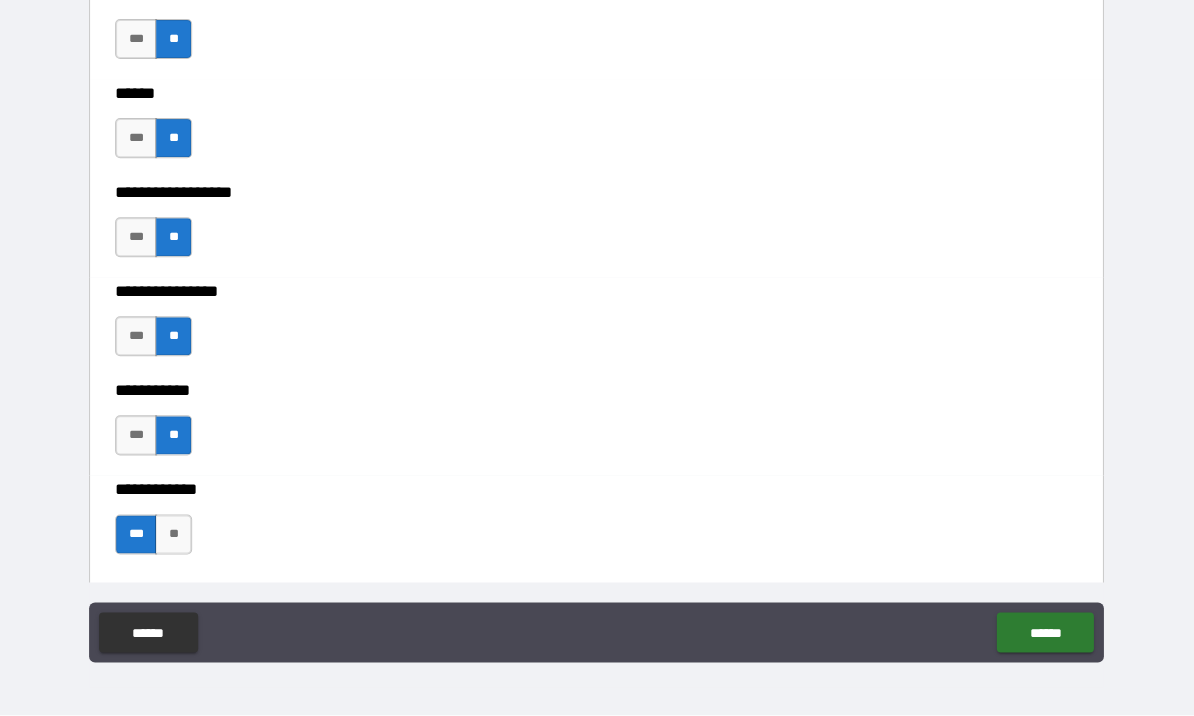 click on "**" at bounding box center [174, 535] 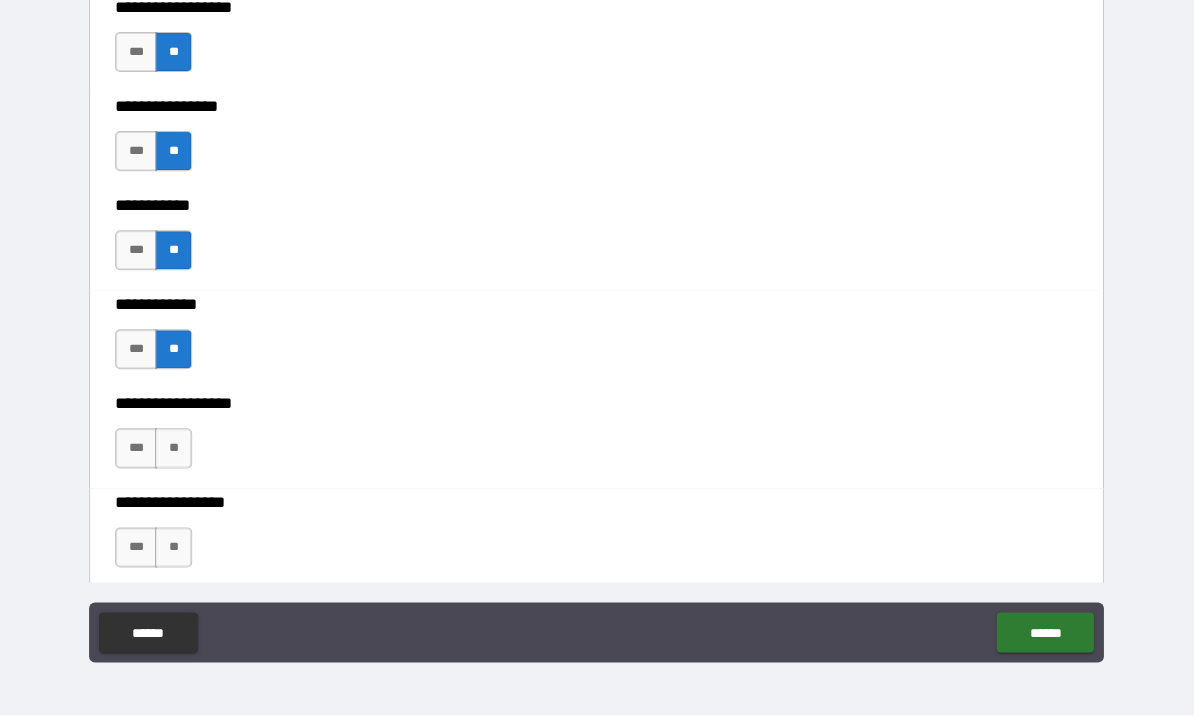scroll, scrollTop: 9704, scrollLeft: 0, axis: vertical 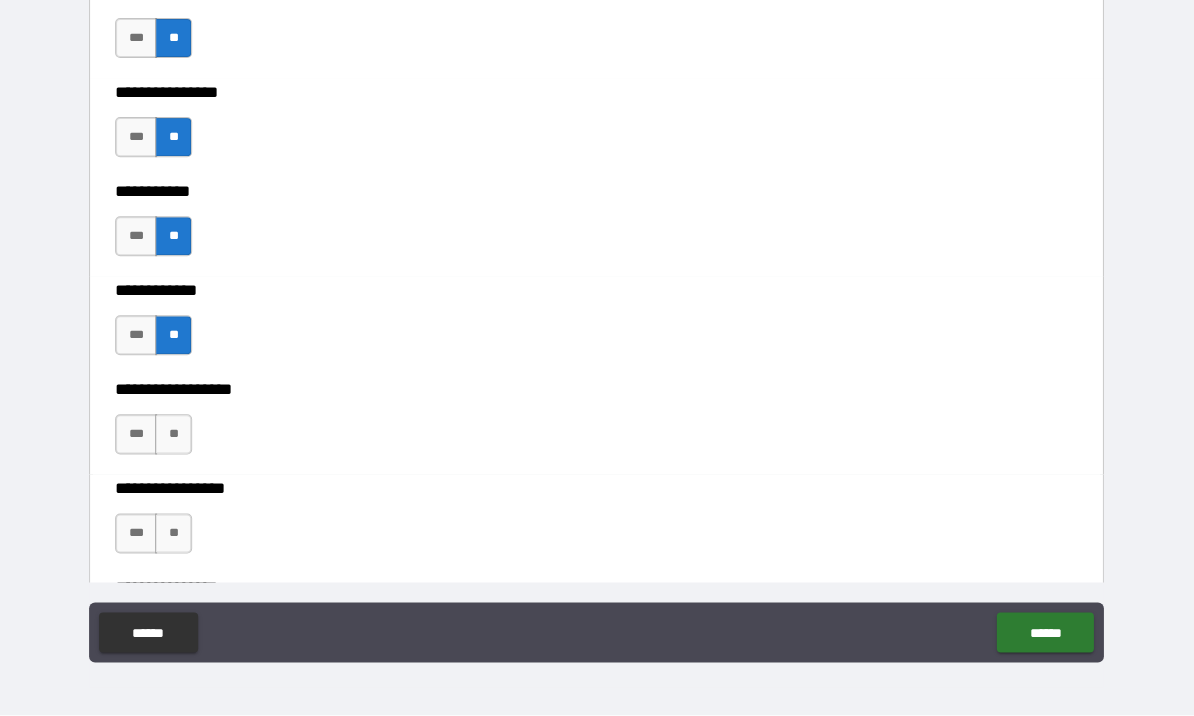 click on "**" at bounding box center (174, 435) 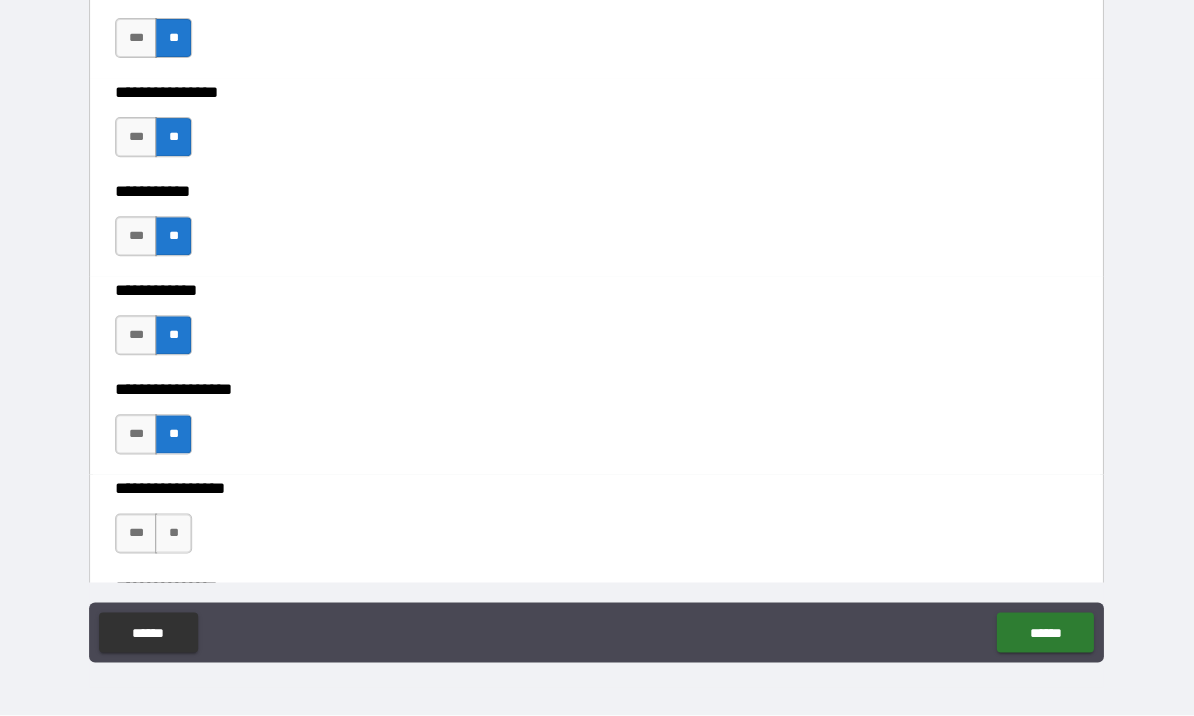 click on "**" at bounding box center (174, 534) 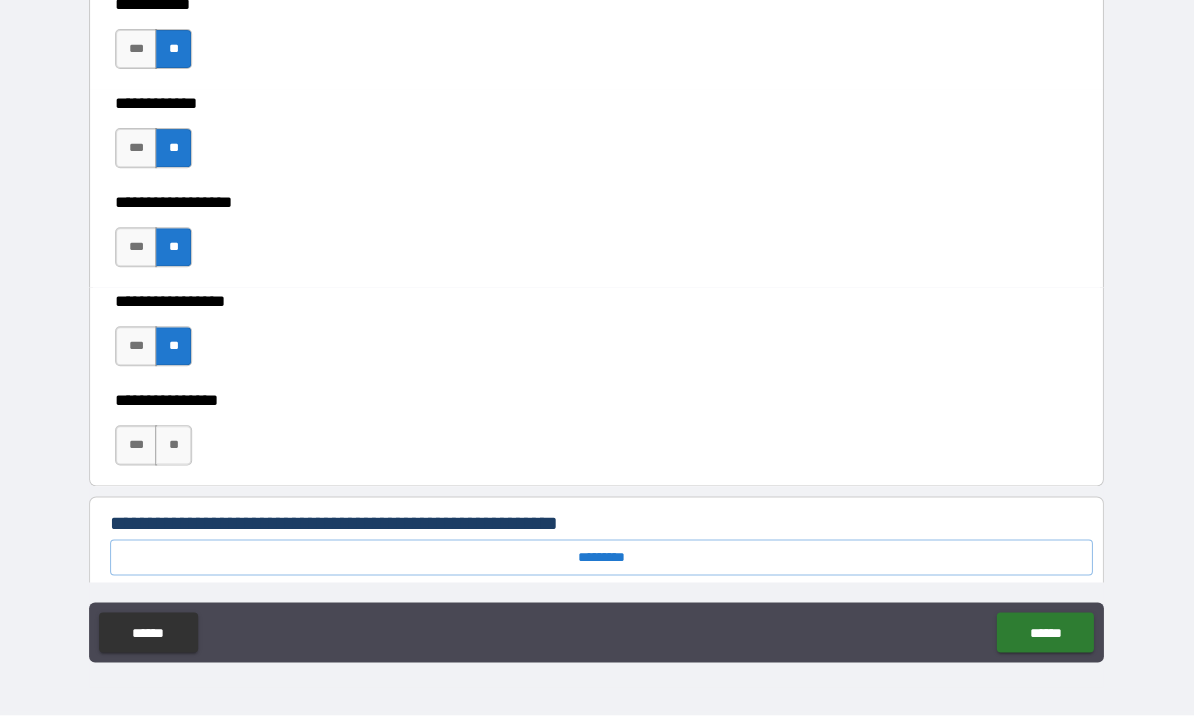 scroll, scrollTop: 9906, scrollLeft: 0, axis: vertical 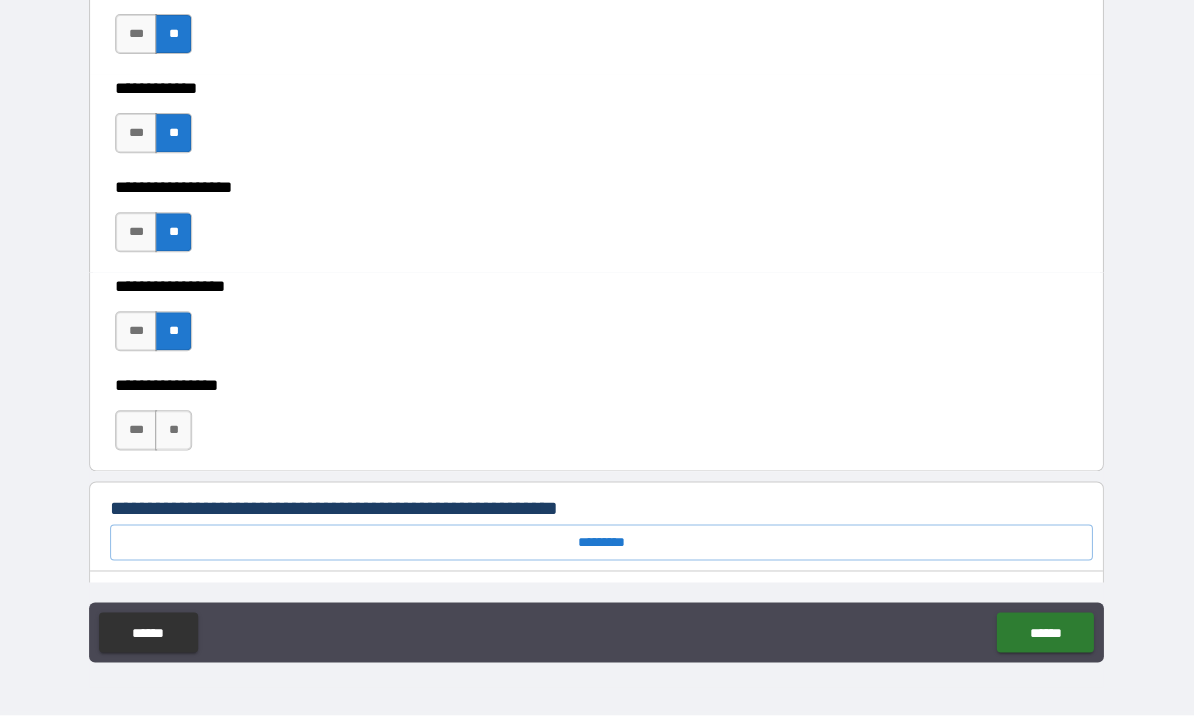 click on "**" at bounding box center (174, 431) 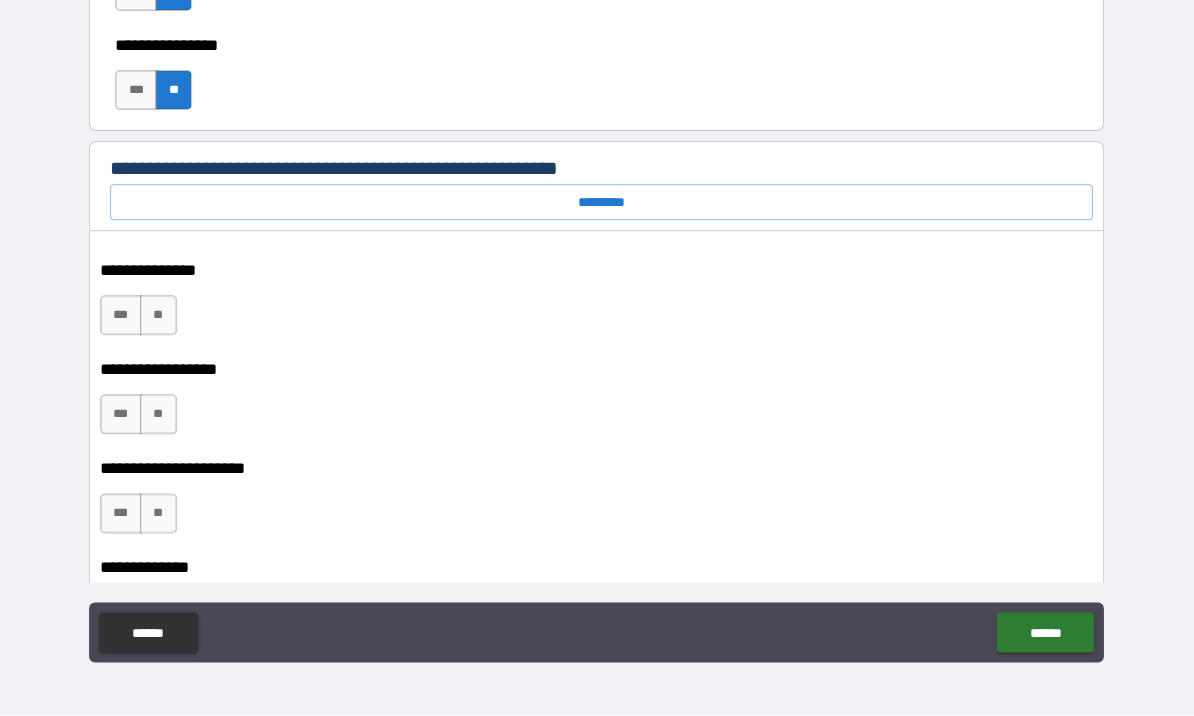 scroll, scrollTop: 10248, scrollLeft: 0, axis: vertical 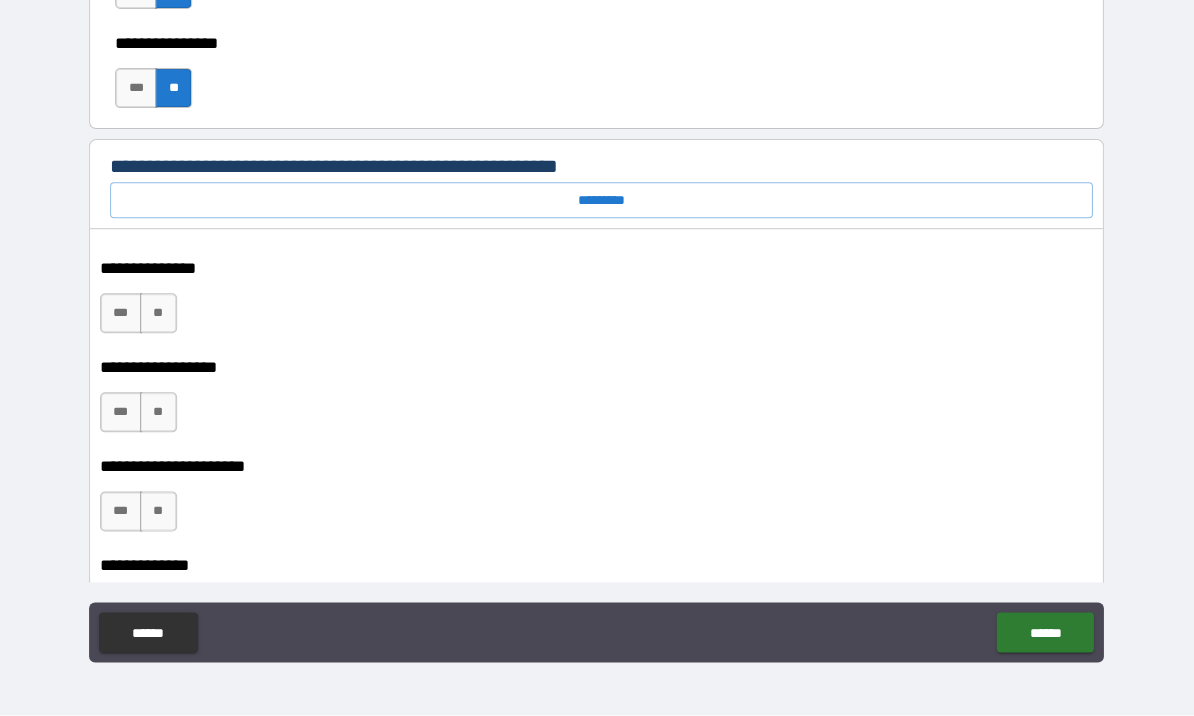 click on "*********" at bounding box center [602, 201] 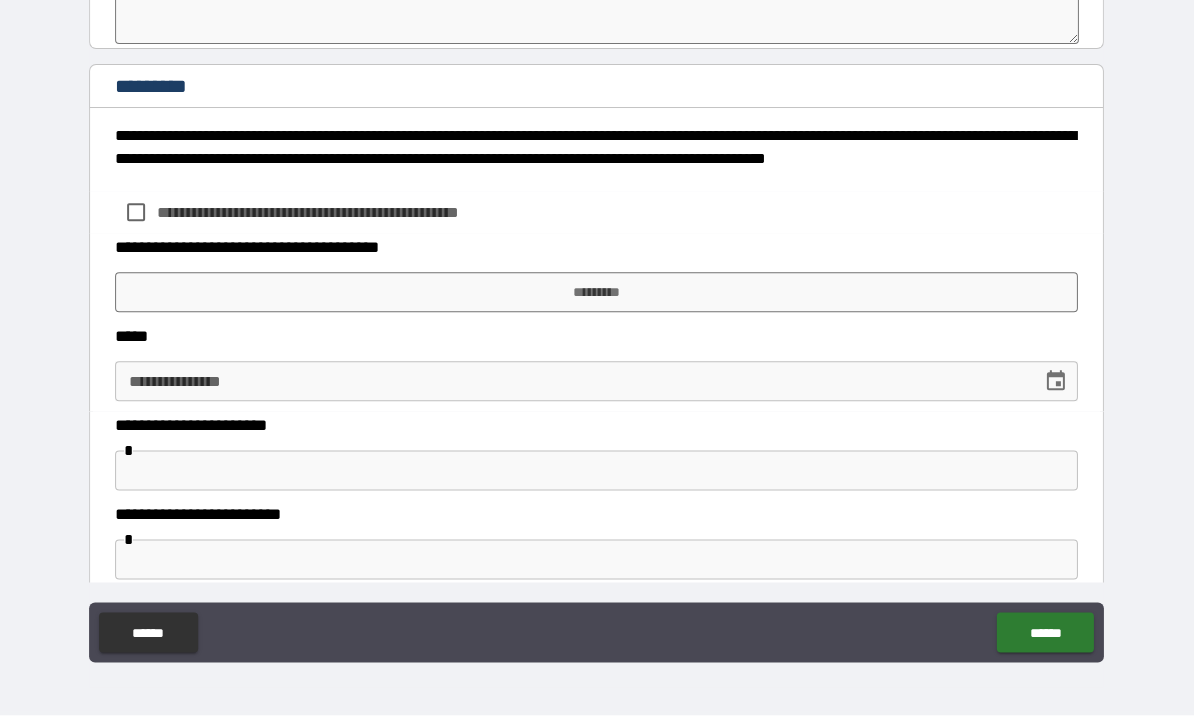 scroll, scrollTop: 11306, scrollLeft: 0, axis: vertical 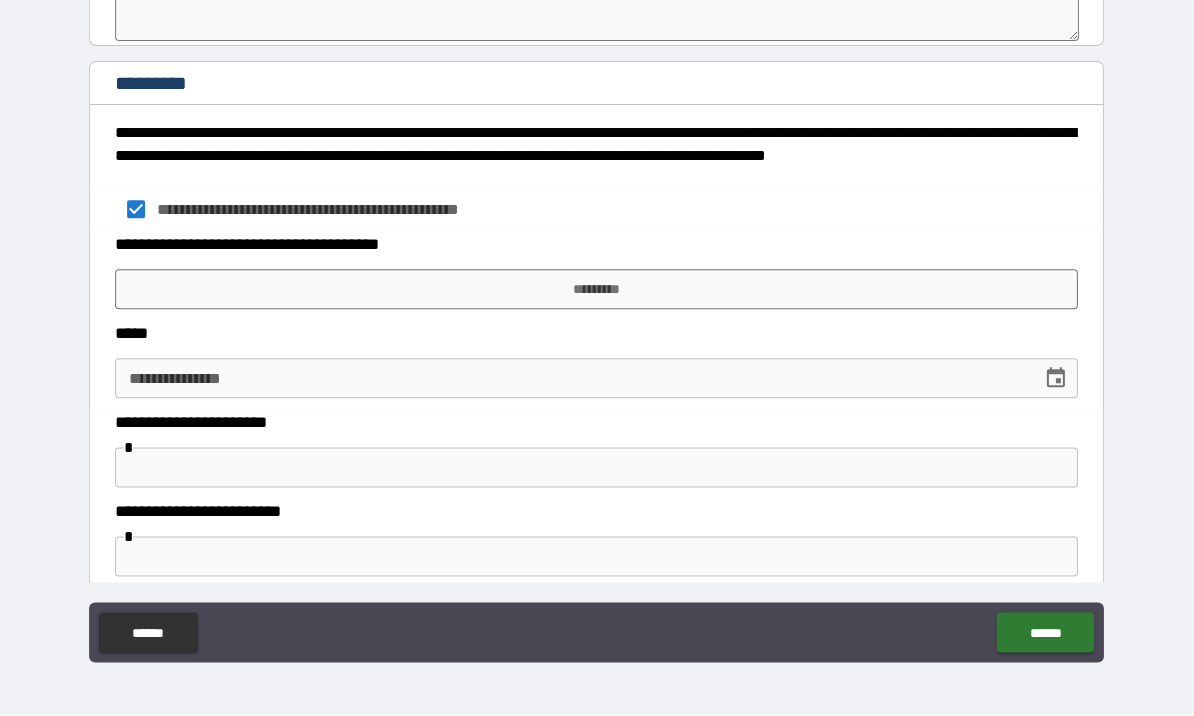 click on "*********" at bounding box center (597, 290) 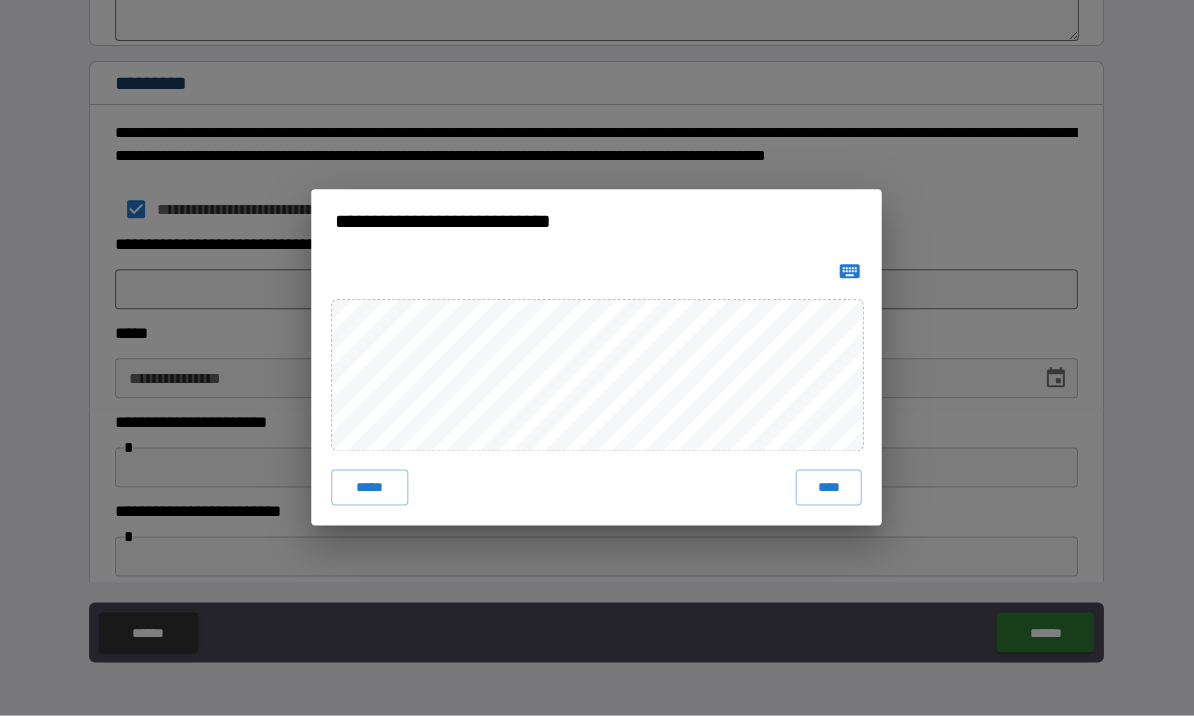 click on "****" at bounding box center [829, 488] 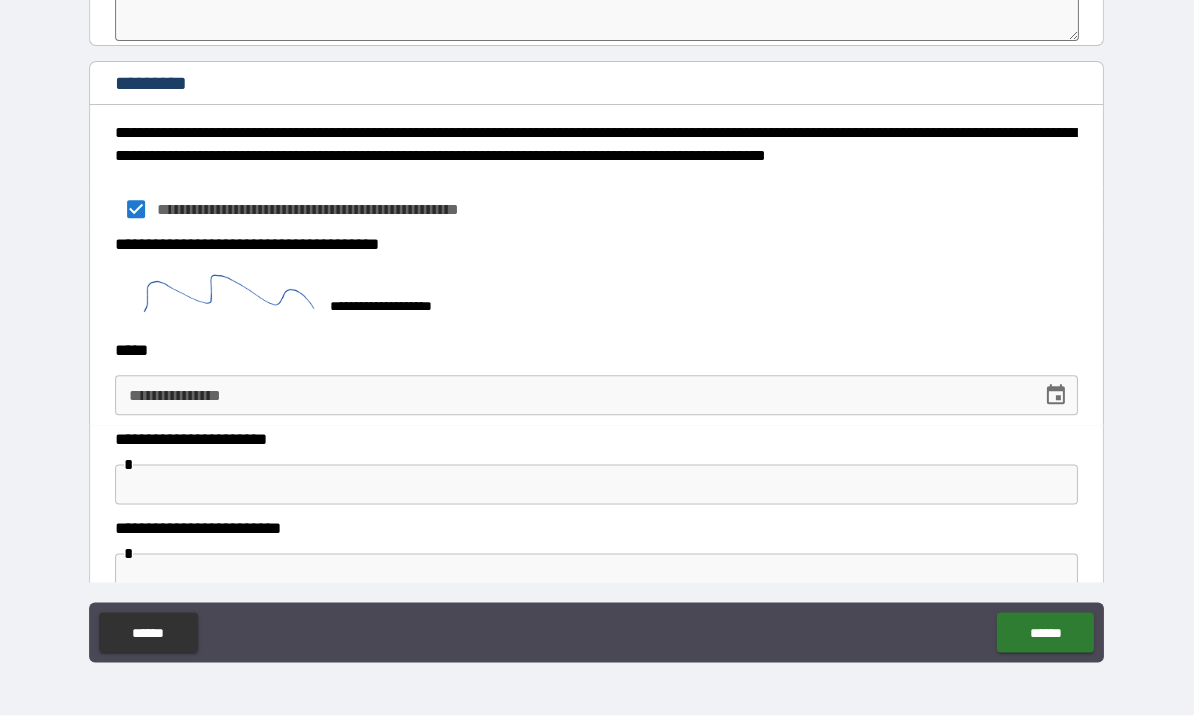 click at bounding box center (1056, 396) 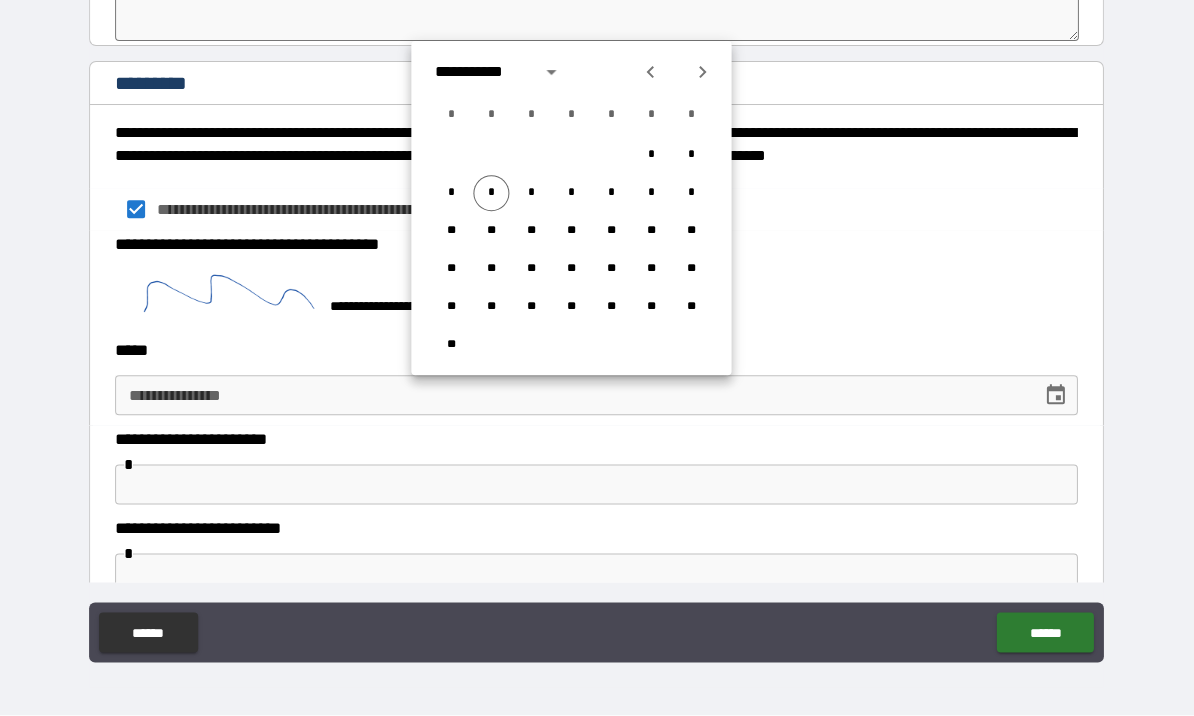 click on "*" at bounding box center (492, 194) 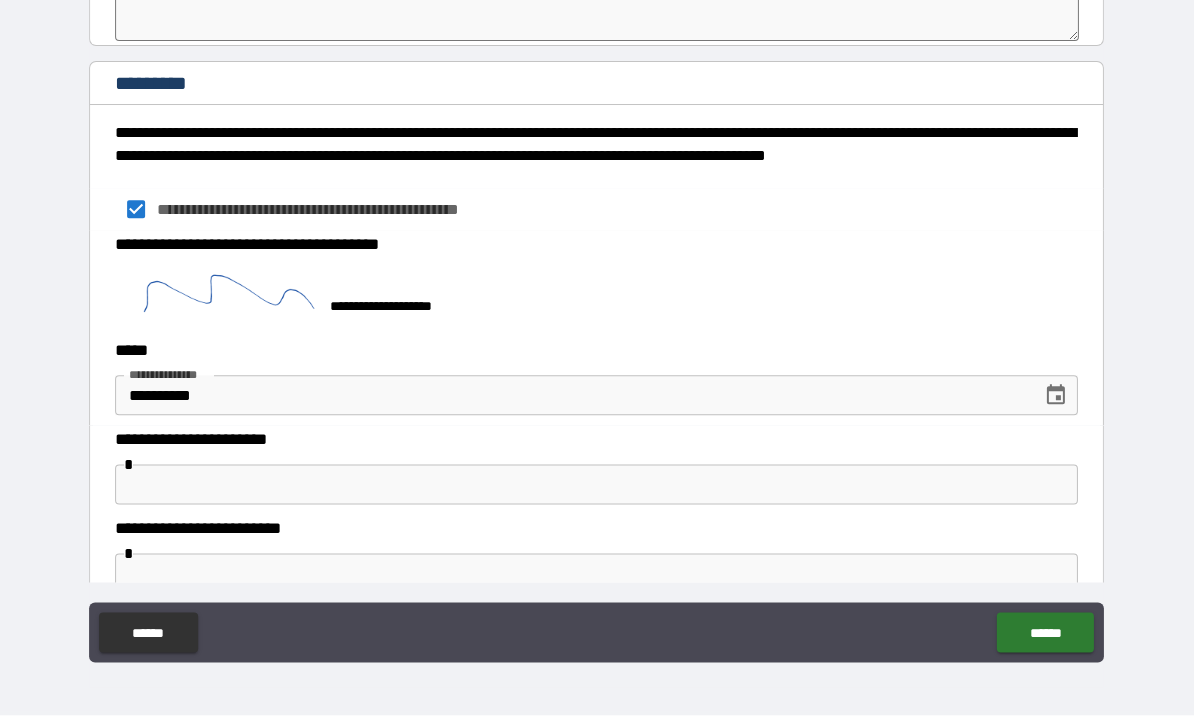 type on "**********" 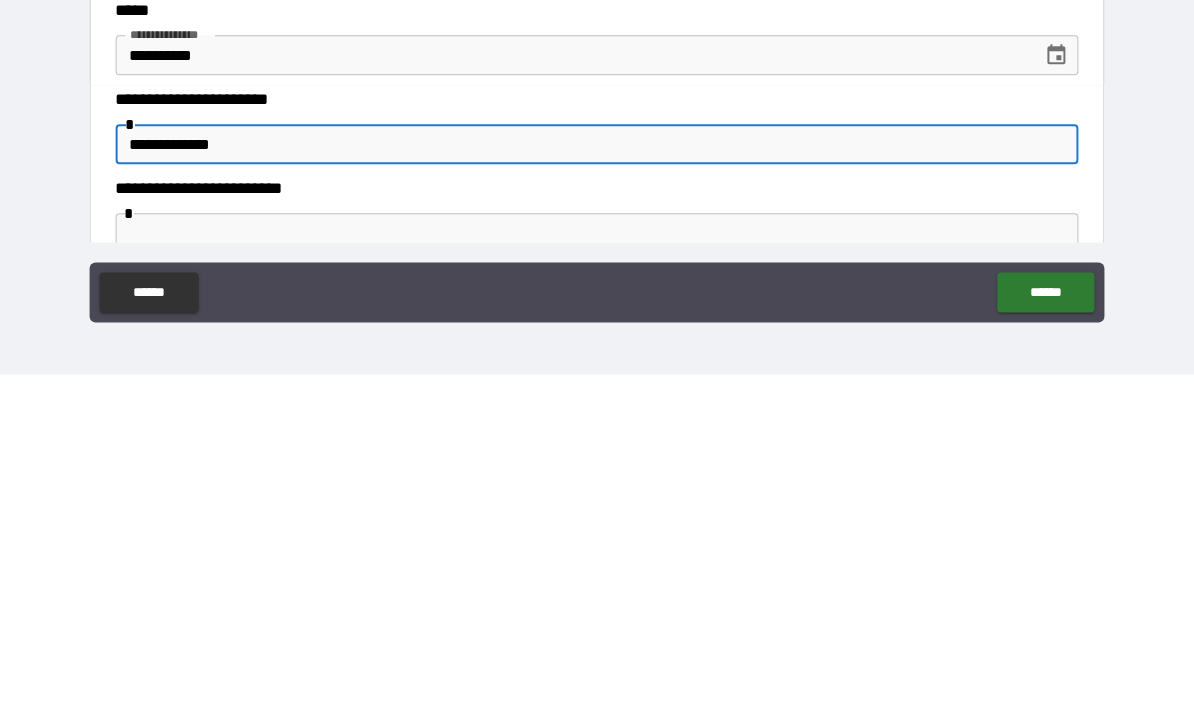 type on "**********" 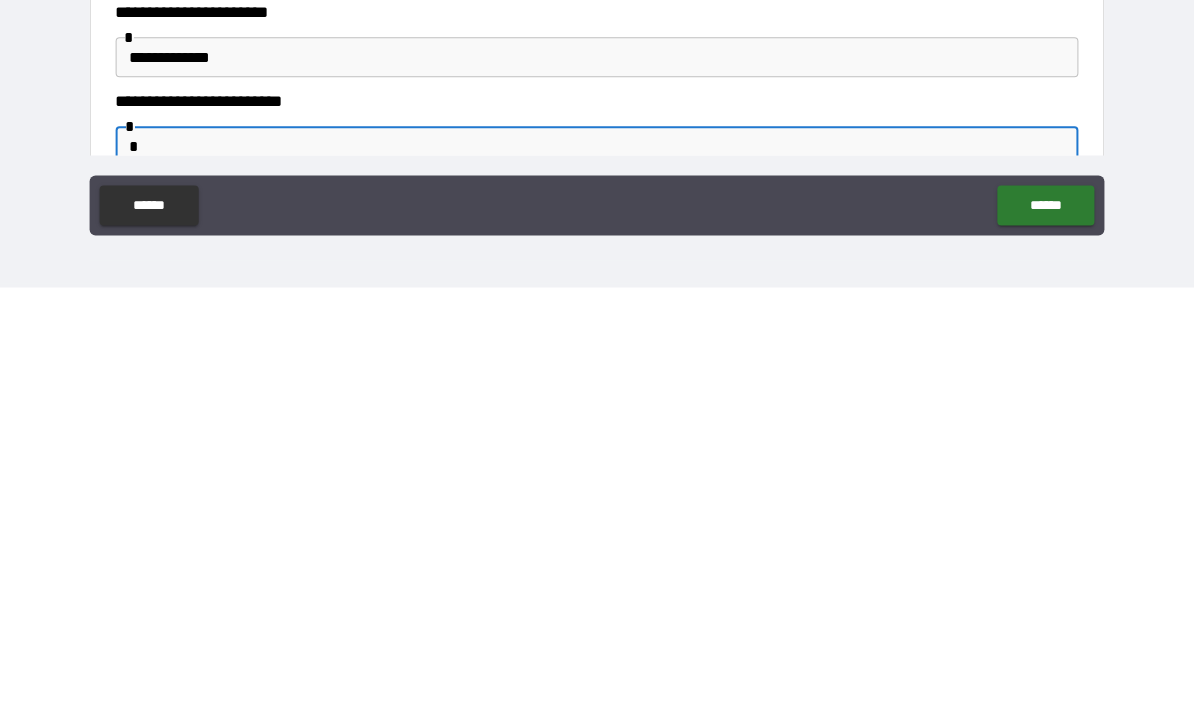 scroll, scrollTop: 11307, scrollLeft: 0, axis: vertical 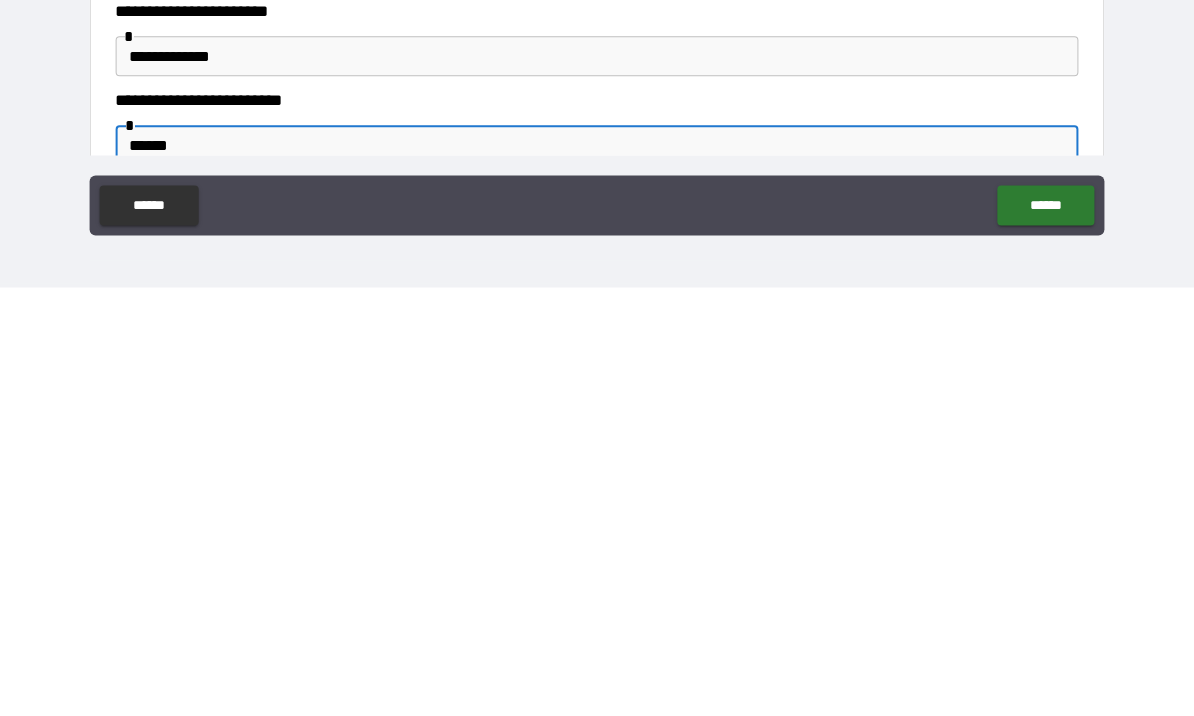 type on "******" 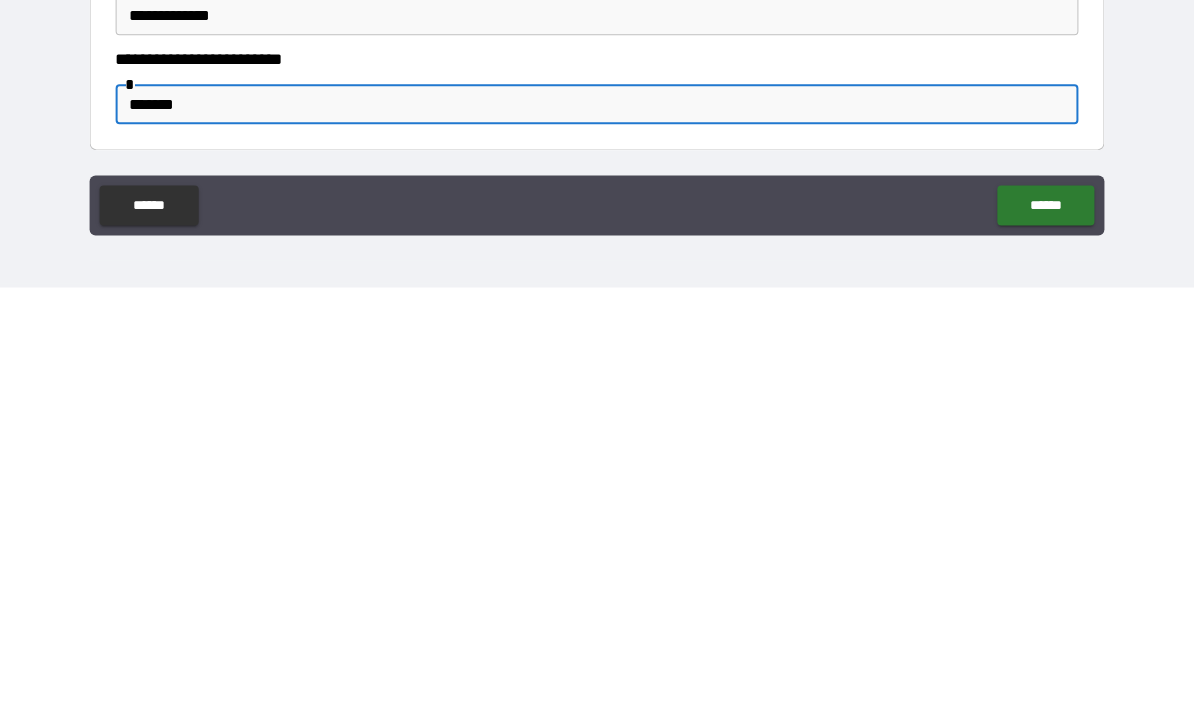 scroll, scrollTop: 11348, scrollLeft: 0, axis: vertical 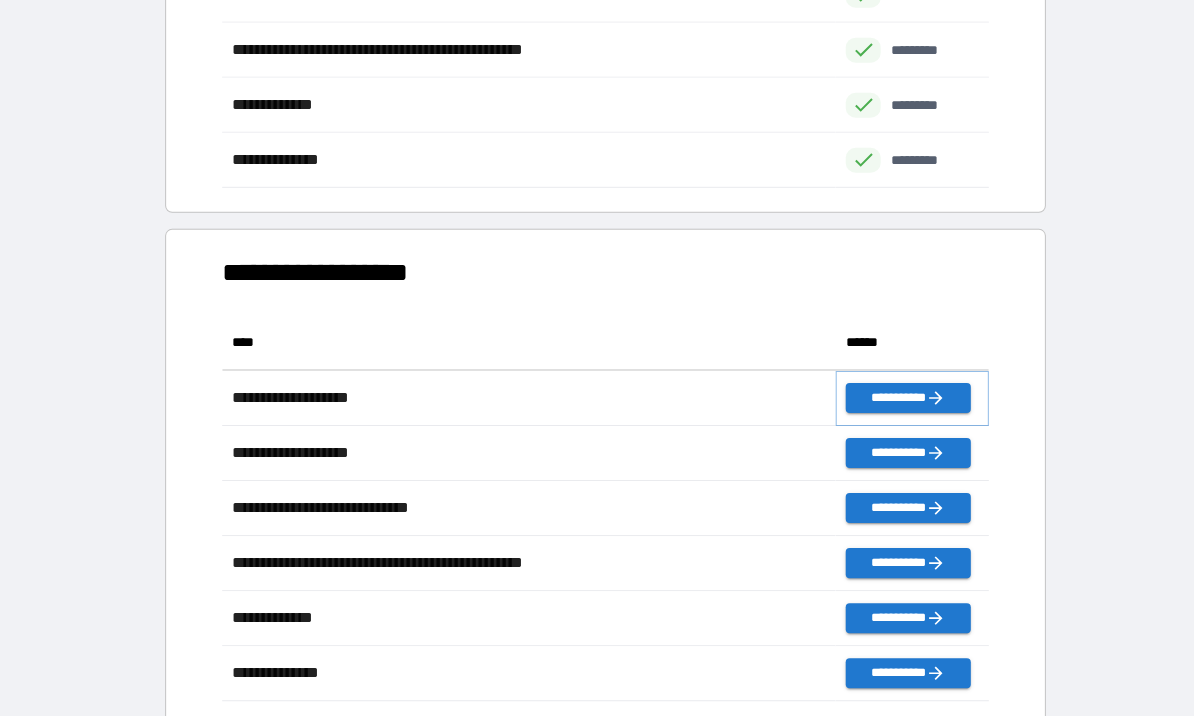 click on "**********" at bounding box center (907, 399) 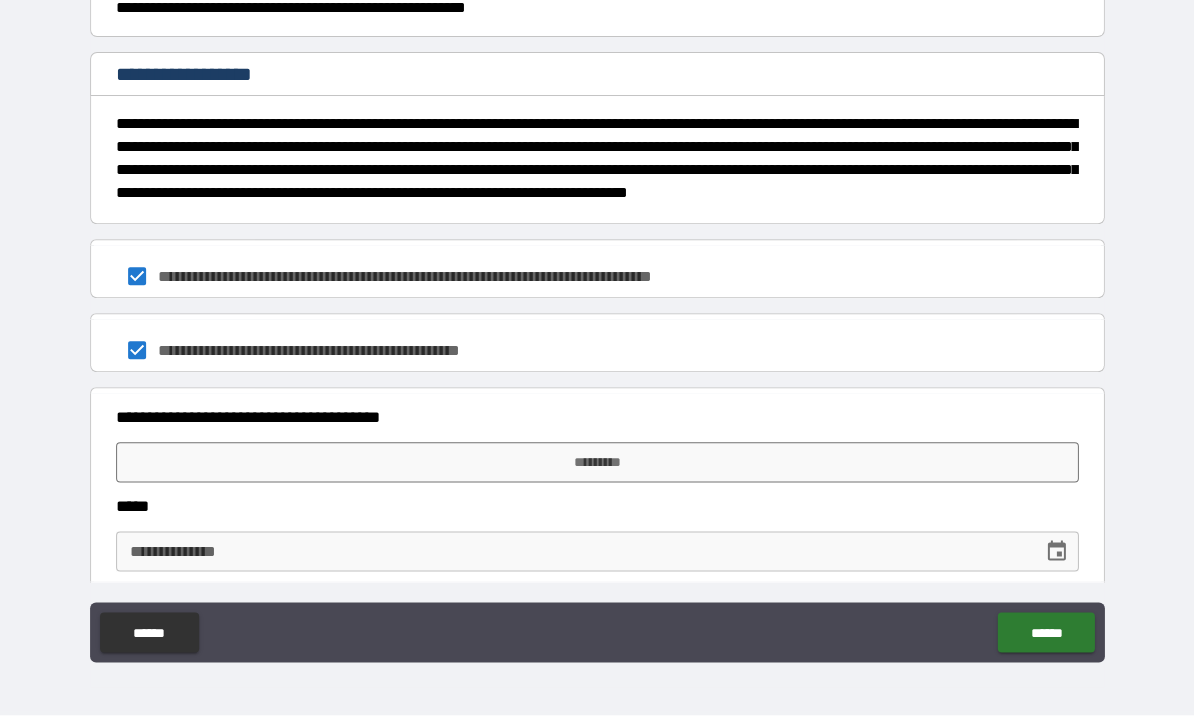 scroll, scrollTop: 1520, scrollLeft: 0, axis: vertical 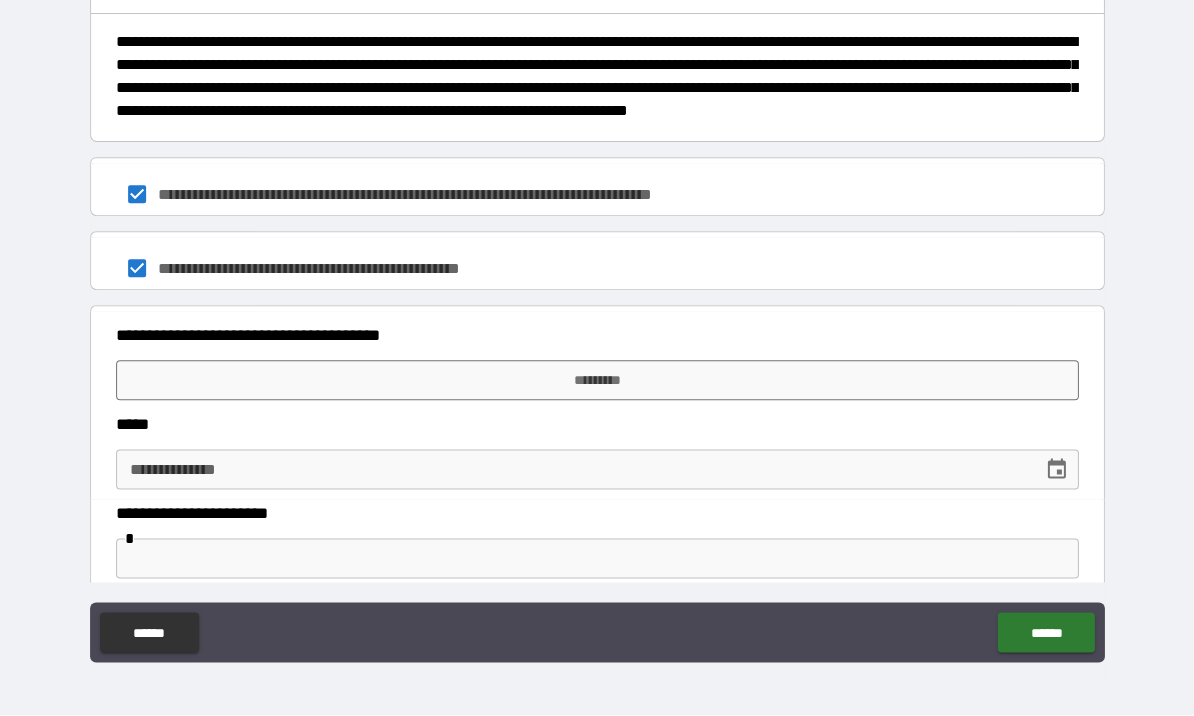 click on "*********" at bounding box center [597, 381] 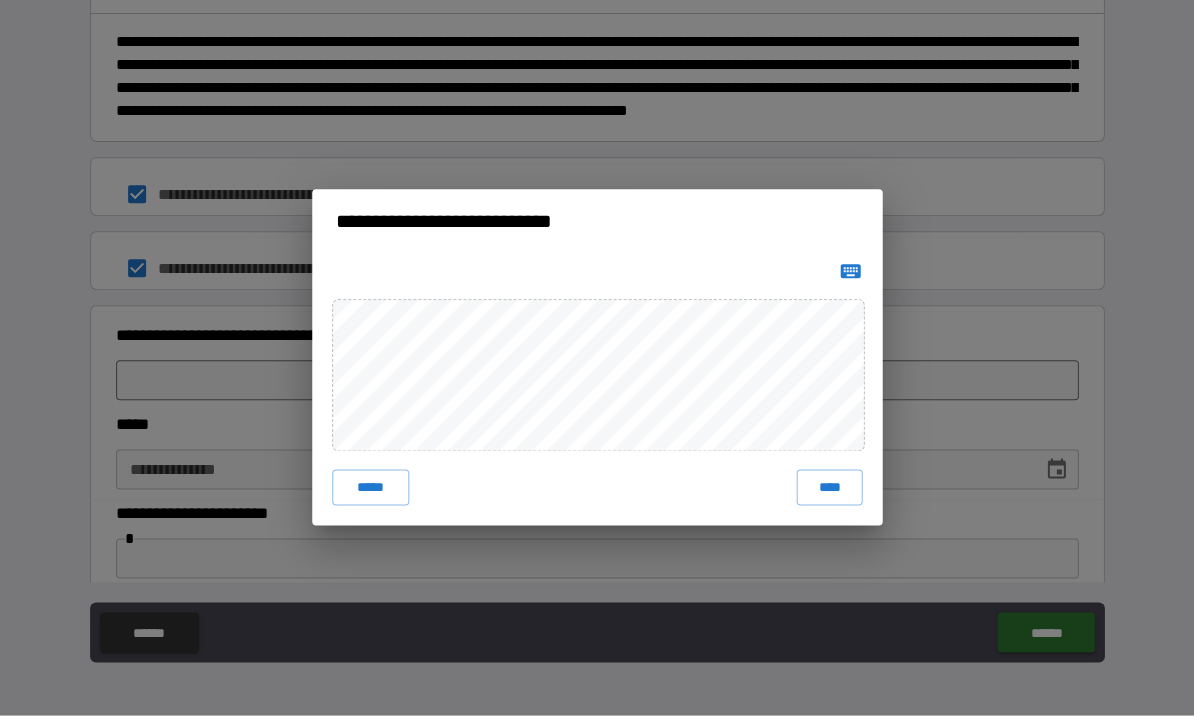 click on "****" at bounding box center (829, 488) 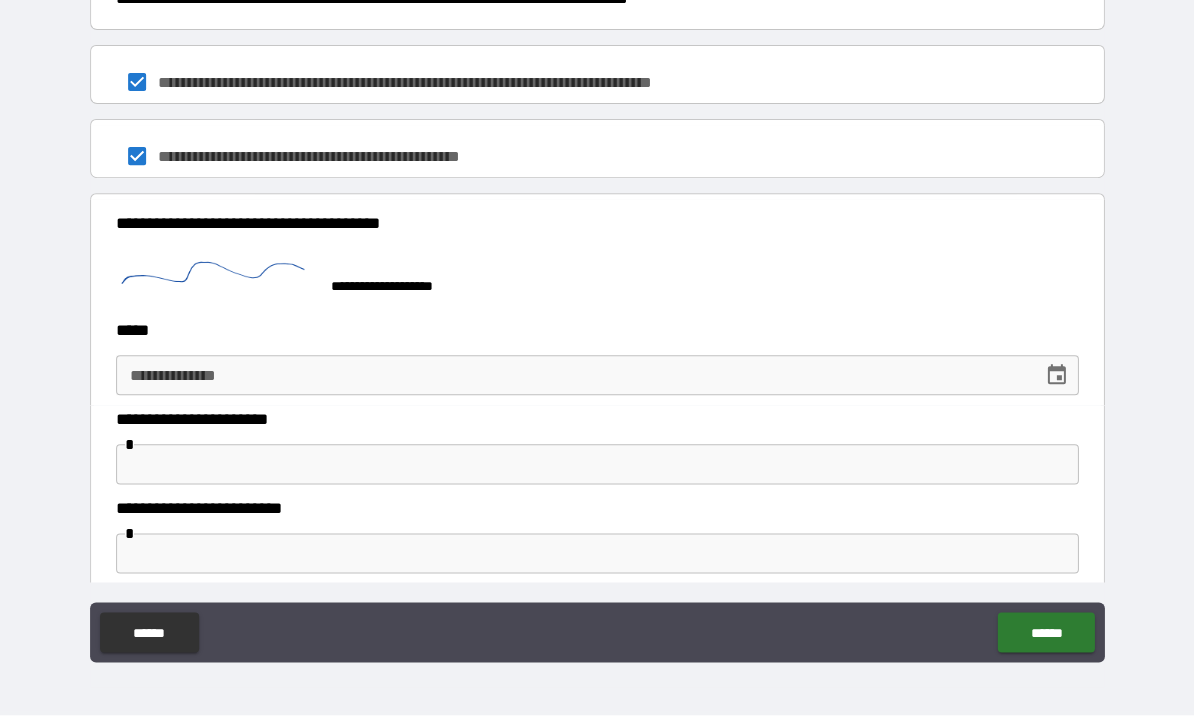 scroll, scrollTop: 1637, scrollLeft: 0, axis: vertical 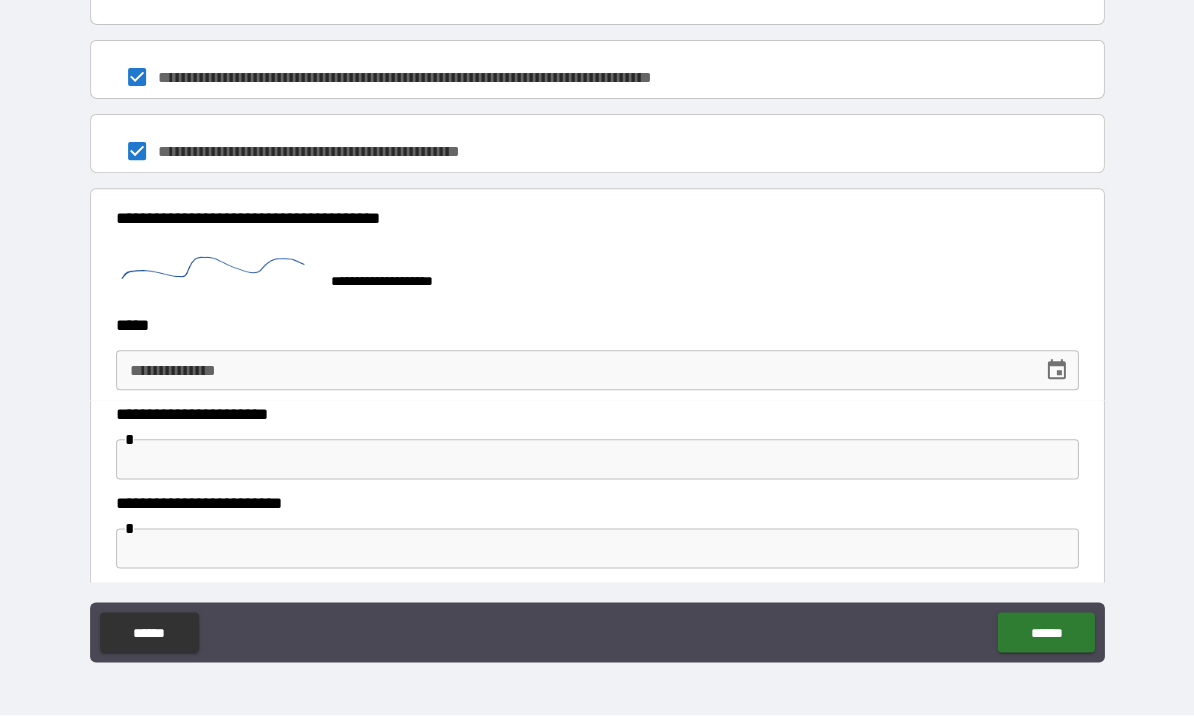 click 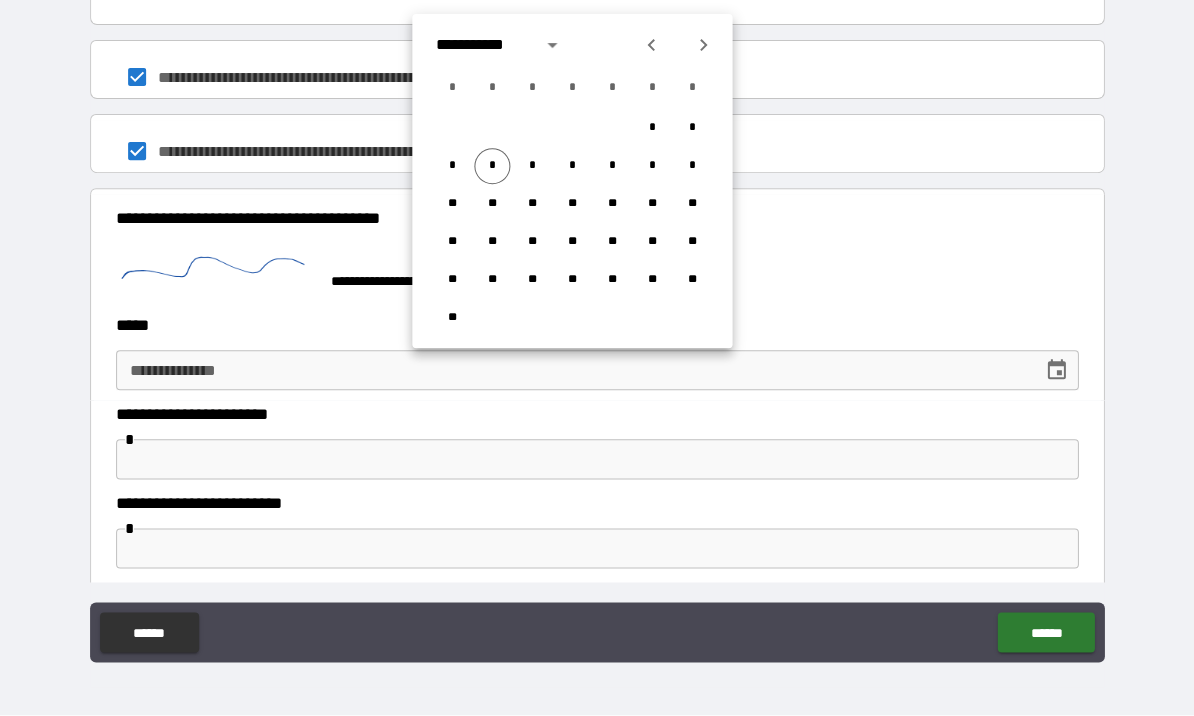 click on "*" at bounding box center [492, 167] 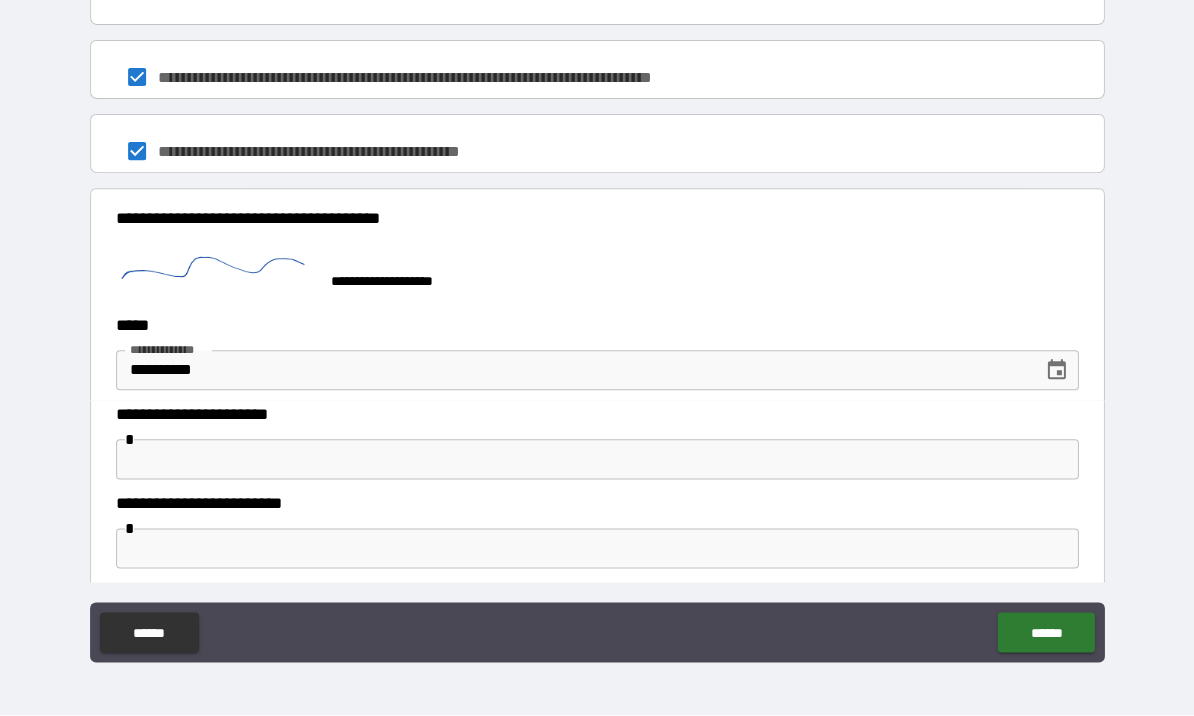 click at bounding box center (597, 460) 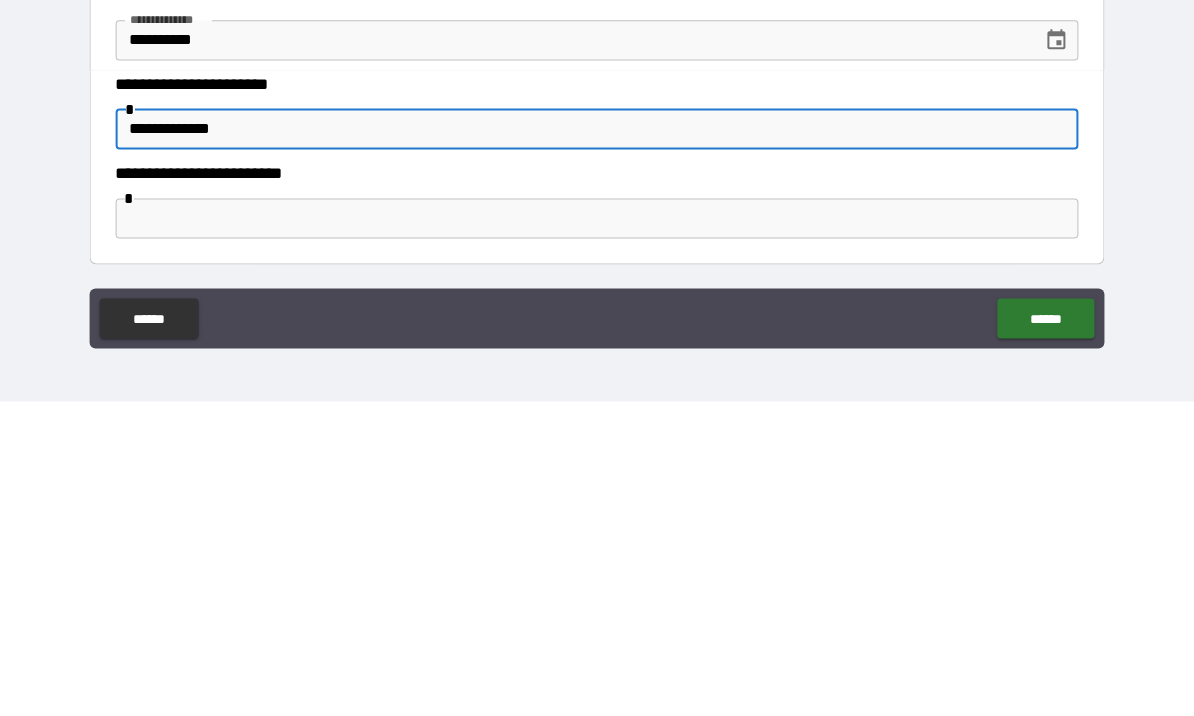 scroll, scrollTop: 1652, scrollLeft: 0, axis: vertical 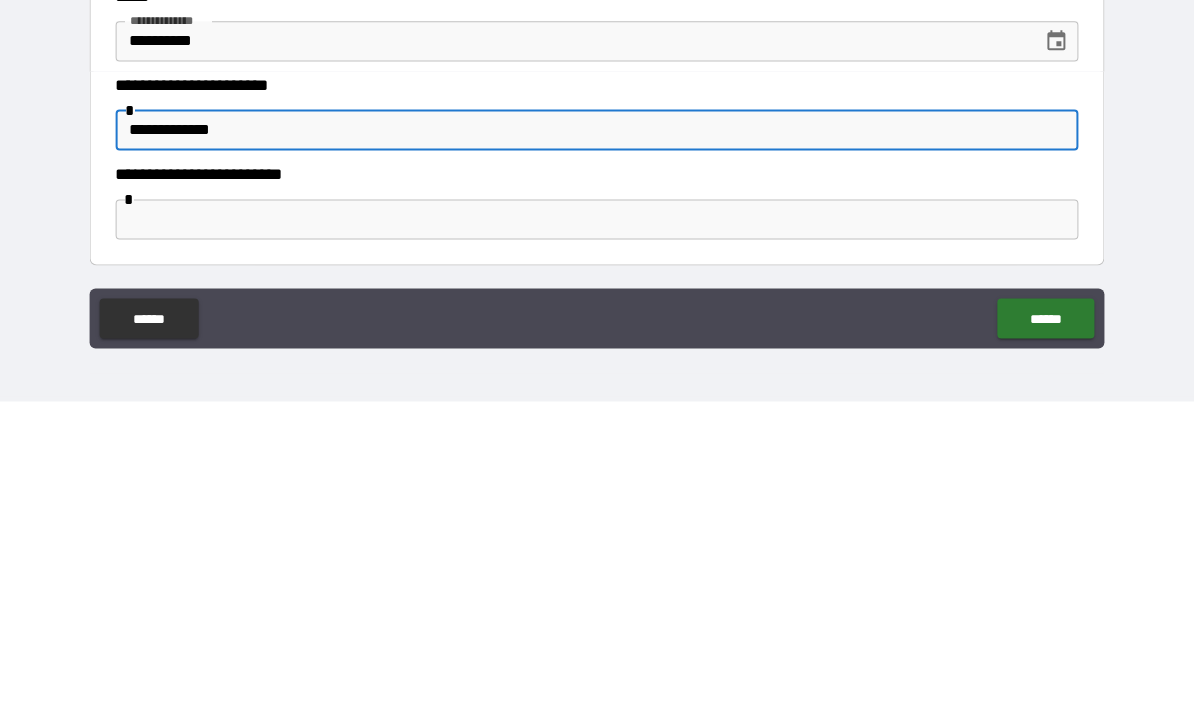 type on "**********" 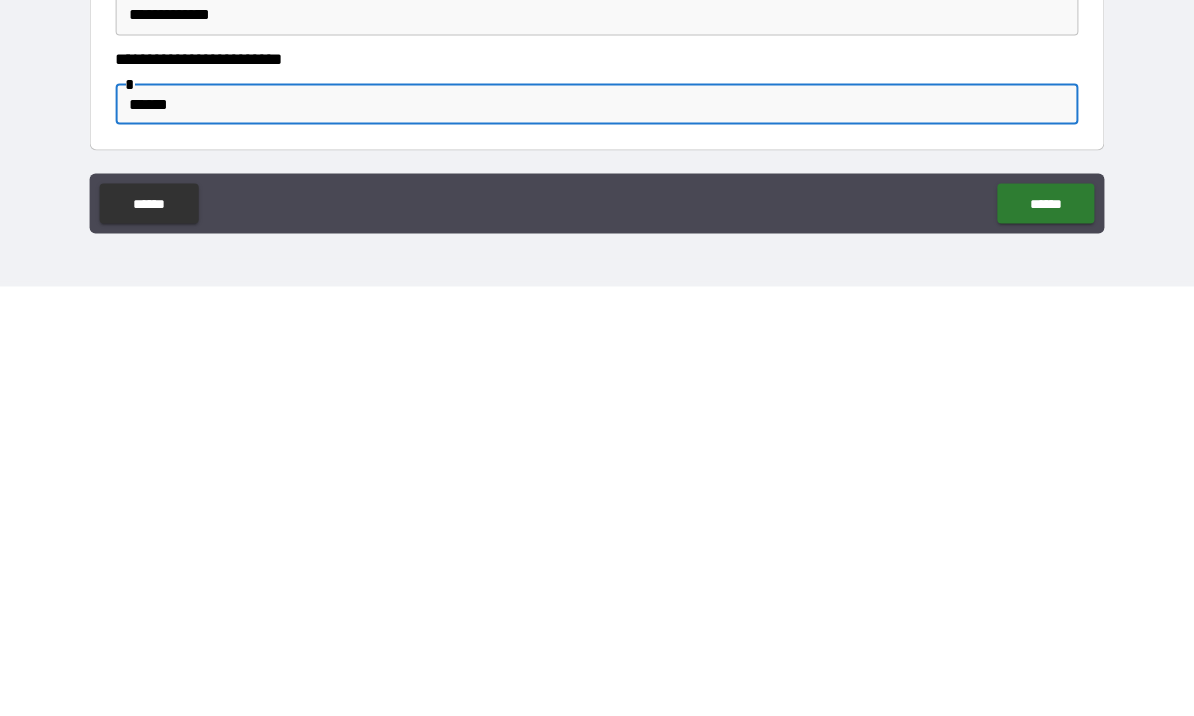 scroll, scrollTop: 69, scrollLeft: 0, axis: vertical 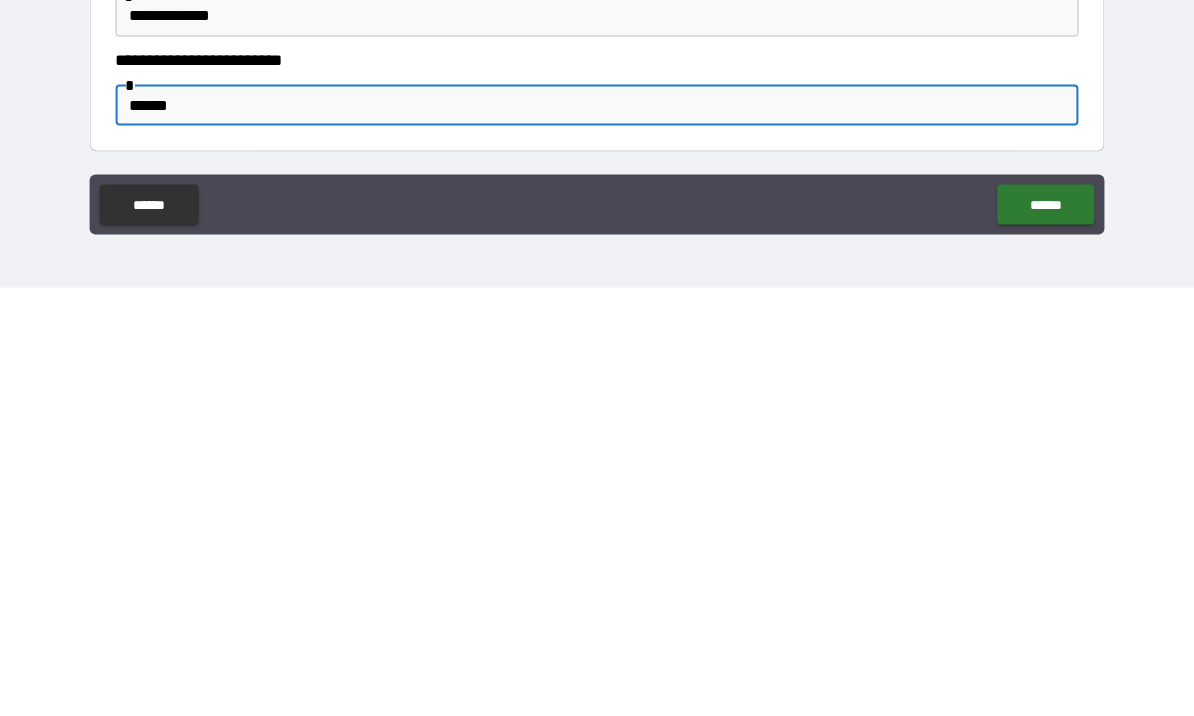 type on "******" 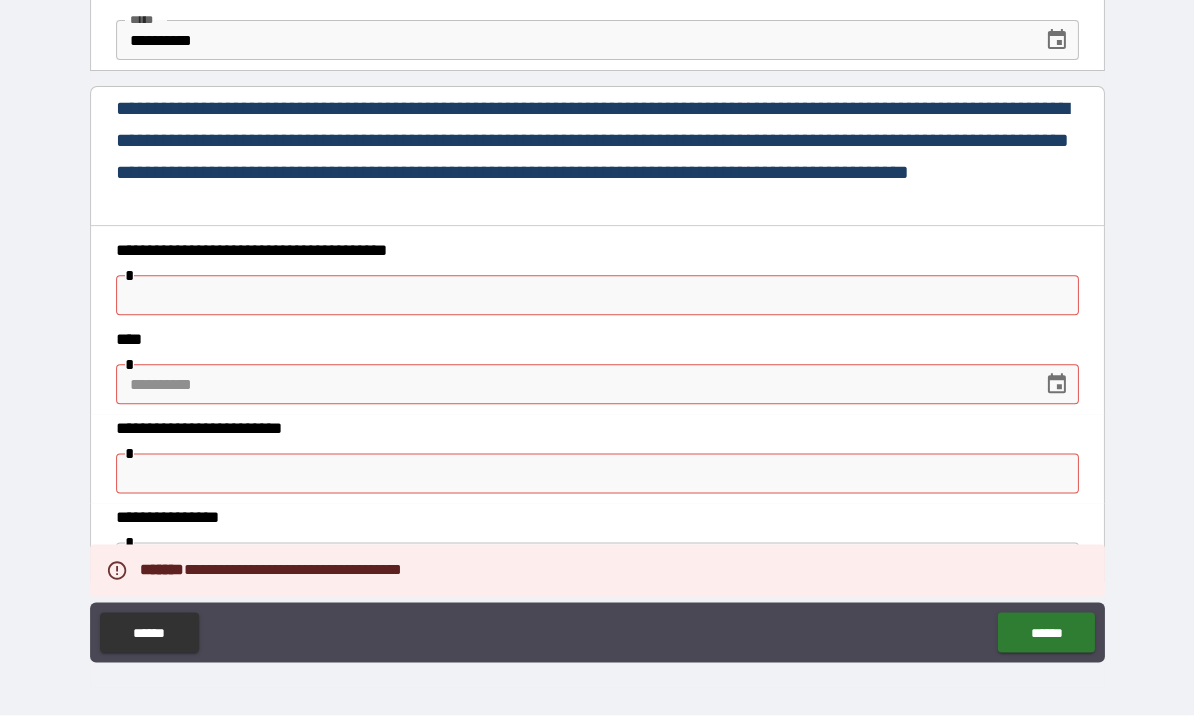 scroll, scrollTop: 161, scrollLeft: 0, axis: vertical 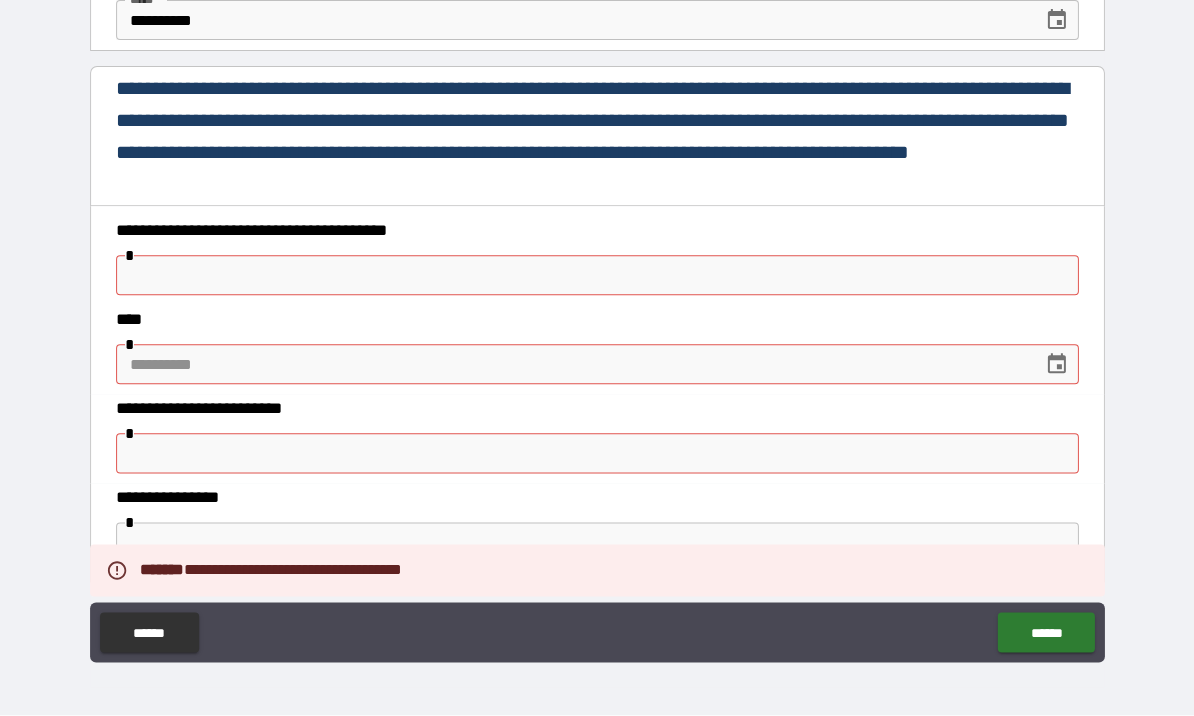 click at bounding box center [597, 276] 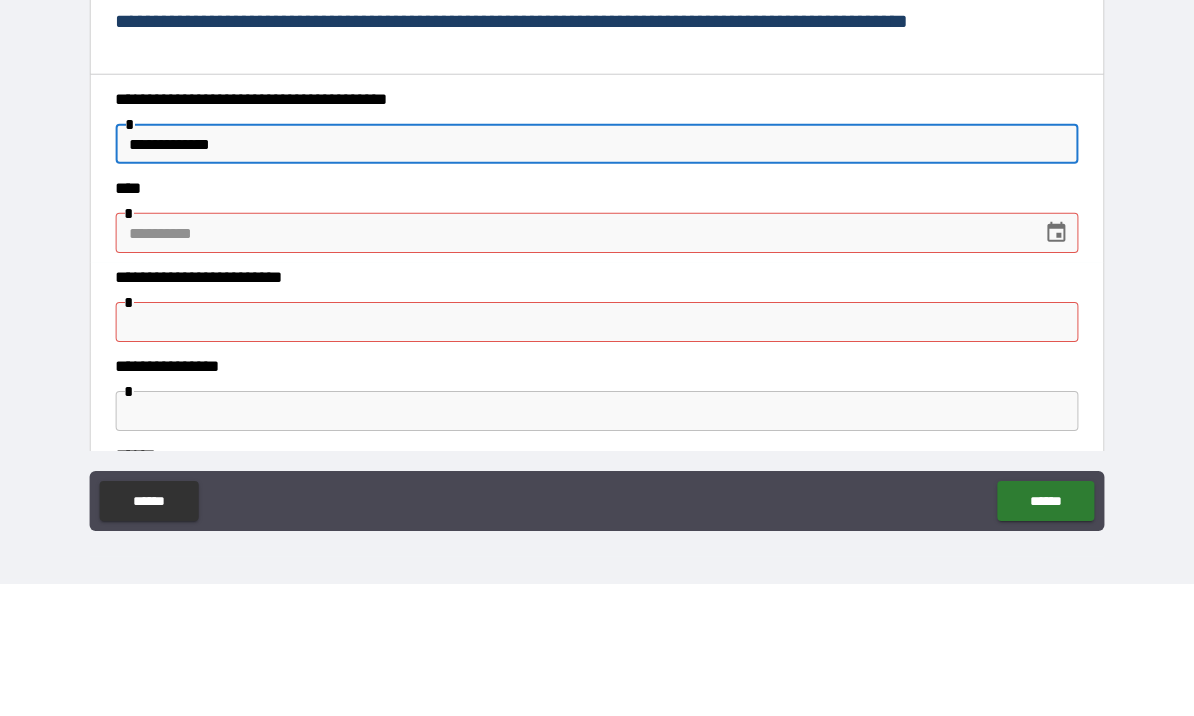 type on "**********" 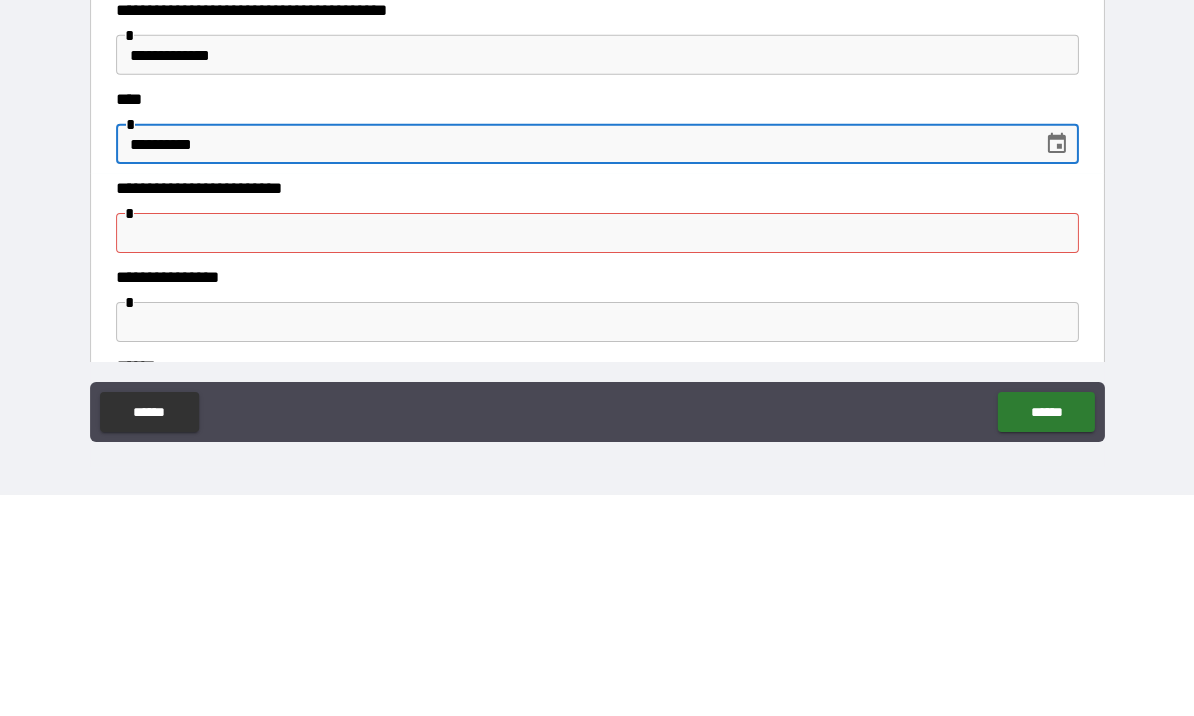 type on "**********" 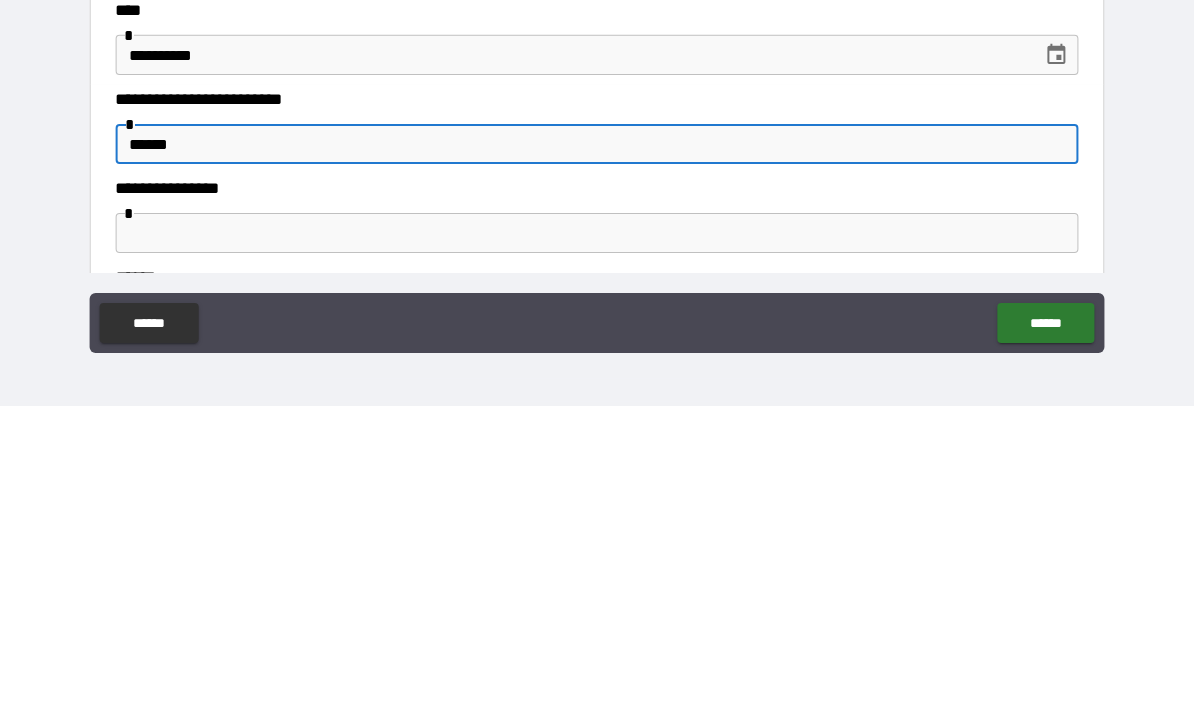 type on "******" 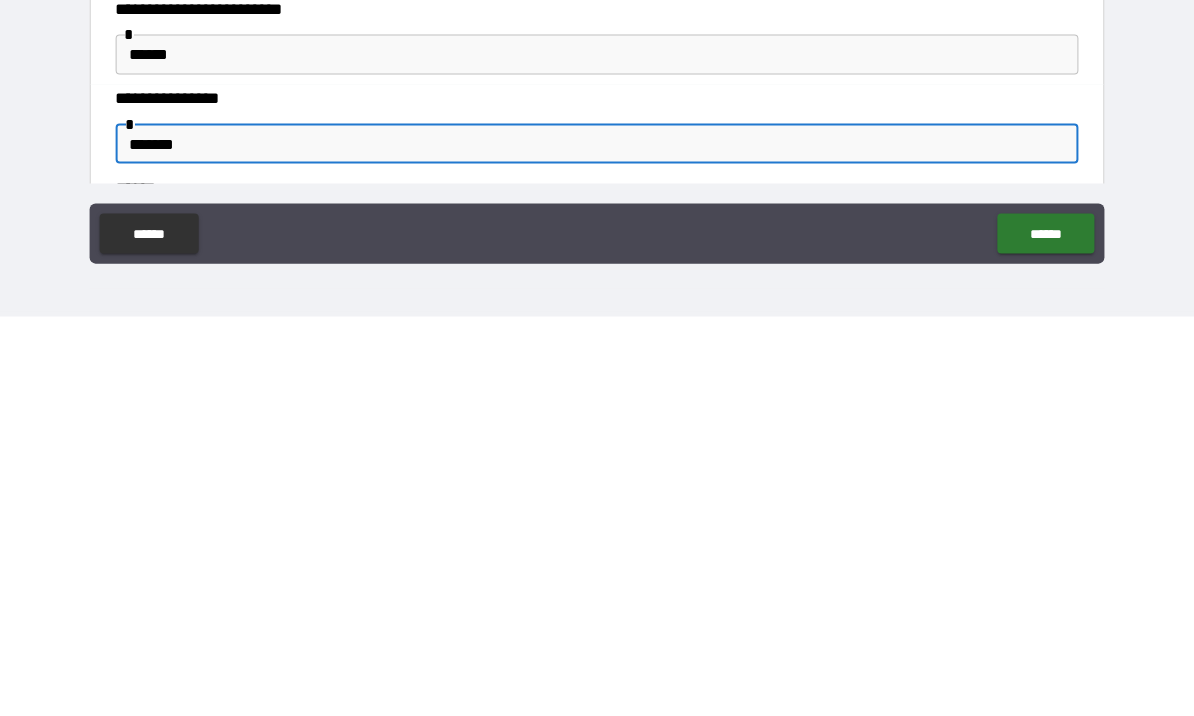 type on "********" 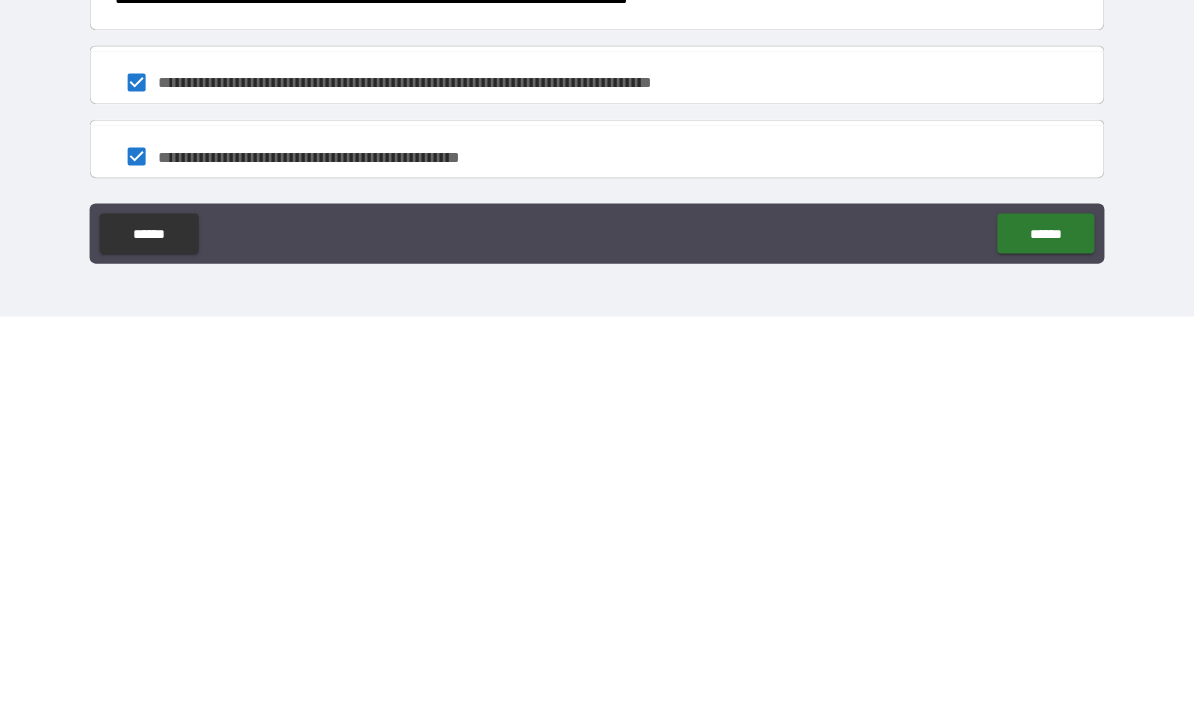 scroll, scrollTop: 0, scrollLeft: 0, axis: both 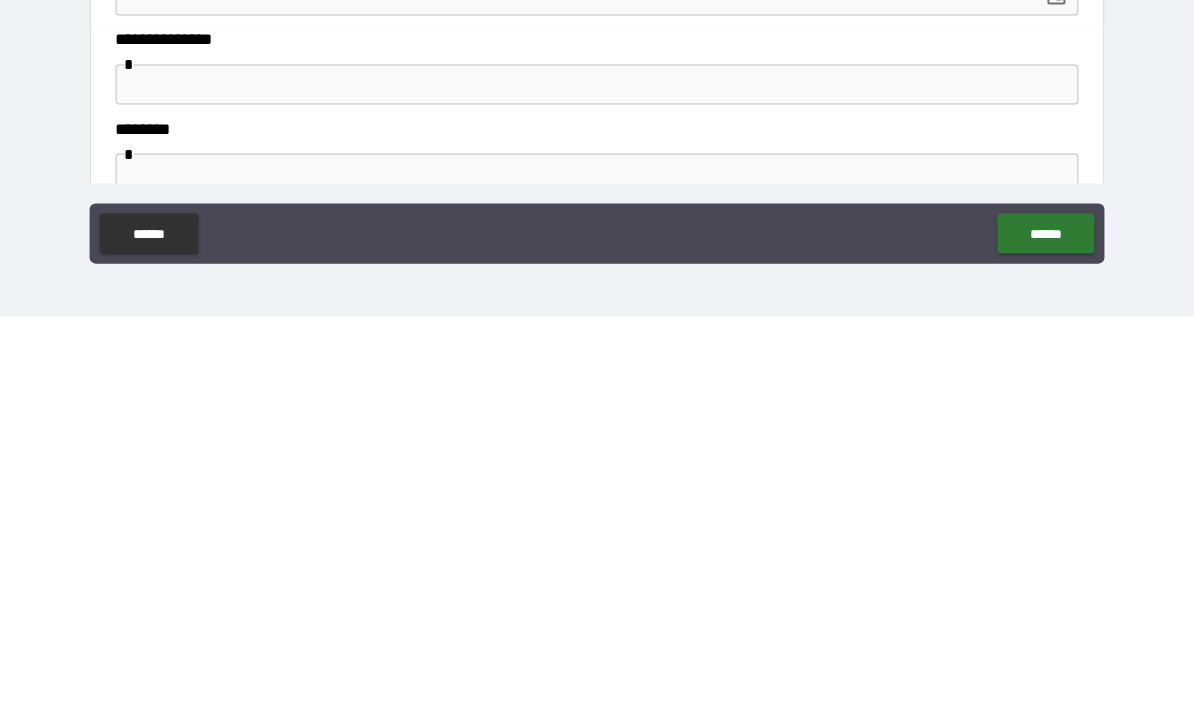 click on "******" at bounding box center [1045, 633] 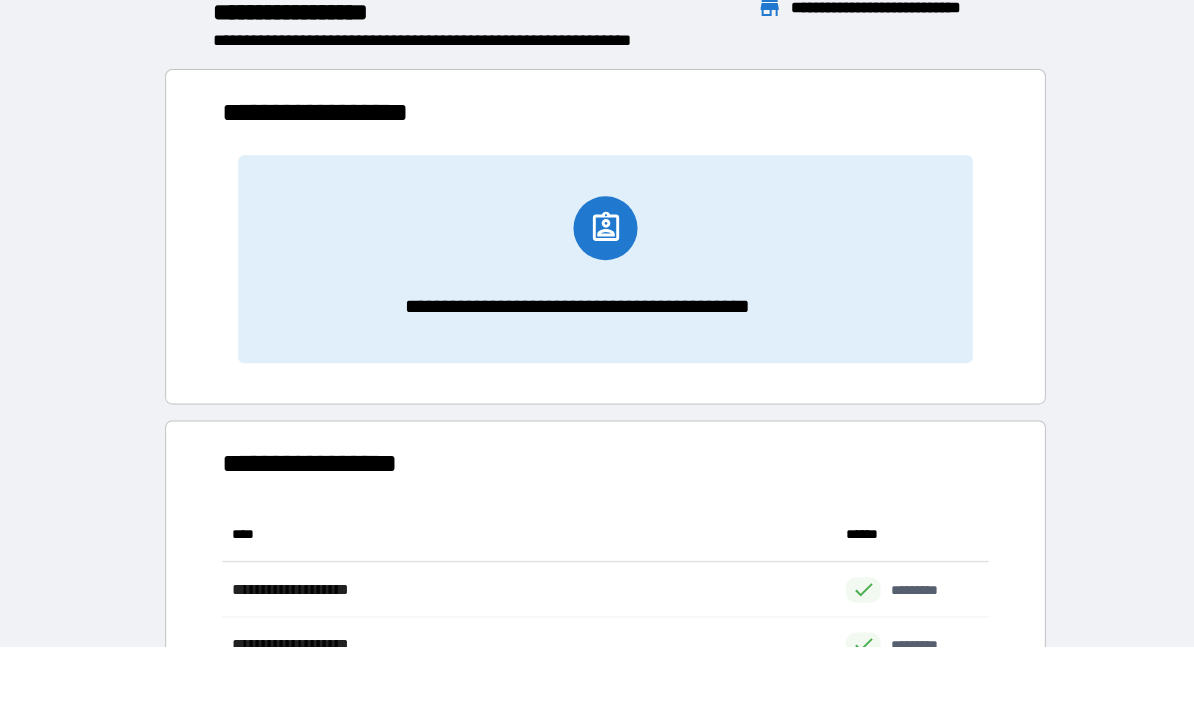 scroll, scrollTop: 1, scrollLeft: 1, axis: both 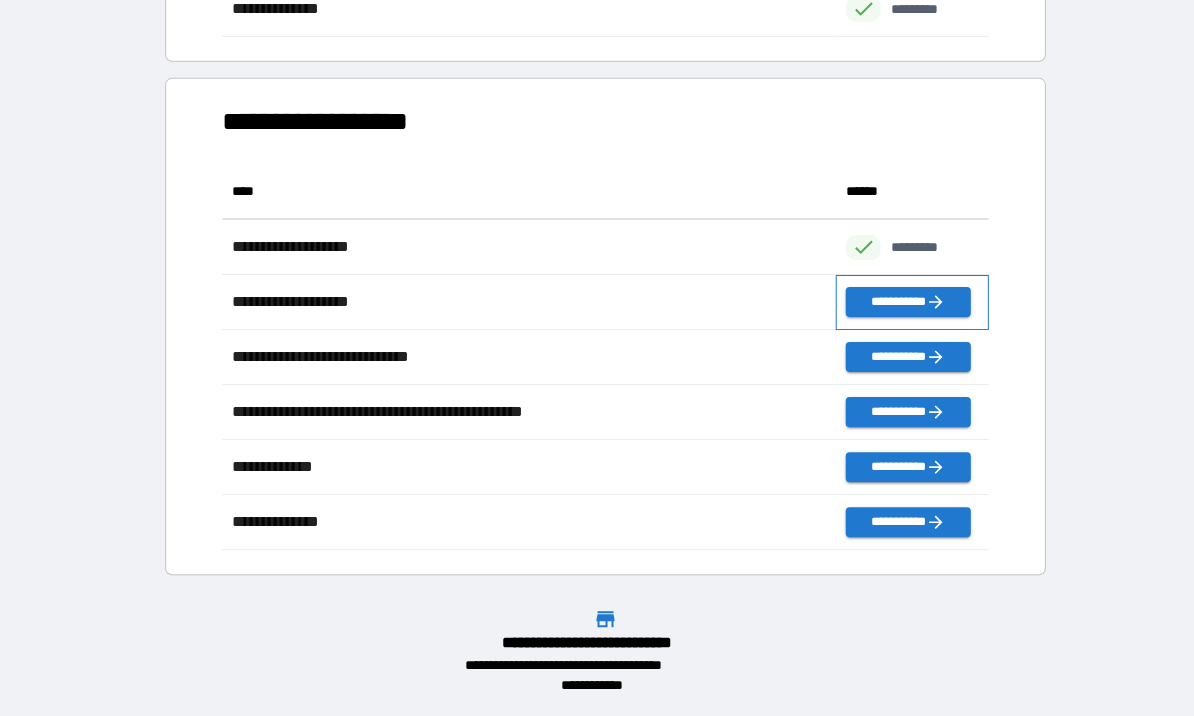 click on "**********" at bounding box center (911, 303) 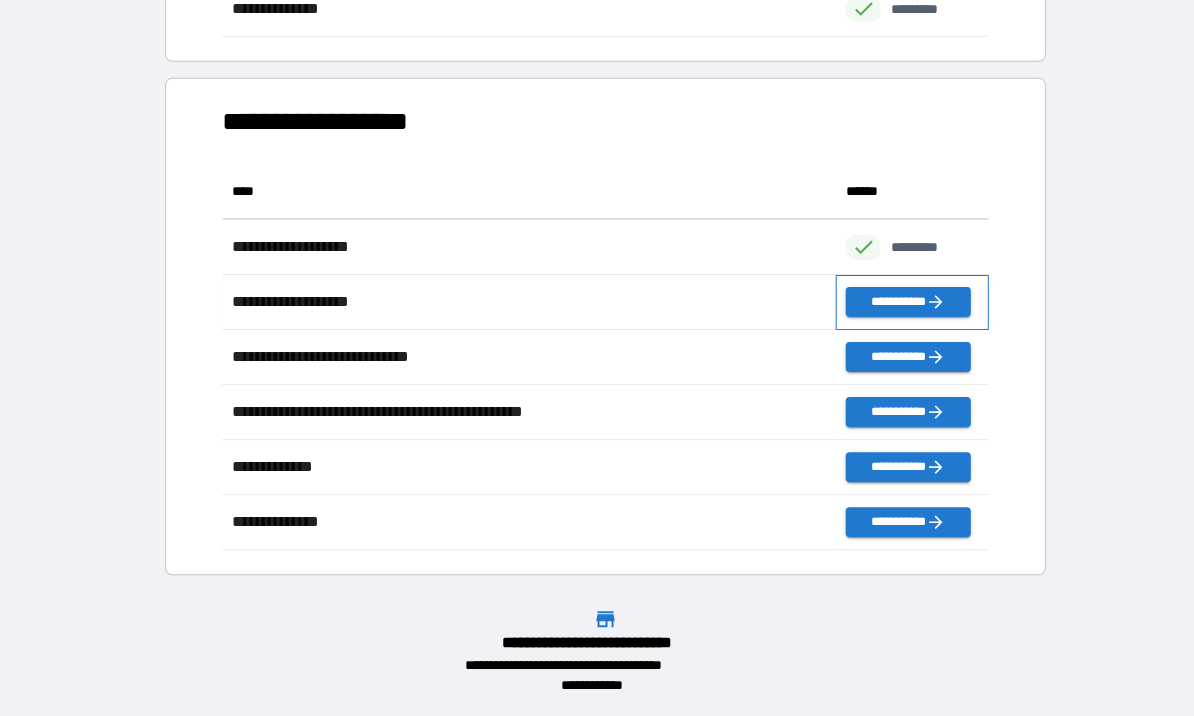click on "**********" at bounding box center (911, 303) 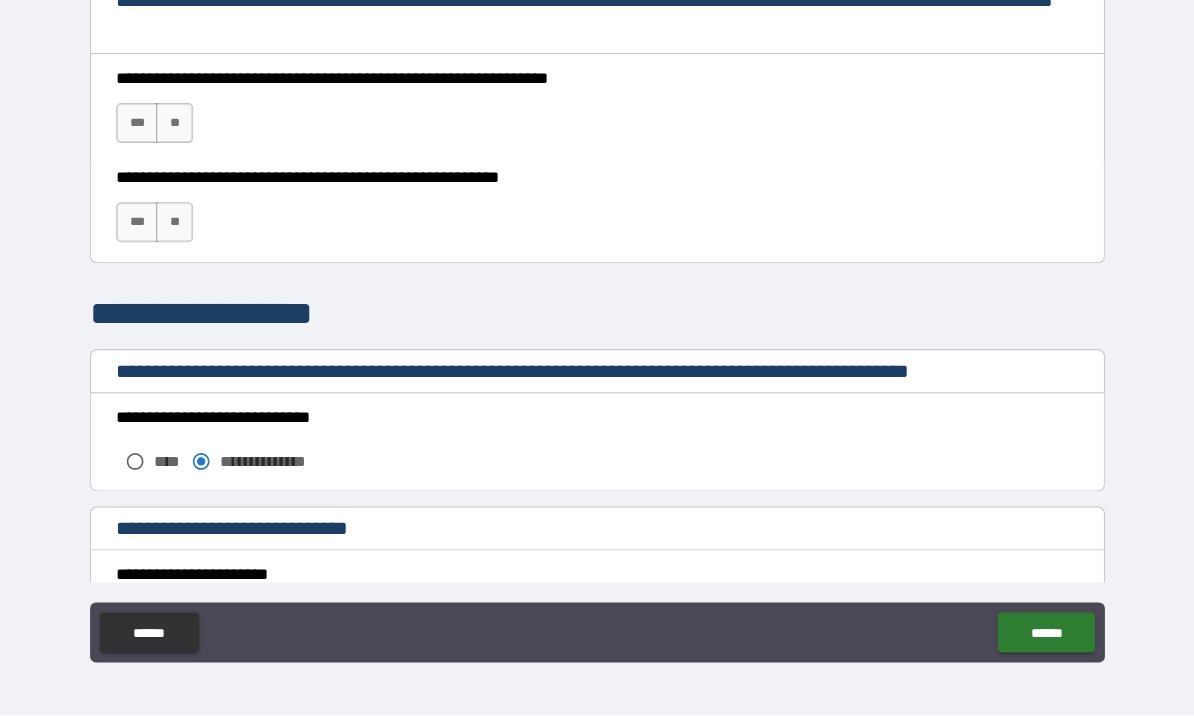 scroll, scrollTop: 1365, scrollLeft: 0, axis: vertical 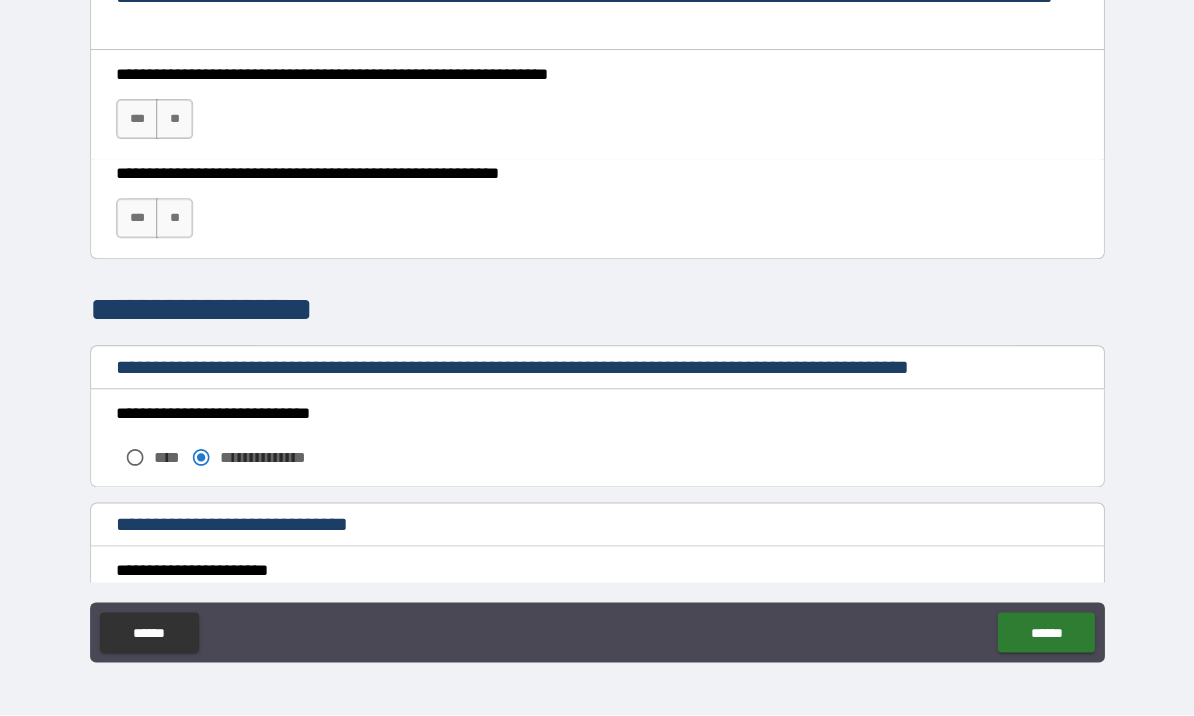 click on "***" at bounding box center (137, 120) 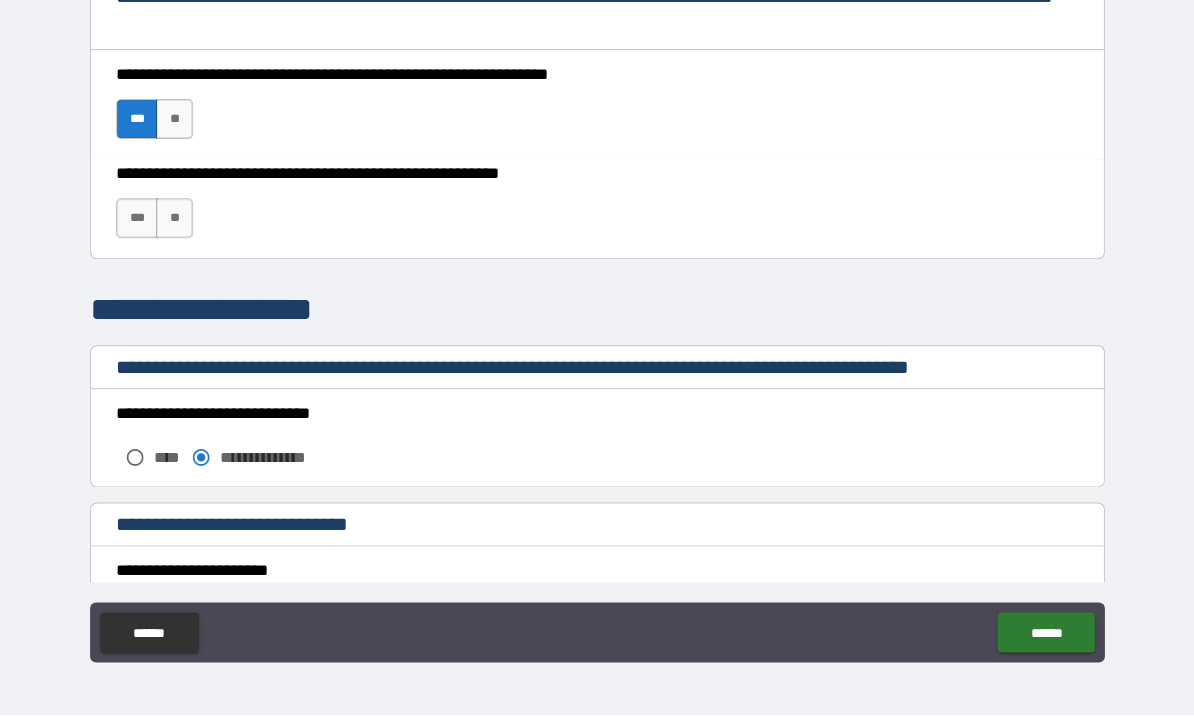 click on "***" at bounding box center [137, 219] 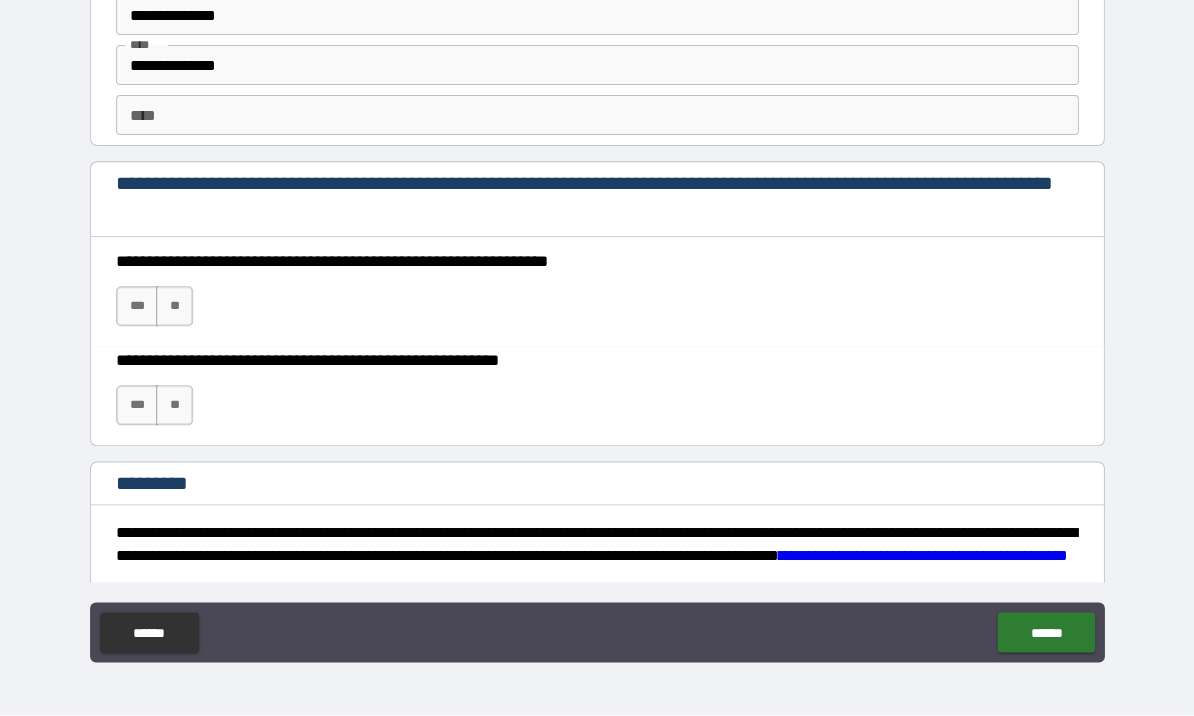 scroll, scrollTop: 2770, scrollLeft: 0, axis: vertical 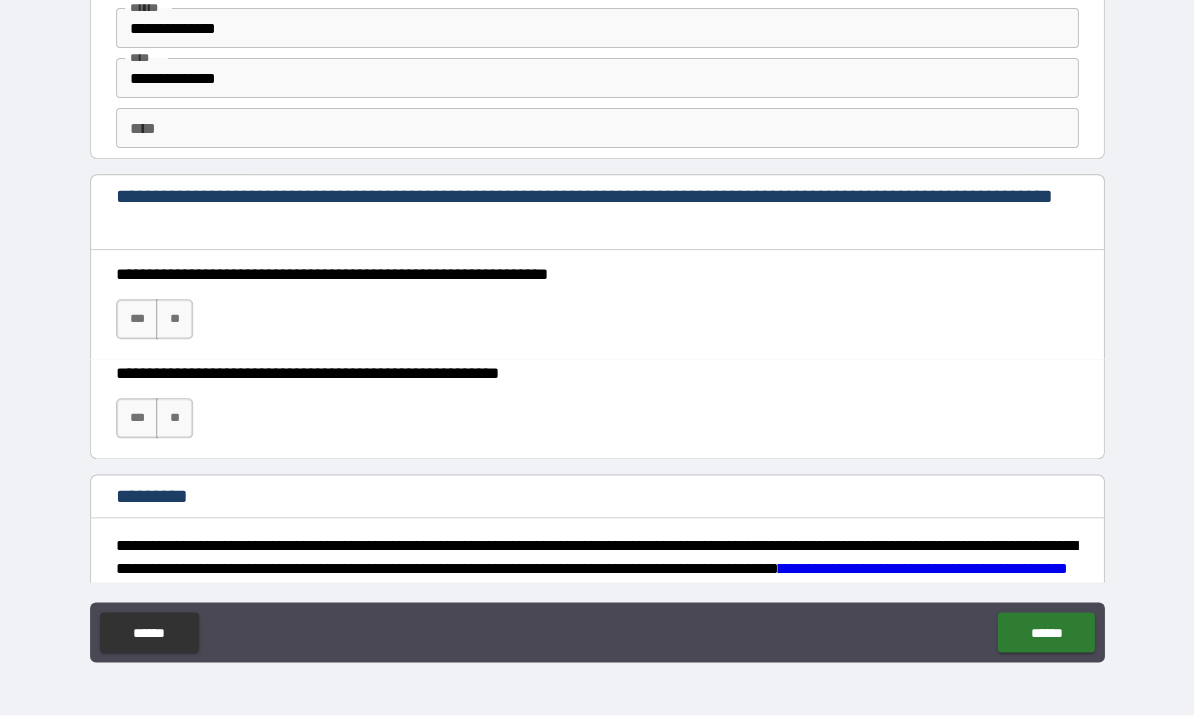 click on "***" at bounding box center [137, 320] 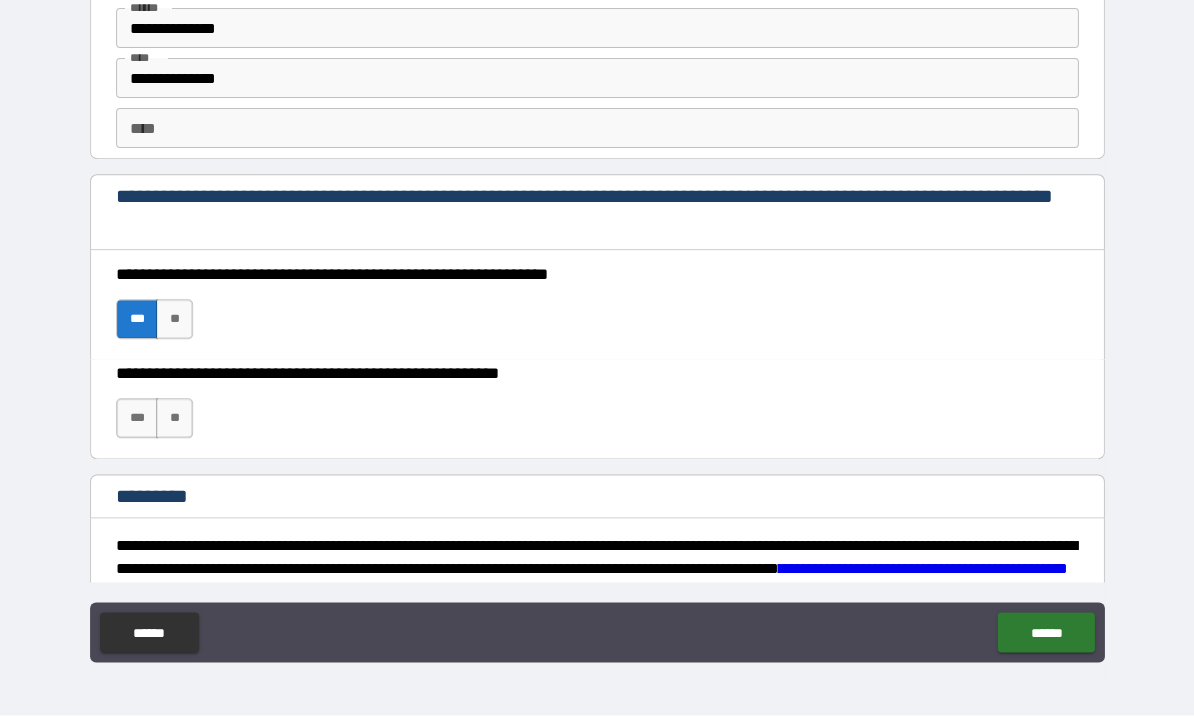 click on "***" at bounding box center [137, 419] 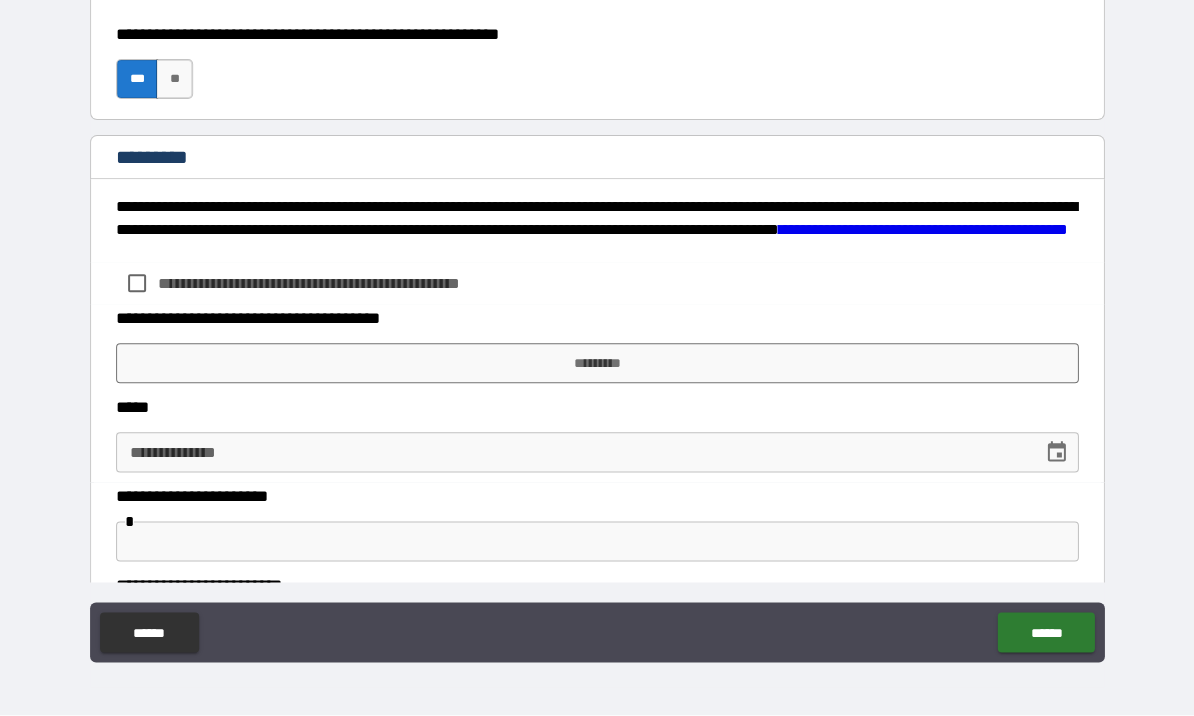 scroll, scrollTop: 3109, scrollLeft: 0, axis: vertical 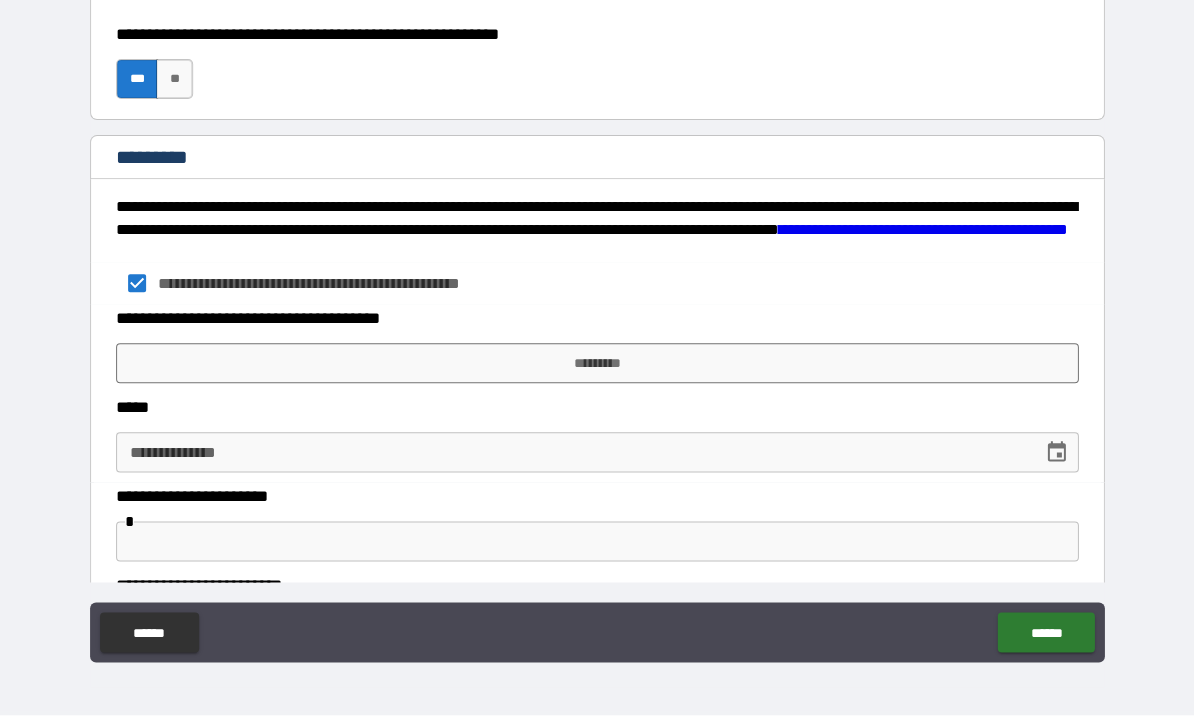 click on "*********" at bounding box center [597, 364] 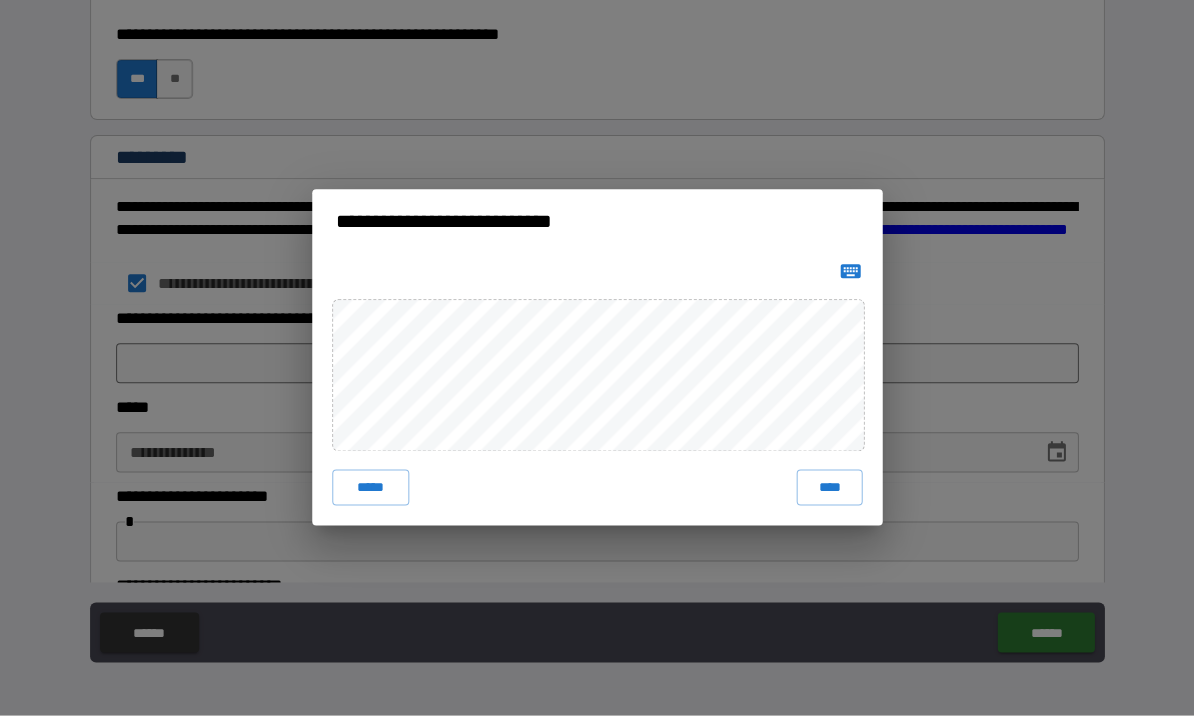 click on "****" at bounding box center [829, 488] 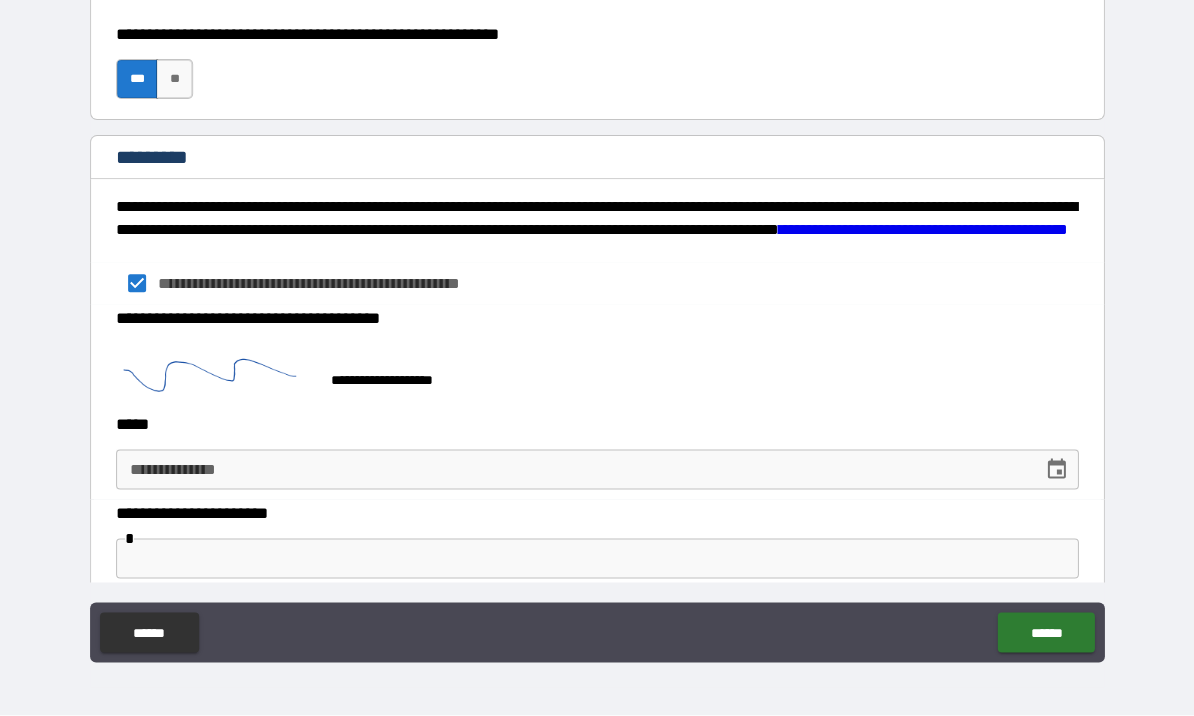click on "**********" at bounding box center [597, 470] 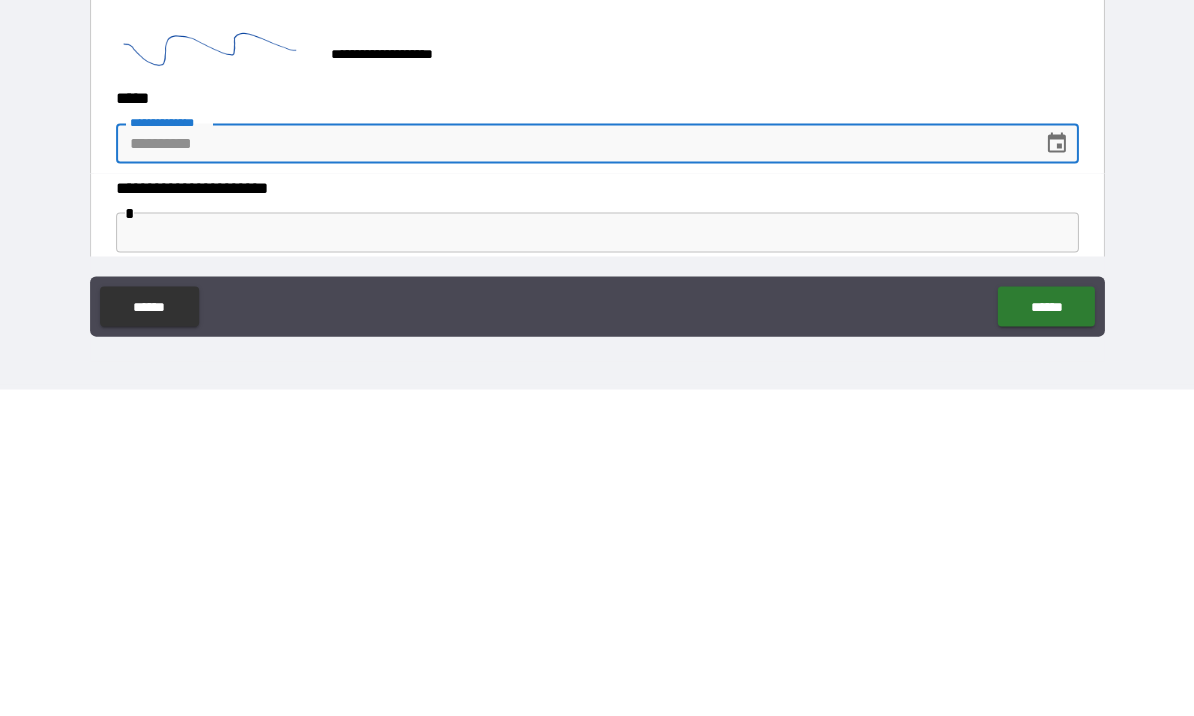click 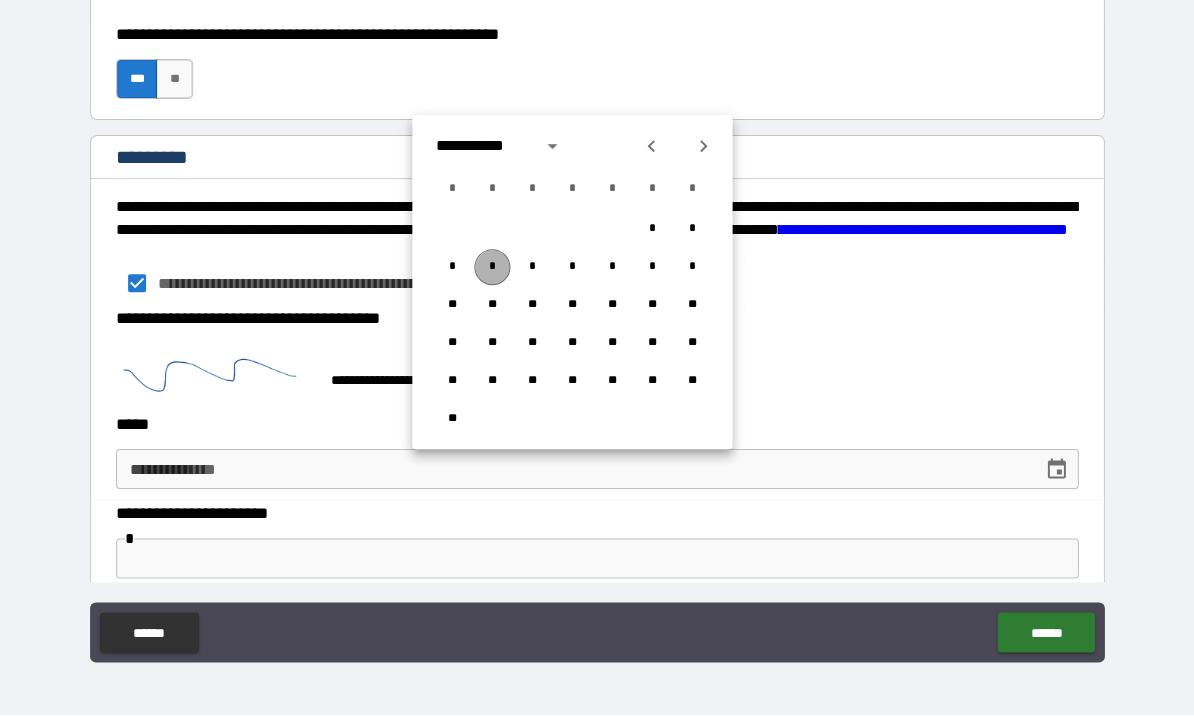 click on "*" at bounding box center [492, 268] 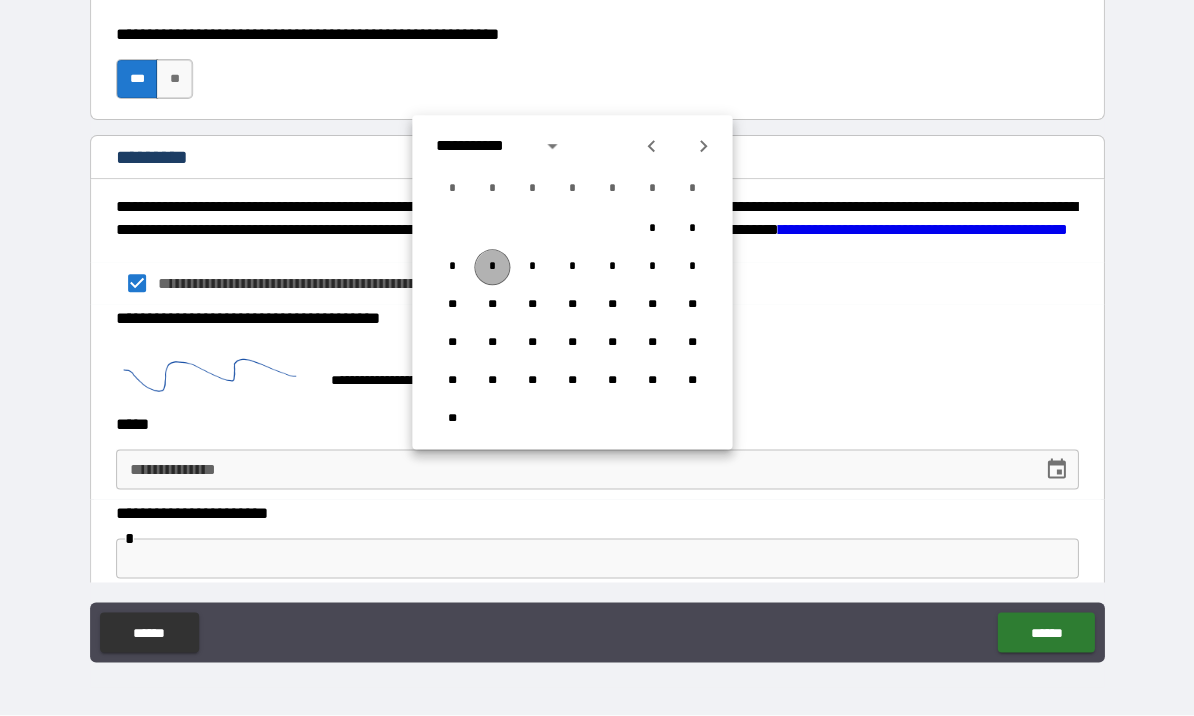 type on "**********" 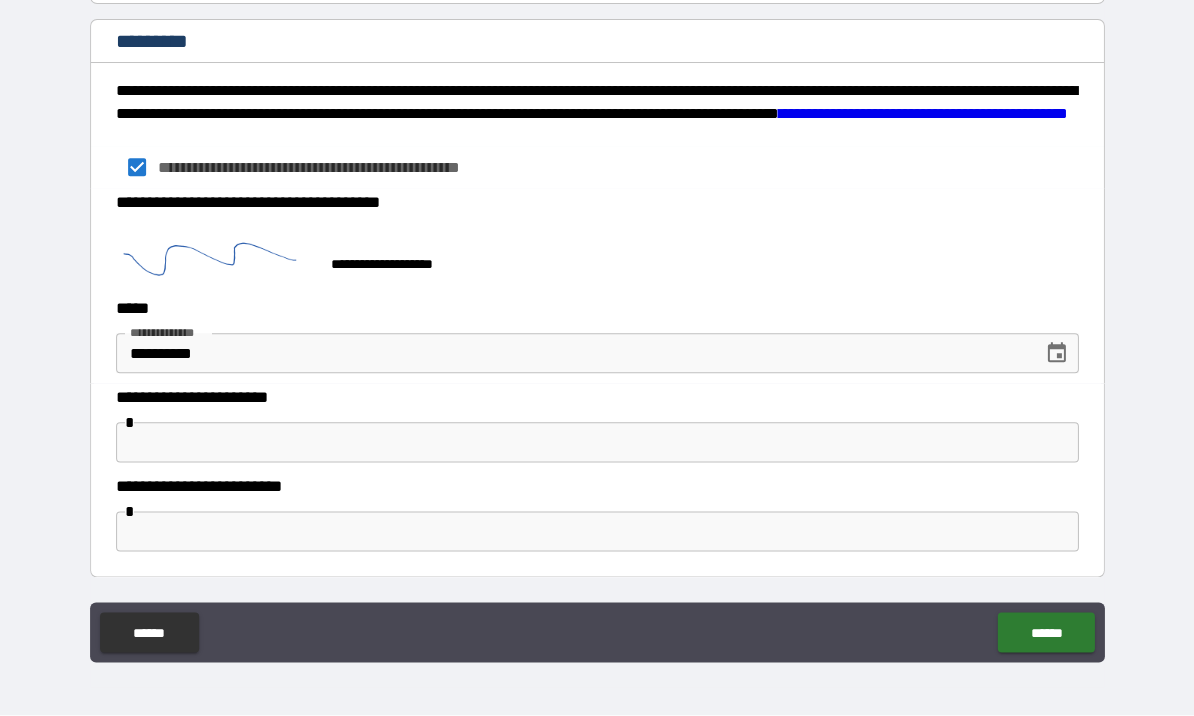 scroll, scrollTop: 3225, scrollLeft: 0, axis: vertical 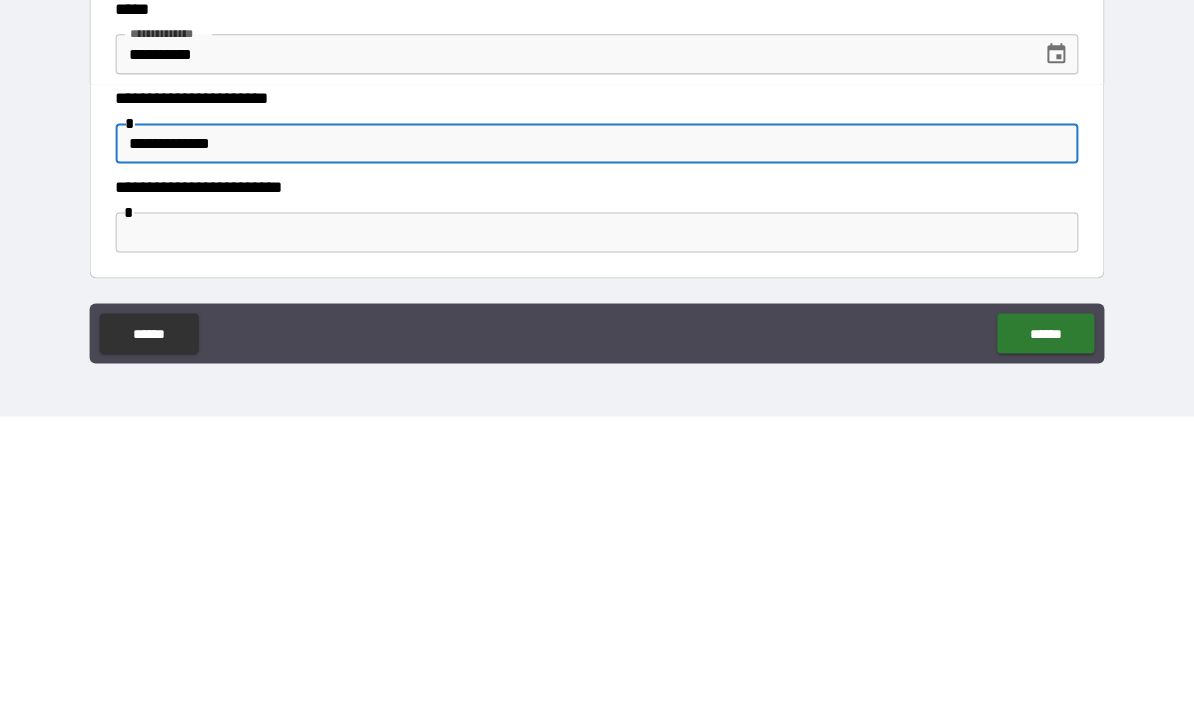 type on "**********" 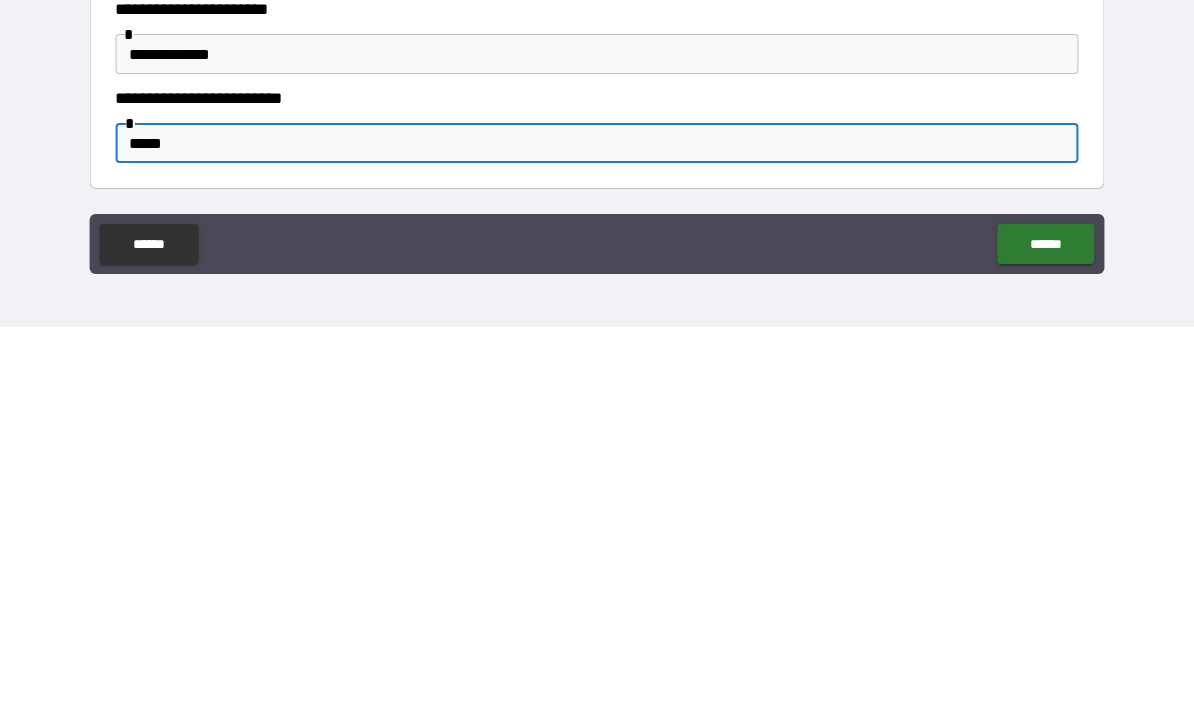type on "******" 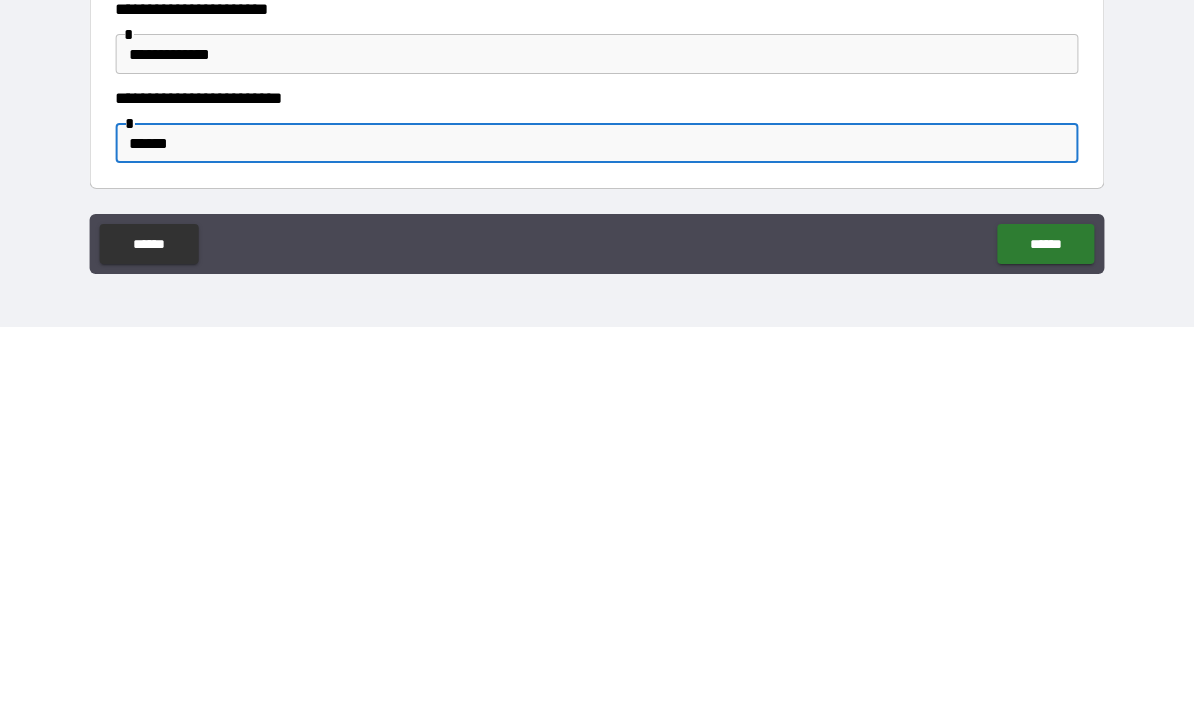 click on "******" at bounding box center [1045, 633] 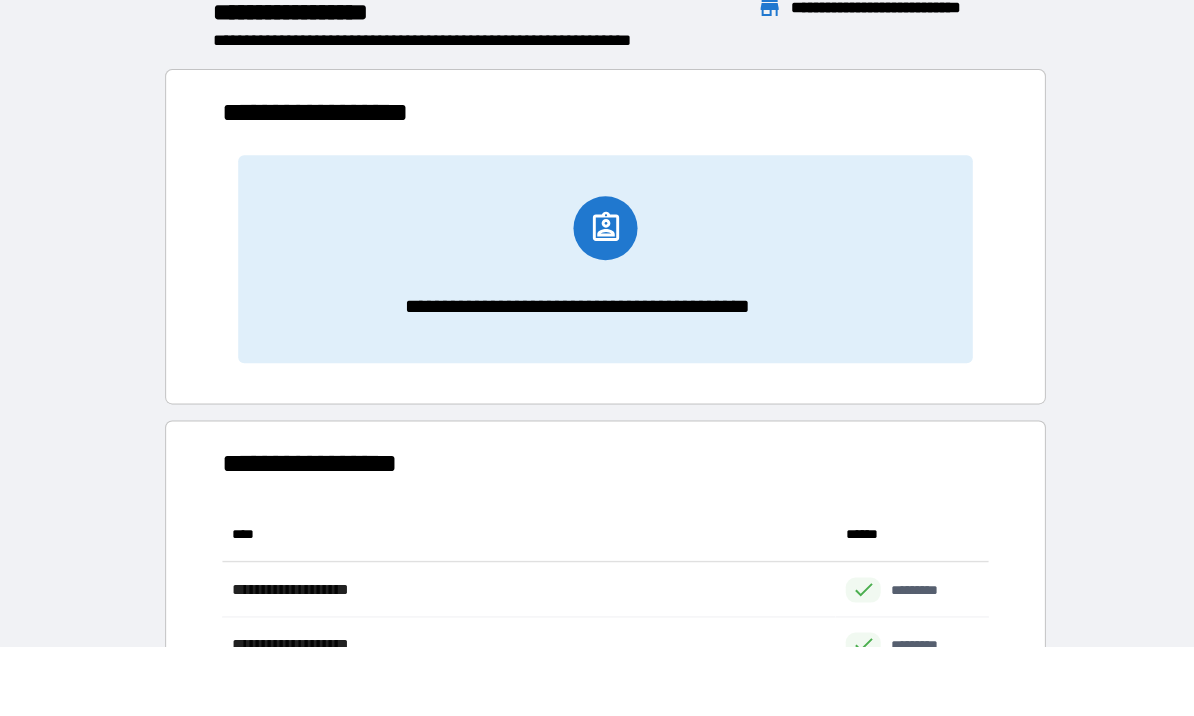 scroll, scrollTop: 1, scrollLeft: 1, axis: both 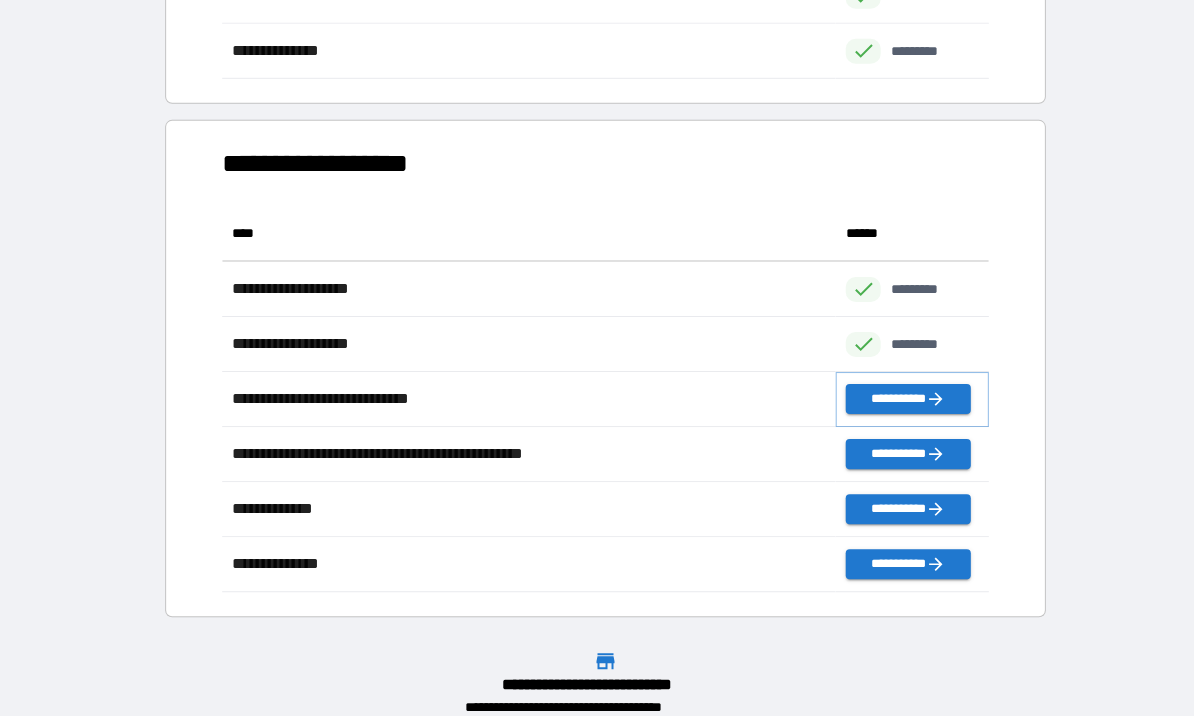click on "**********" at bounding box center [907, 400] 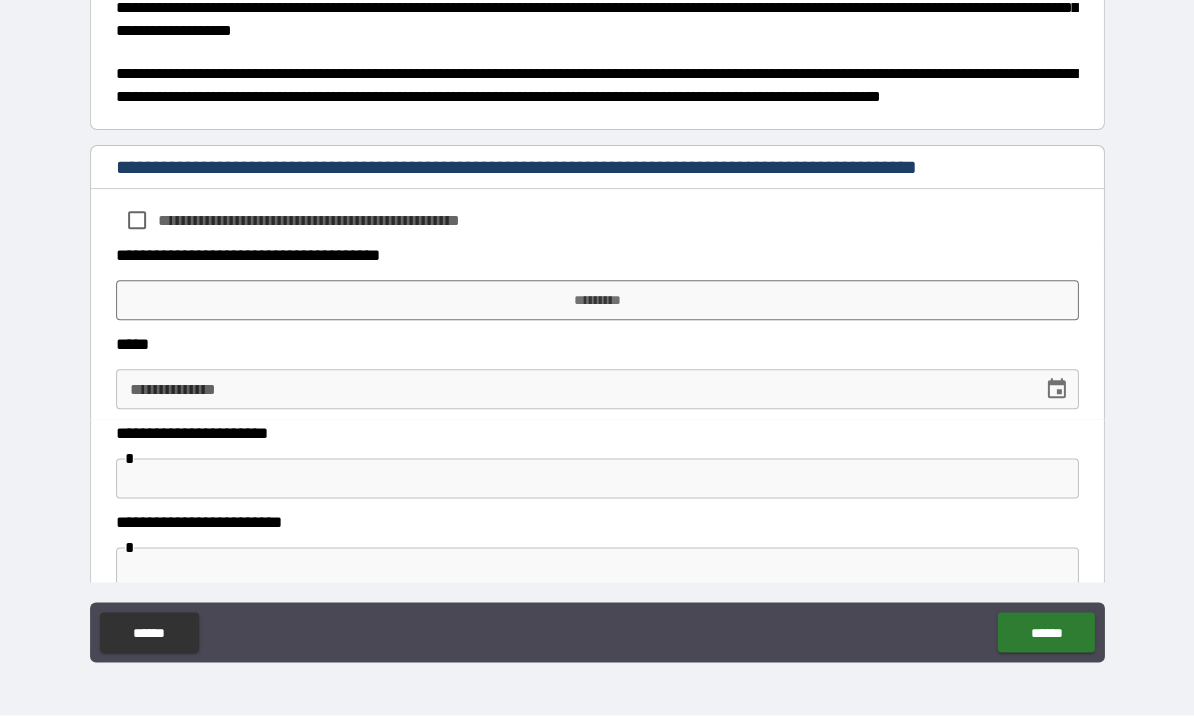 scroll, scrollTop: 953, scrollLeft: 0, axis: vertical 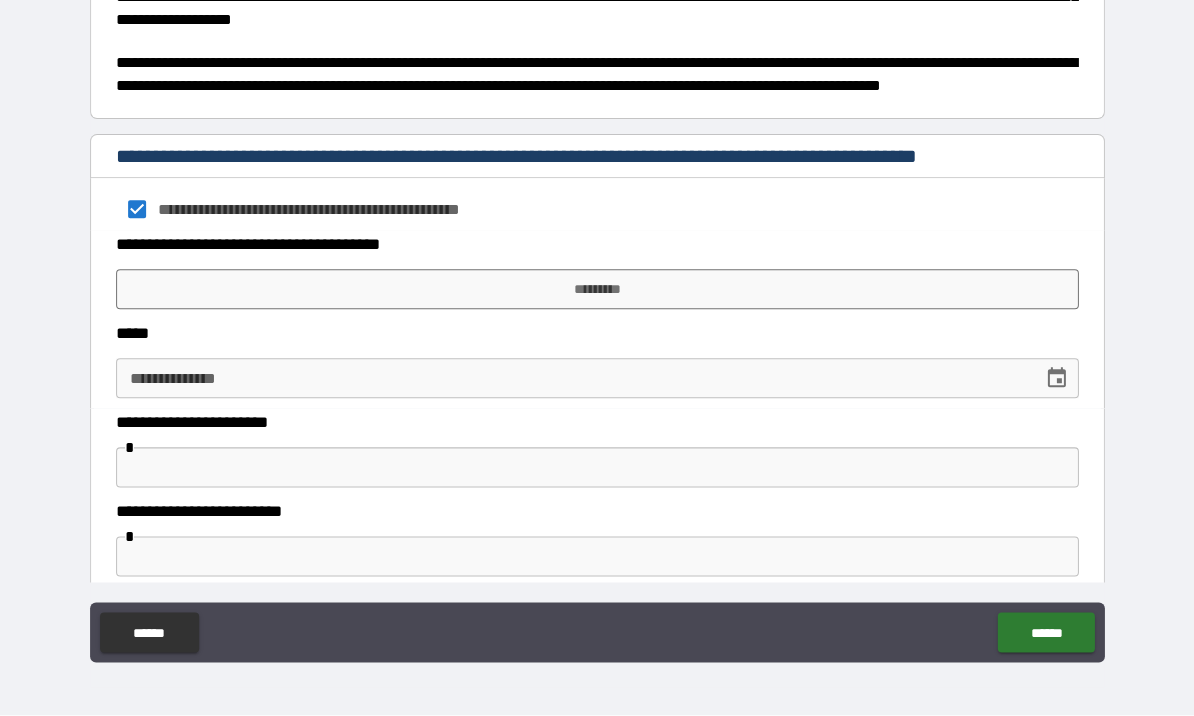 click on "*********" at bounding box center (597, 290) 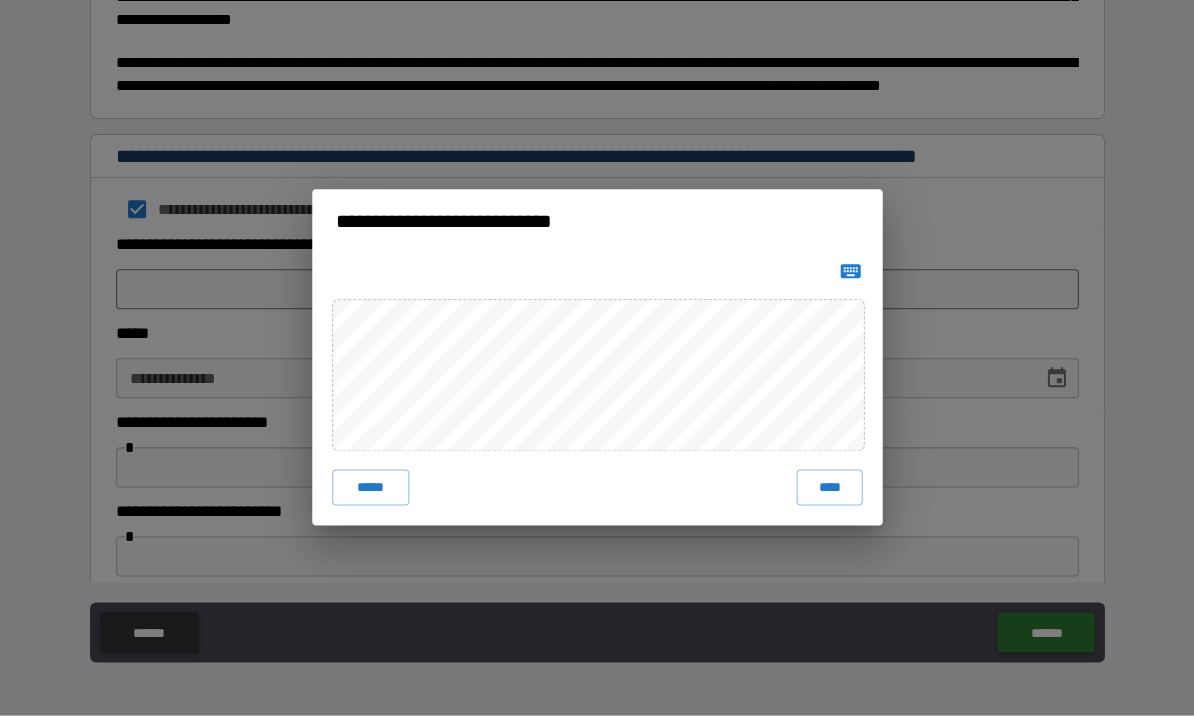 click on "****" at bounding box center (829, 488) 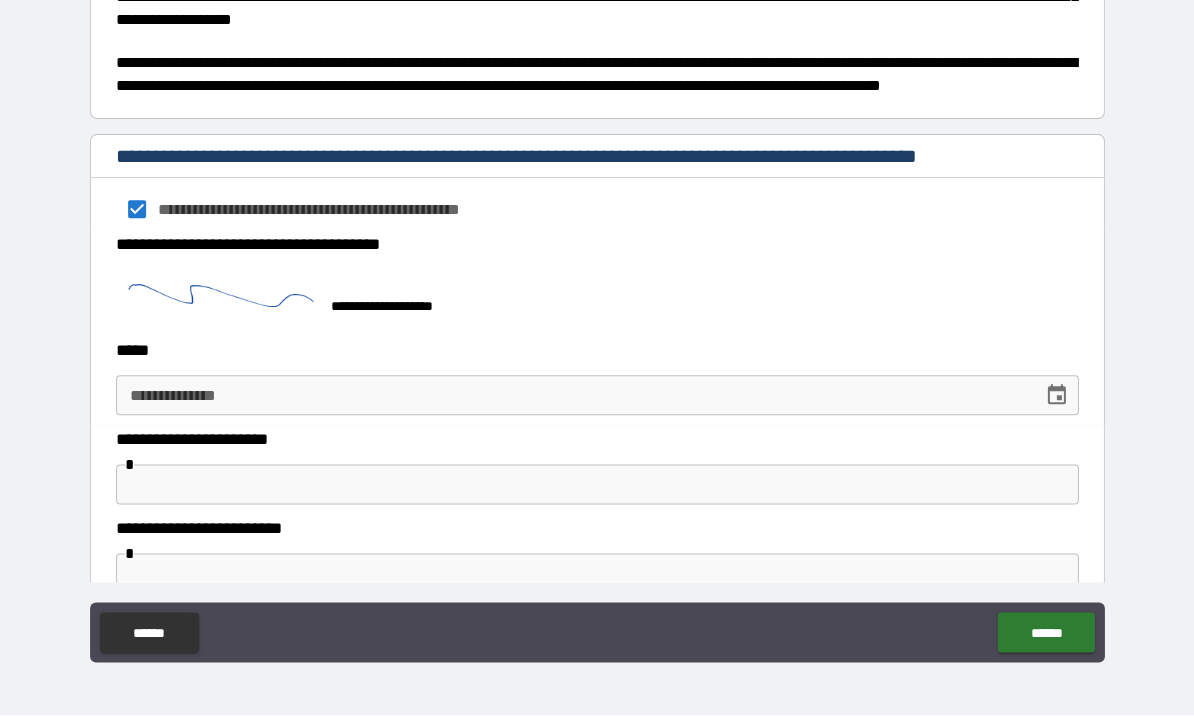 click at bounding box center (1056, 396) 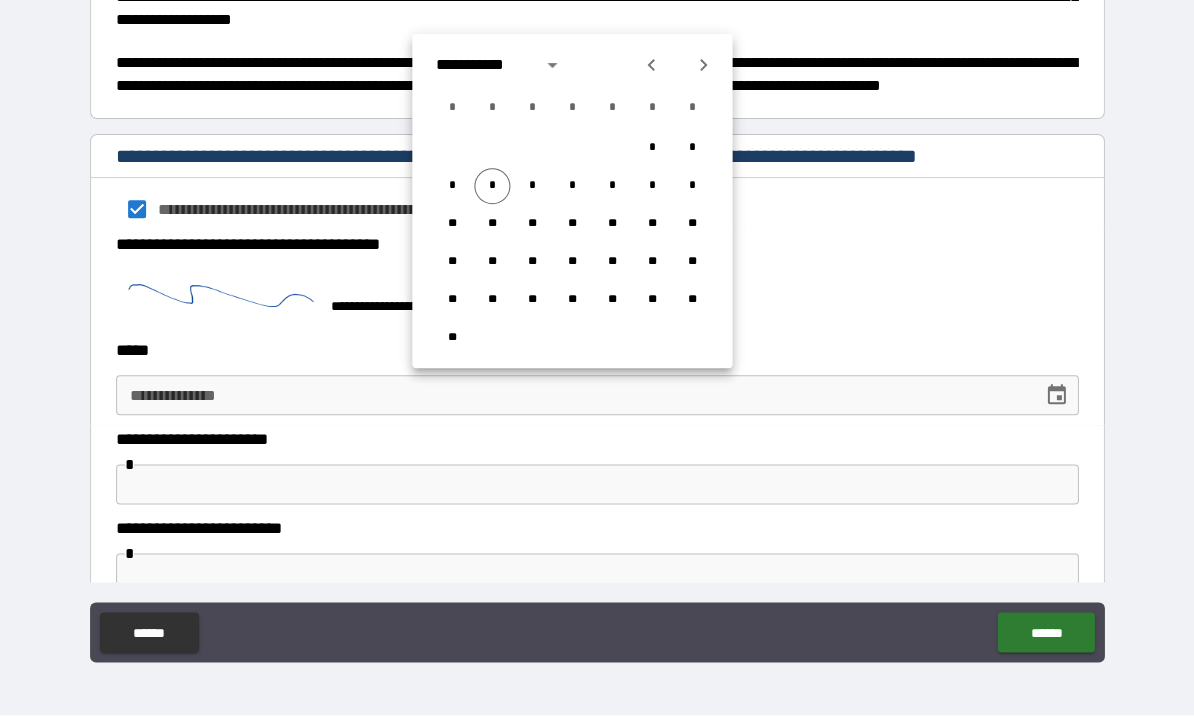 click on "*" at bounding box center [492, 187] 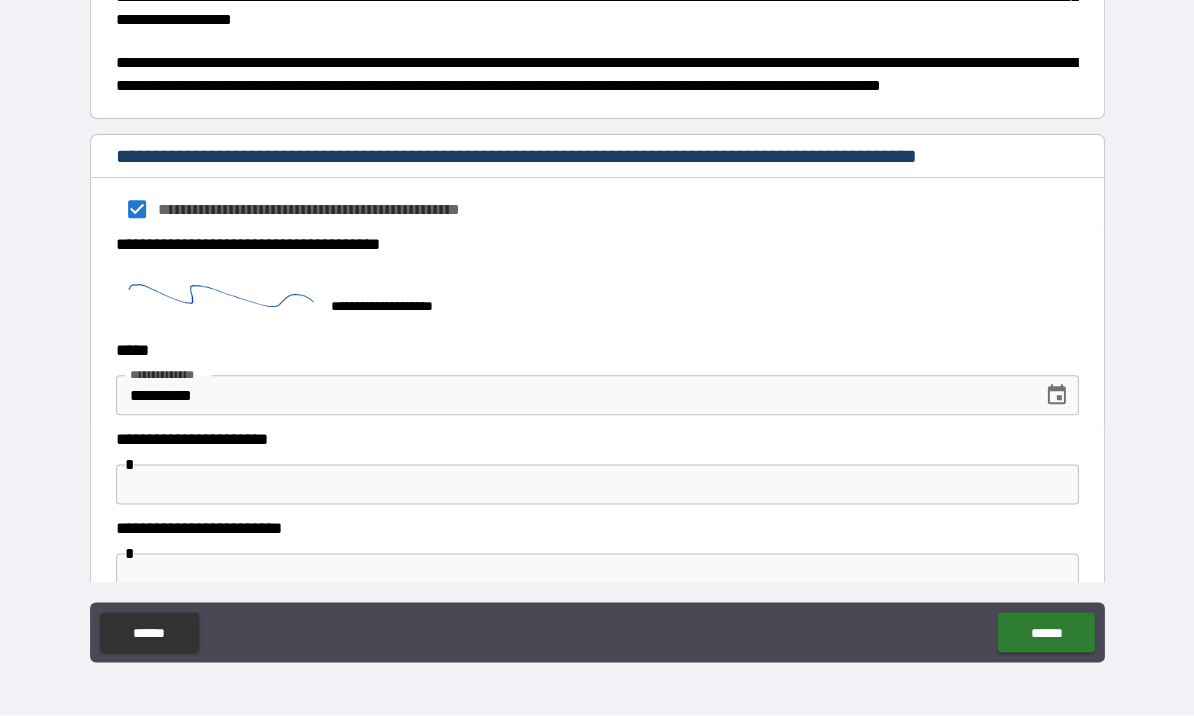 click at bounding box center (597, 485) 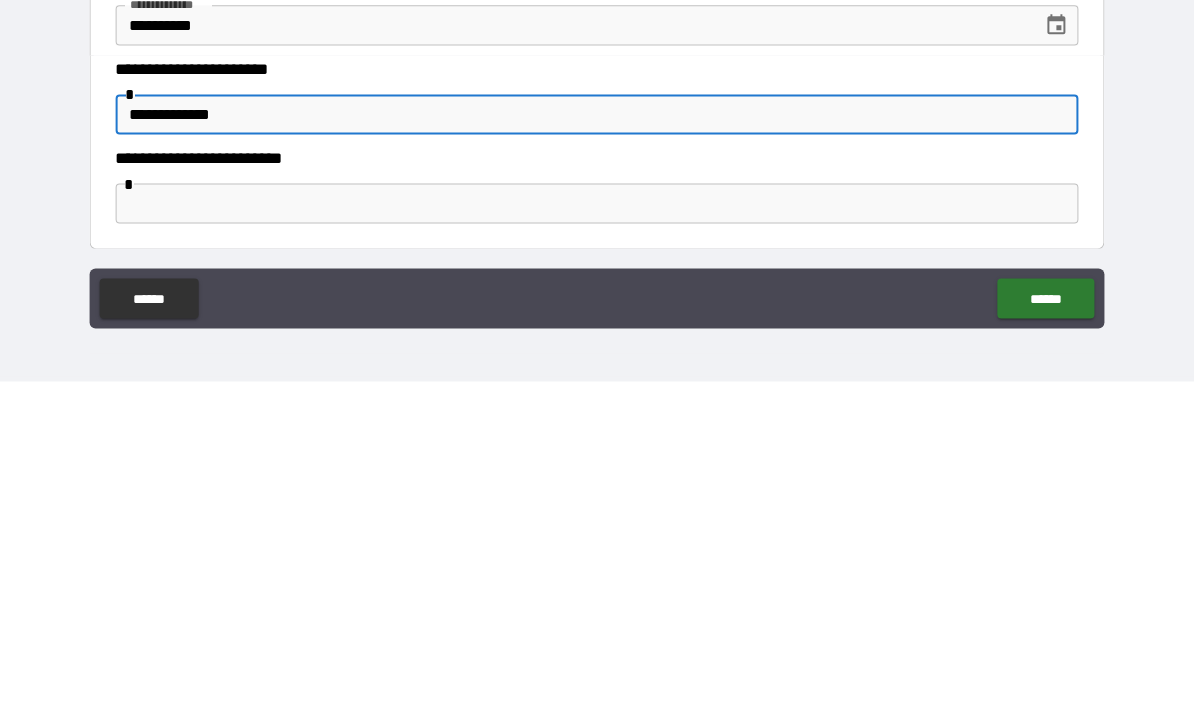 scroll, scrollTop: 988, scrollLeft: 0, axis: vertical 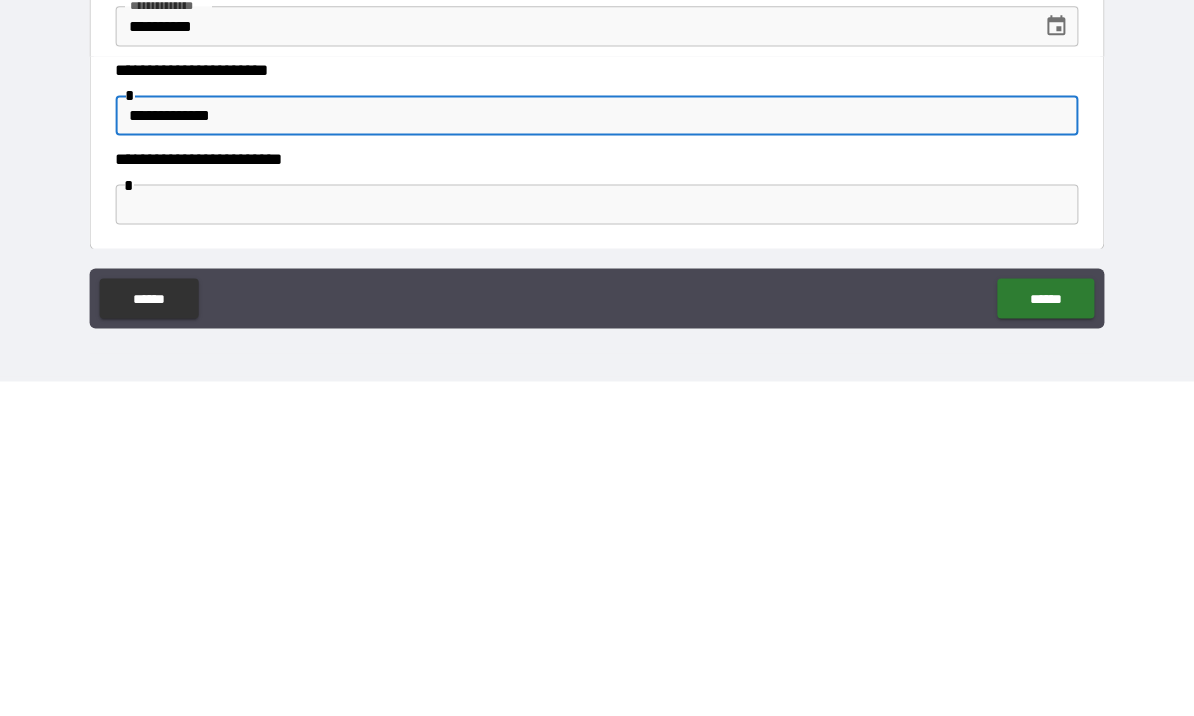 type on "**********" 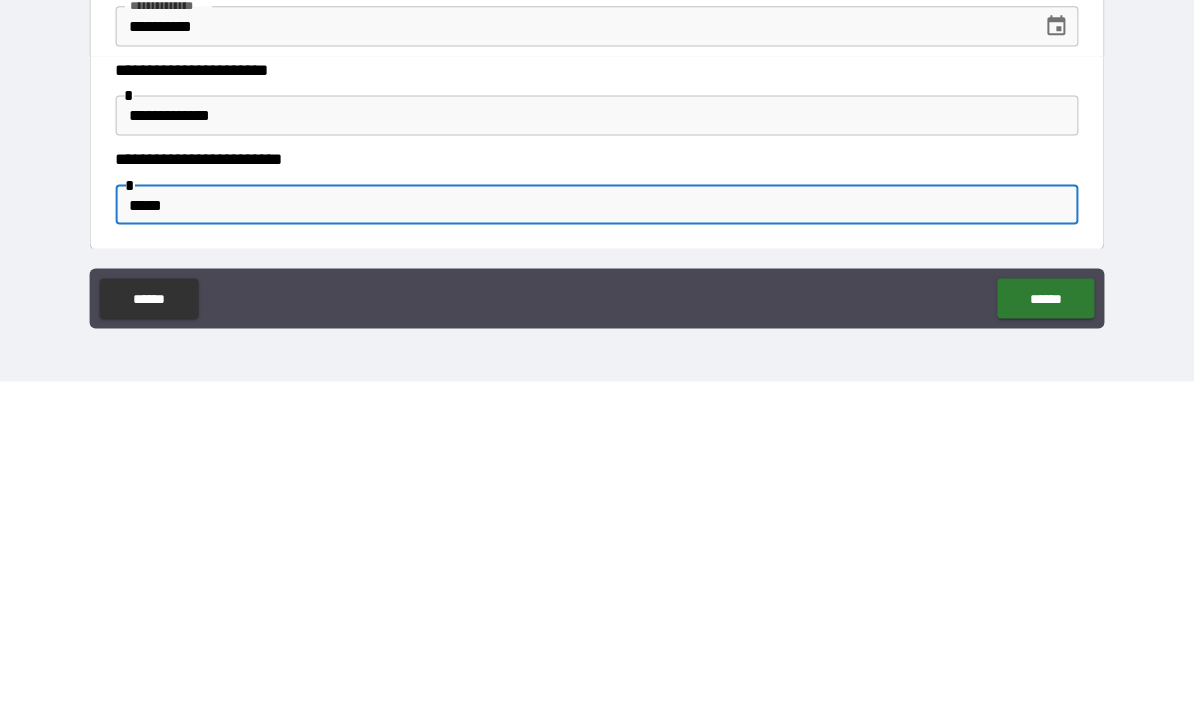 type on "******" 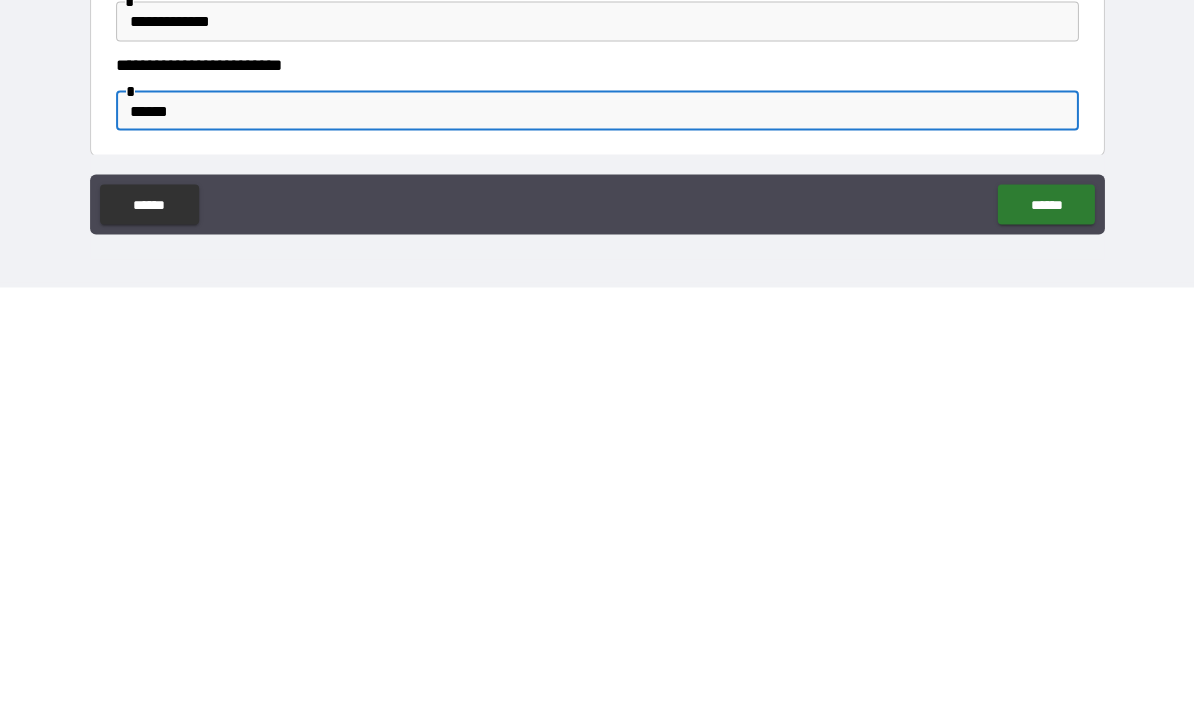 click on "******" at bounding box center [1045, 633] 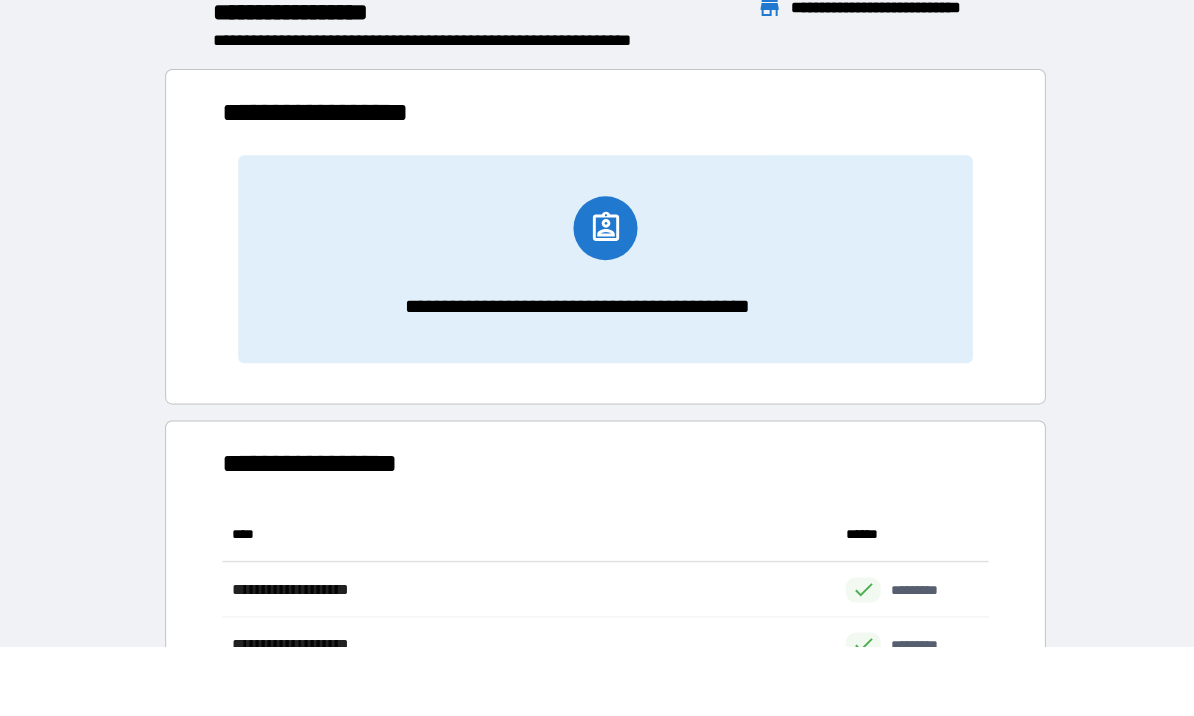 scroll, scrollTop: 1, scrollLeft: 1, axis: both 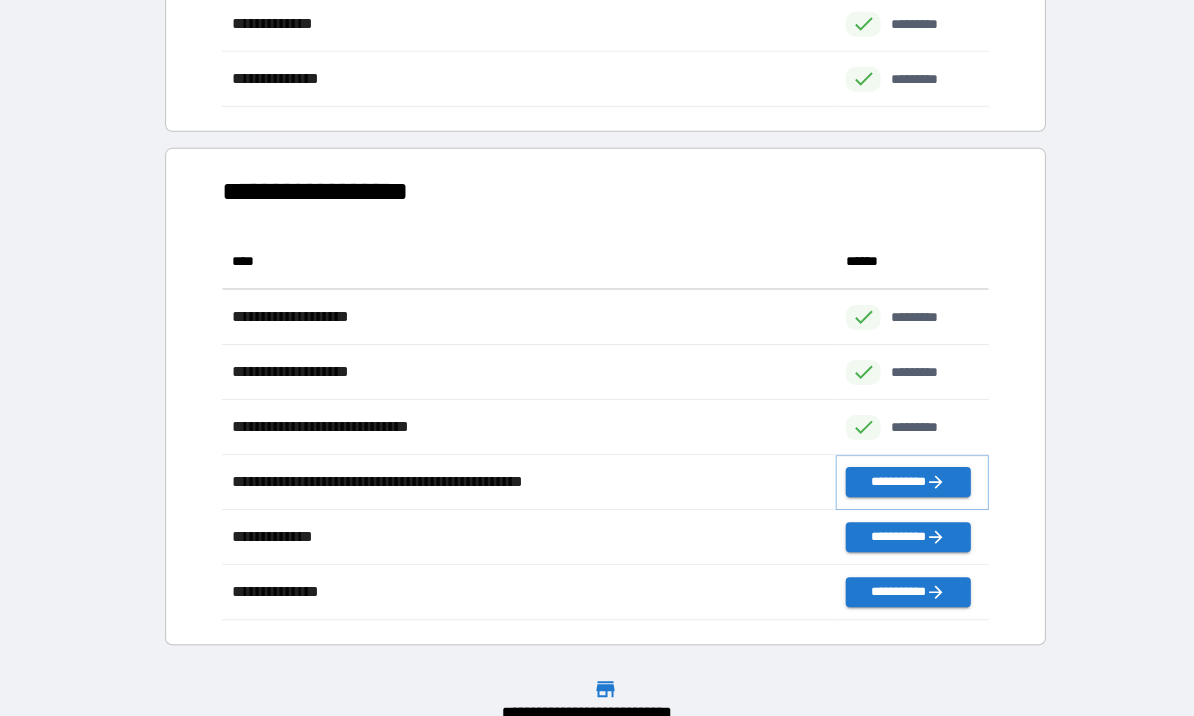 click on "**********" at bounding box center [907, 482] 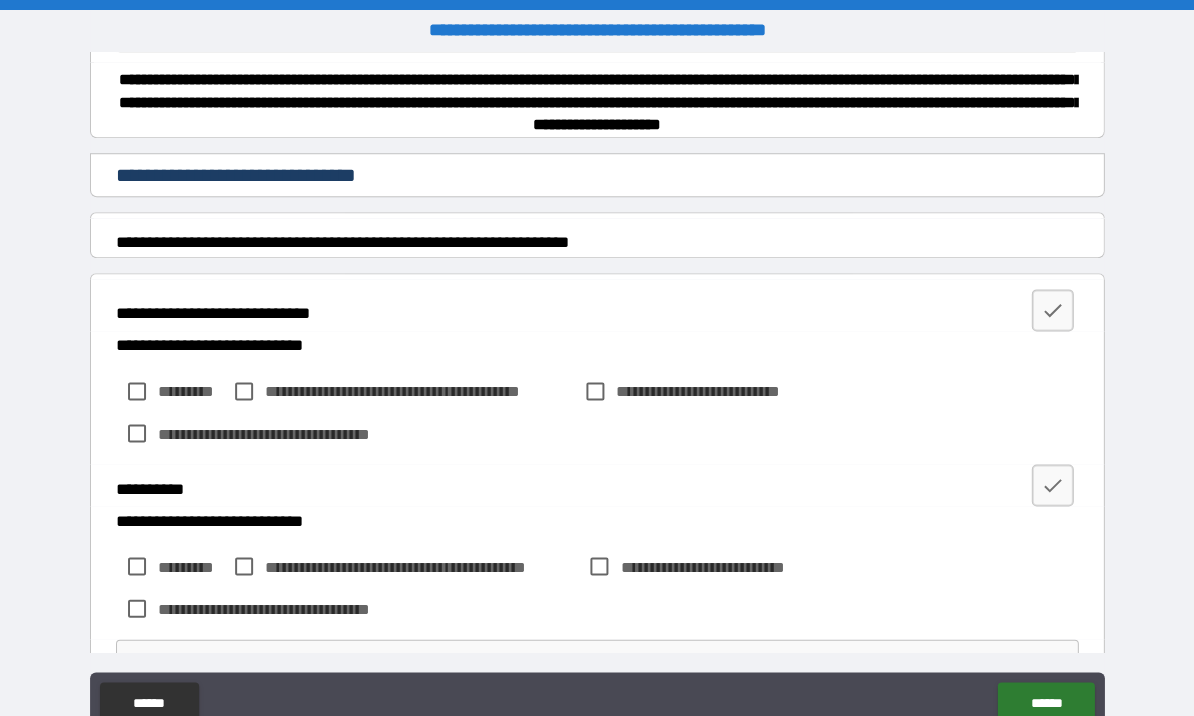 scroll, scrollTop: 223, scrollLeft: 0, axis: vertical 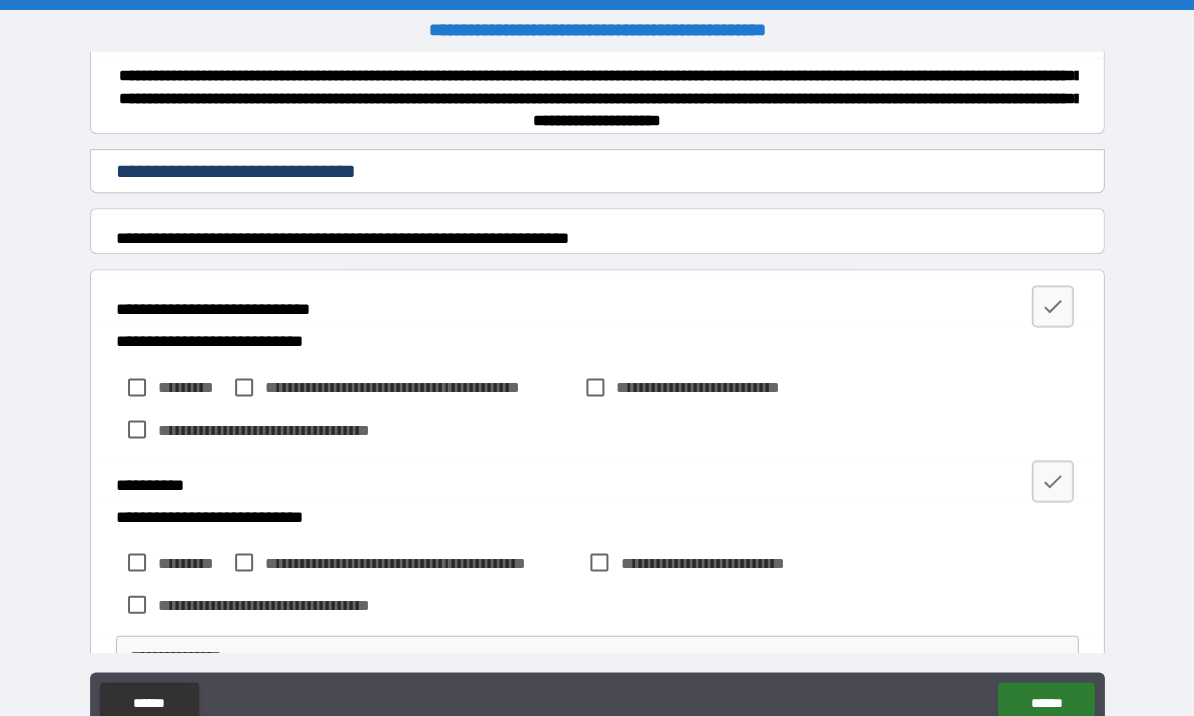 click 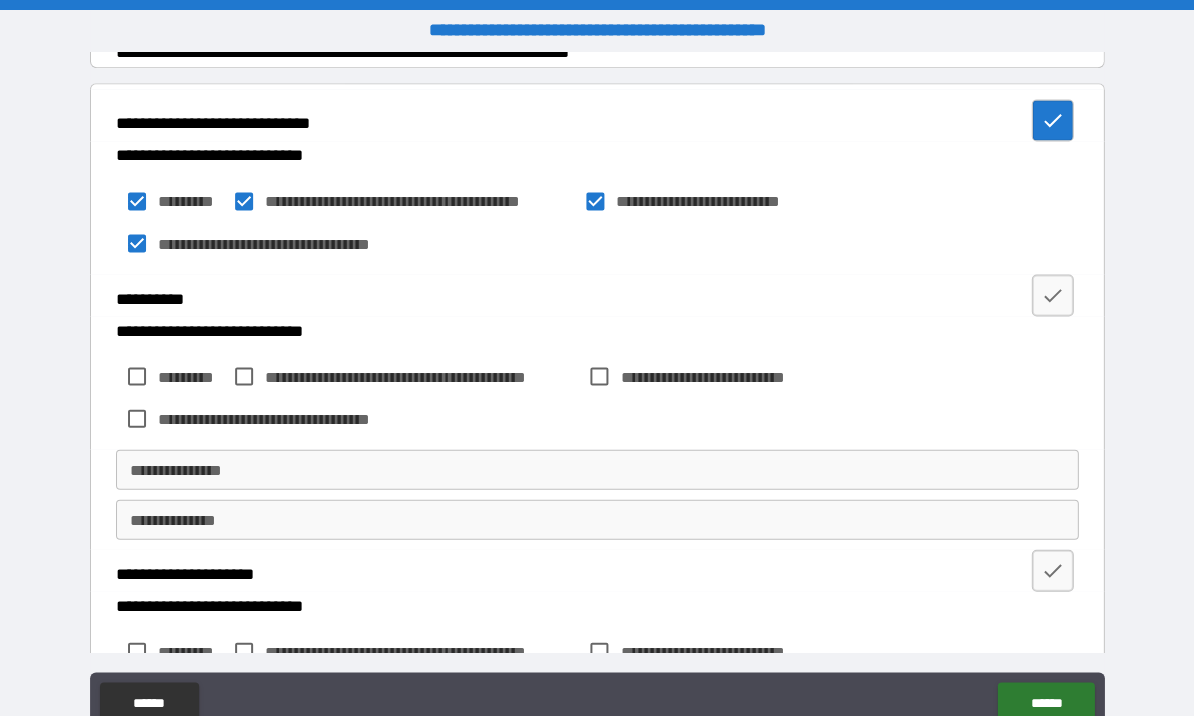 scroll, scrollTop: 412, scrollLeft: 0, axis: vertical 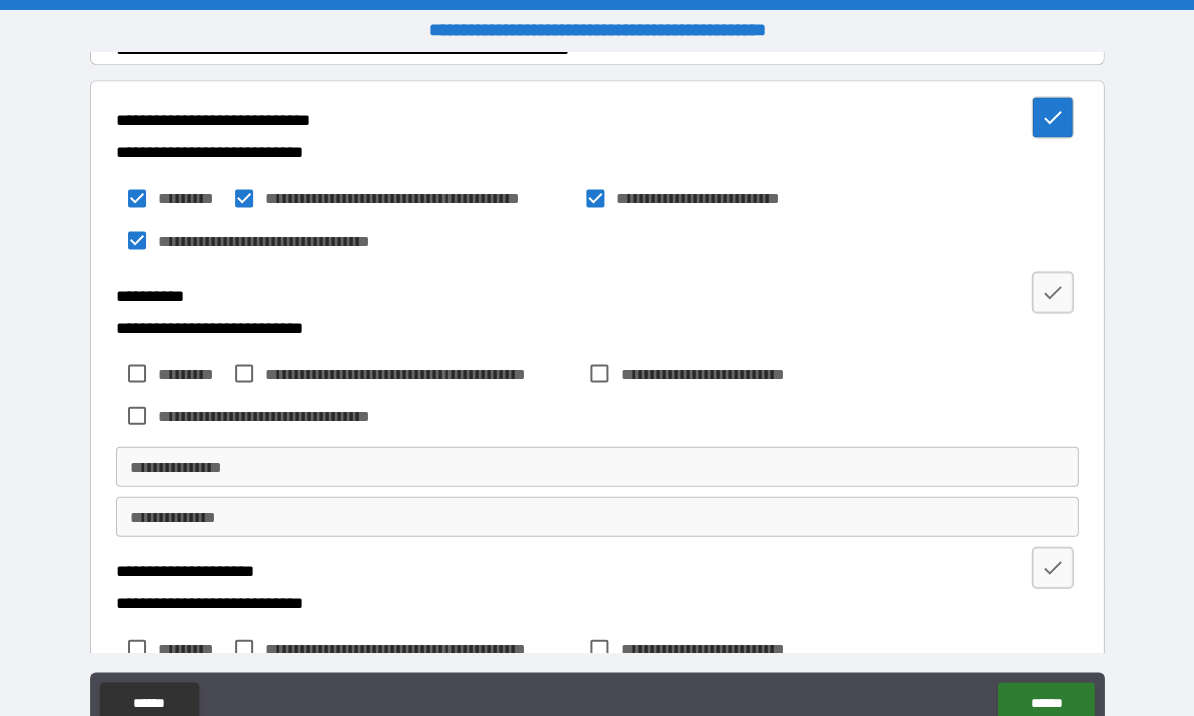click 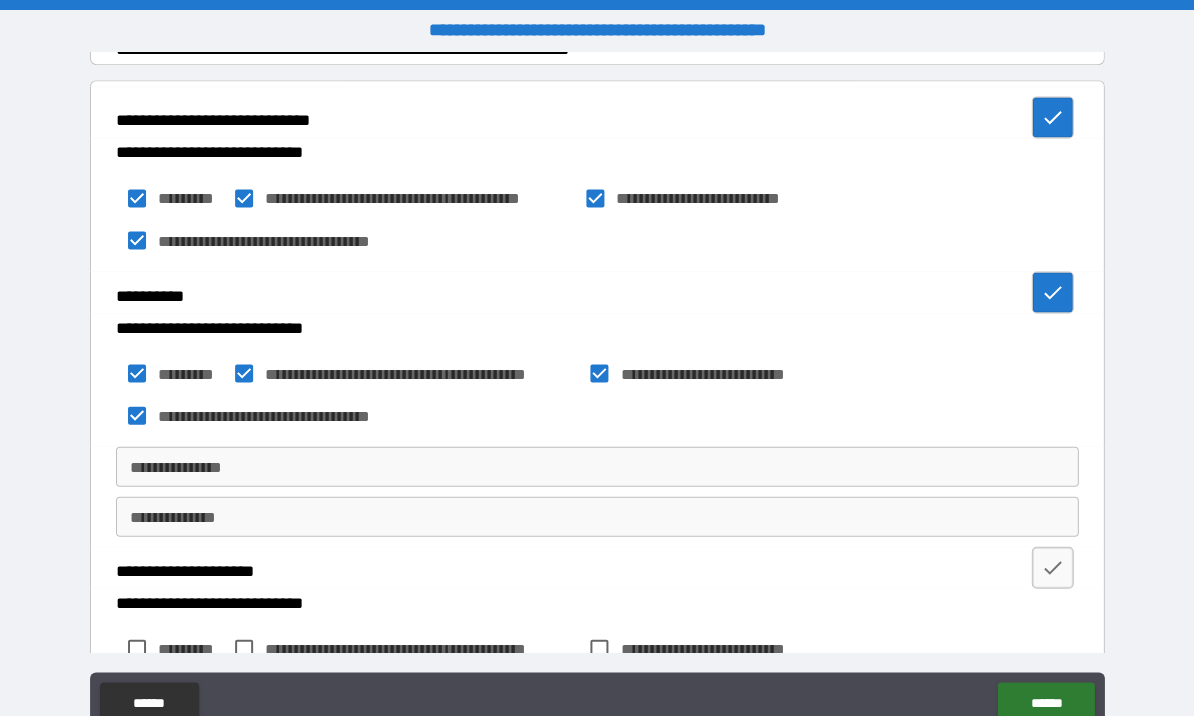 click on "**********" at bounding box center (597, 466) 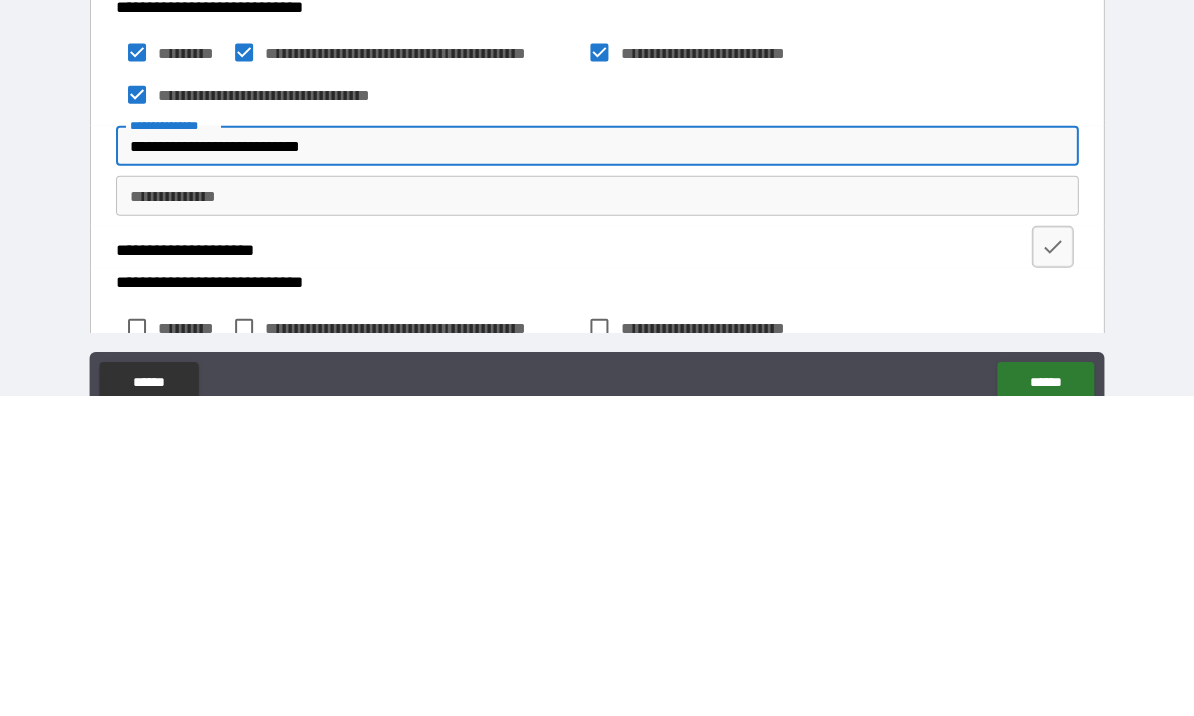 type on "**********" 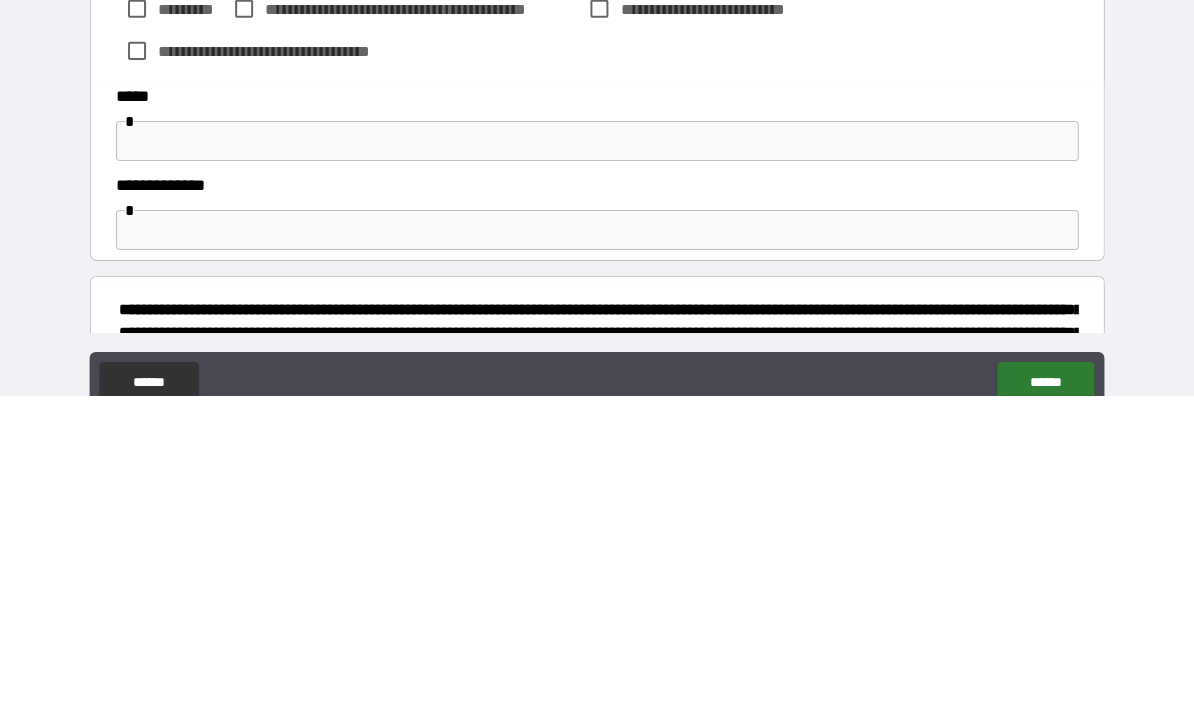 scroll, scrollTop: 733, scrollLeft: 0, axis: vertical 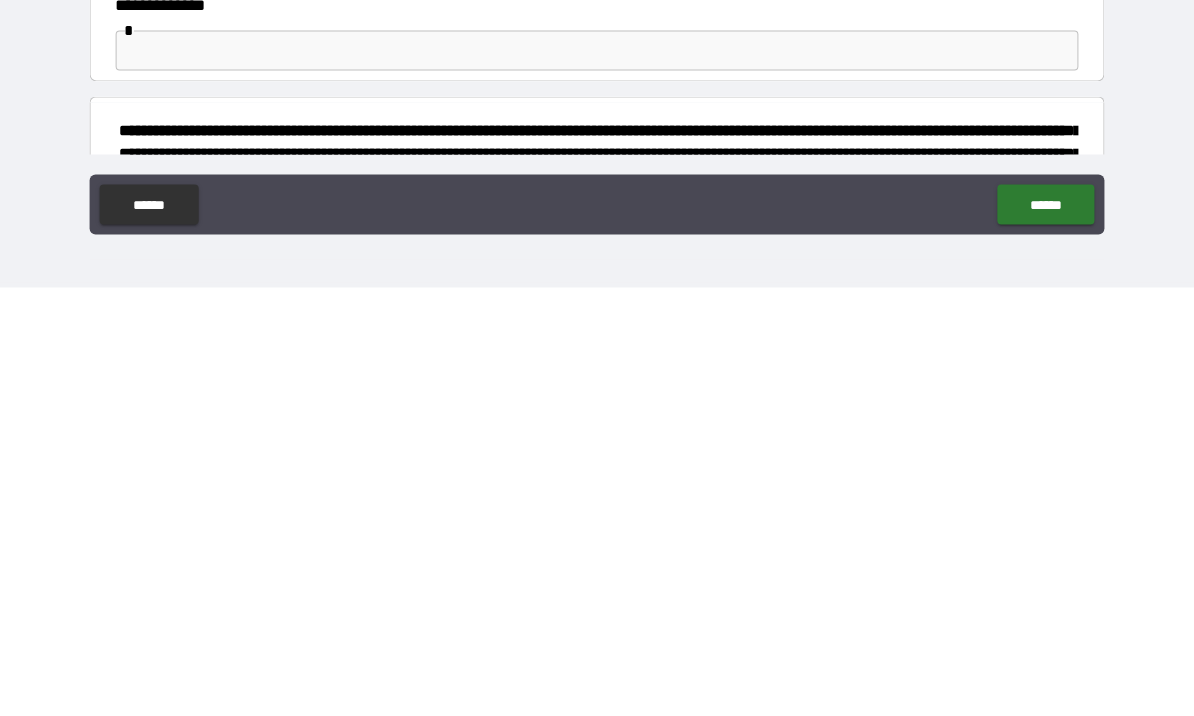 type on "**********" 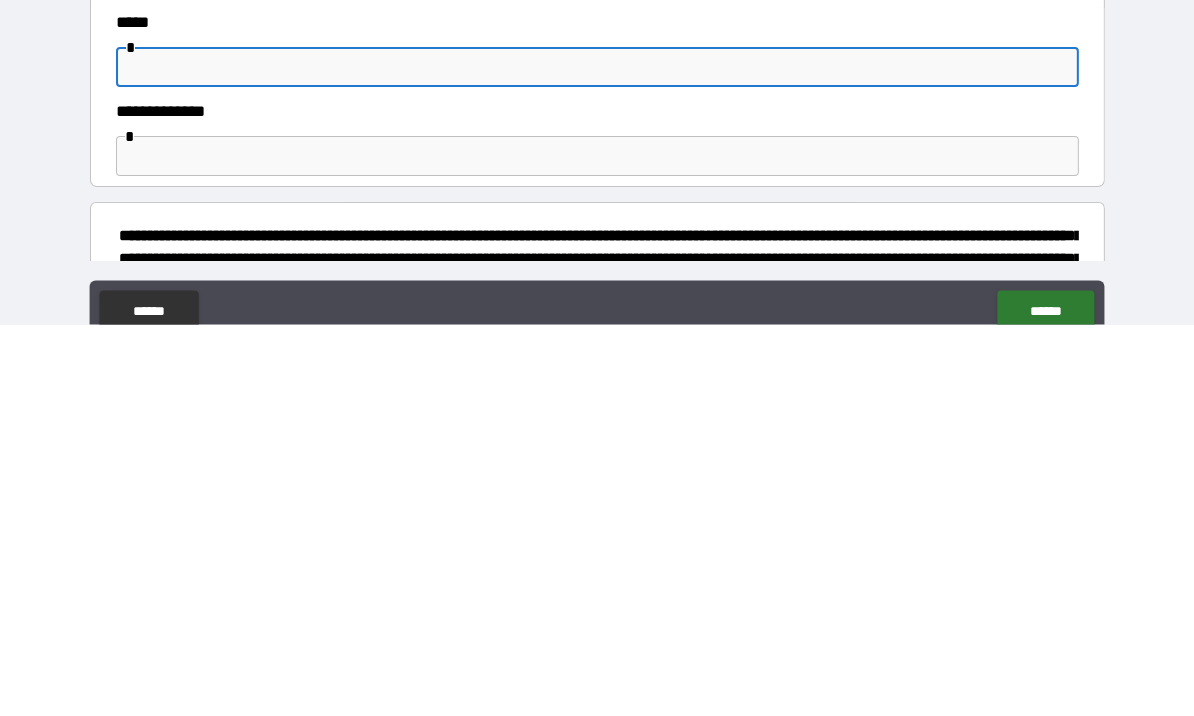 scroll, scrollTop: 69, scrollLeft: 0, axis: vertical 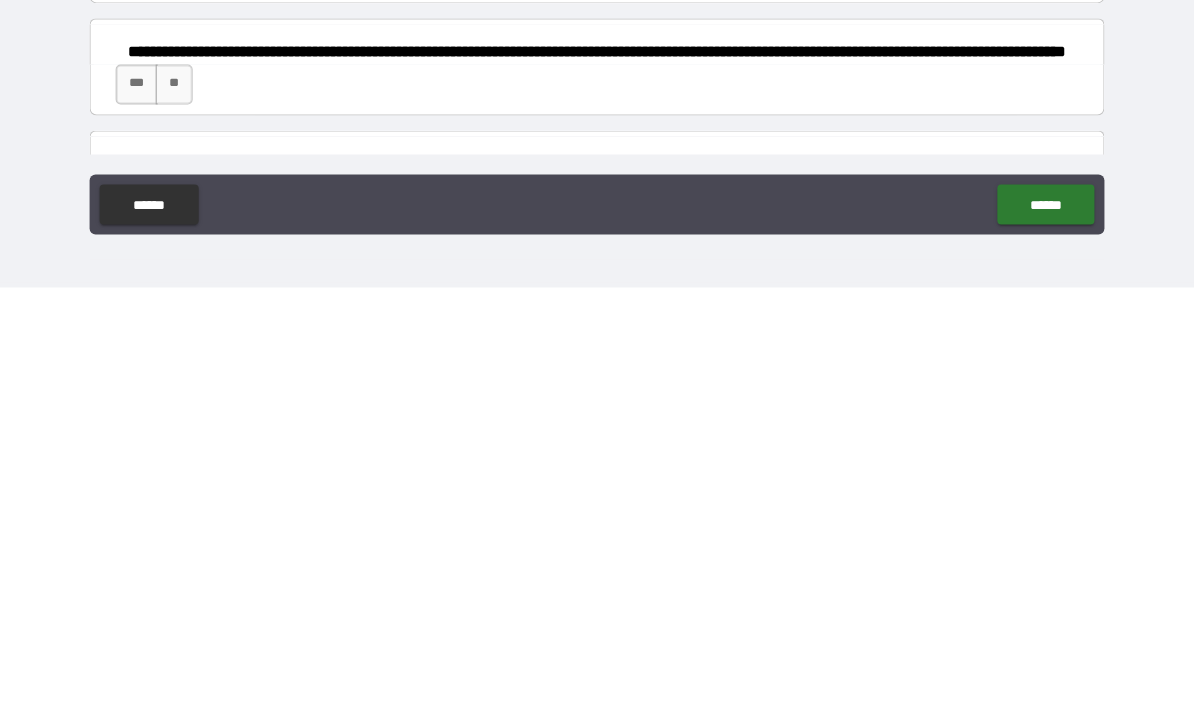 click on "***" at bounding box center (137, 513) 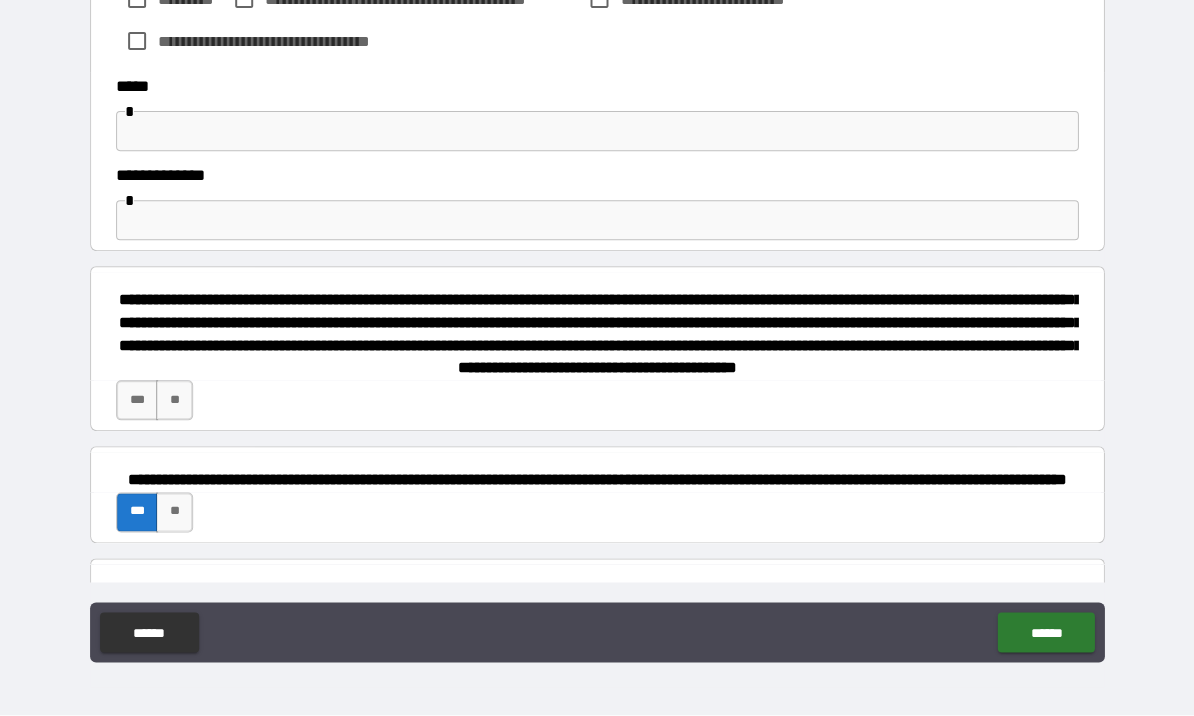 click on "***" at bounding box center [137, 401] 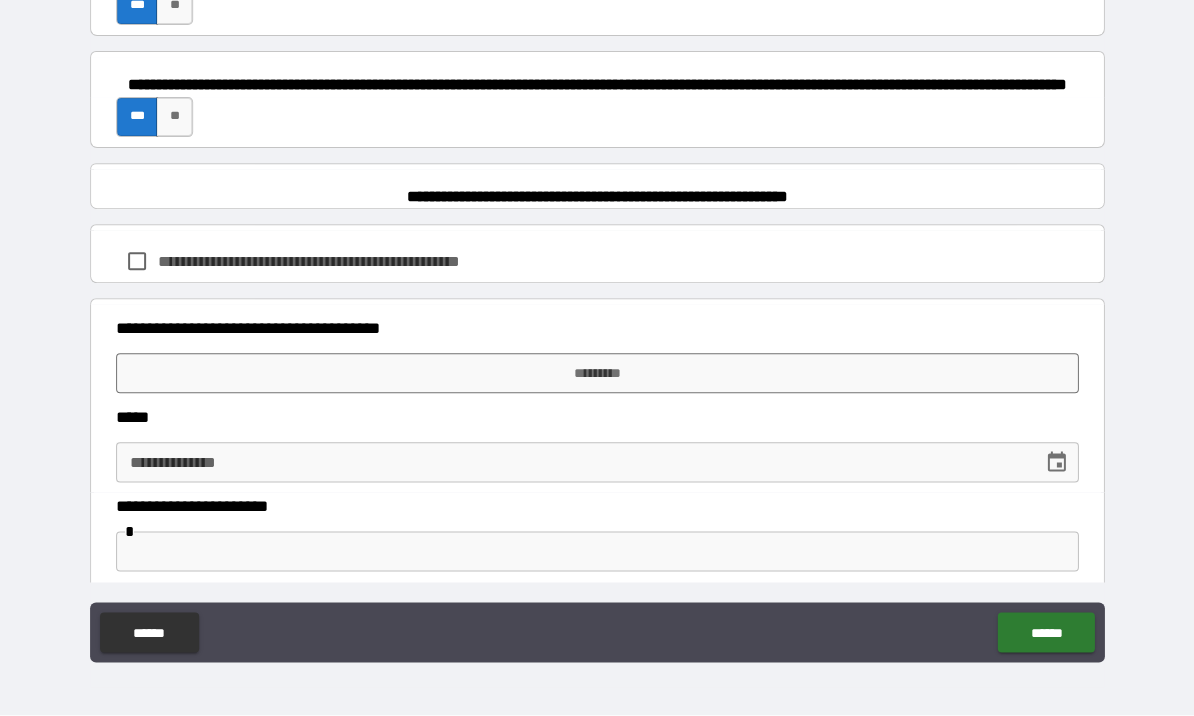 scroll, scrollTop: 1475, scrollLeft: 0, axis: vertical 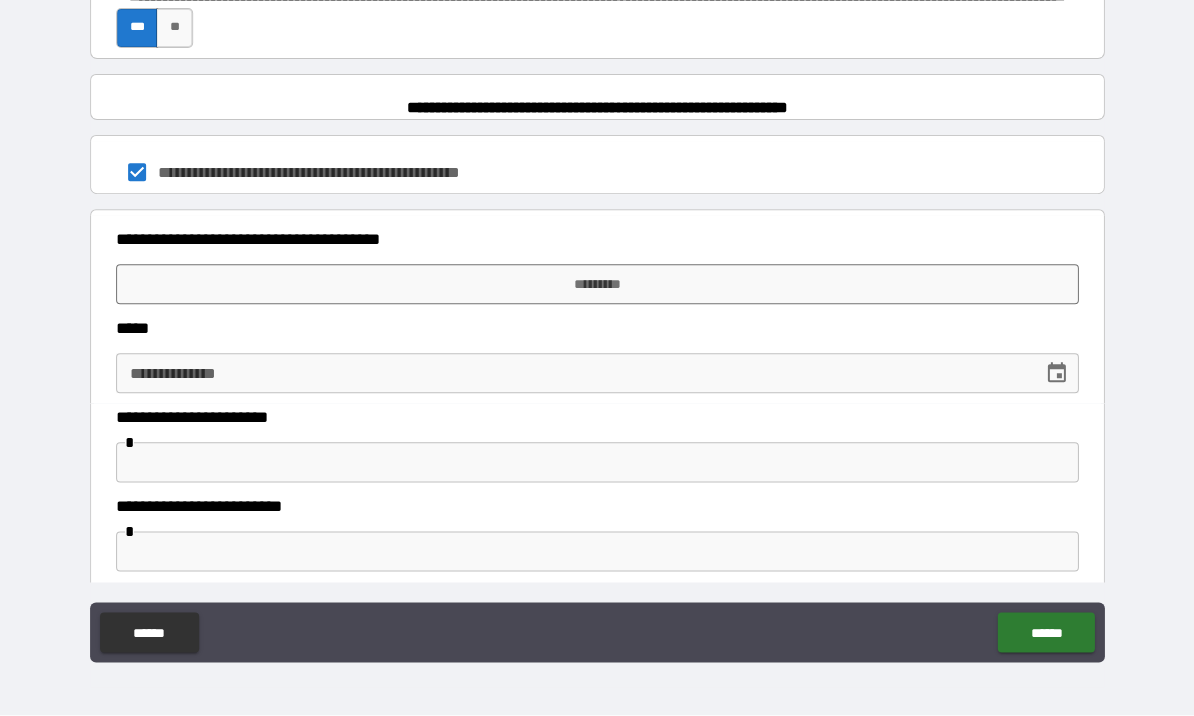 click on "*********" at bounding box center (597, 285) 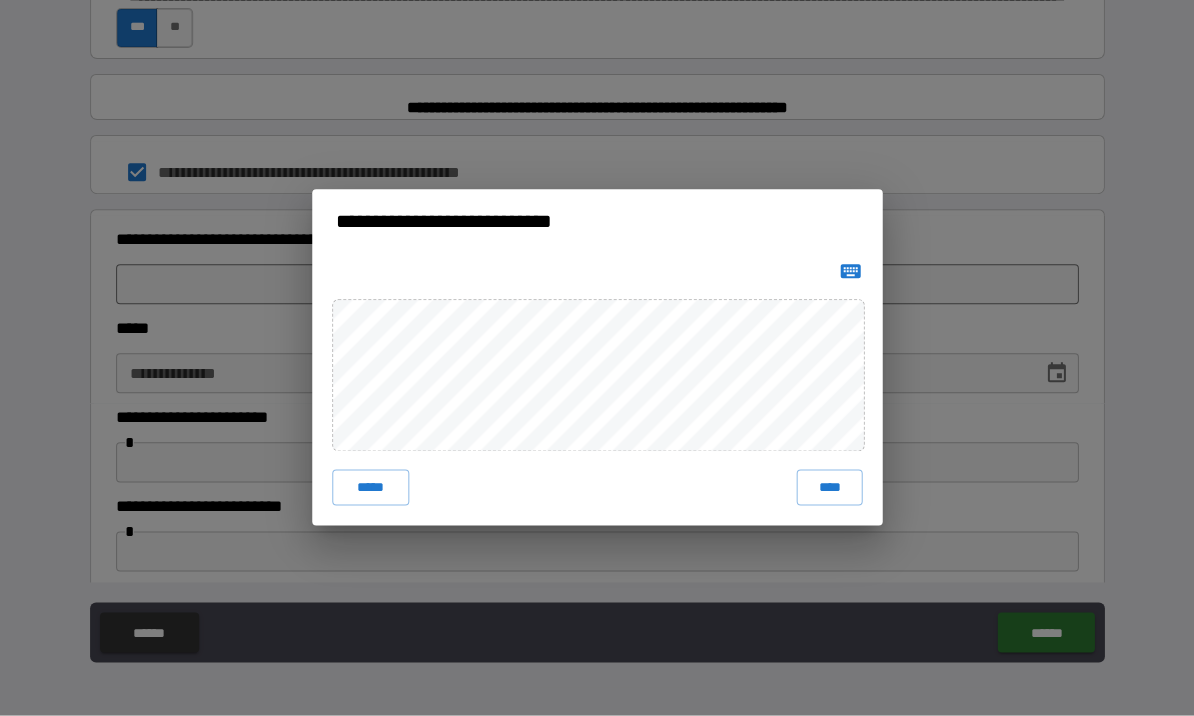 click on "****" at bounding box center [829, 488] 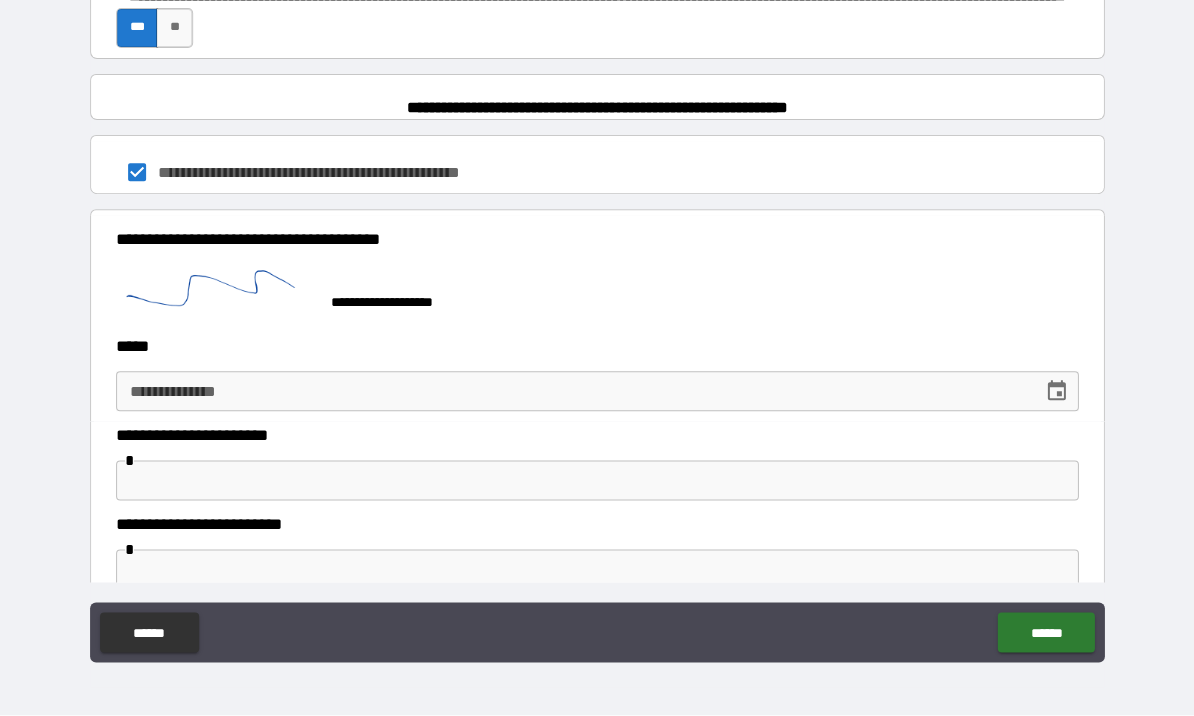 click on "**********" at bounding box center [572, 392] 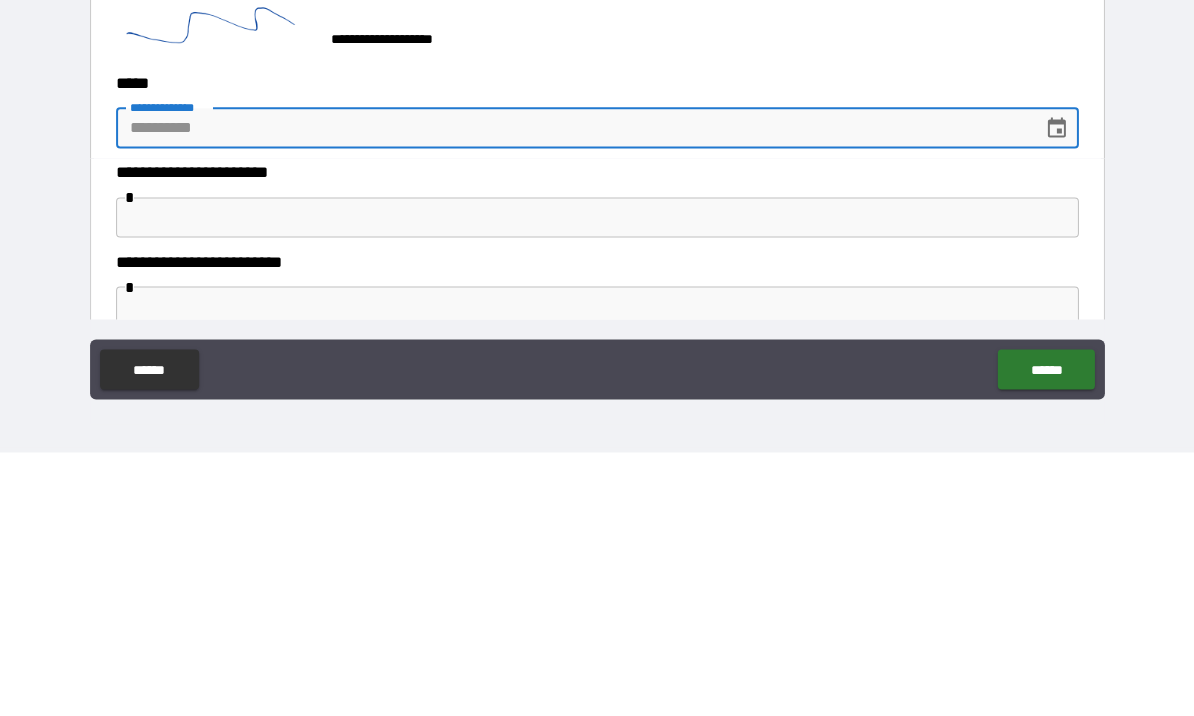 click 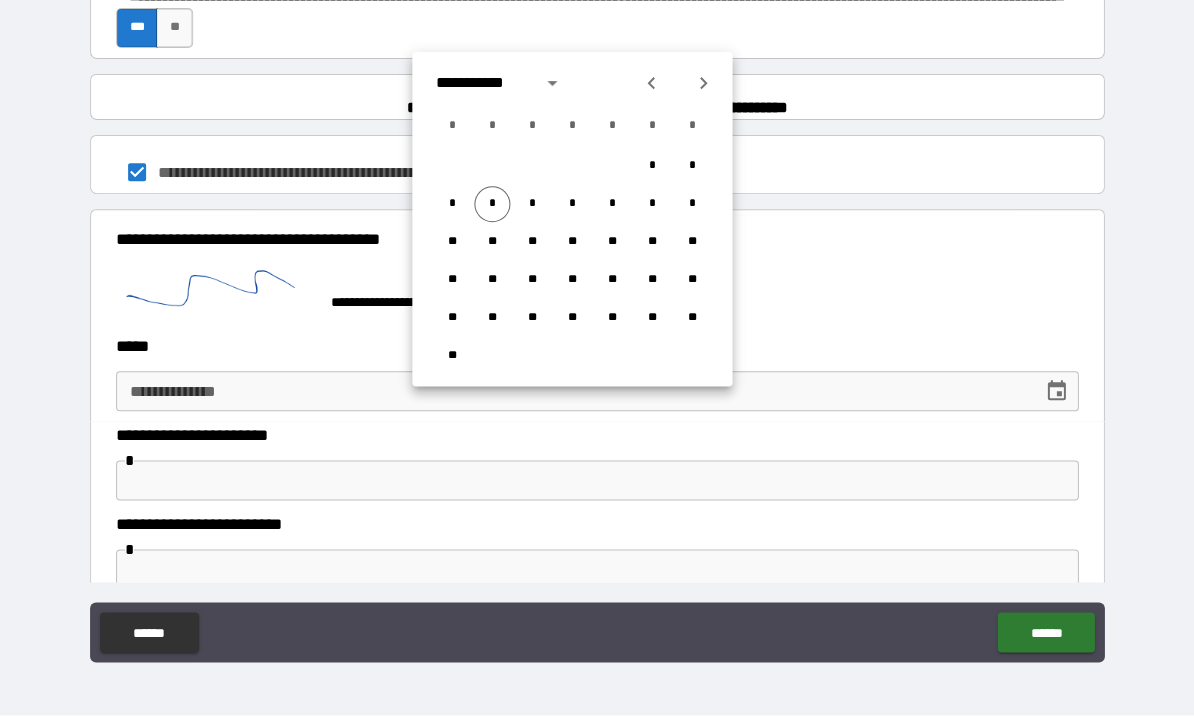 click on "*" at bounding box center [492, 205] 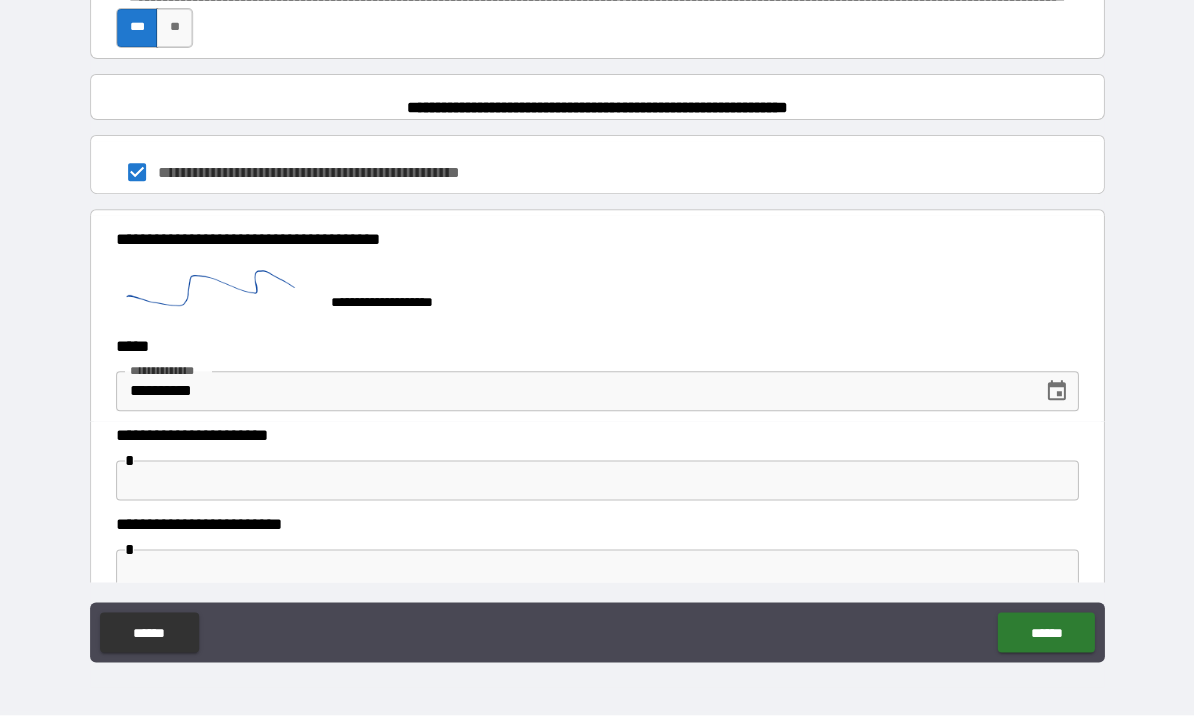 click at bounding box center [597, 481] 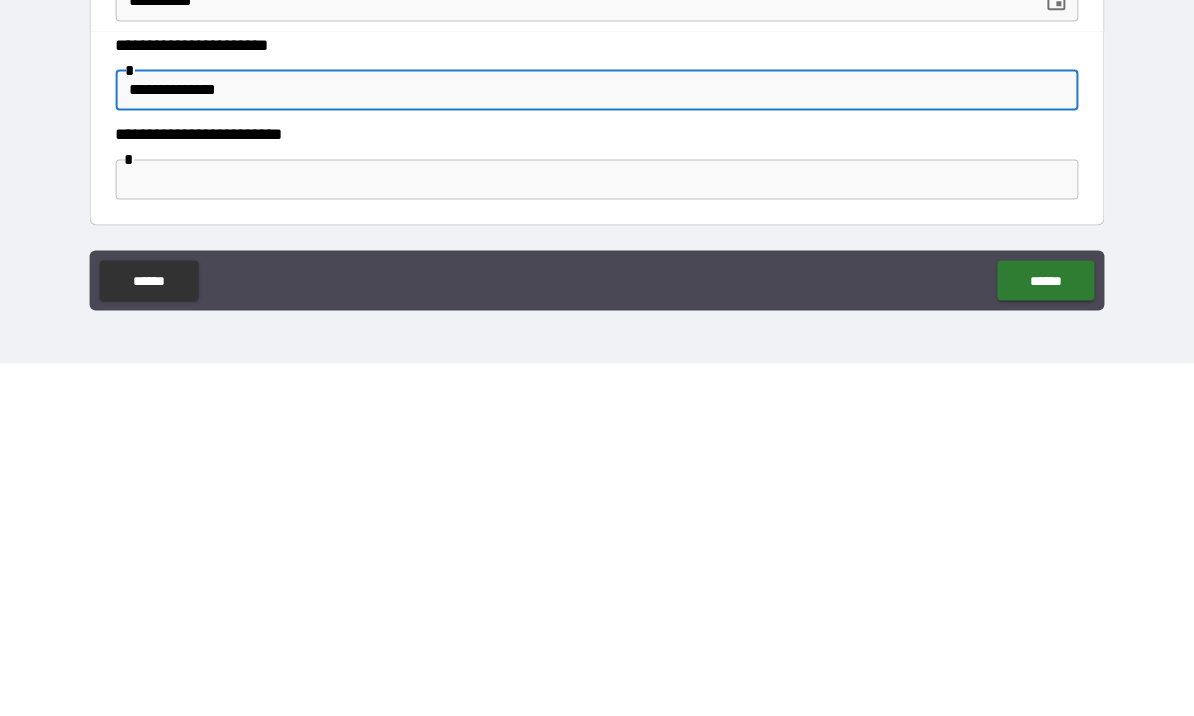 scroll, scrollTop: 1528, scrollLeft: 0, axis: vertical 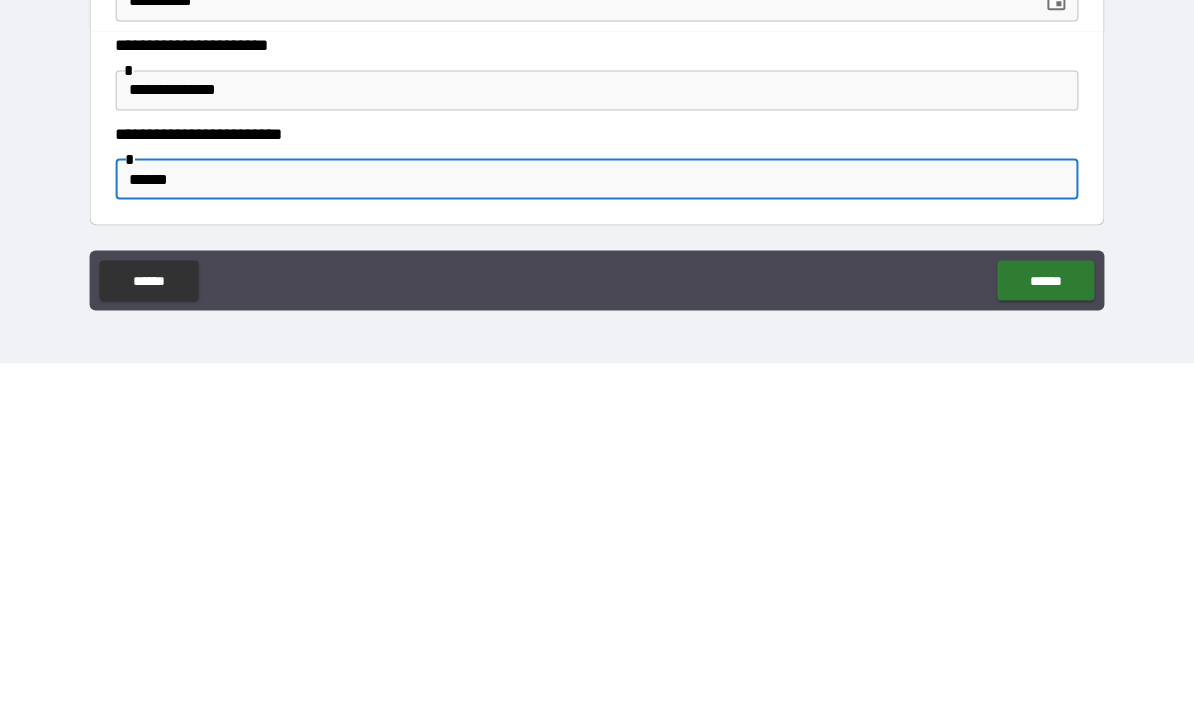 type on "******" 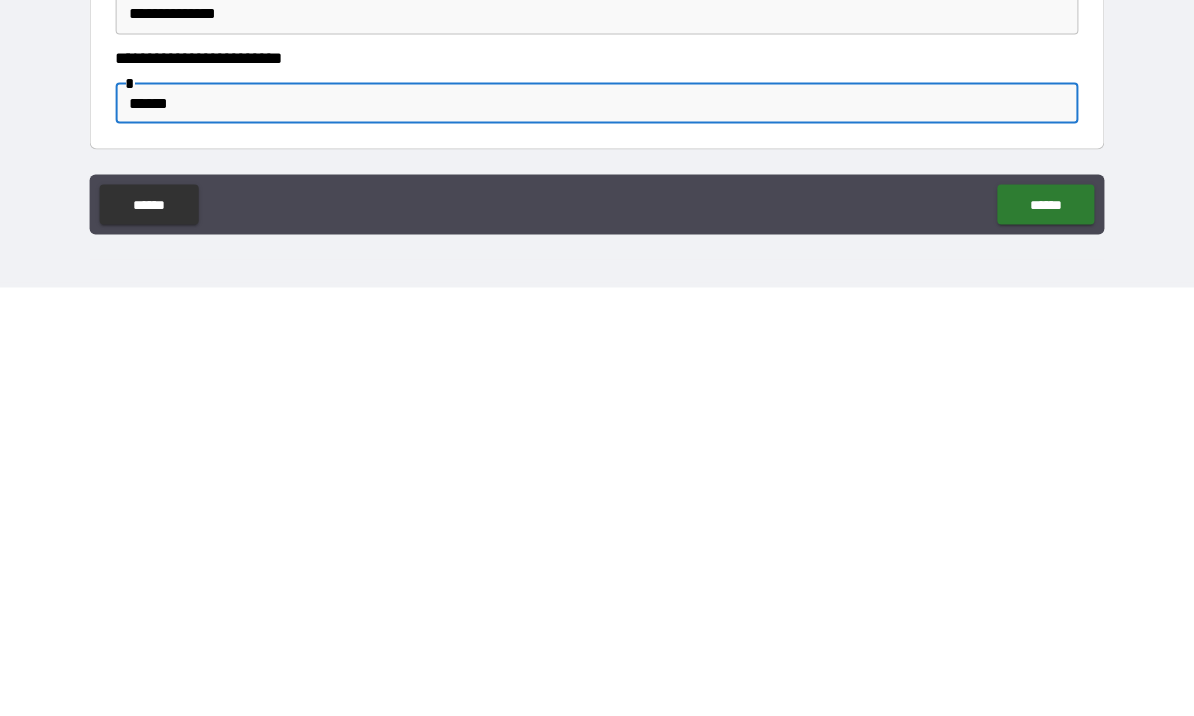 click on "******" at bounding box center [1045, 633] 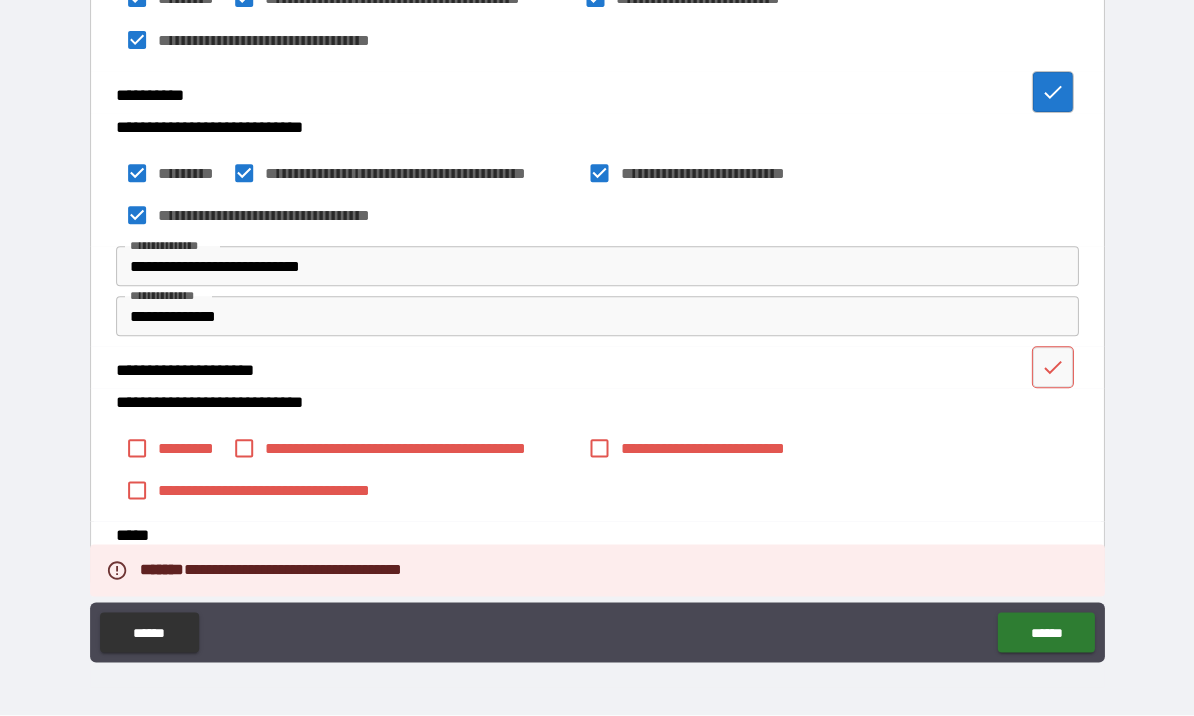 scroll, scrollTop: 606, scrollLeft: 0, axis: vertical 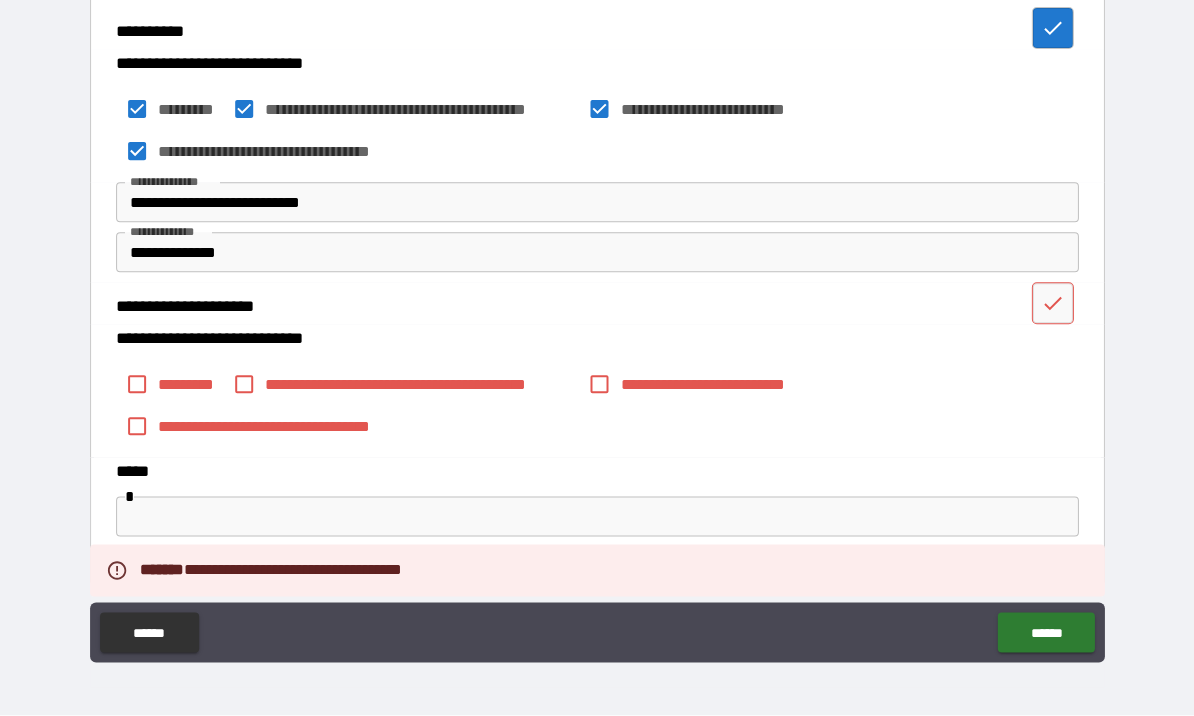 click at bounding box center (1052, 304) 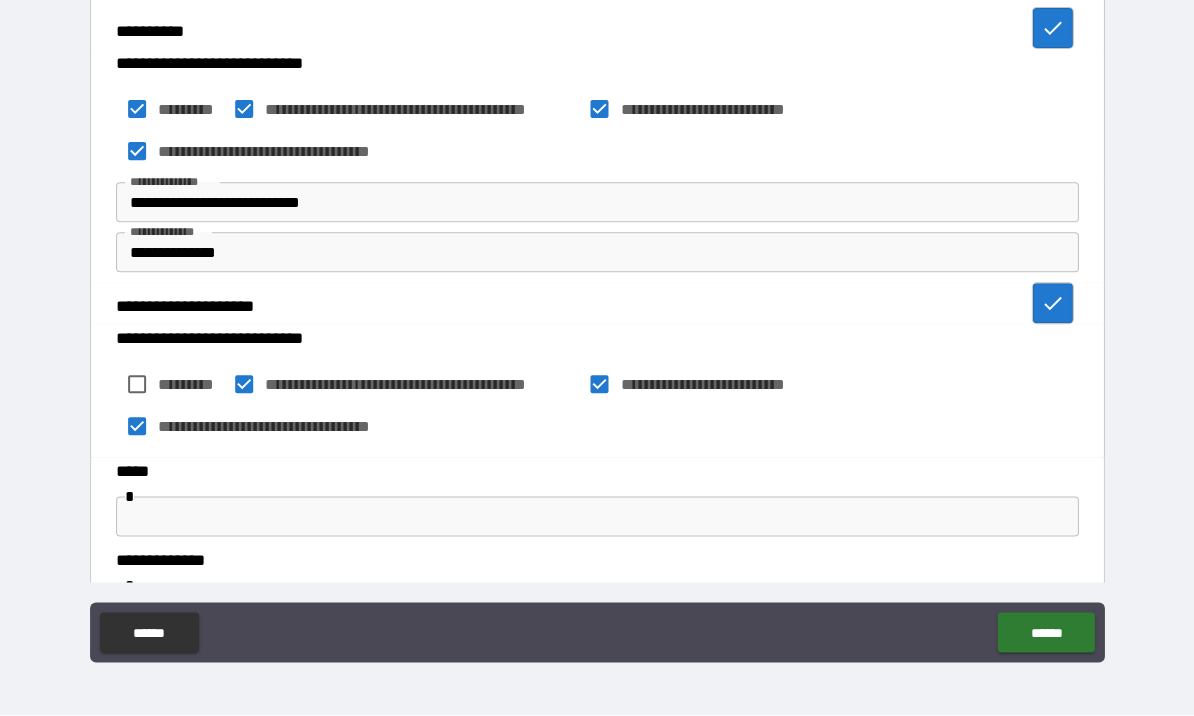 click on "******" at bounding box center [1045, 633] 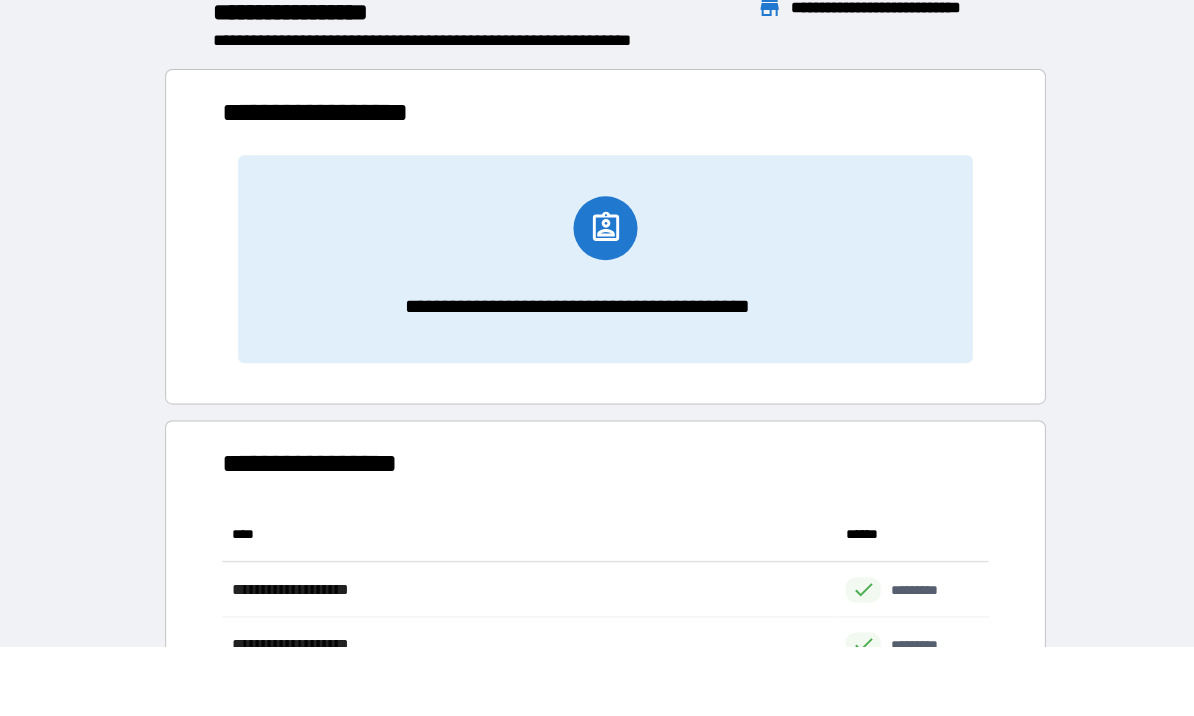scroll, scrollTop: 1, scrollLeft: 1, axis: both 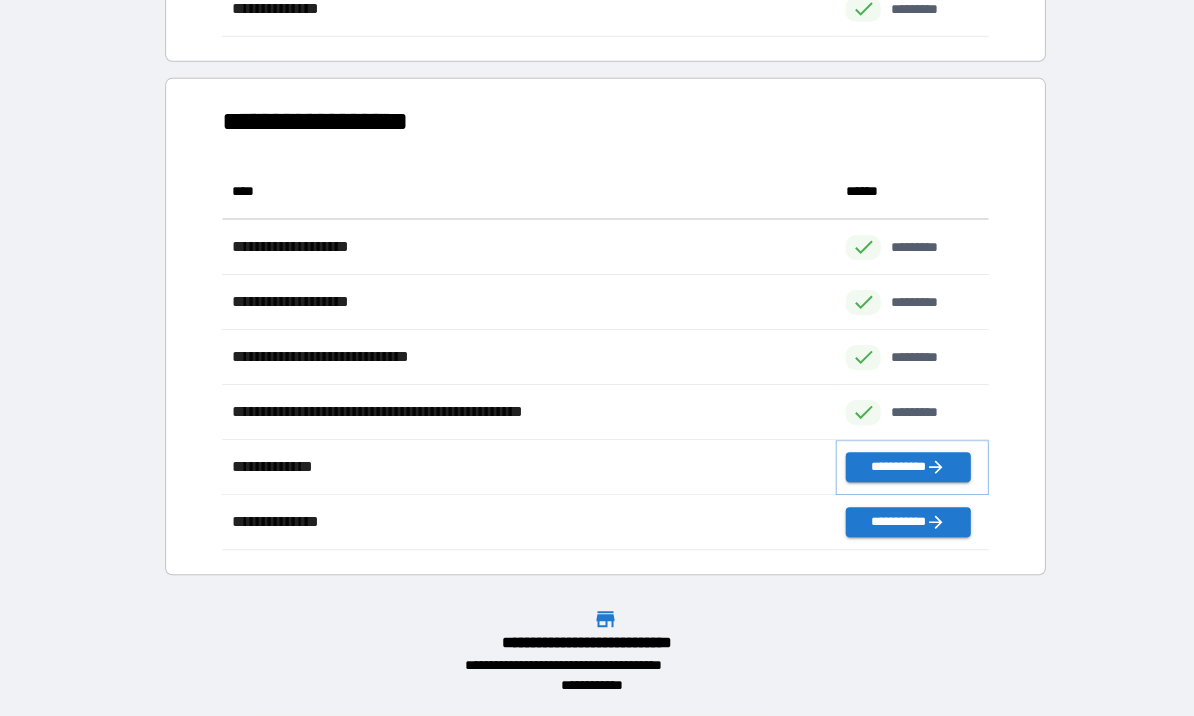 click on "**********" at bounding box center [907, 468] 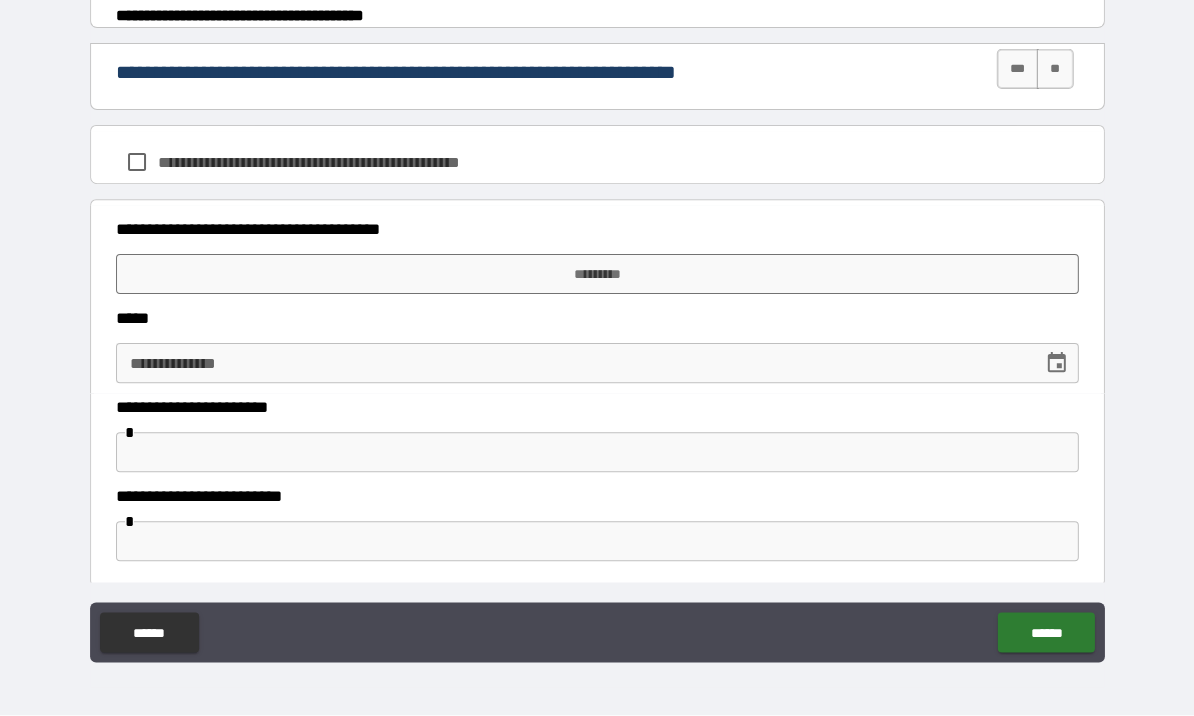 scroll, scrollTop: 965, scrollLeft: 0, axis: vertical 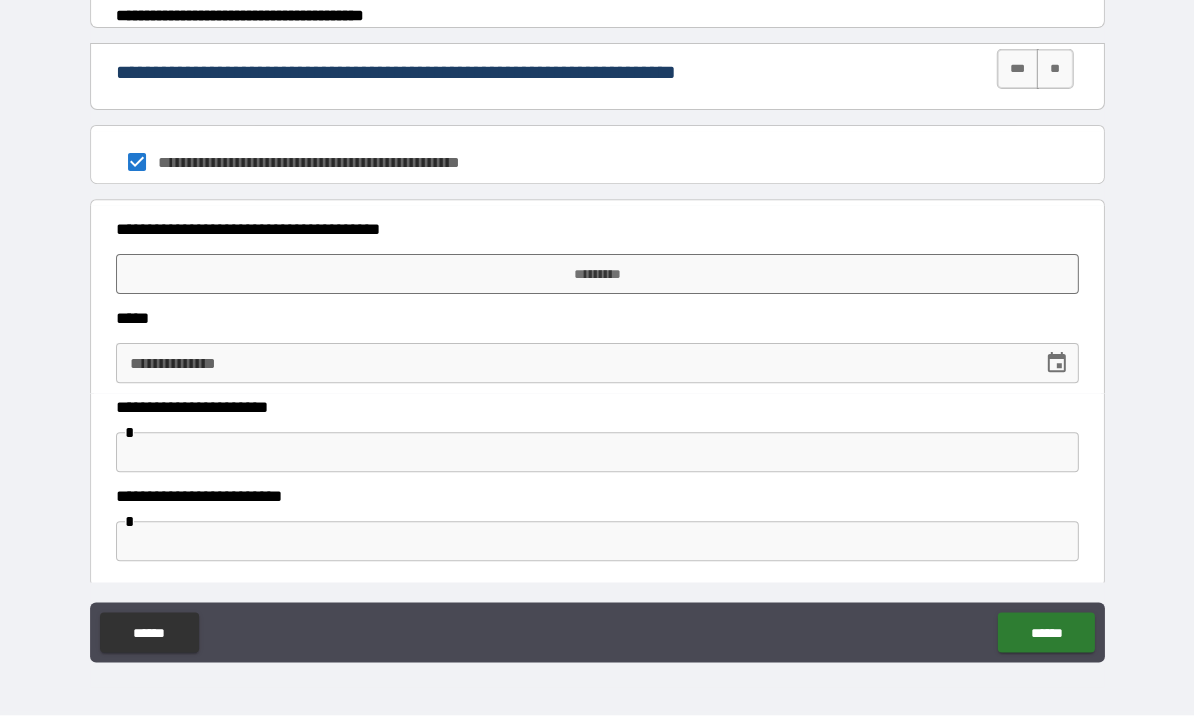 click on "*********" at bounding box center [597, 275] 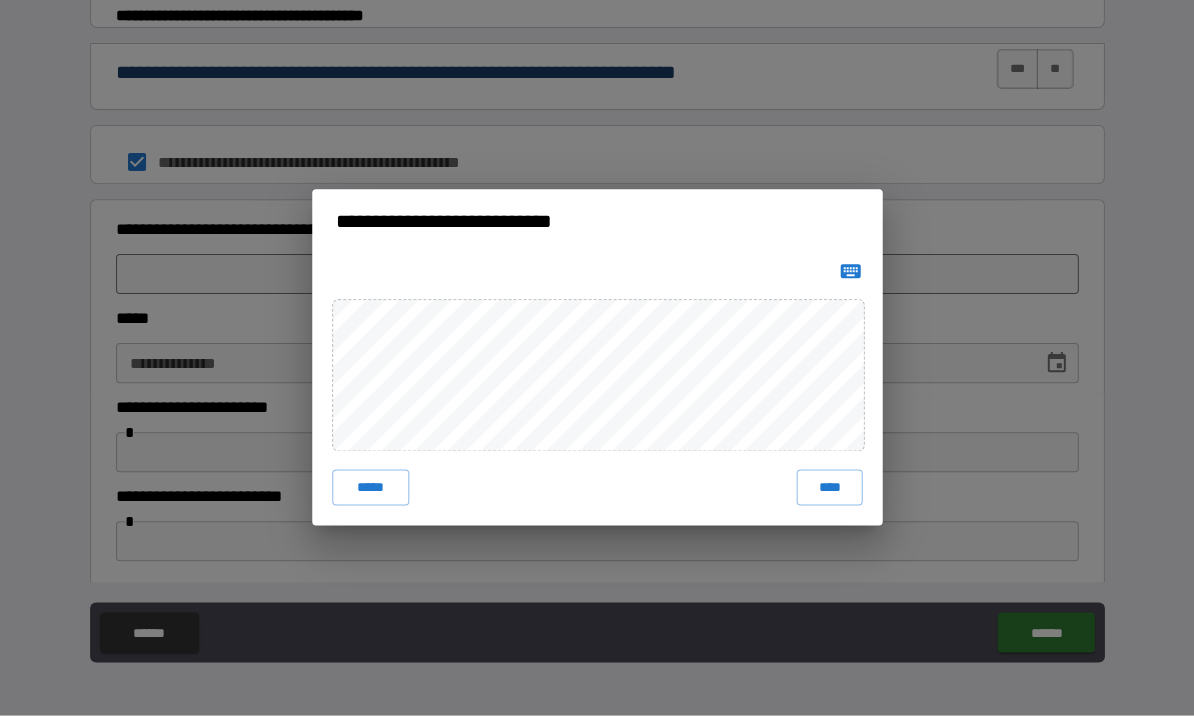 click on "****" at bounding box center (829, 488) 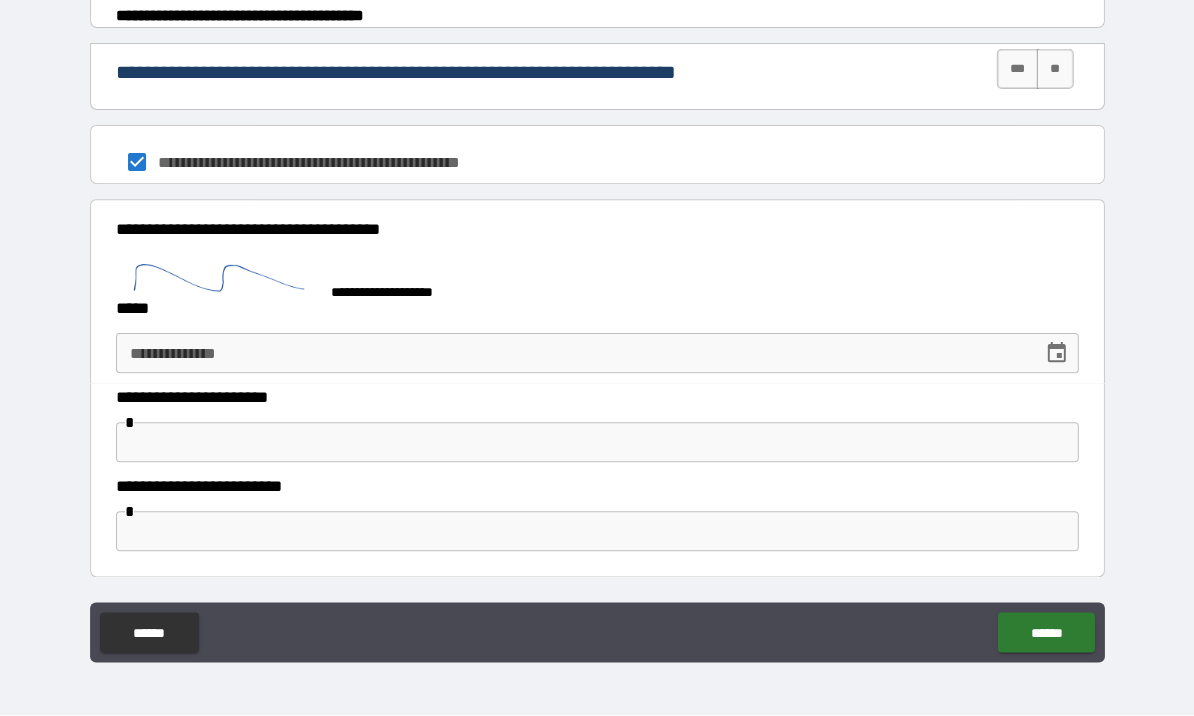 scroll, scrollTop: 959, scrollLeft: 0, axis: vertical 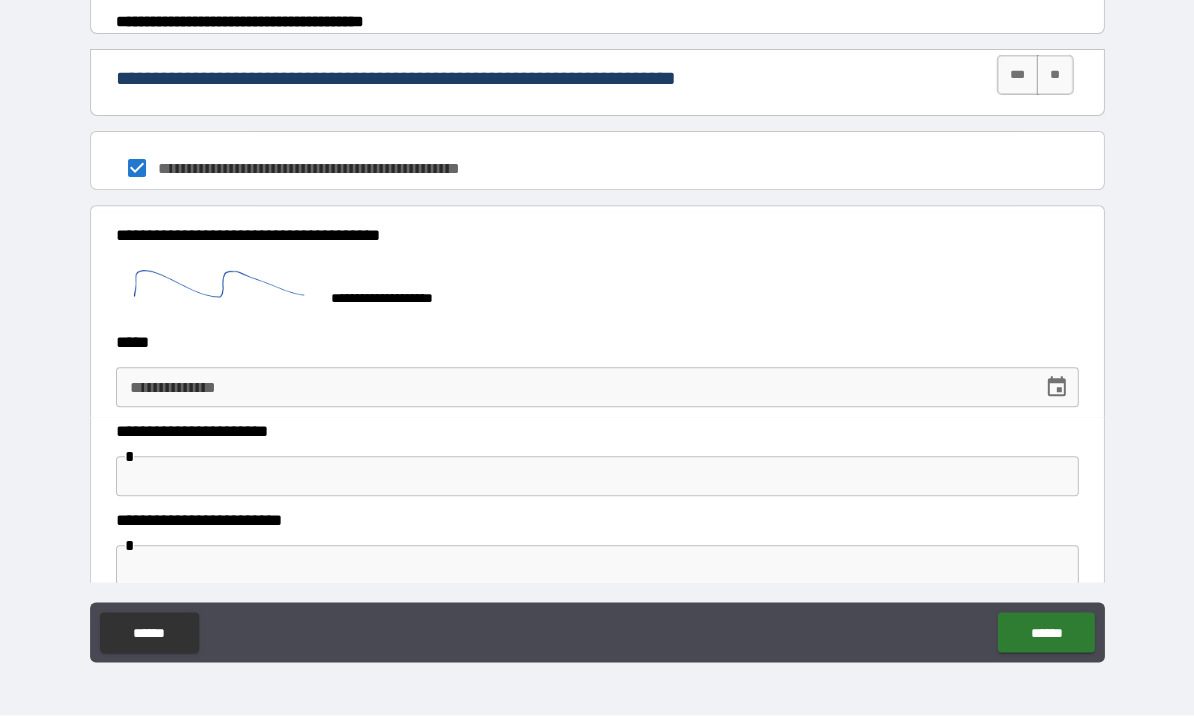 click at bounding box center [1056, 388] 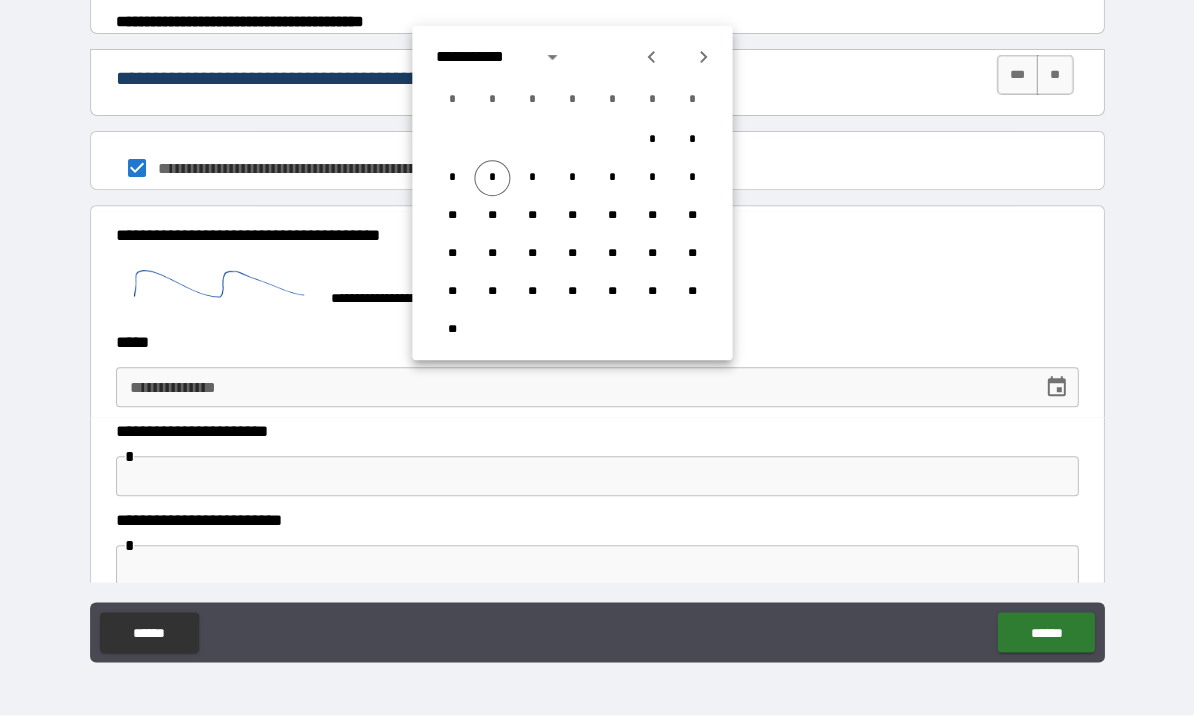 click on "*" at bounding box center [492, 179] 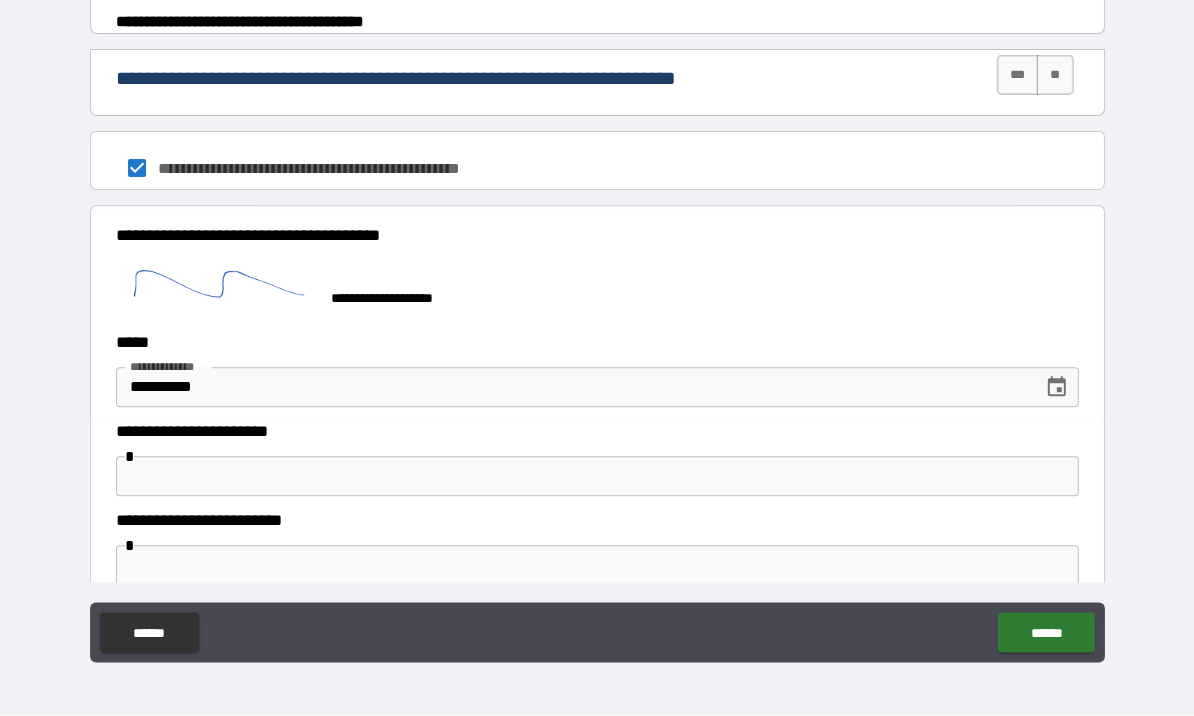 click at bounding box center (597, 477) 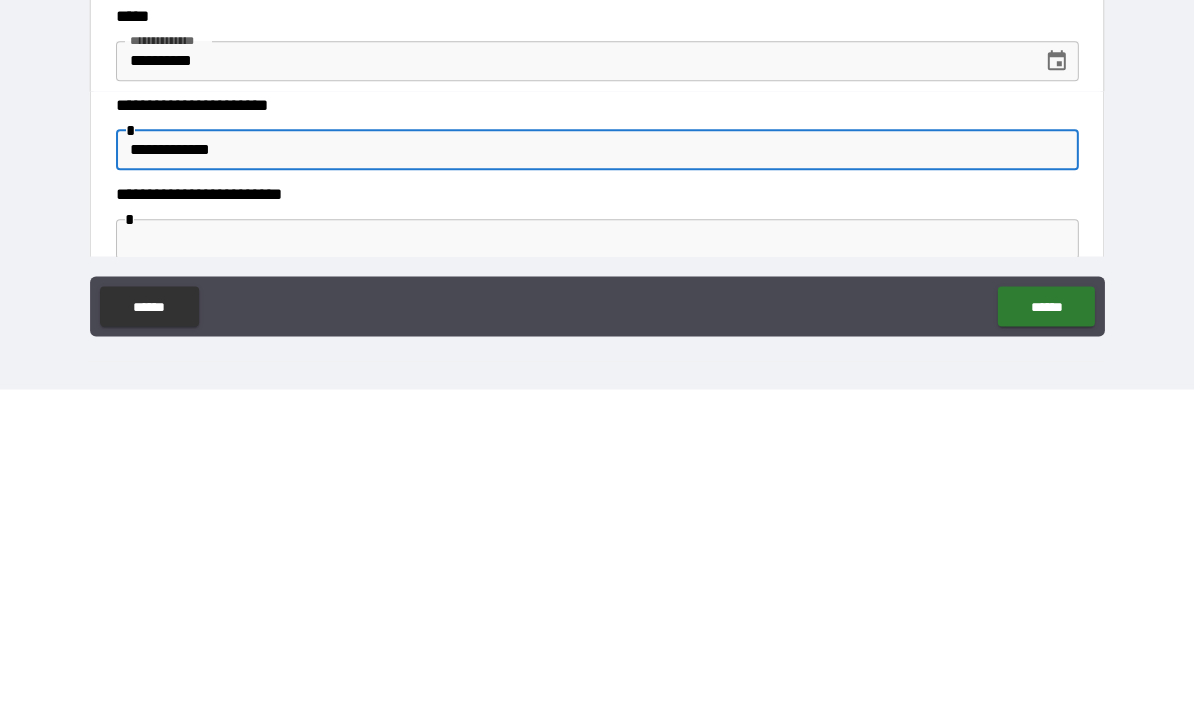type on "**********" 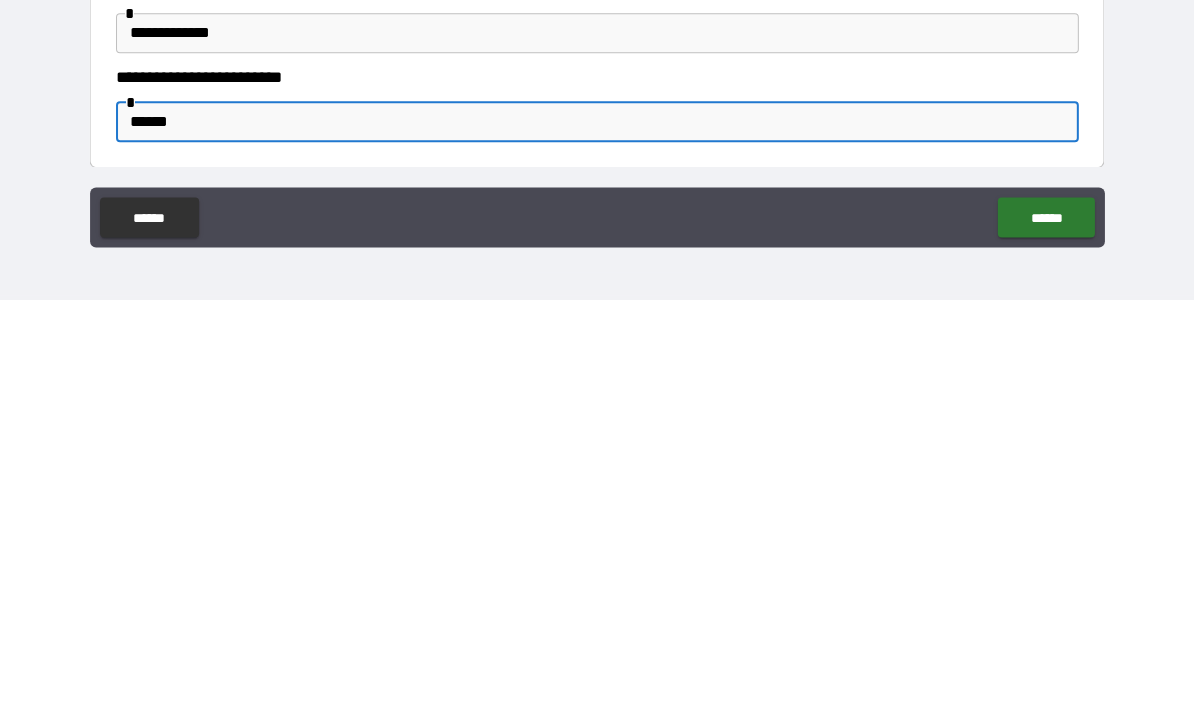 scroll, scrollTop: 986, scrollLeft: 0, axis: vertical 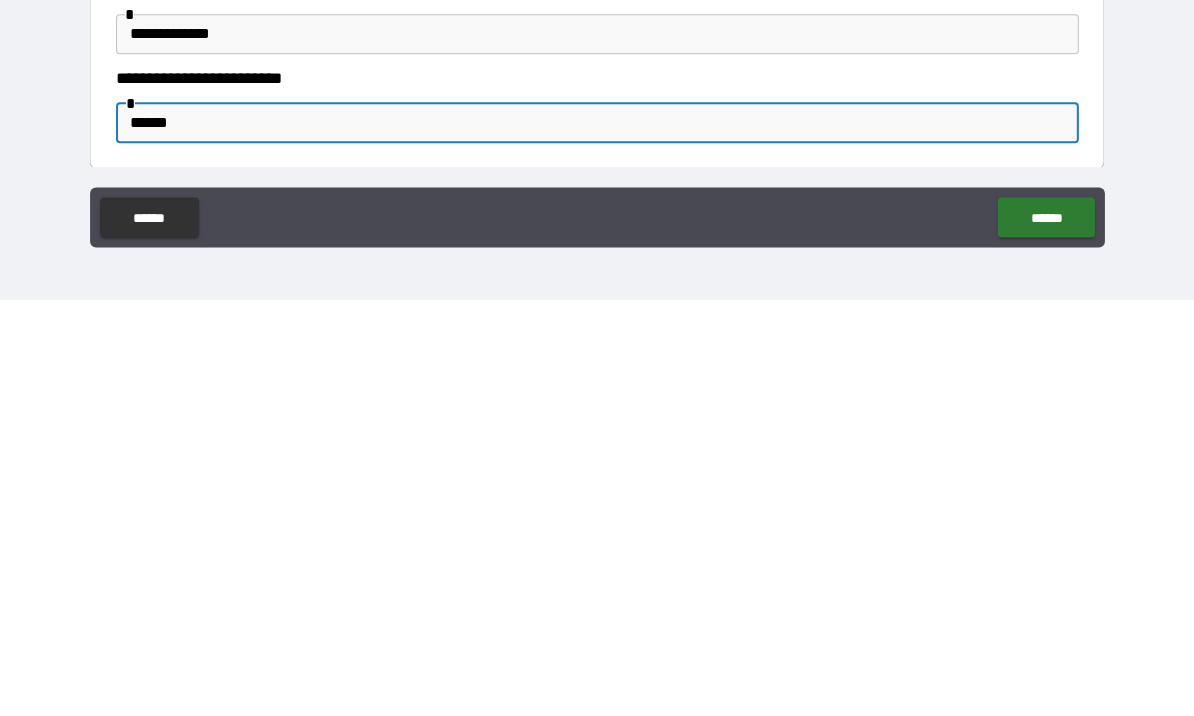 type on "******" 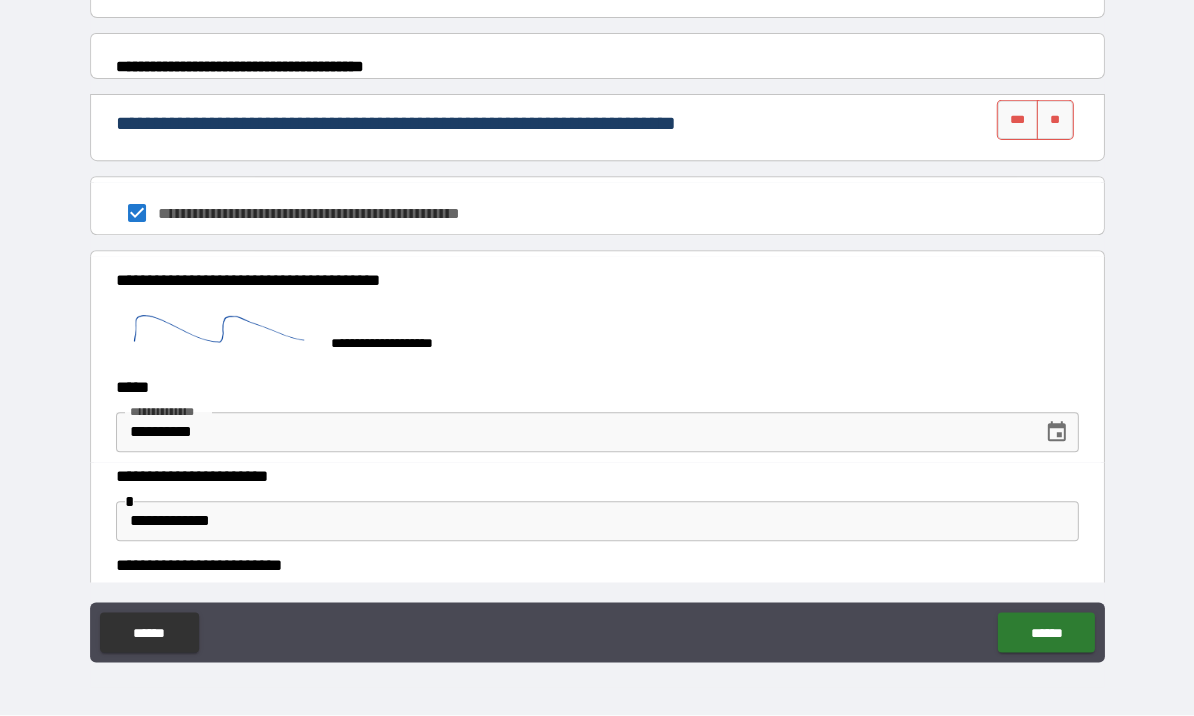 scroll, scrollTop: 913, scrollLeft: 0, axis: vertical 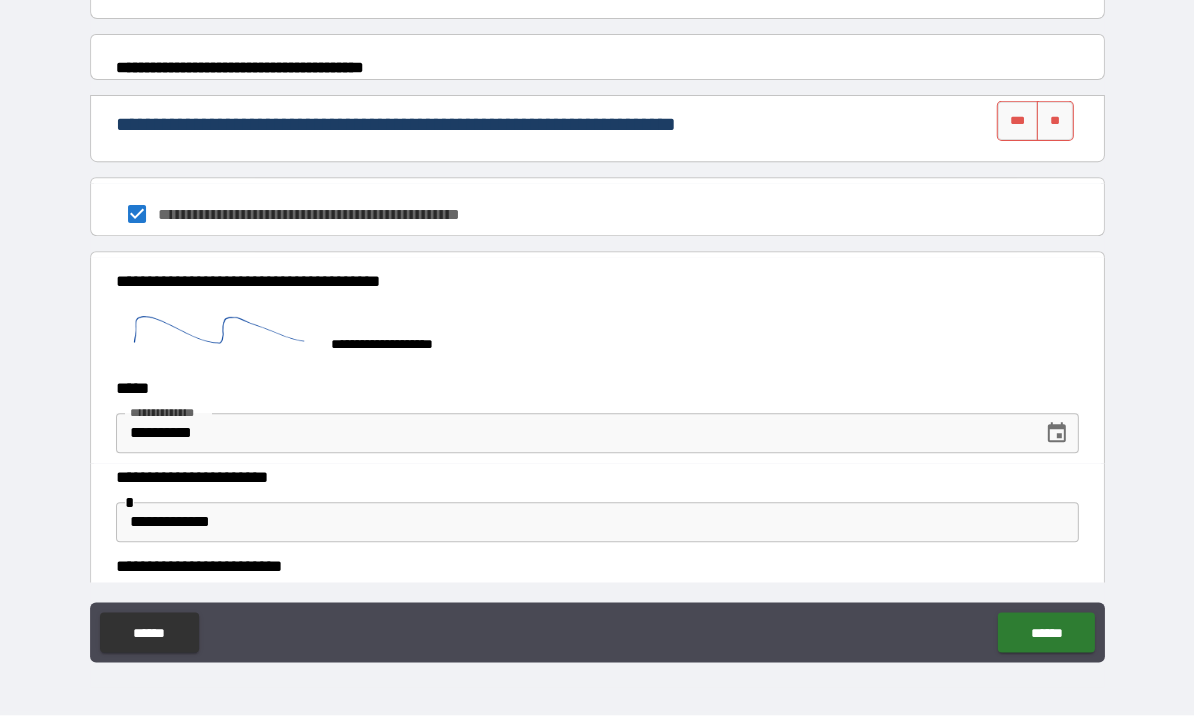 click on "***" at bounding box center (1017, 122) 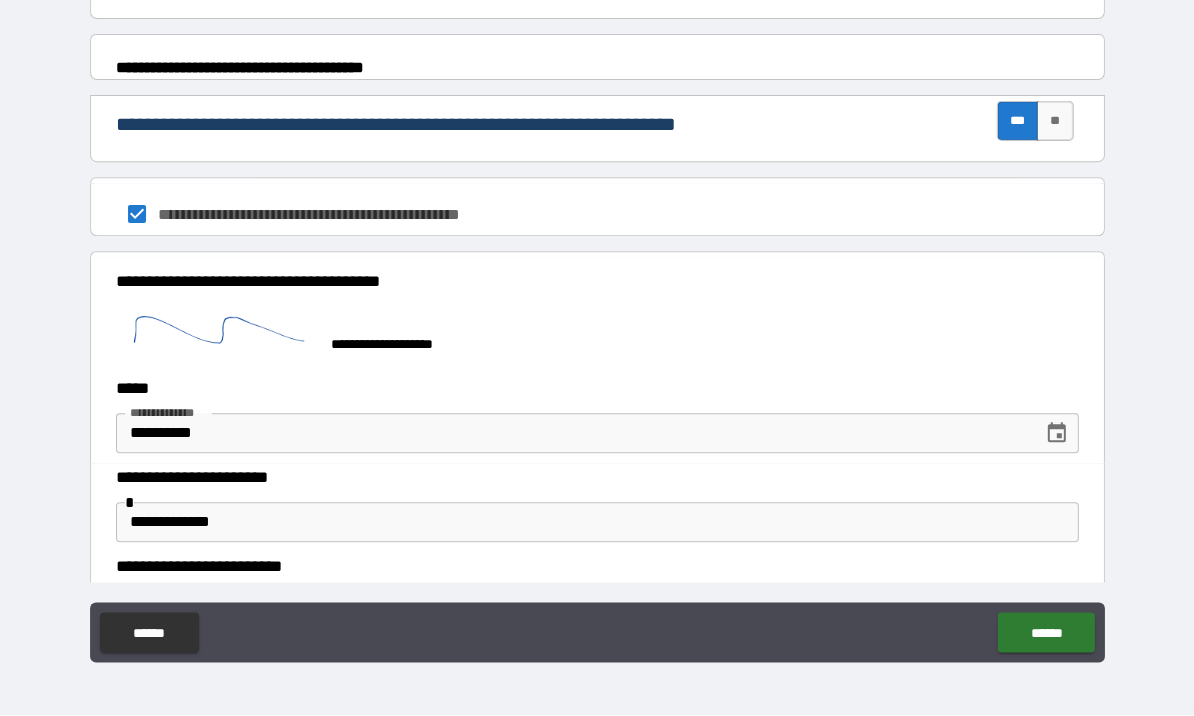 click on "******" at bounding box center [1045, 633] 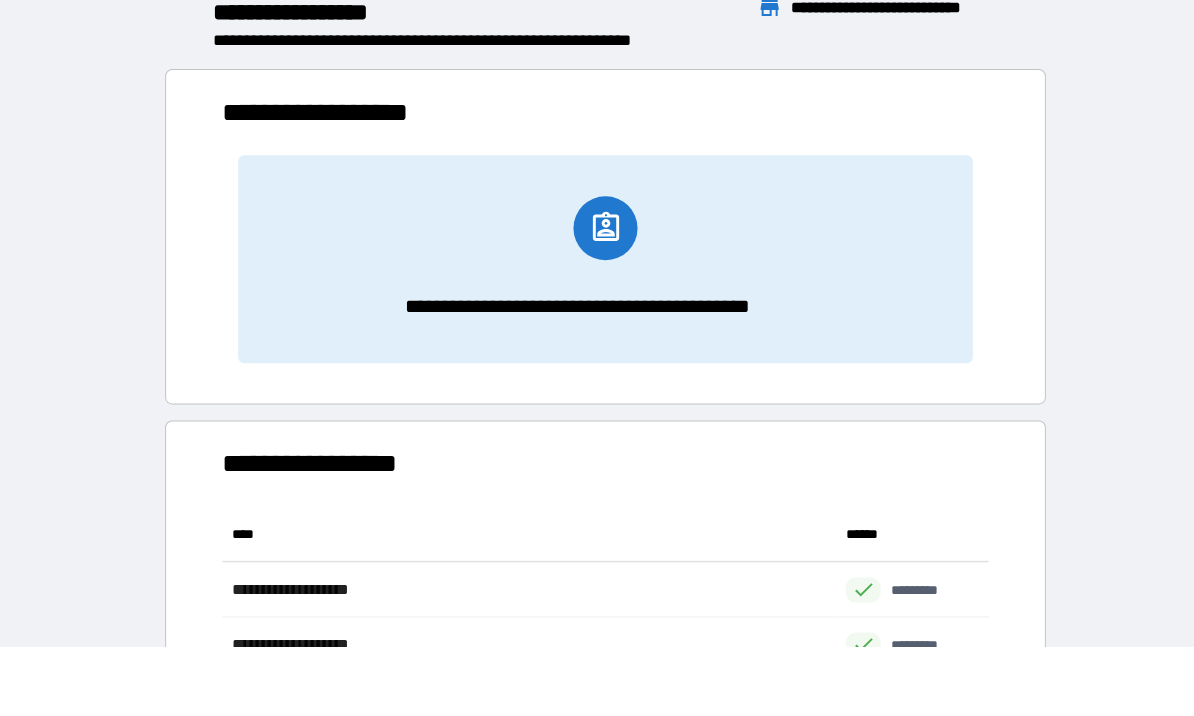 scroll, scrollTop: 1, scrollLeft: 1, axis: both 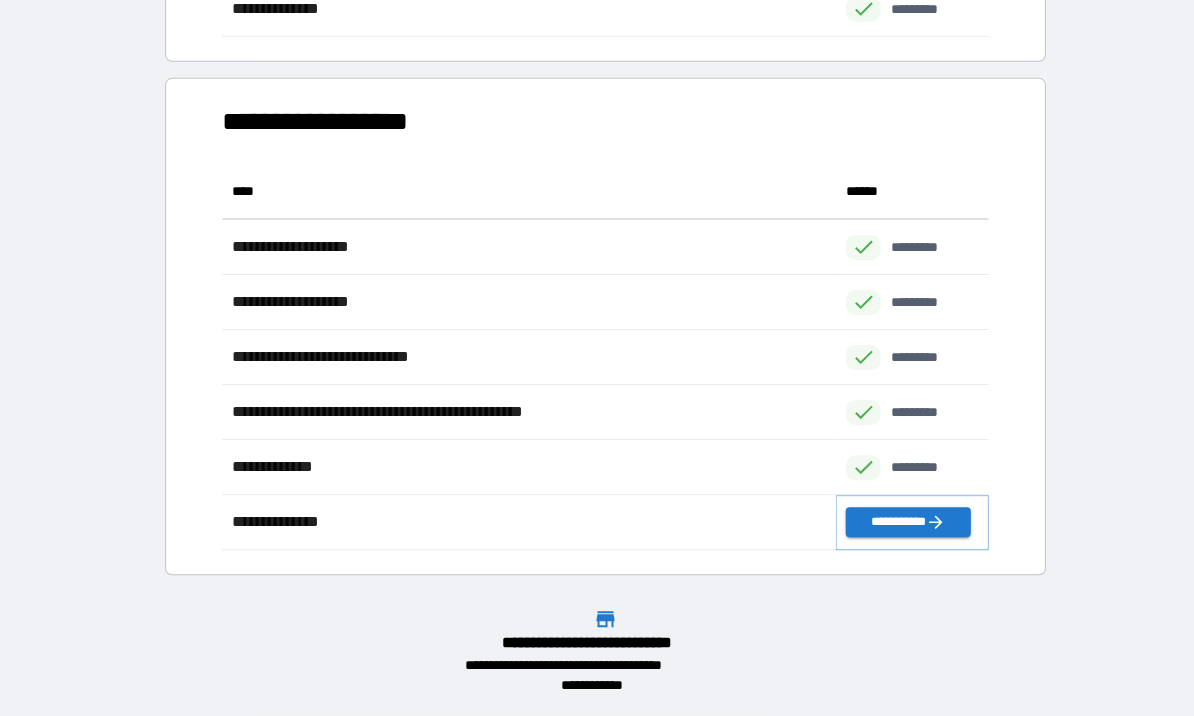 click on "**********" at bounding box center [907, 523] 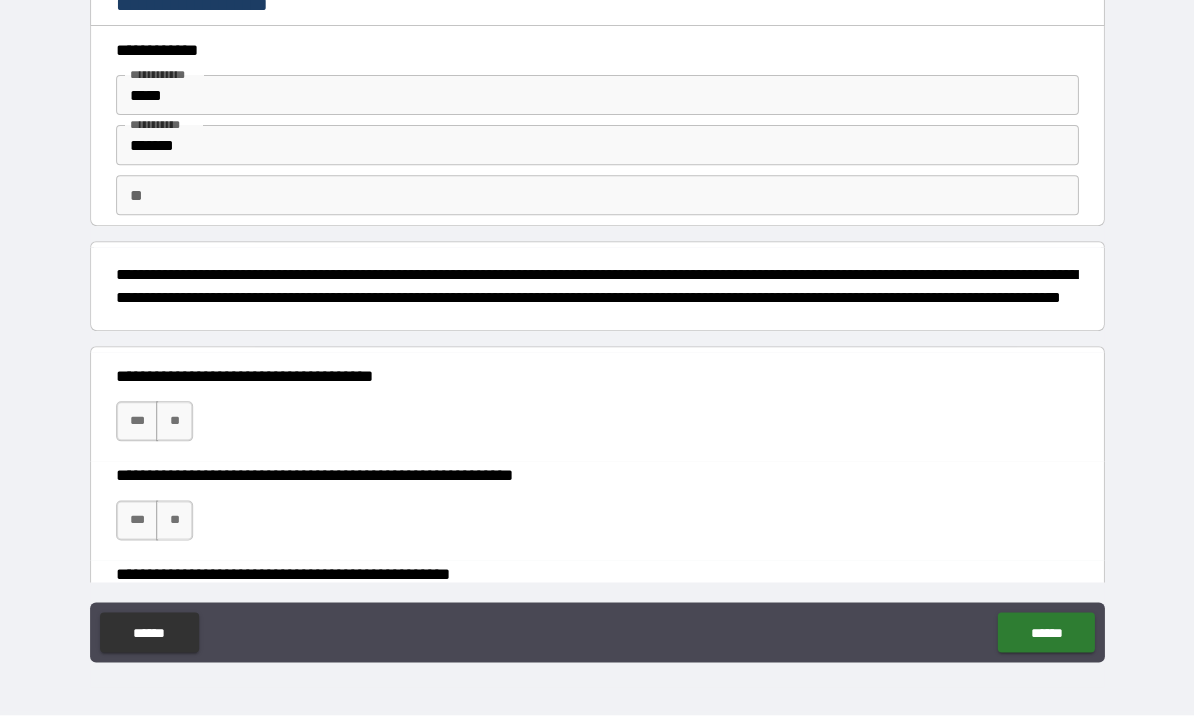 click on "**" at bounding box center [174, 422] 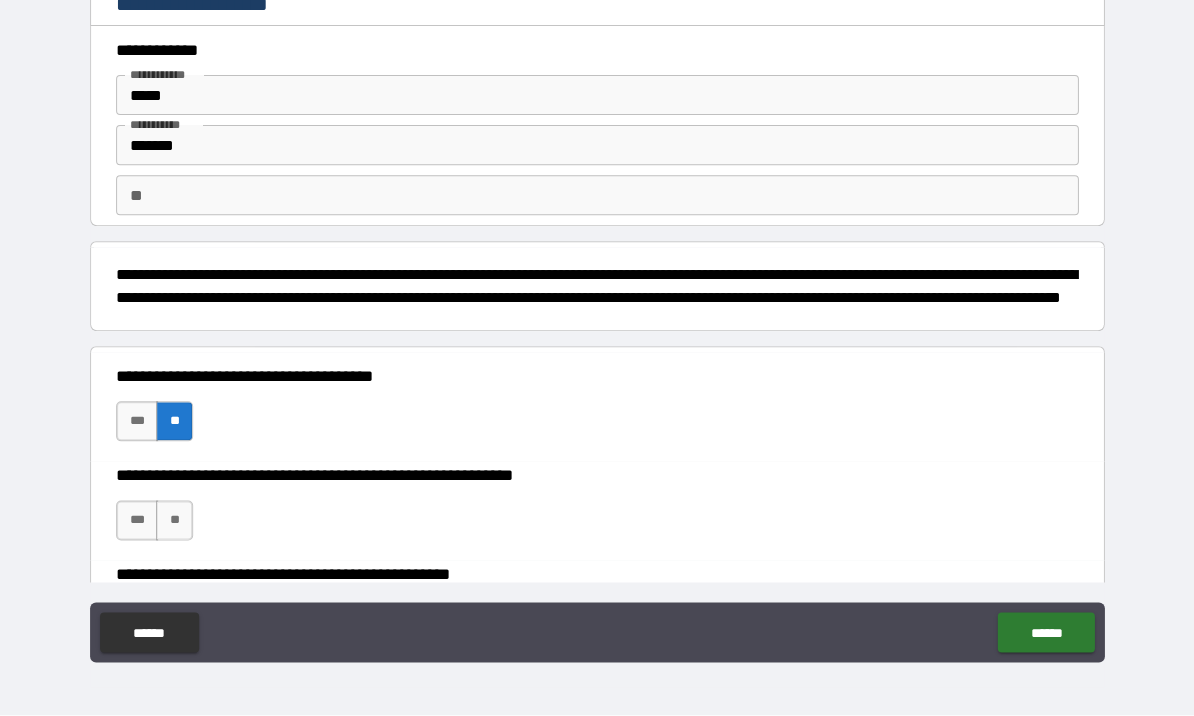 click on "**" at bounding box center [174, 521] 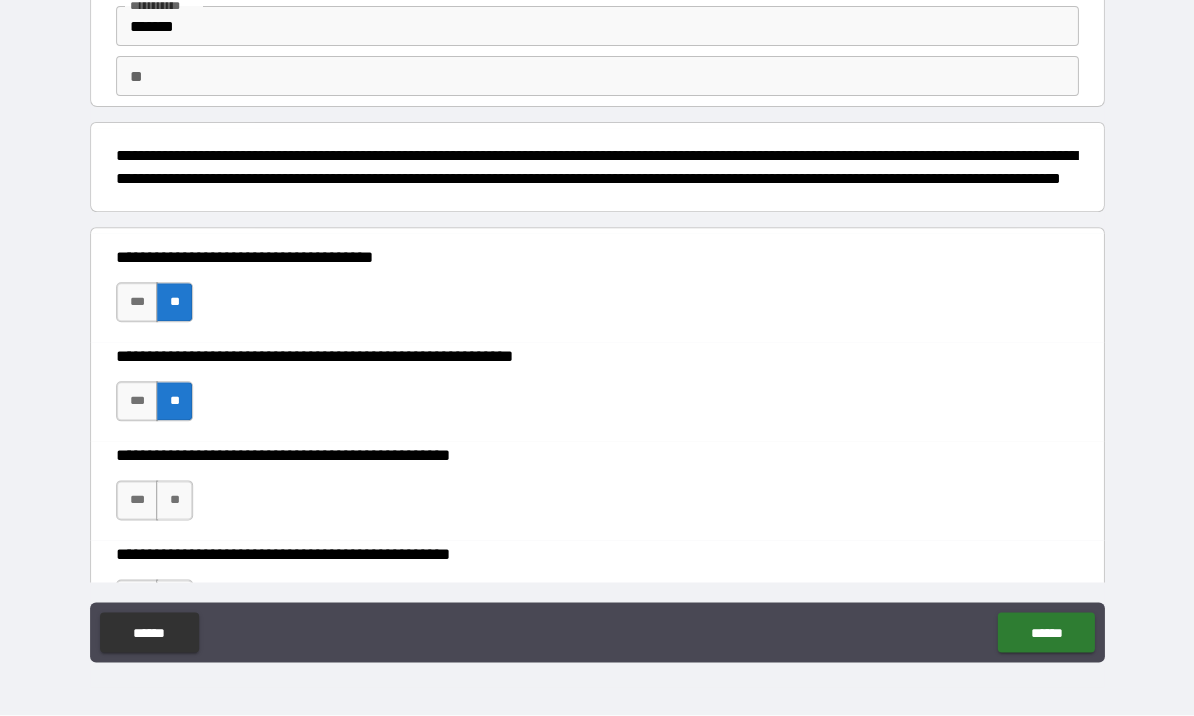 scroll, scrollTop: 216, scrollLeft: 0, axis: vertical 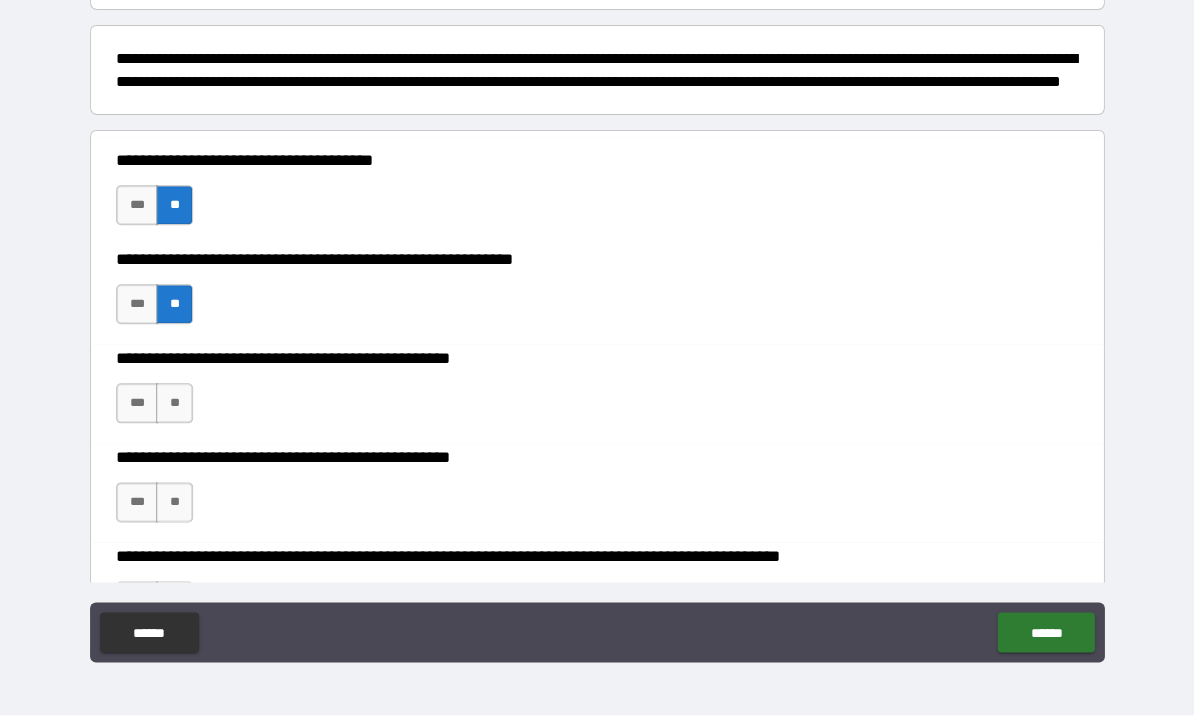 click on "**" at bounding box center (174, 404) 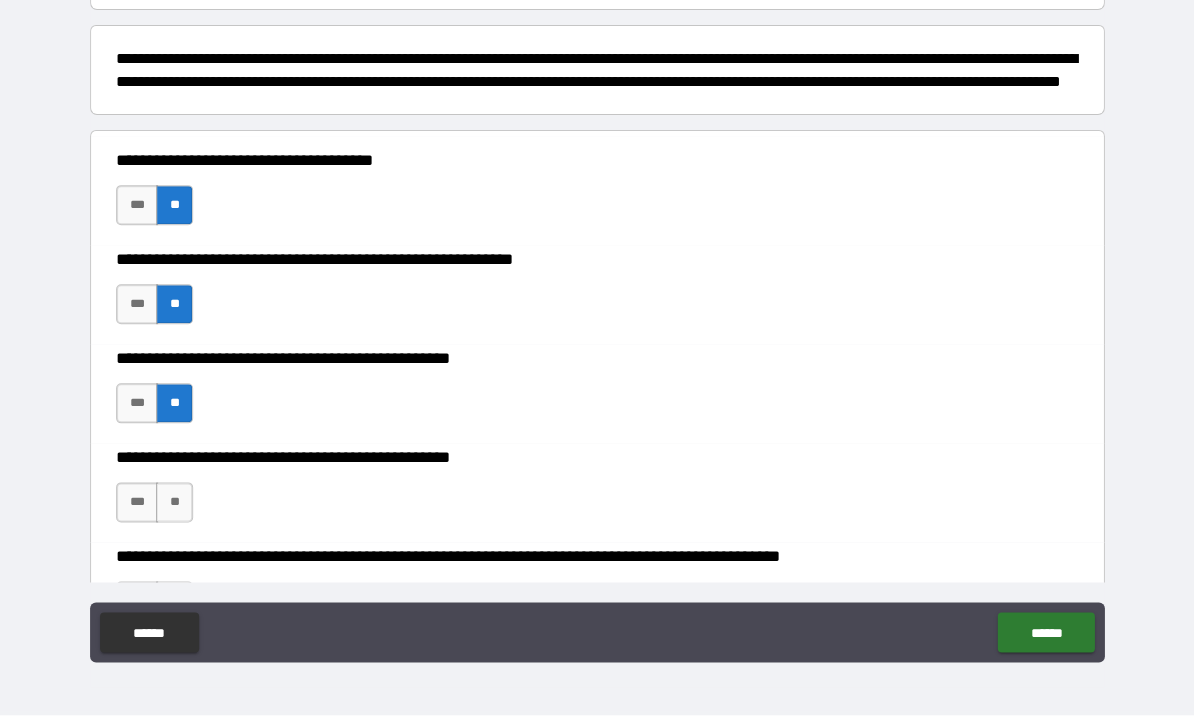click on "**" at bounding box center [174, 503] 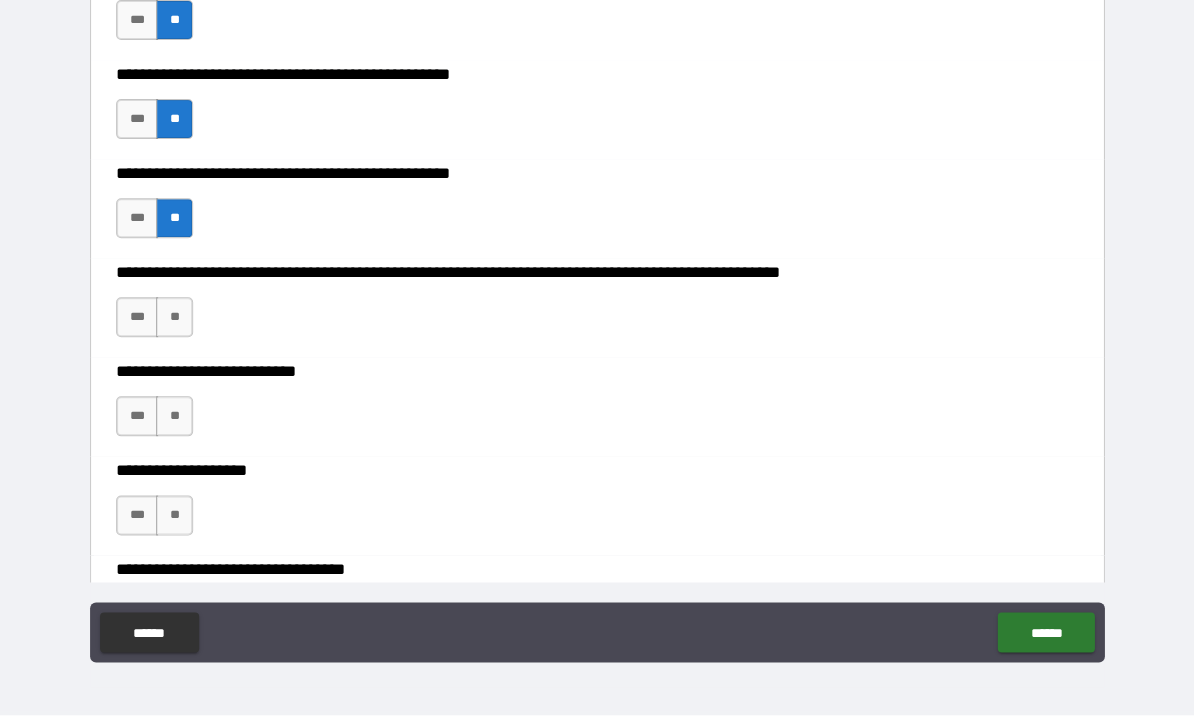 scroll, scrollTop: 512, scrollLeft: 0, axis: vertical 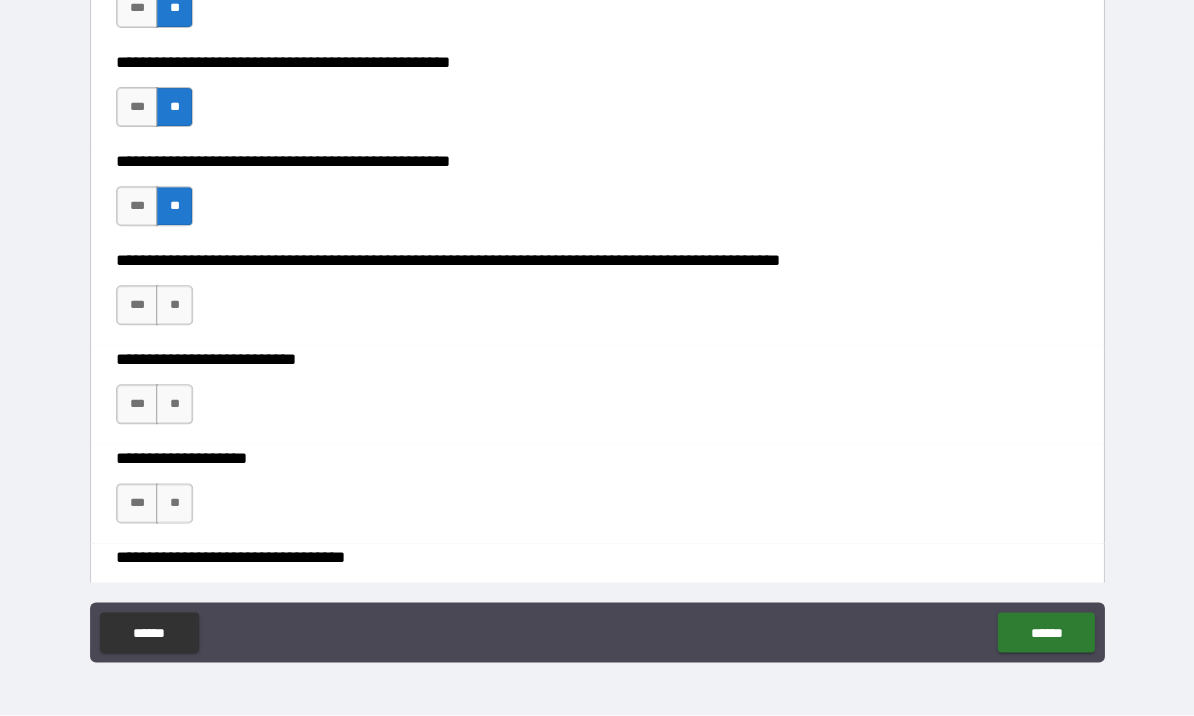 click on "**" at bounding box center (174, 306) 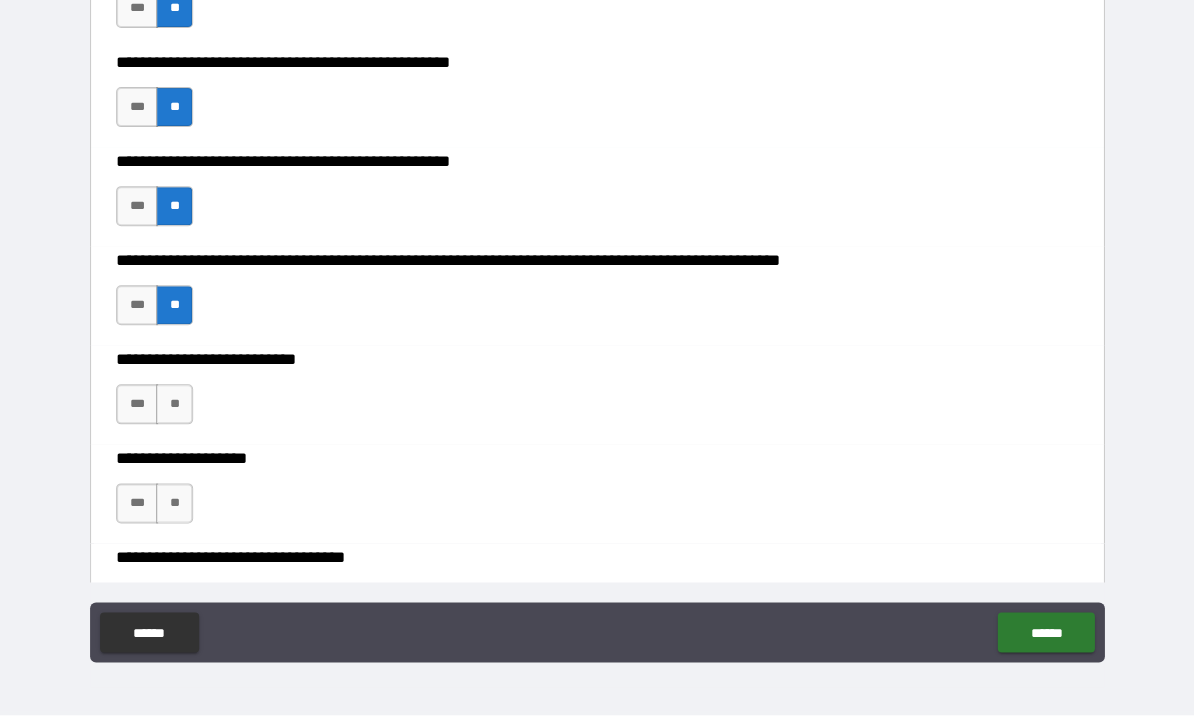 click on "**" at bounding box center [174, 405] 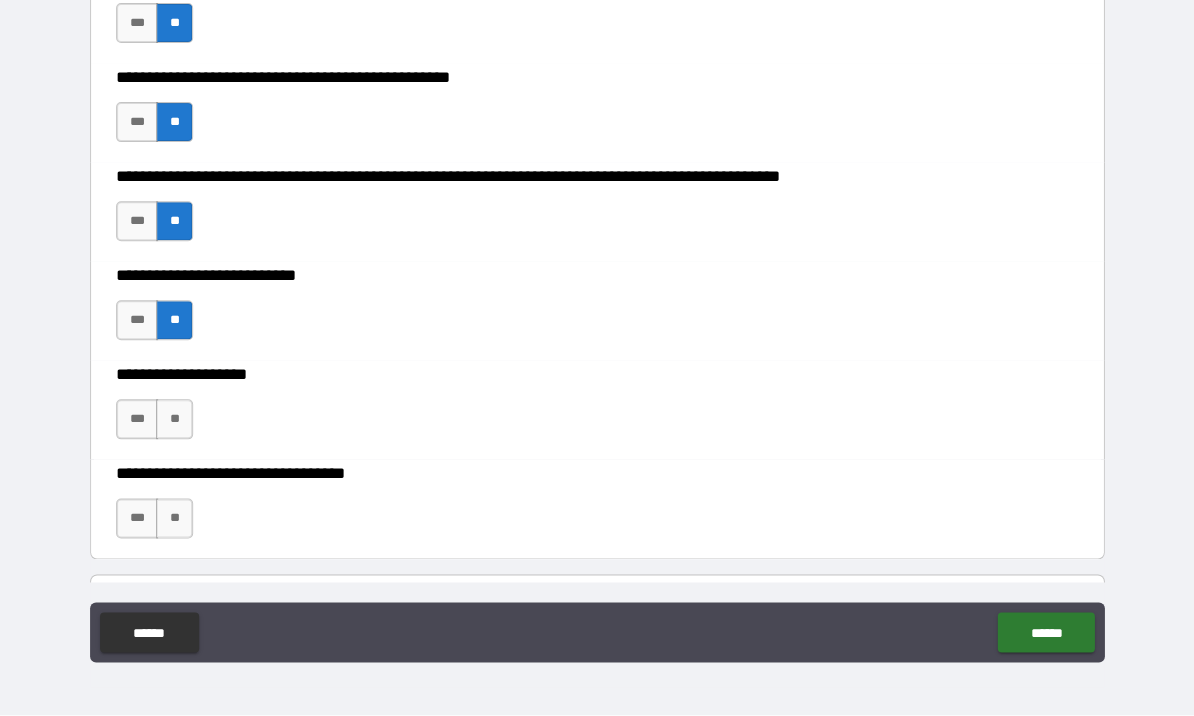 scroll, scrollTop: 659, scrollLeft: 0, axis: vertical 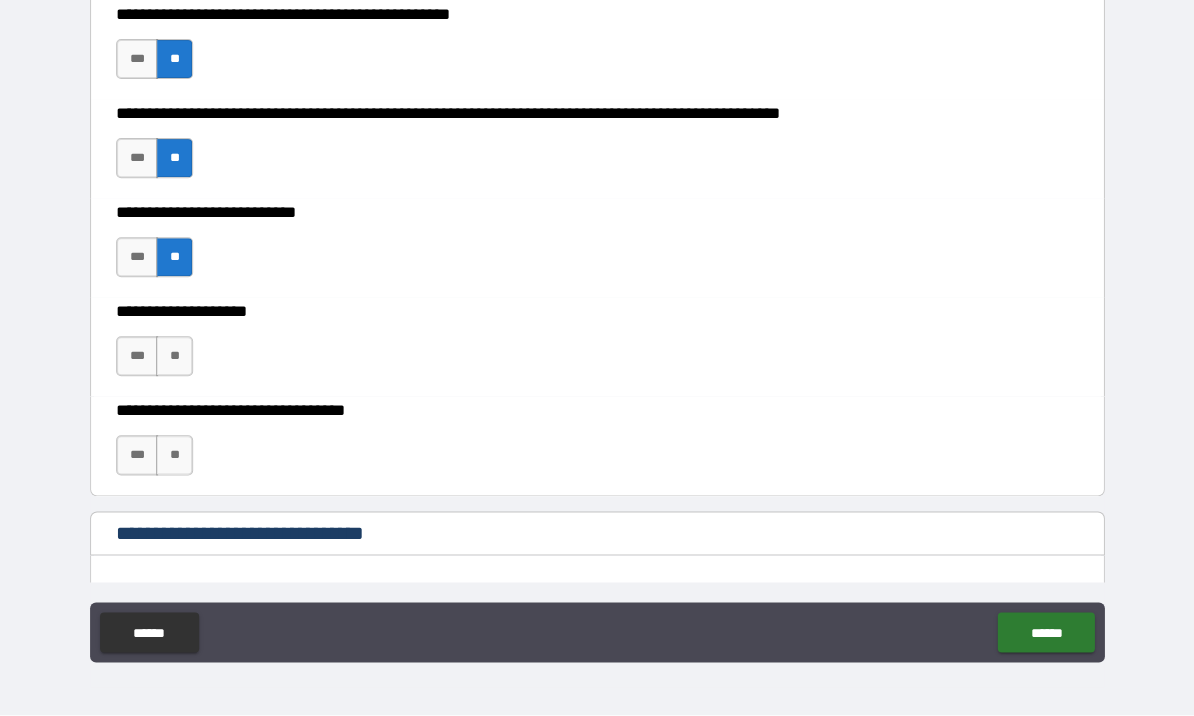 click on "**" at bounding box center [174, 357] 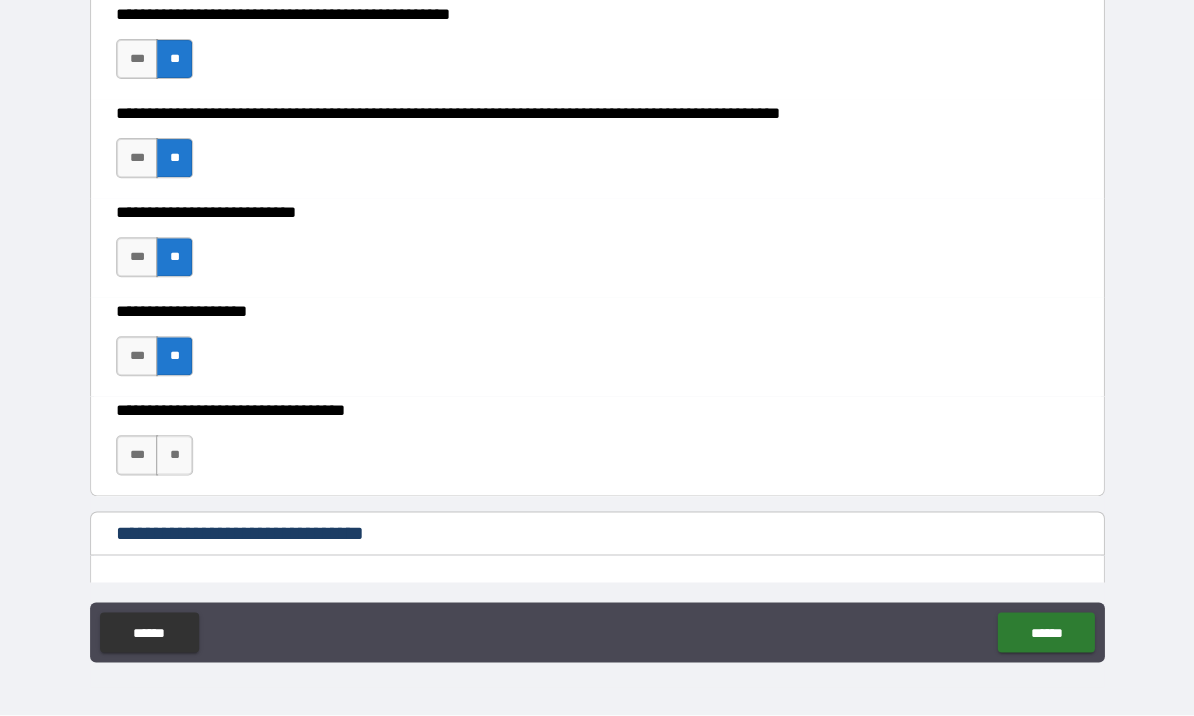 click on "**" at bounding box center (174, 456) 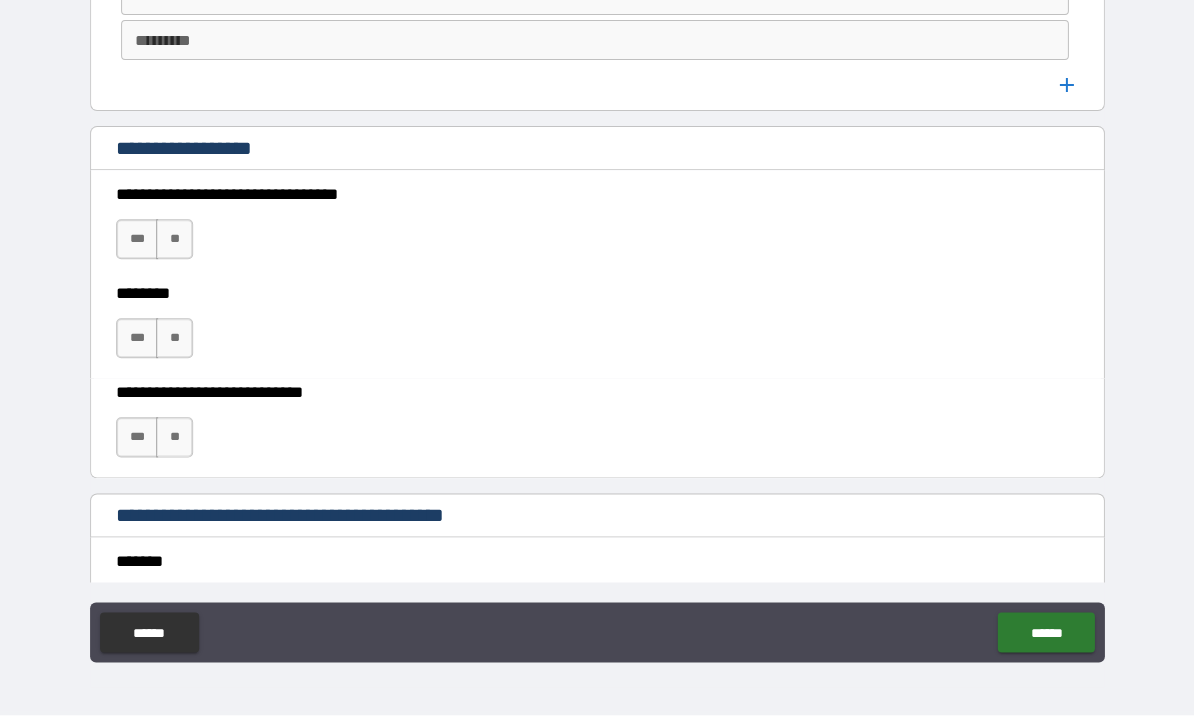 scroll, scrollTop: 1395, scrollLeft: 0, axis: vertical 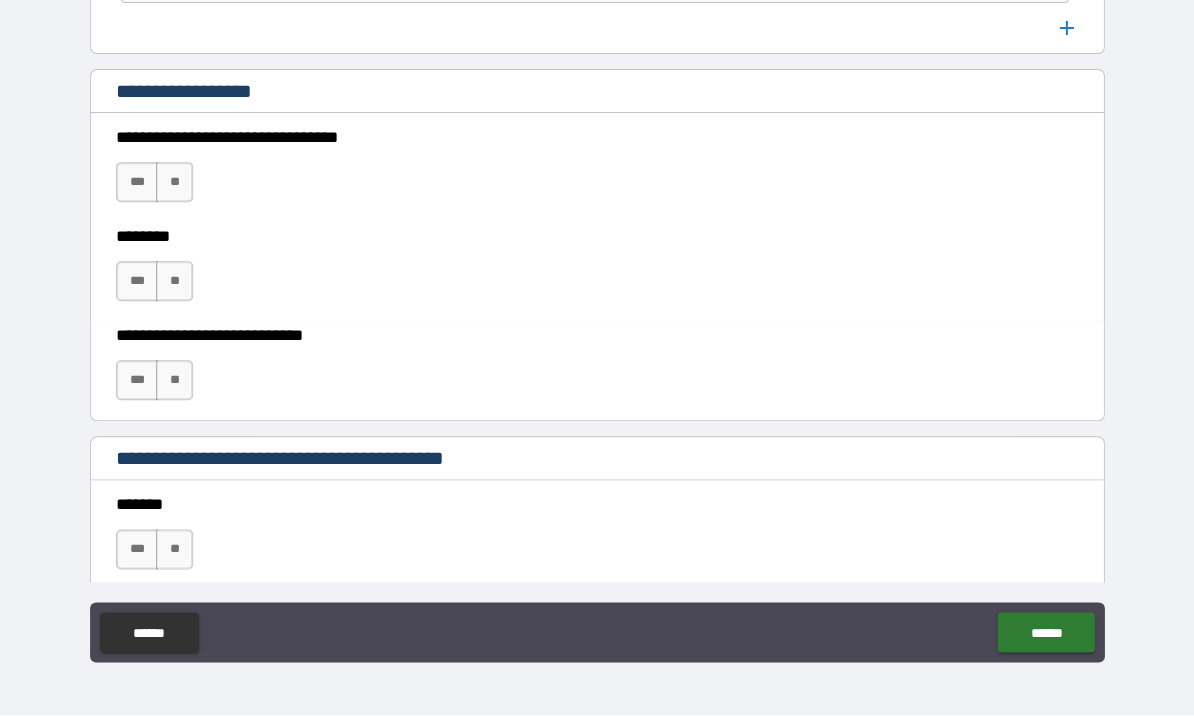 click on "**" at bounding box center (174, 183) 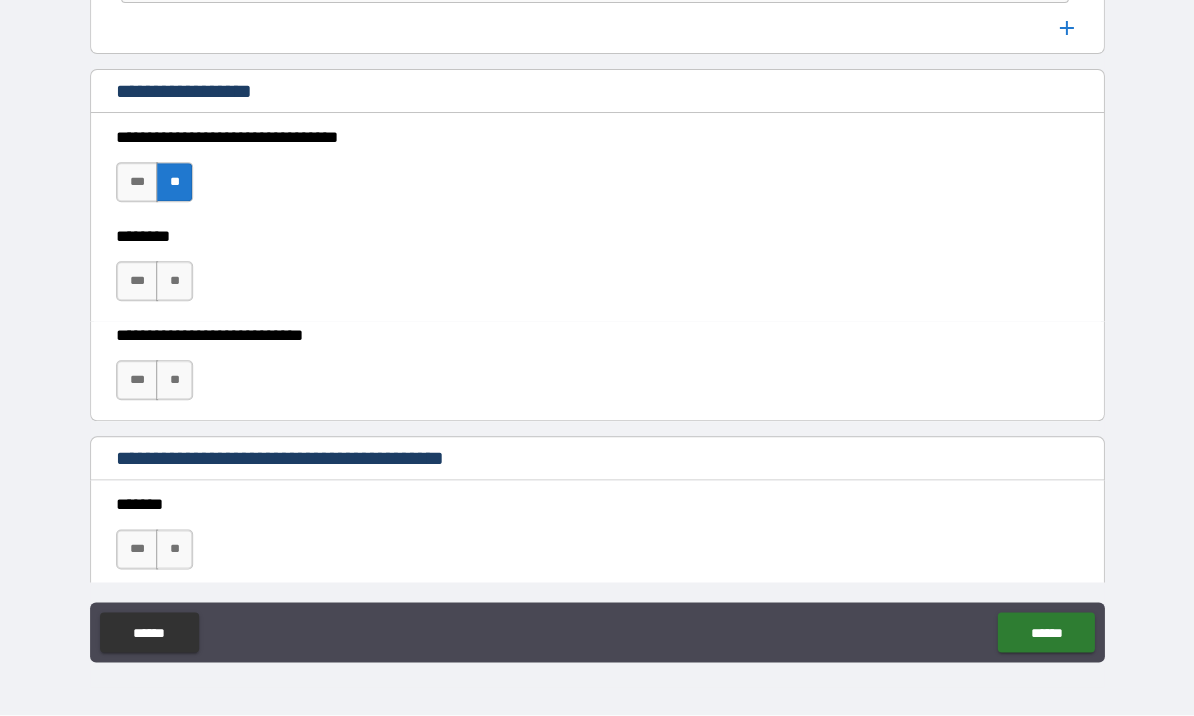 click on "**" at bounding box center [174, 282] 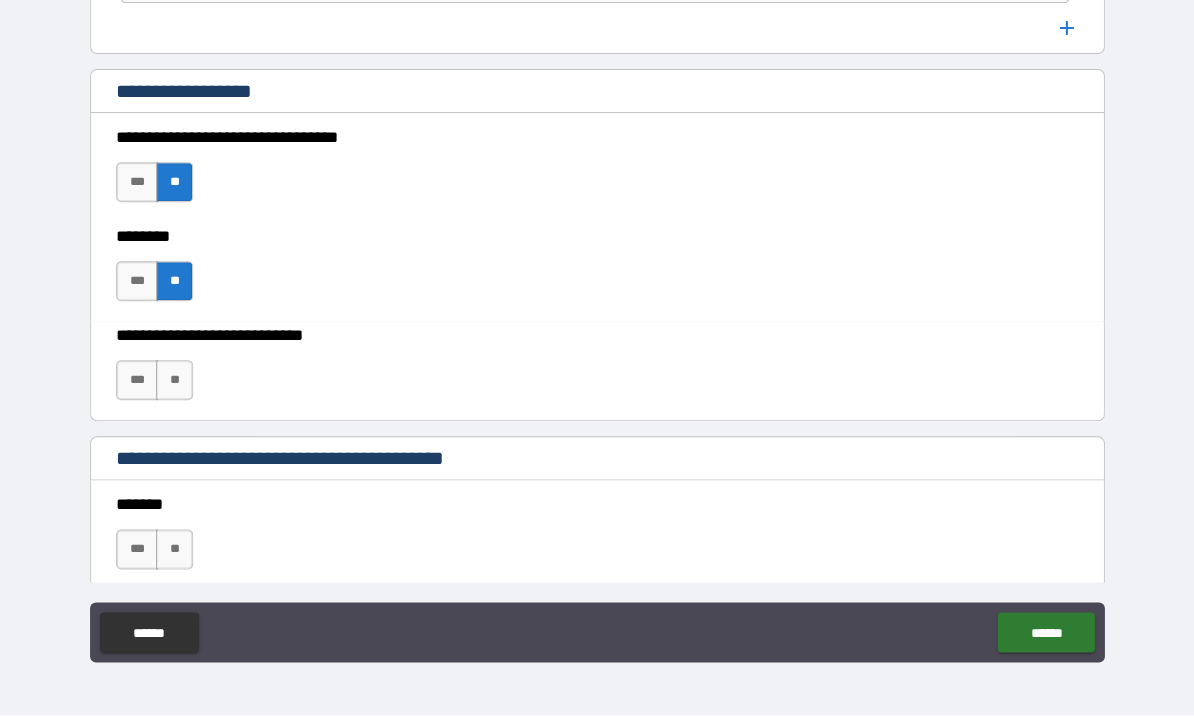 click on "**" at bounding box center [174, 381] 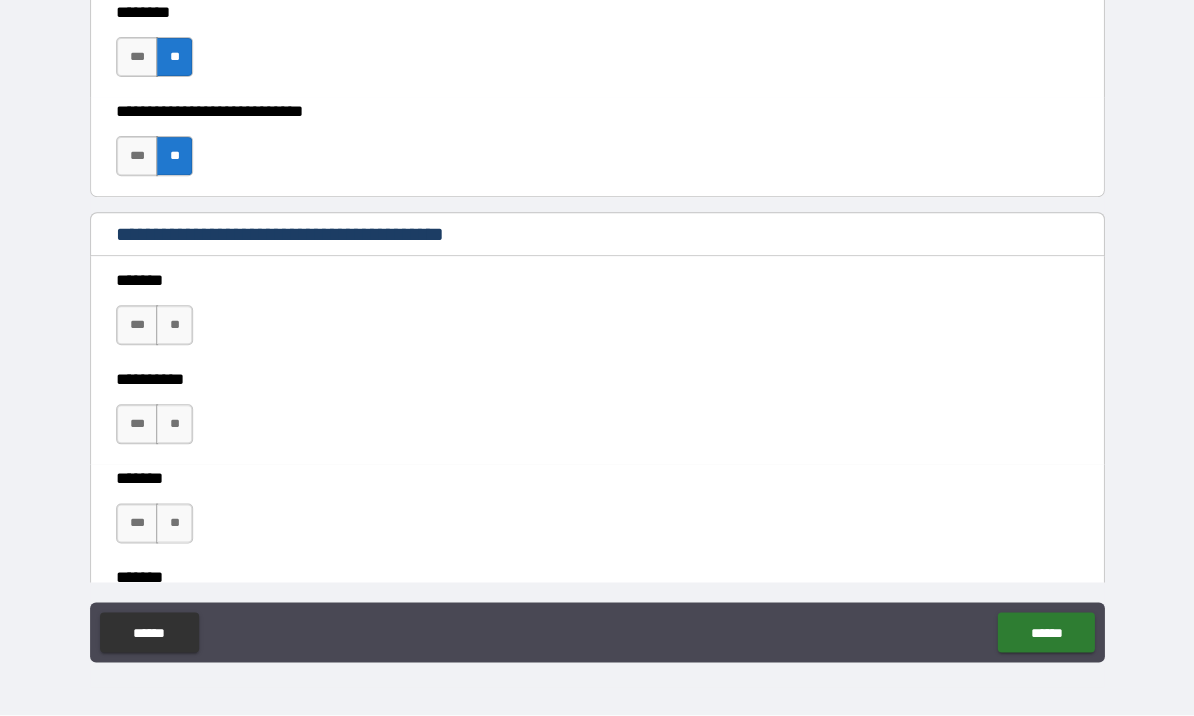 click on "**" at bounding box center [174, 326] 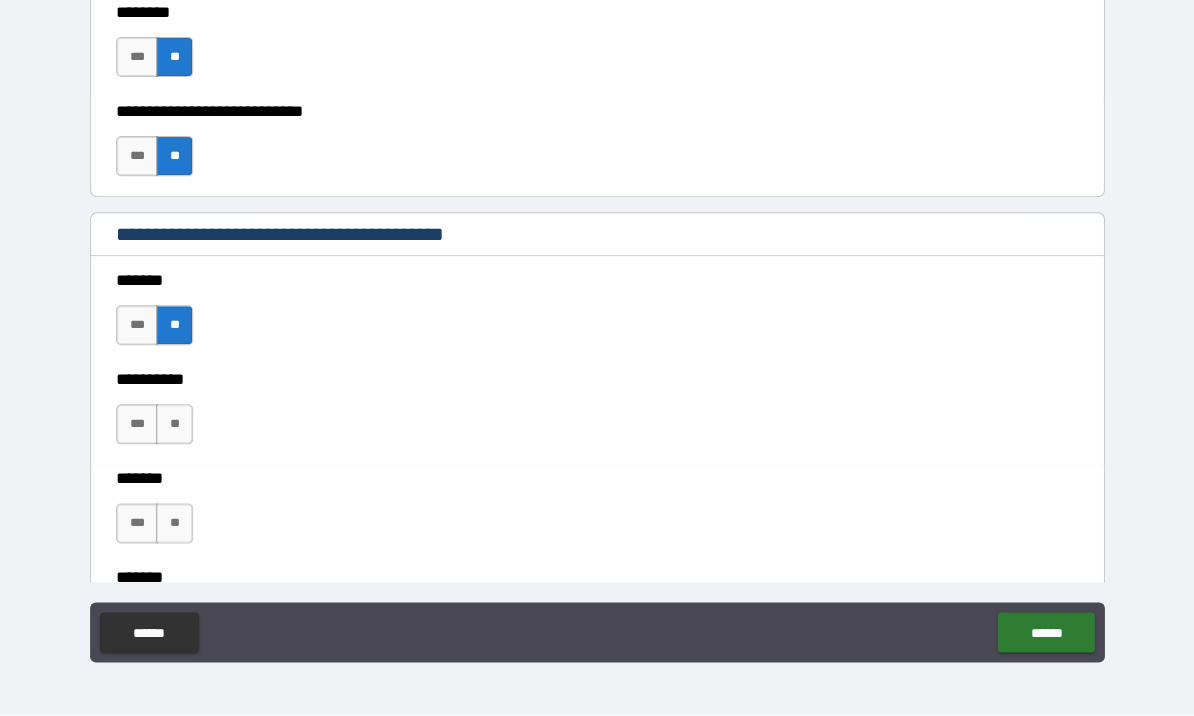 click on "**" at bounding box center [174, 425] 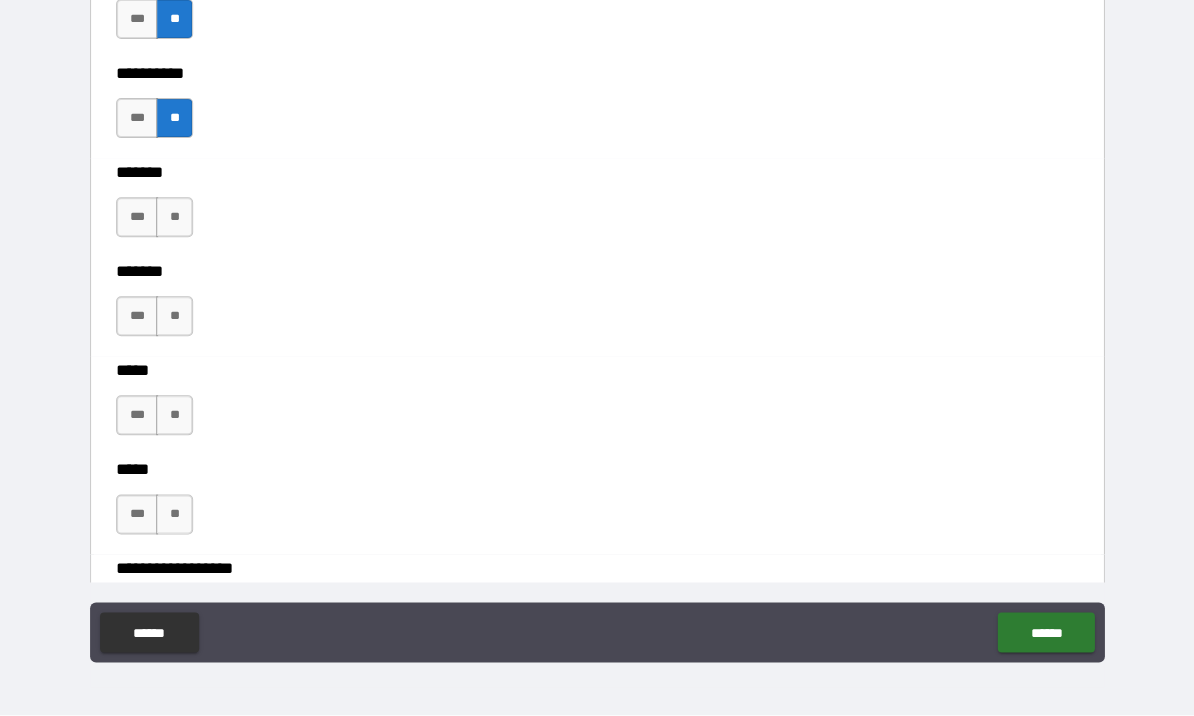 scroll, scrollTop: 1941, scrollLeft: 0, axis: vertical 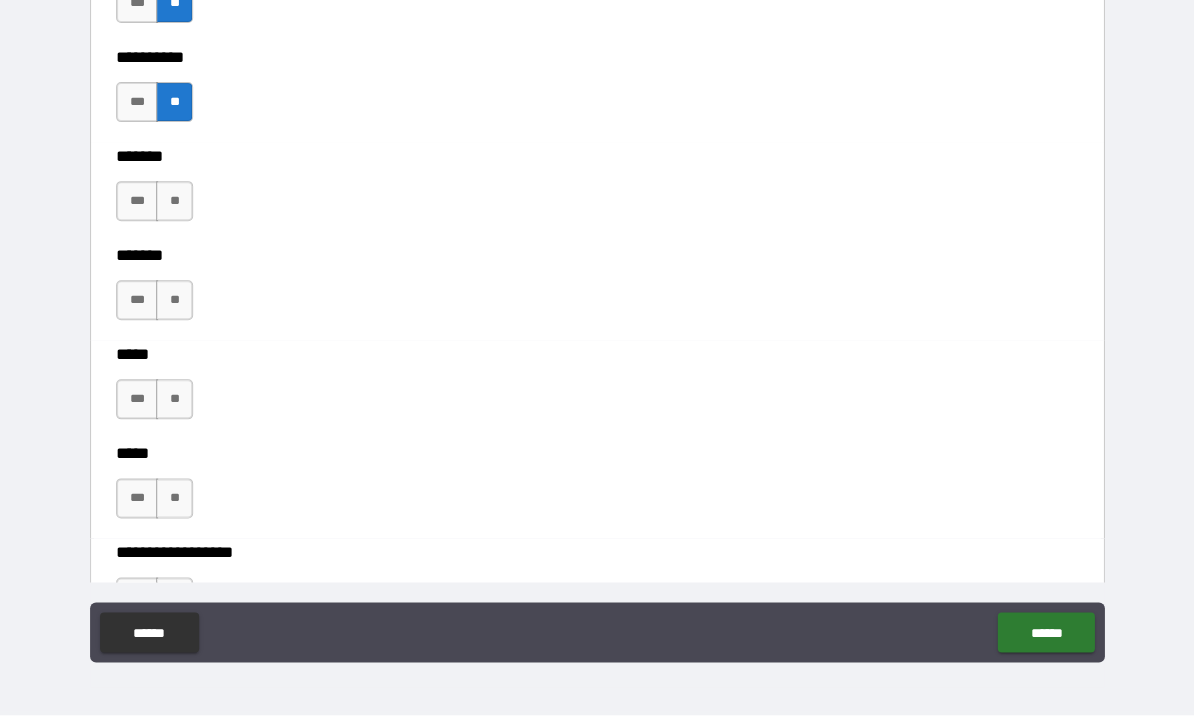 click on "**" at bounding box center [174, 202] 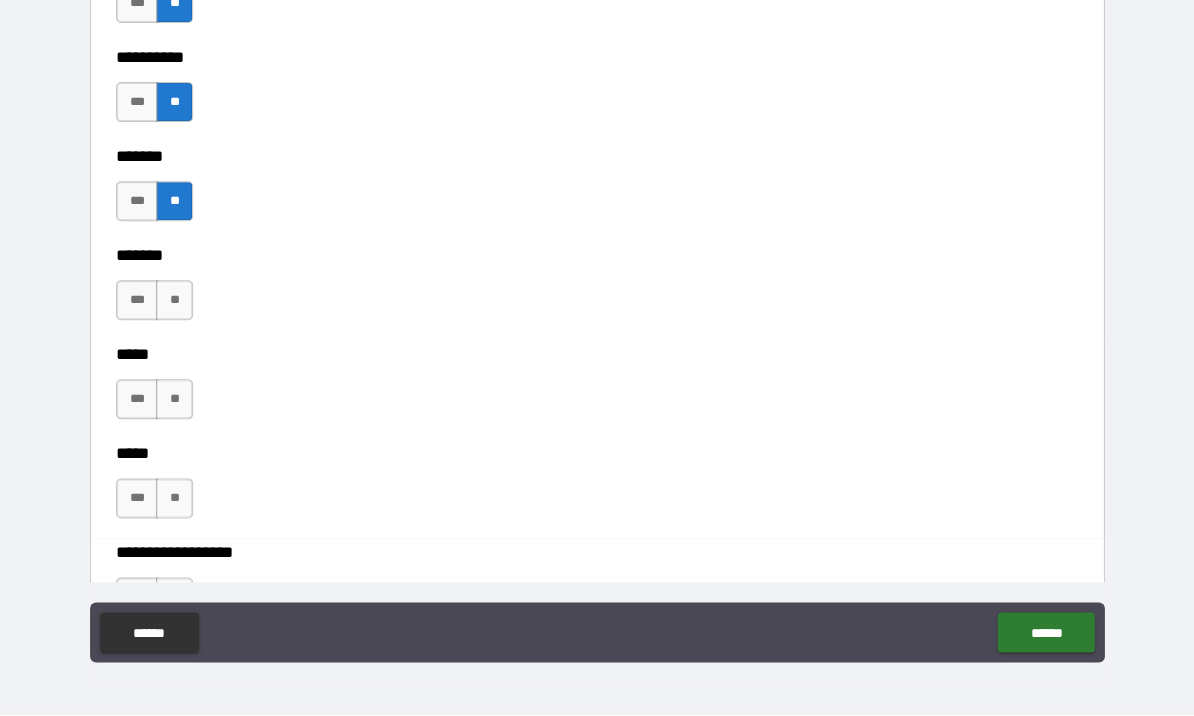 click on "**" at bounding box center (174, 301) 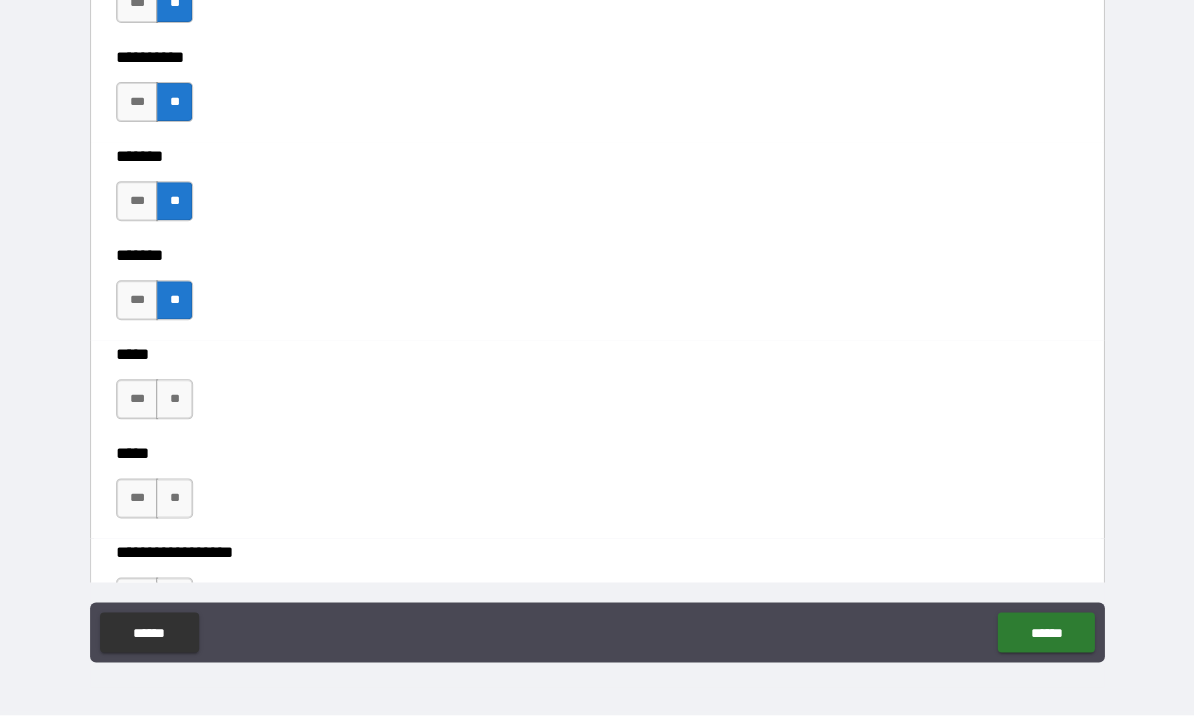 click on "**" at bounding box center (174, 400) 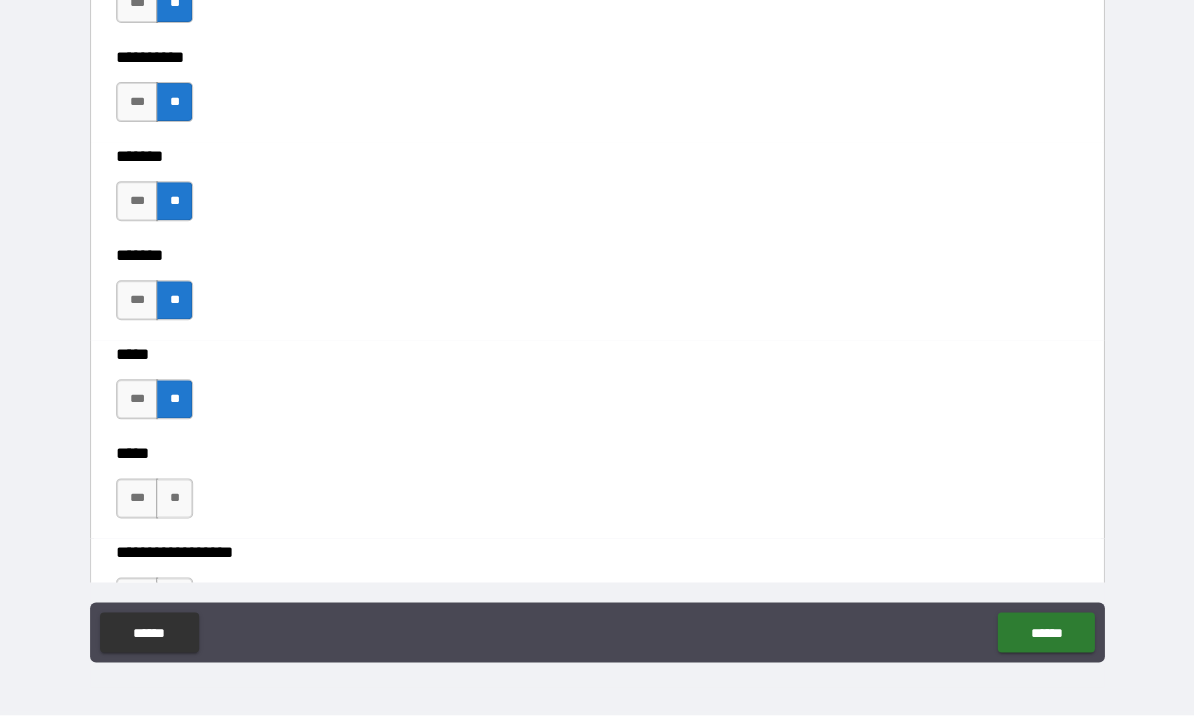 click on "**" at bounding box center (174, 499) 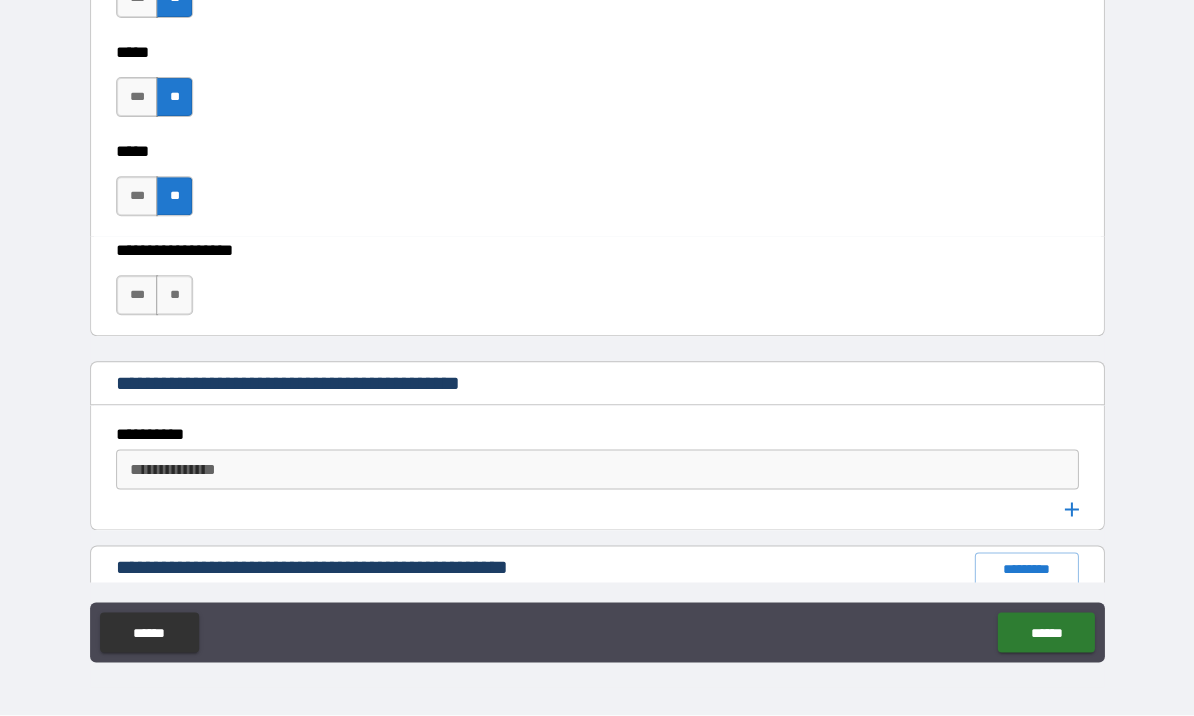 click on "**" at bounding box center (174, 296) 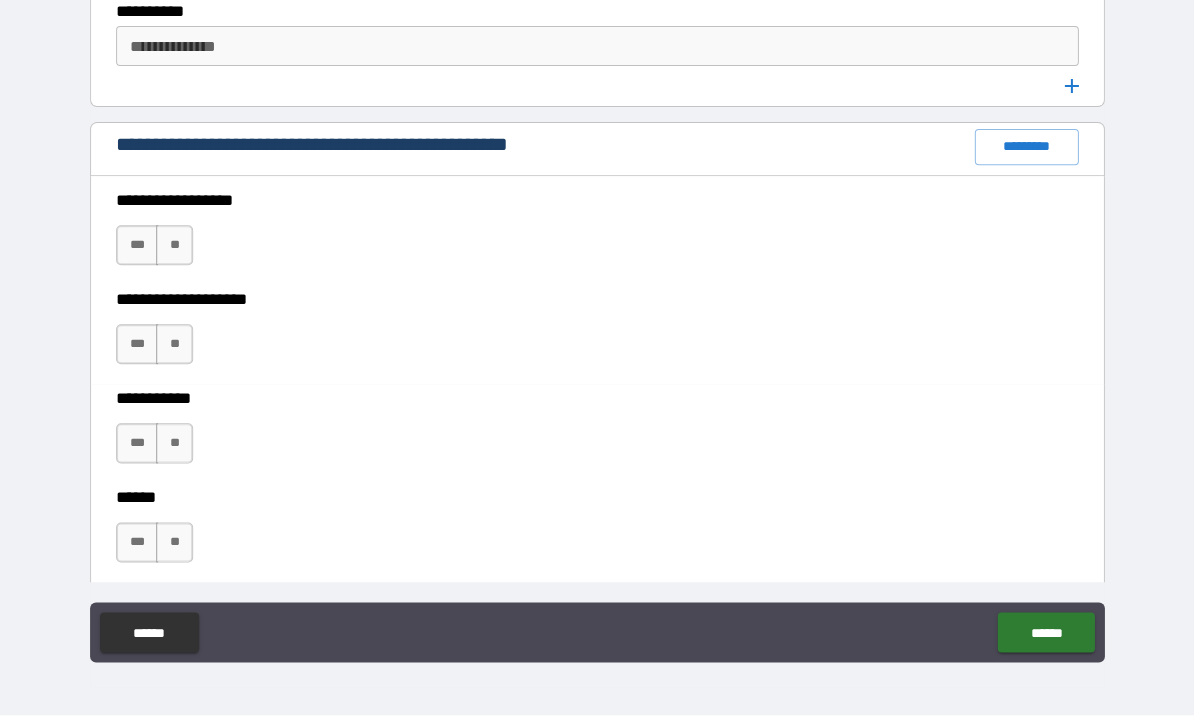 scroll, scrollTop: 2687, scrollLeft: 0, axis: vertical 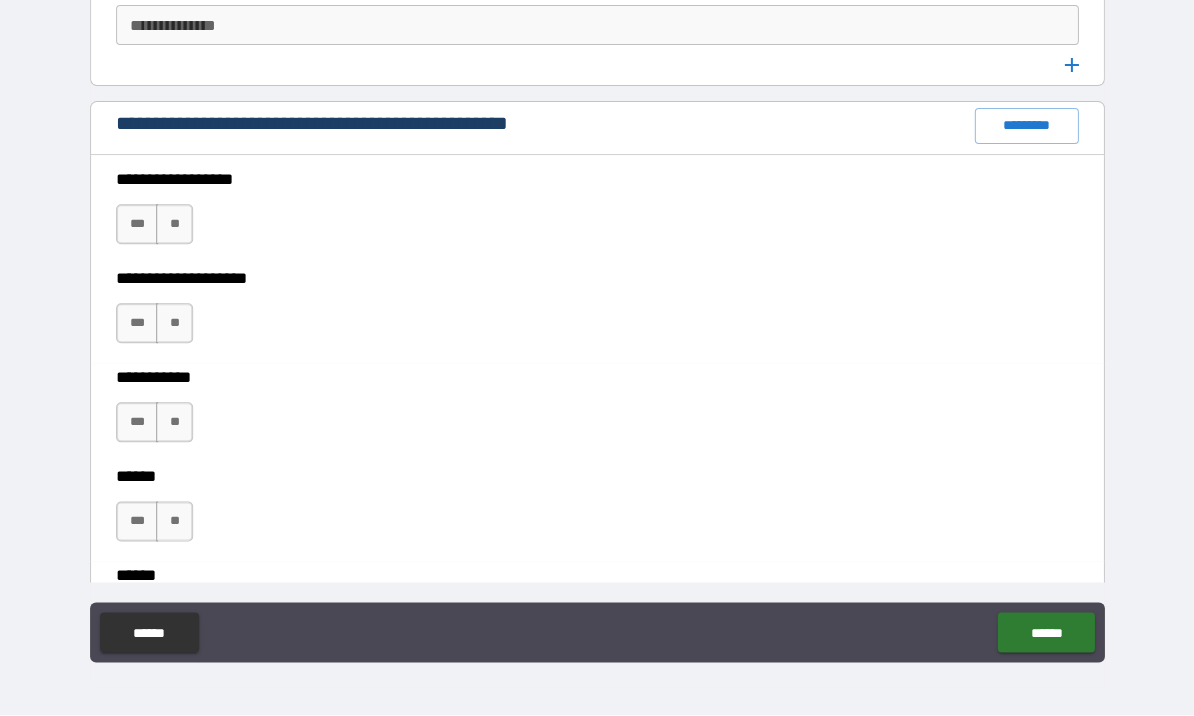 click on "*********" at bounding box center (1026, 127) 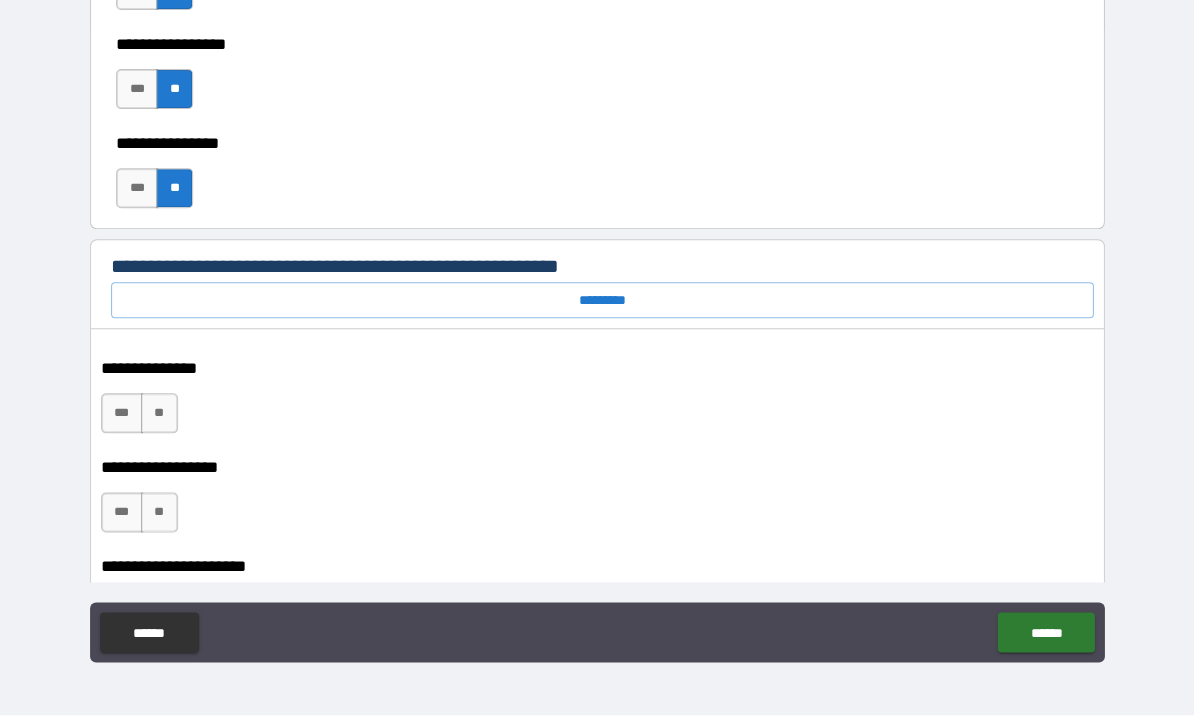 scroll, scrollTop: 10150, scrollLeft: 0, axis: vertical 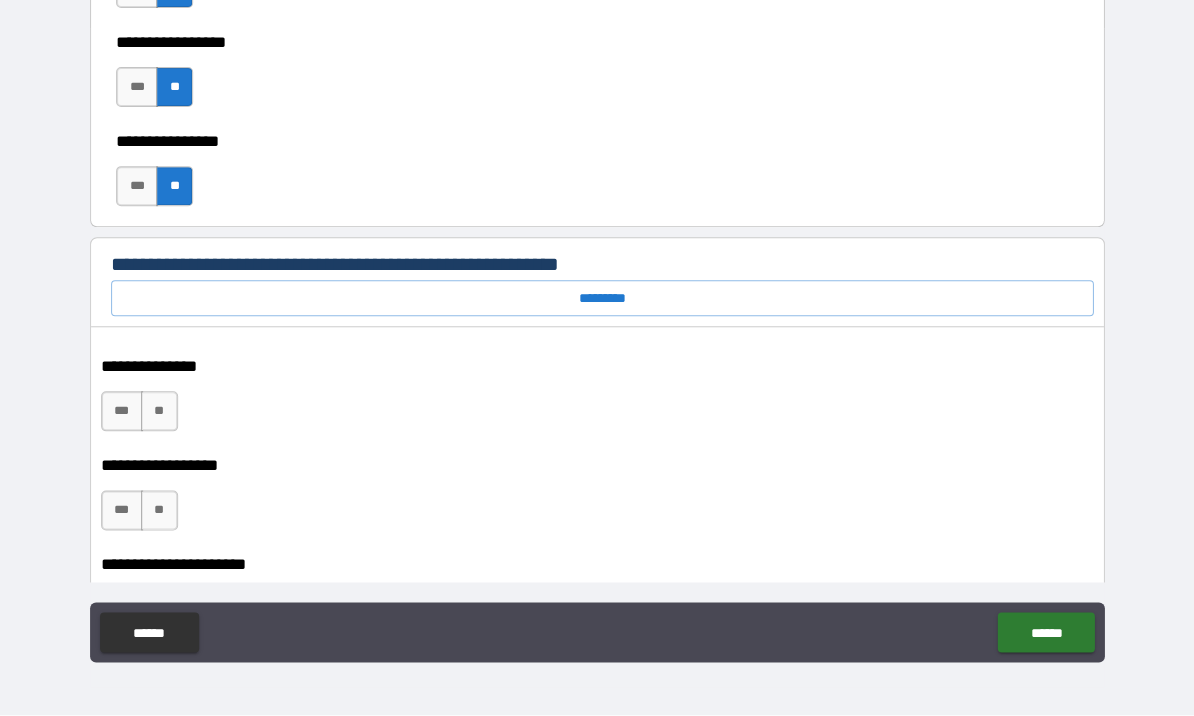 click on "*********" at bounding box center (602, 299) 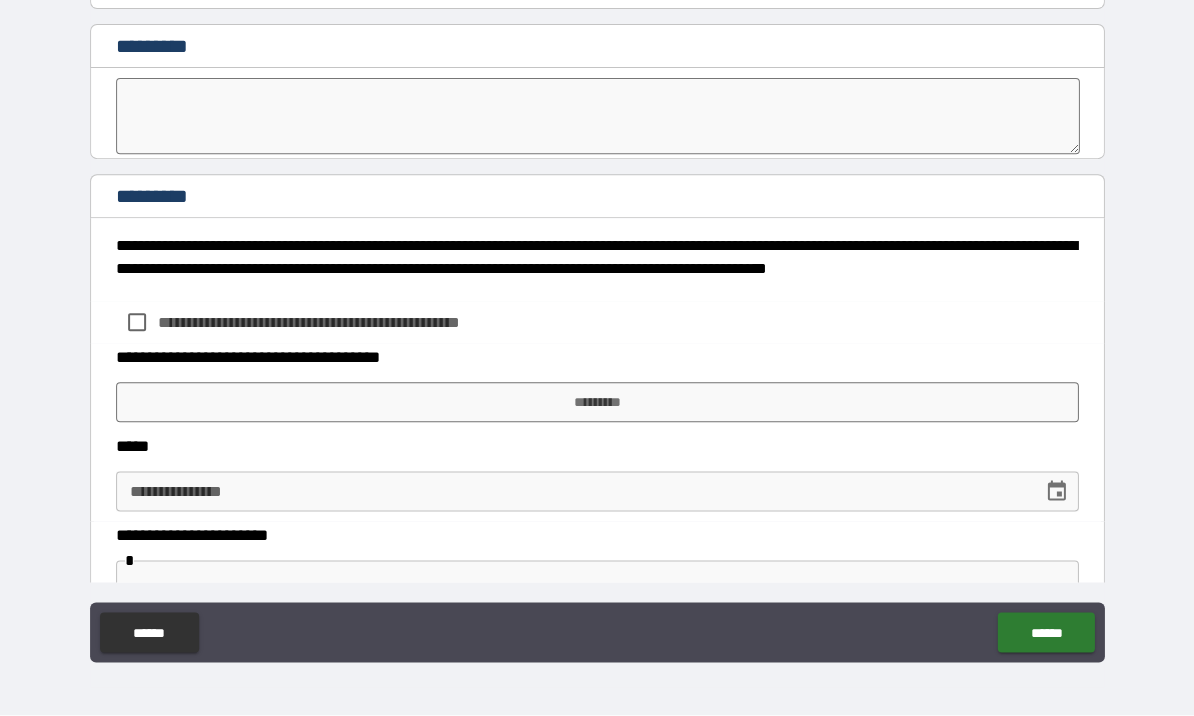 scroll, scrollTop: 11253, scrollLeft: 0, axis: vertical 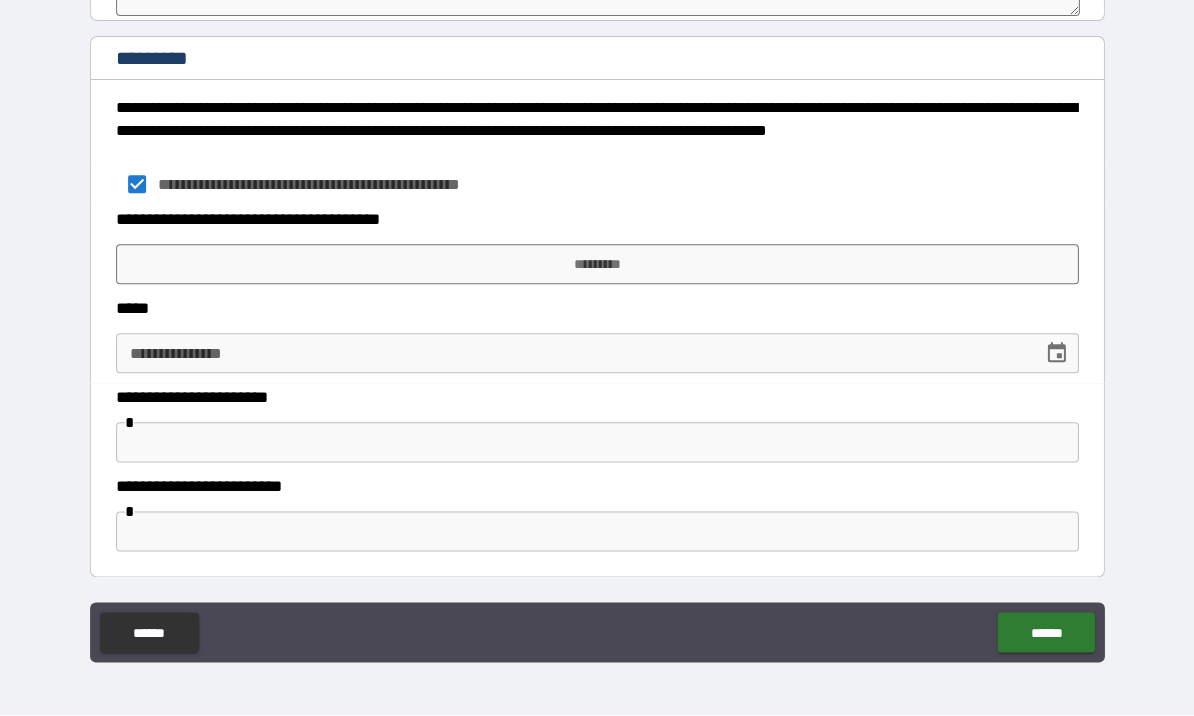 click on "*********" at bounding box center (597, 265) 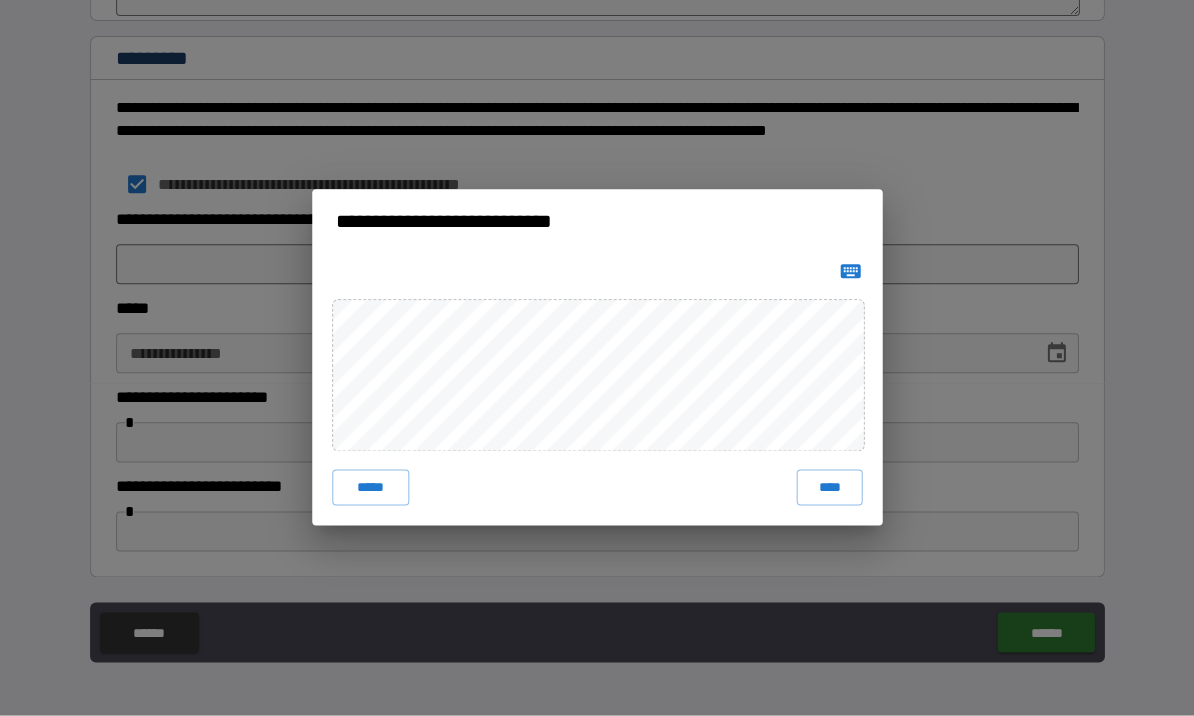 click on "****" at bounding box center (829, 488) 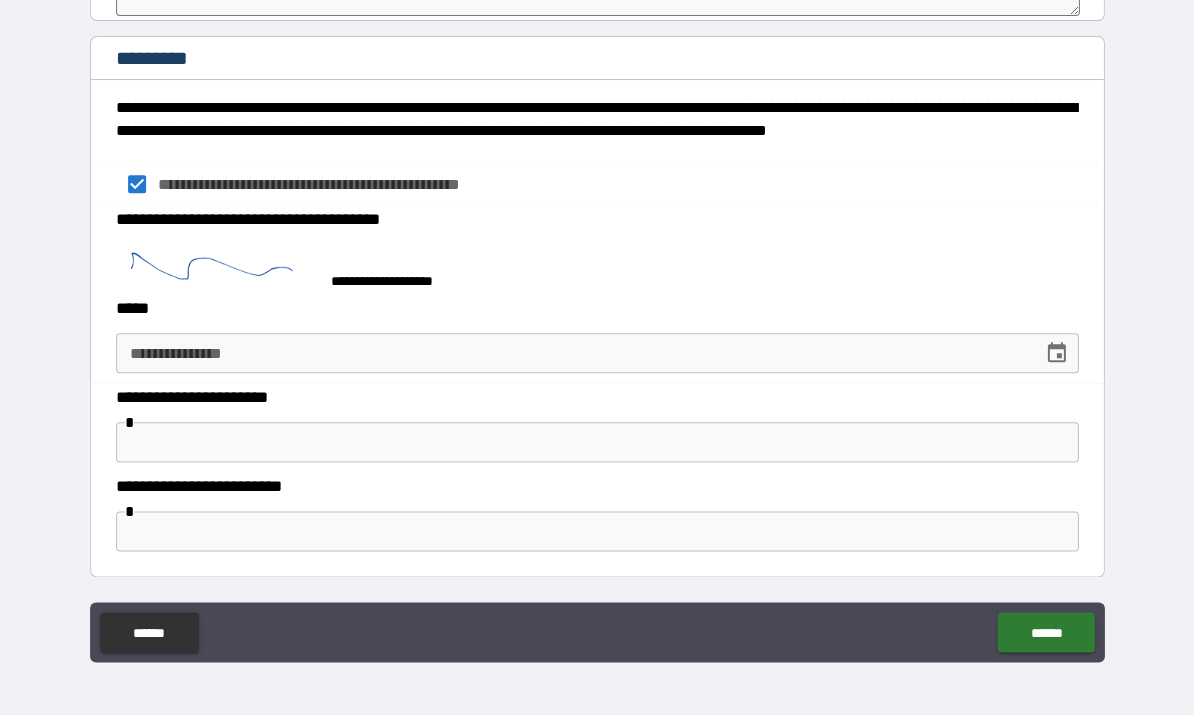 scroll, scrollTop: 11321, scrollLeft: 0, axis: vertical 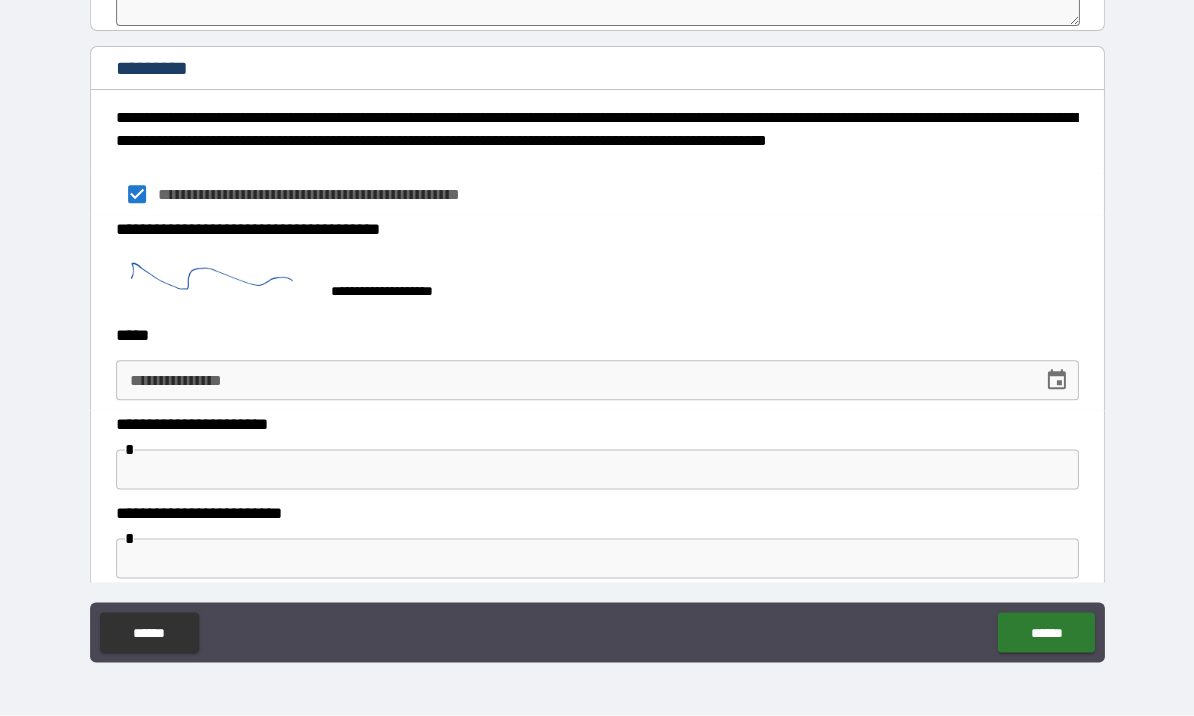 click 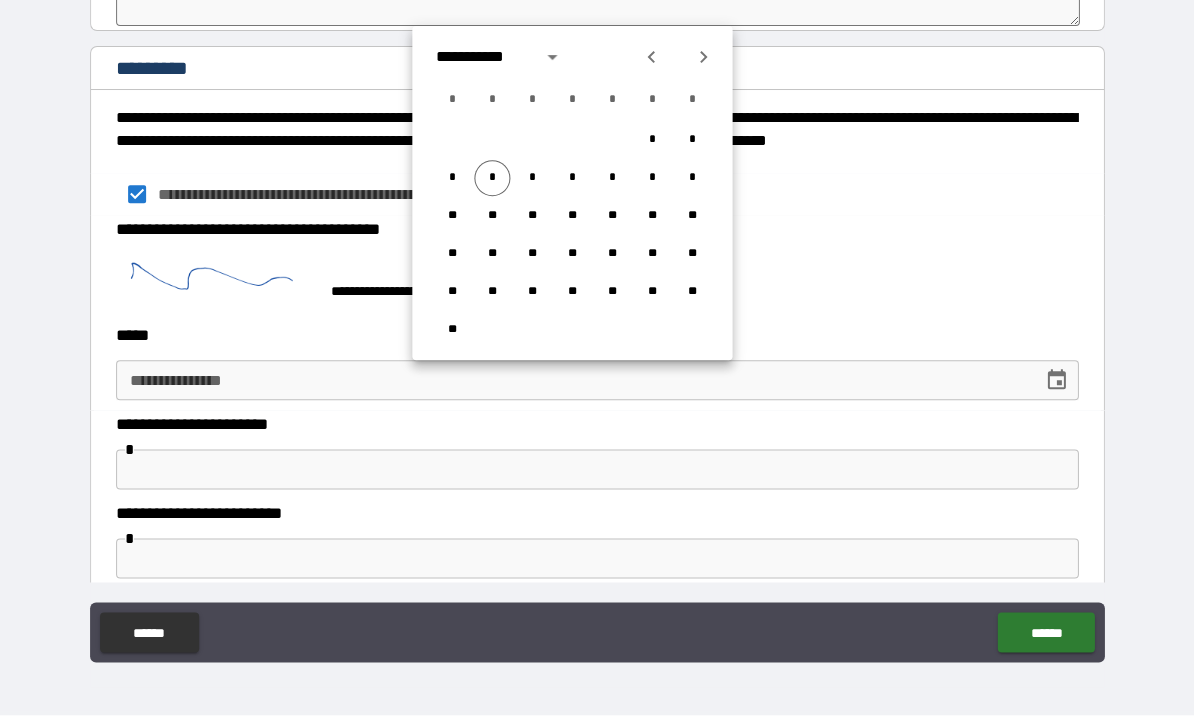 click on "*" at bounding box center (492, 179) 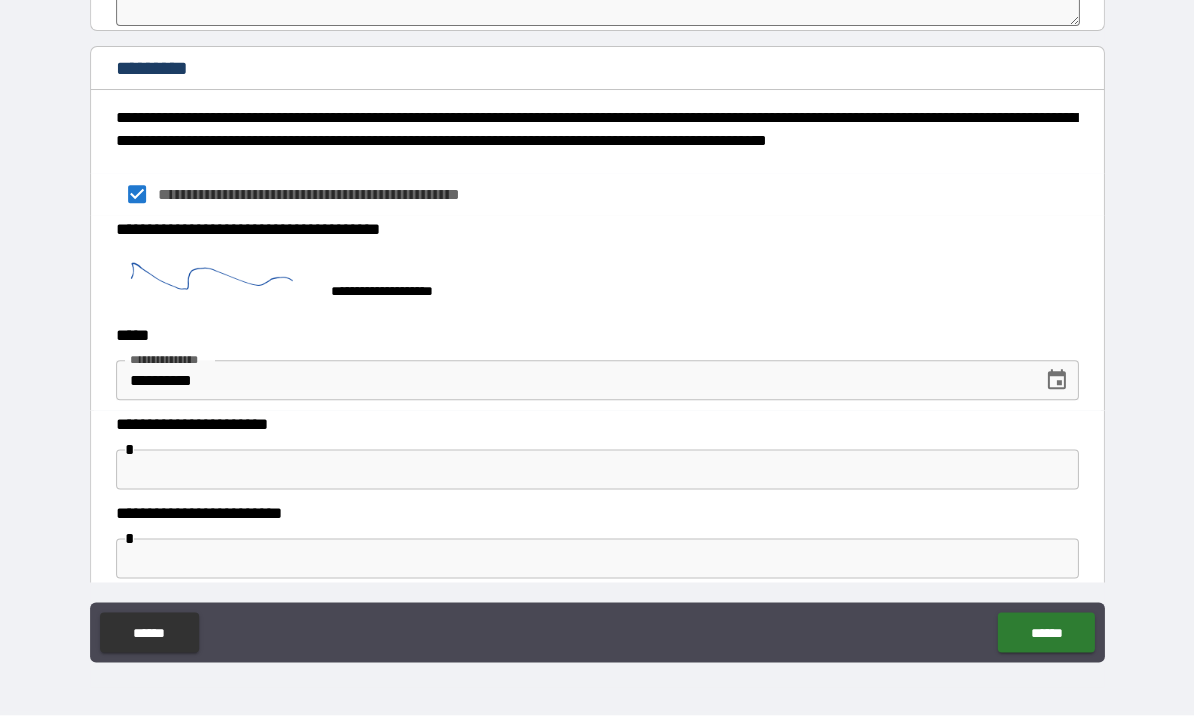 type on "**********" 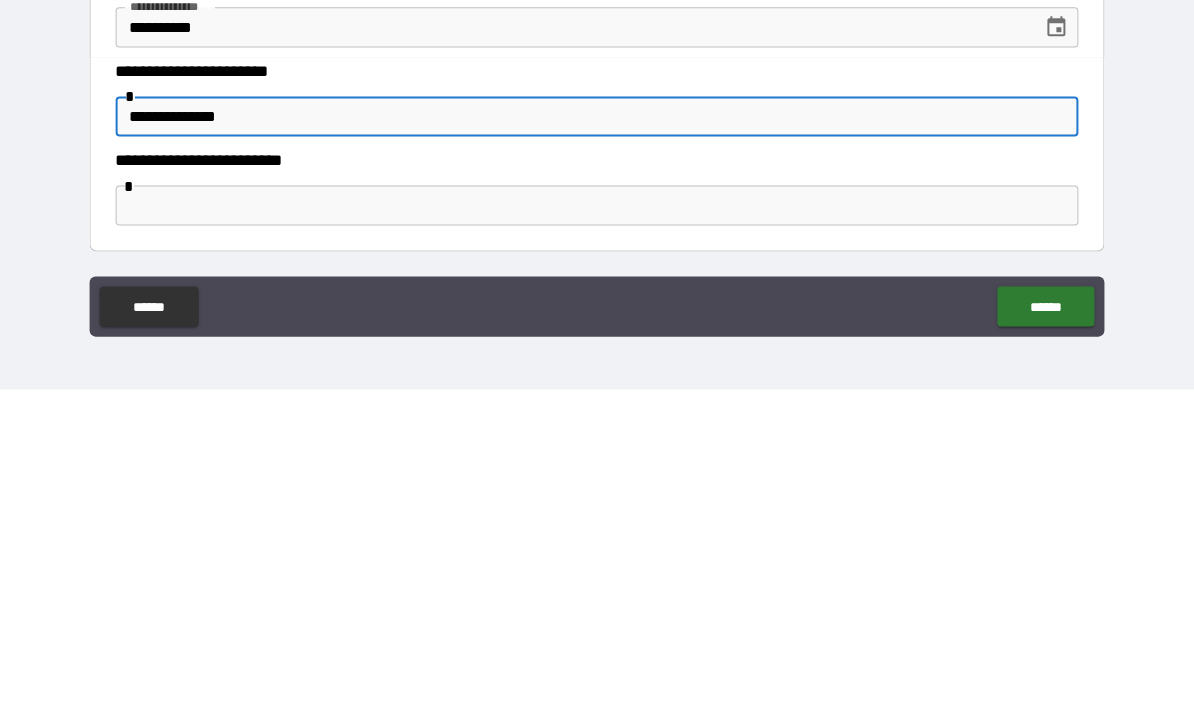 scroll, scrollTop: 11348, scrollLeft: 0, axis: vertical 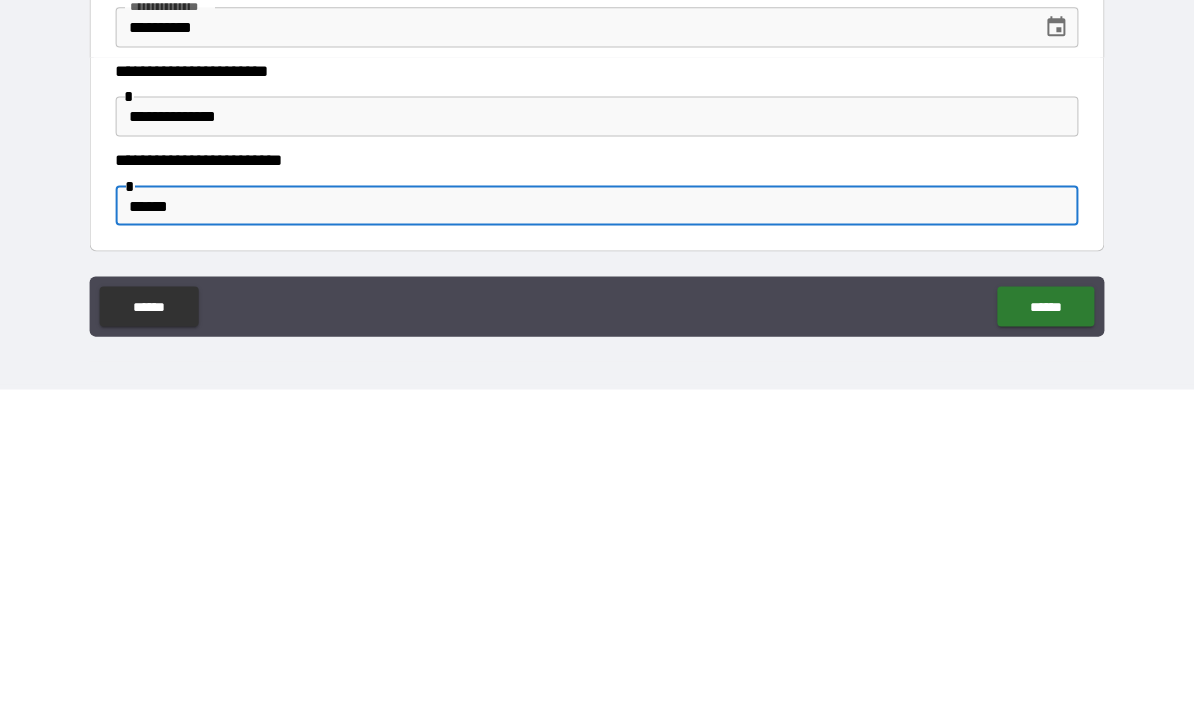 type on "******" 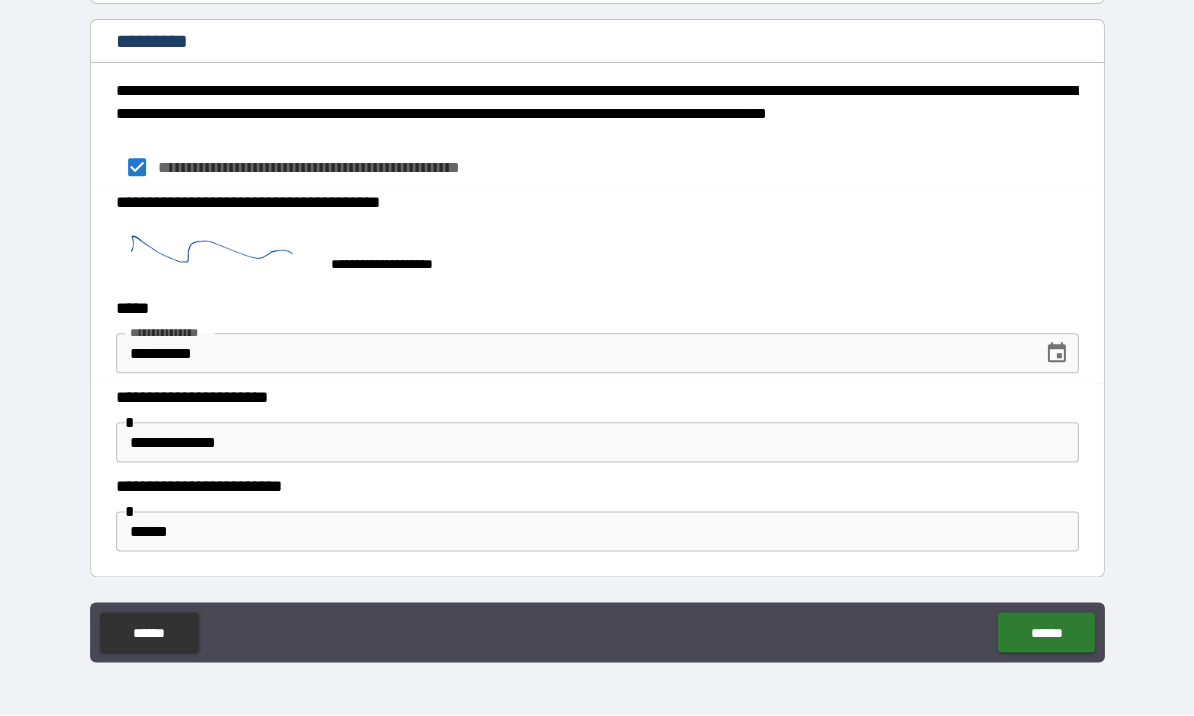 click on "******" at bounding box center [1045, 633] 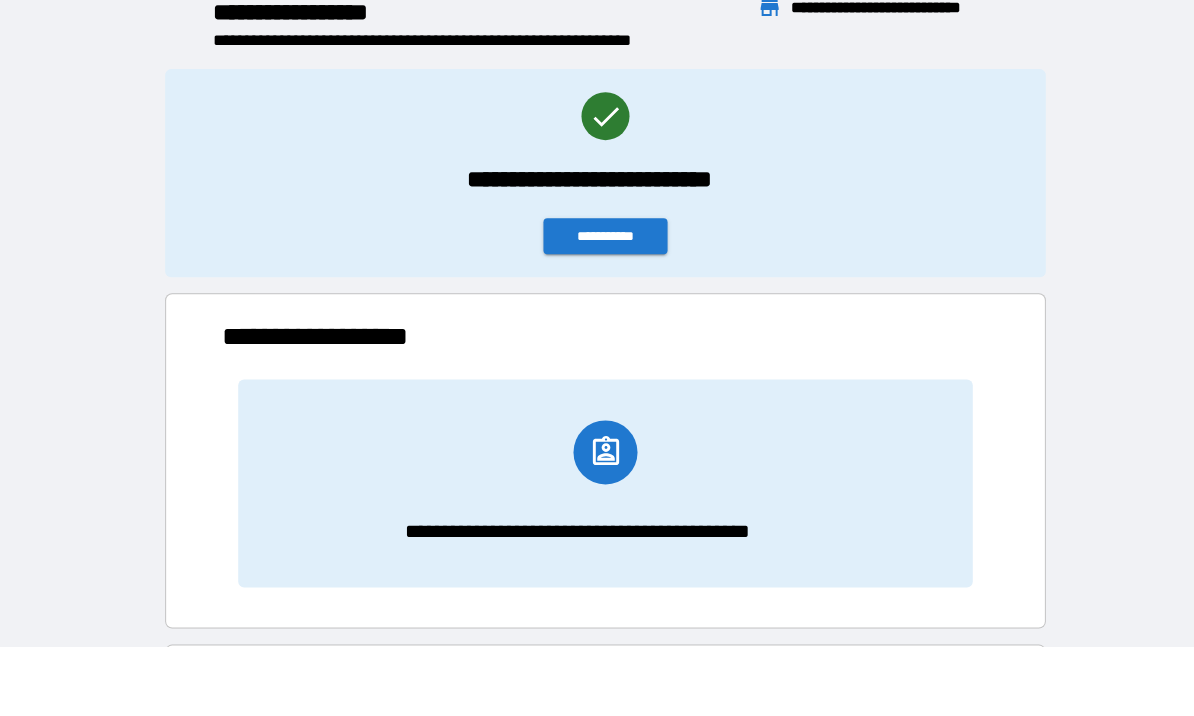 scroll, scrollTop: 1, scrollLeft: 1, axis: both 